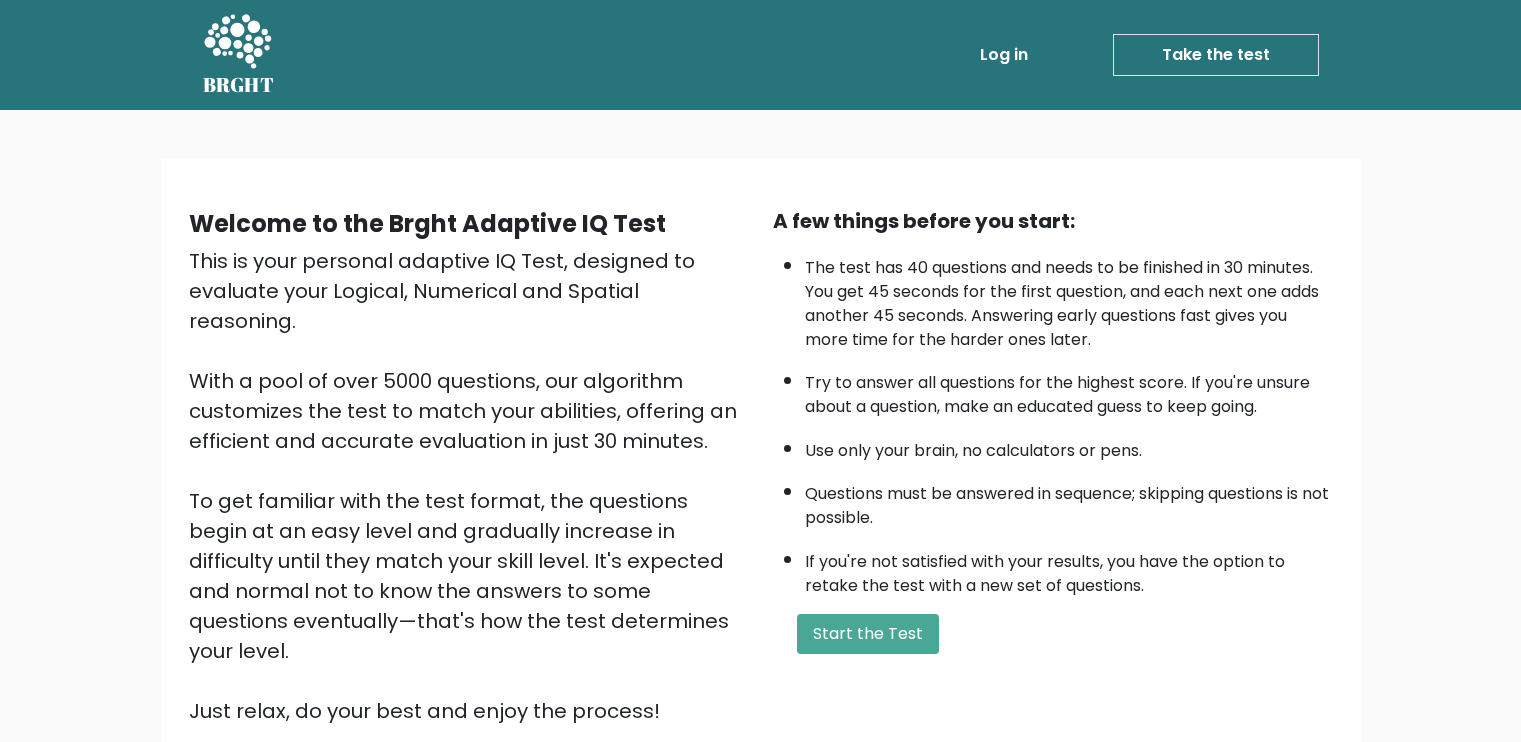 scroll, scrollTop: 0, scrollLeft: 0, axis: both 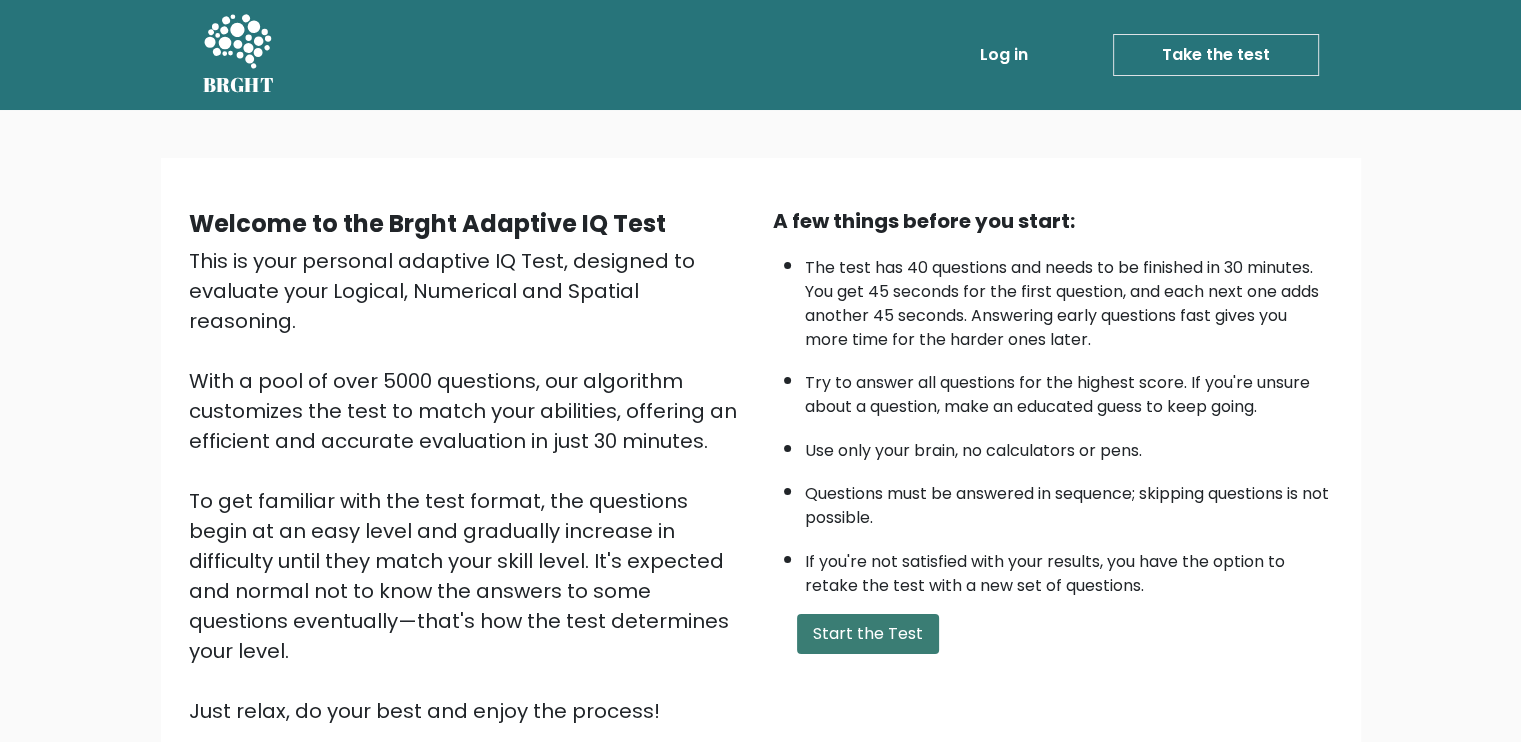 click on "Start the Test" at bounding box center [868, 634] 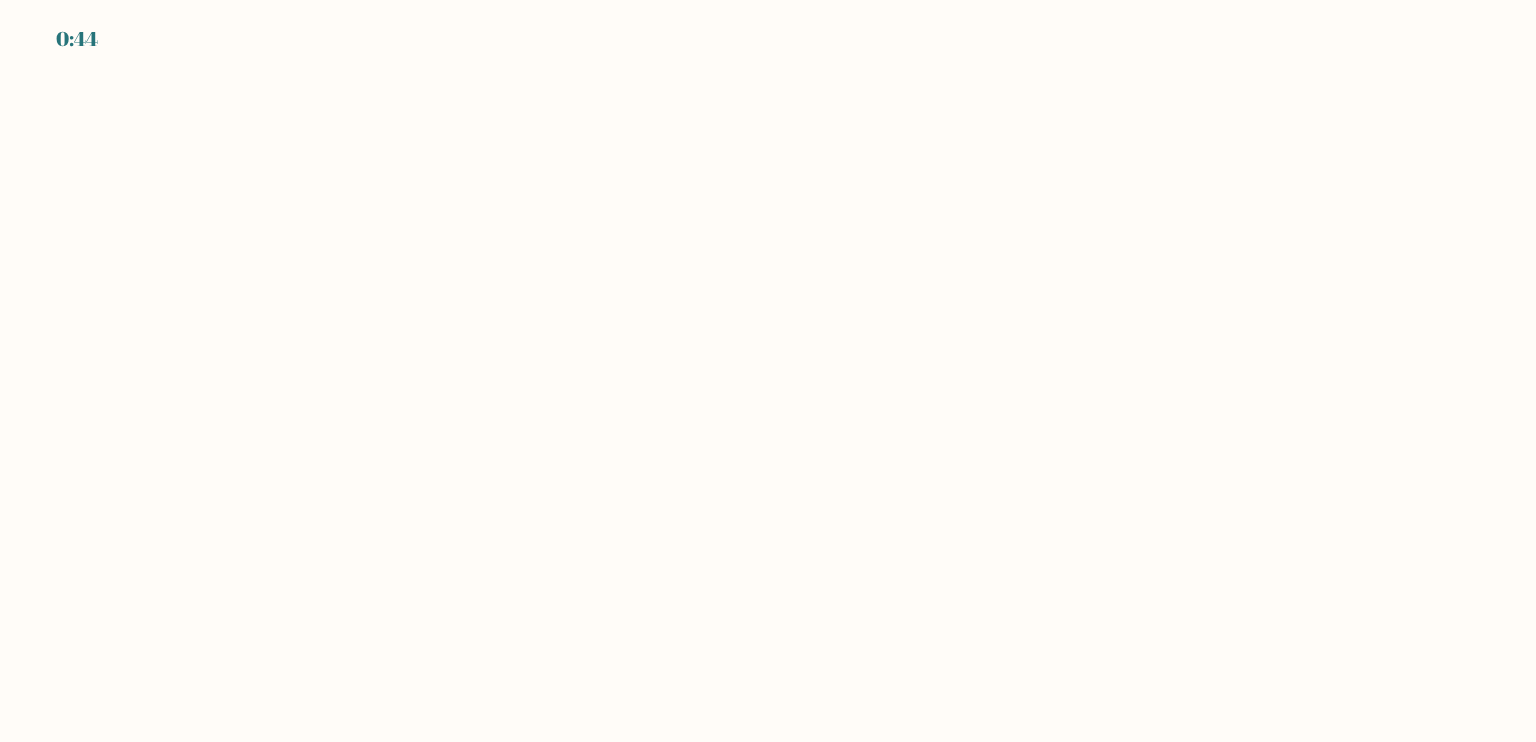 scroll, scrollTop: 0, scrollLeft: 0, axis: both 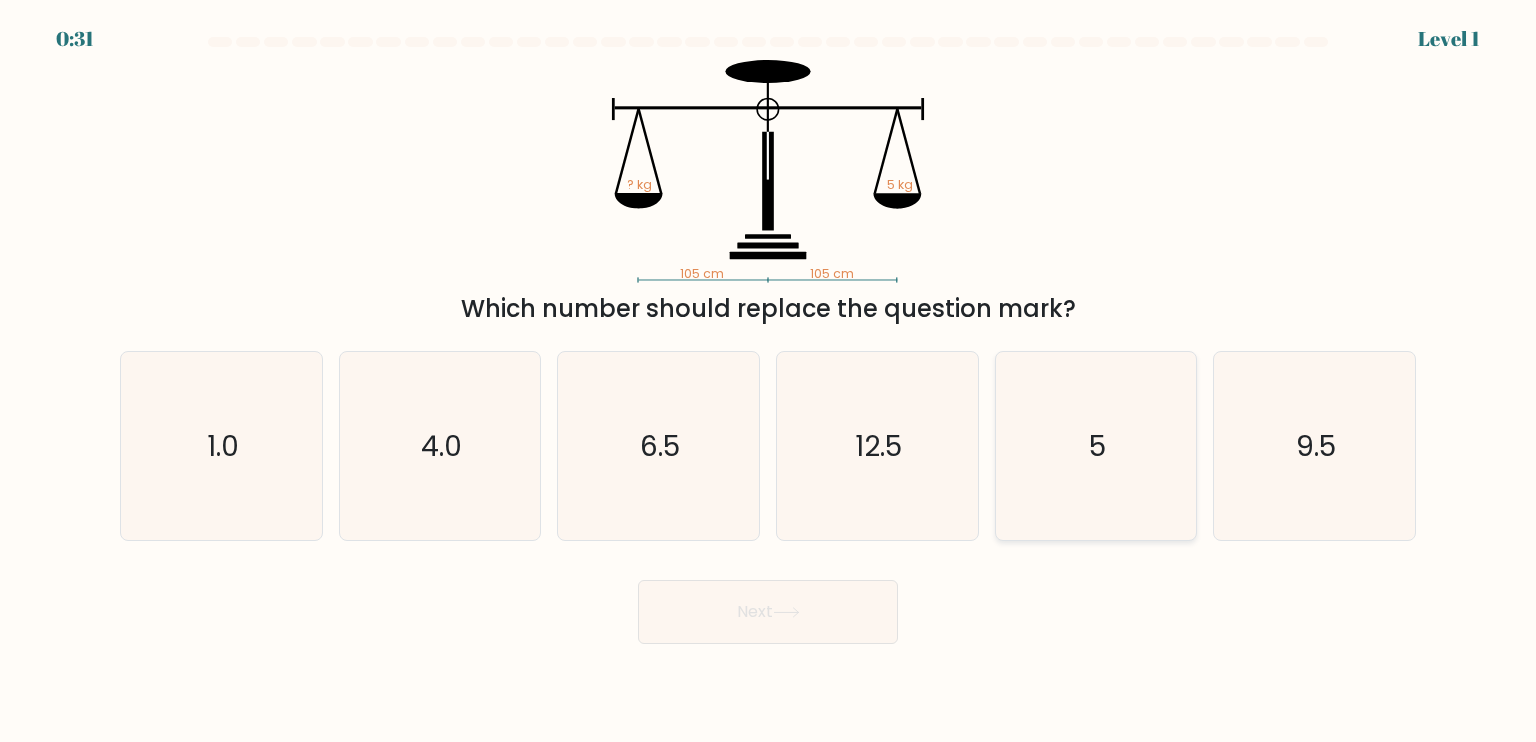click on "5" 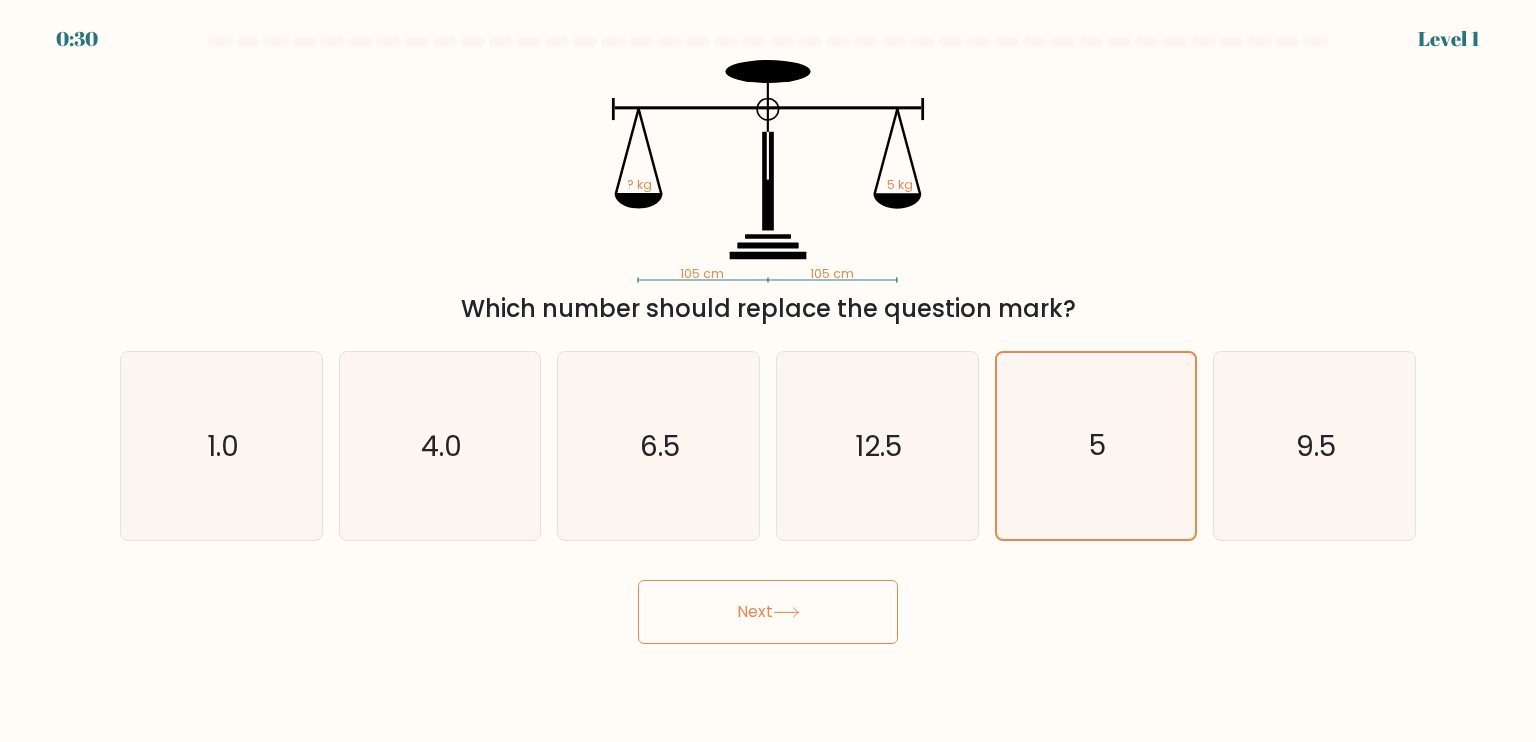 click on "Next" at bounding box center (768, 612) 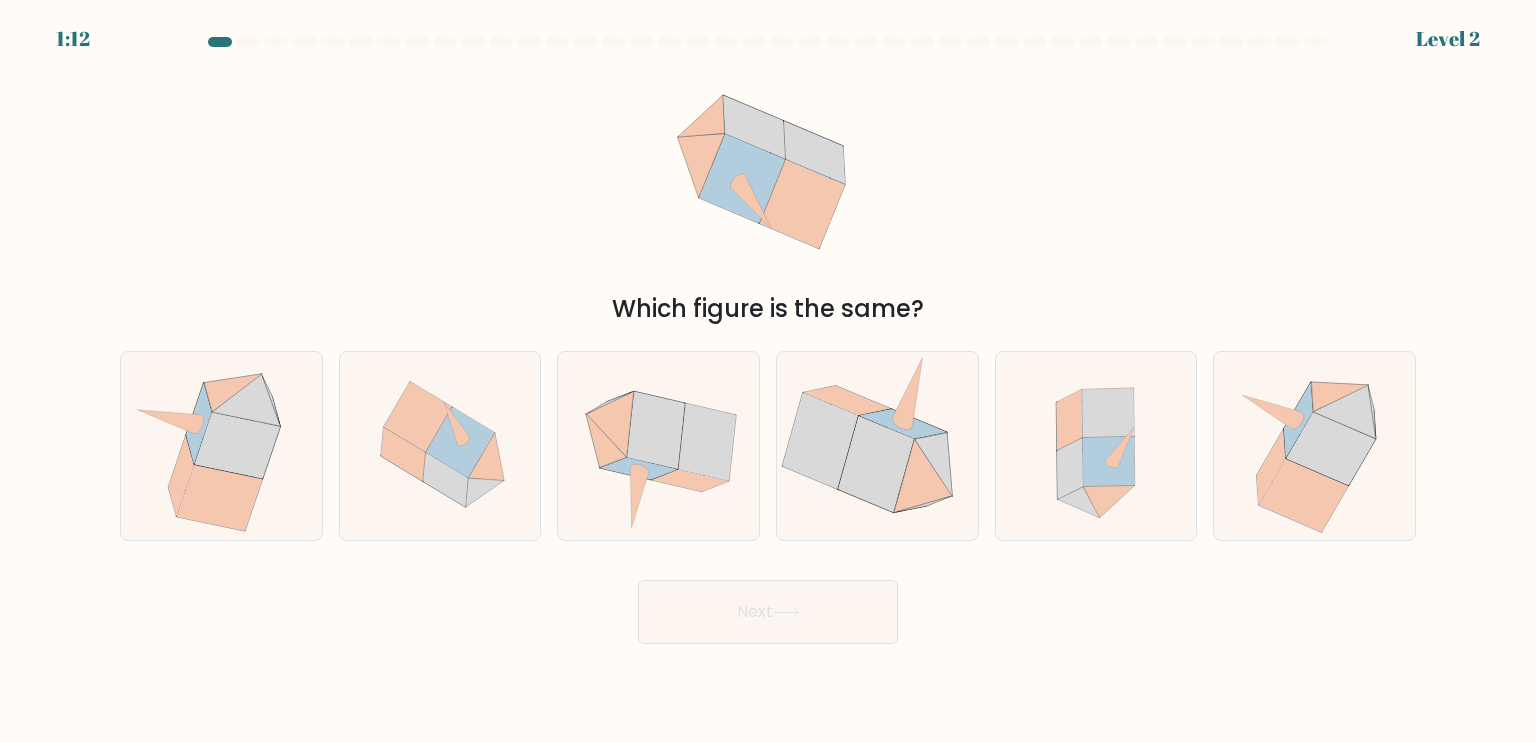 drag, startPoint x: 698, startPoint y: 306, endPoint x: 851, endPoint y: 309, distance: 153.0294 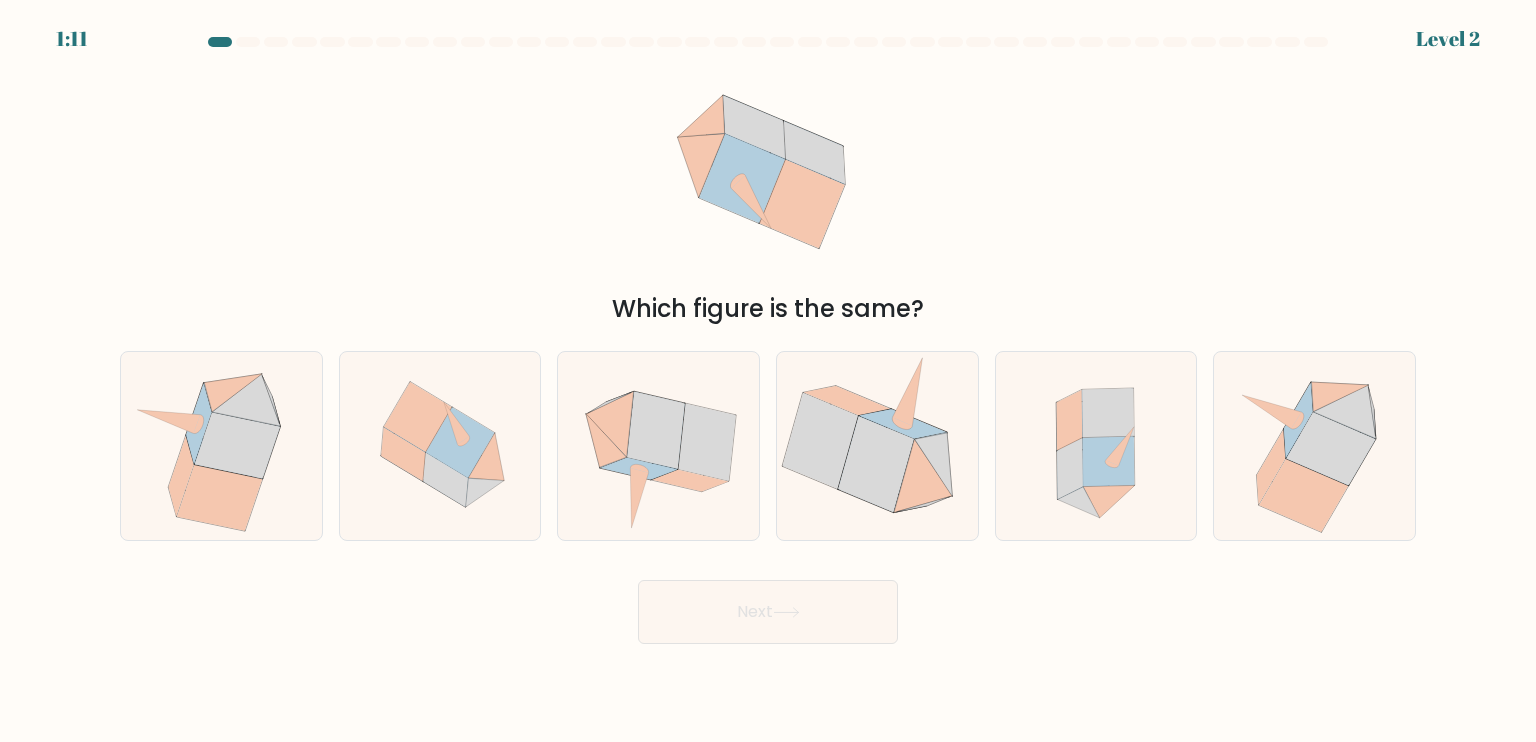 click on "Which figure is the same?" at bounding box center [768, 309] 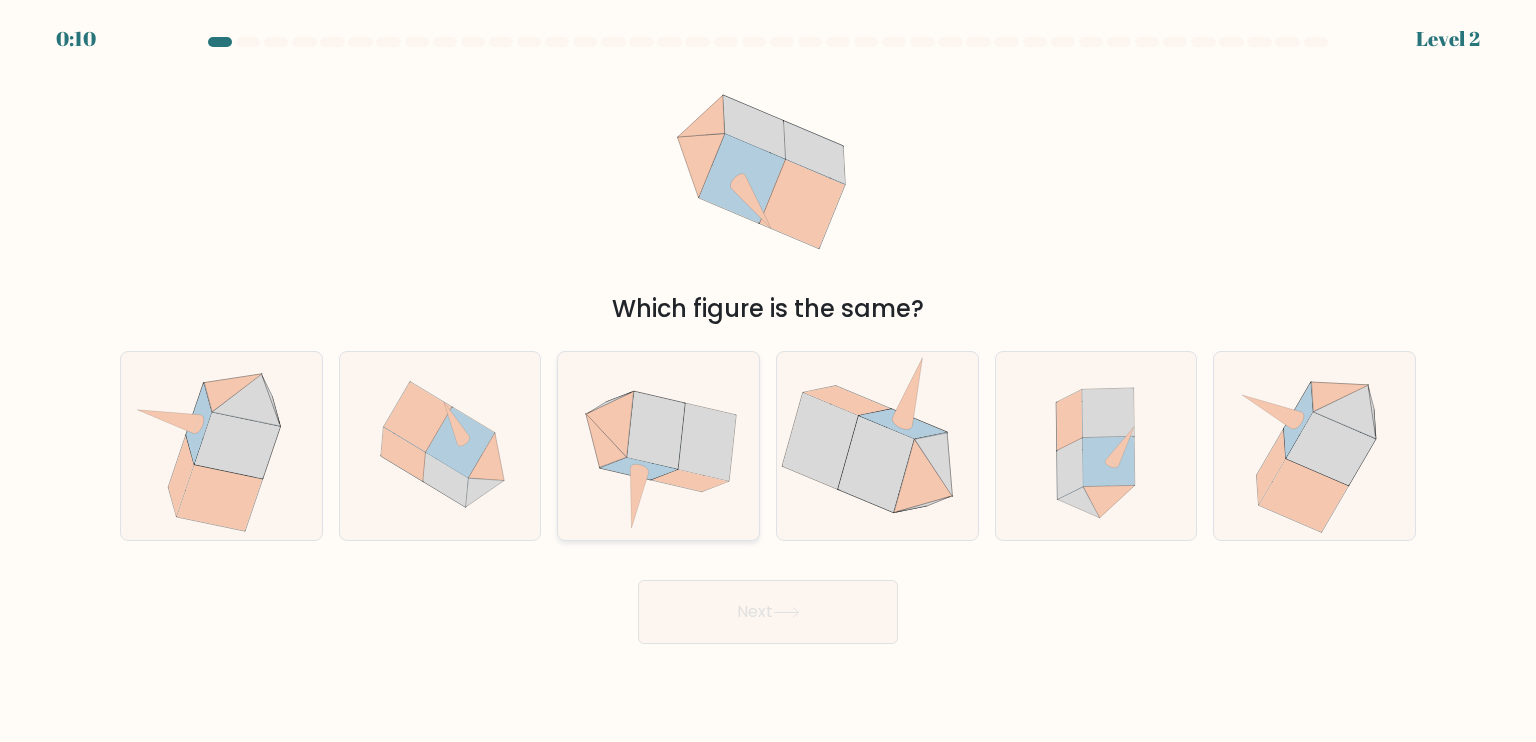 click 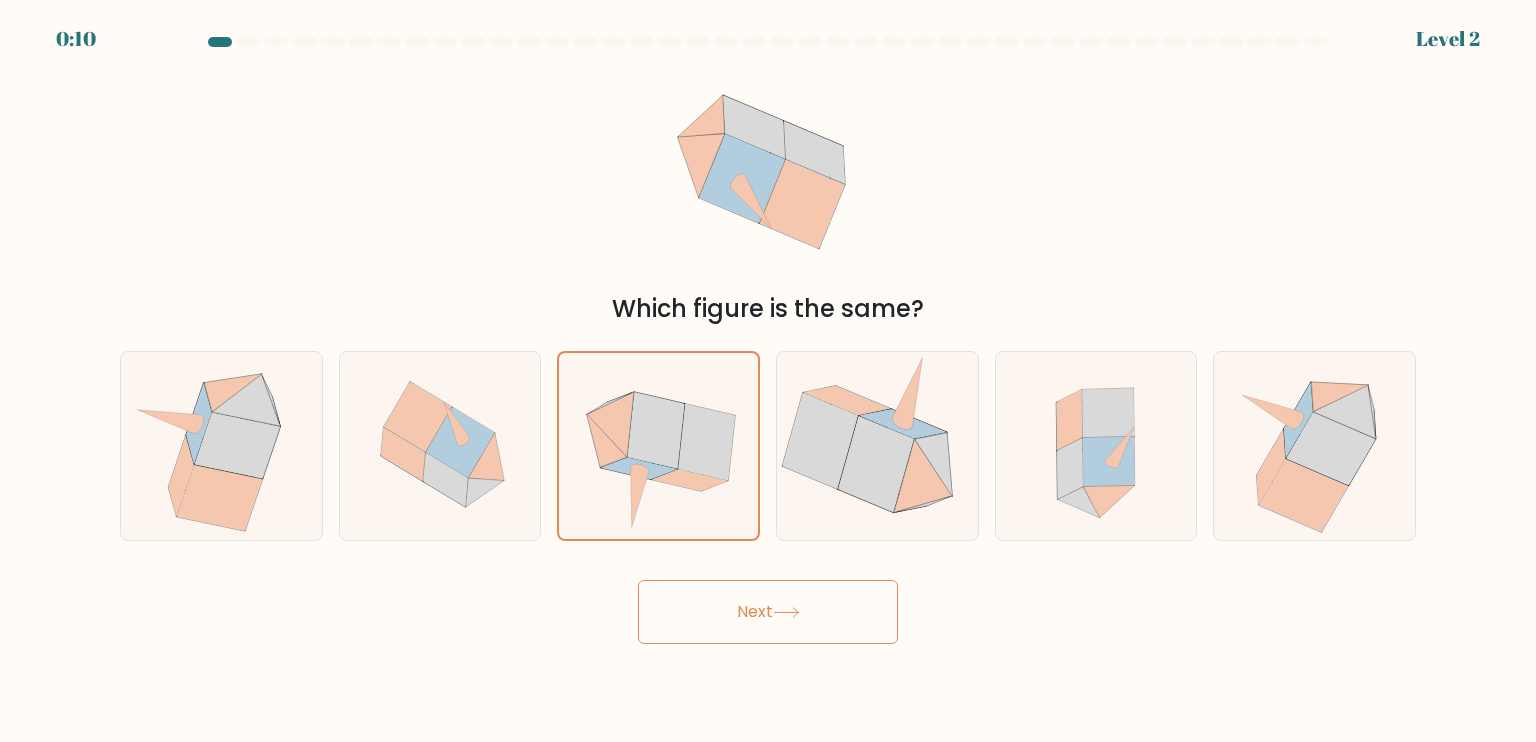 click on "Next" at bounding box center [768, 612] 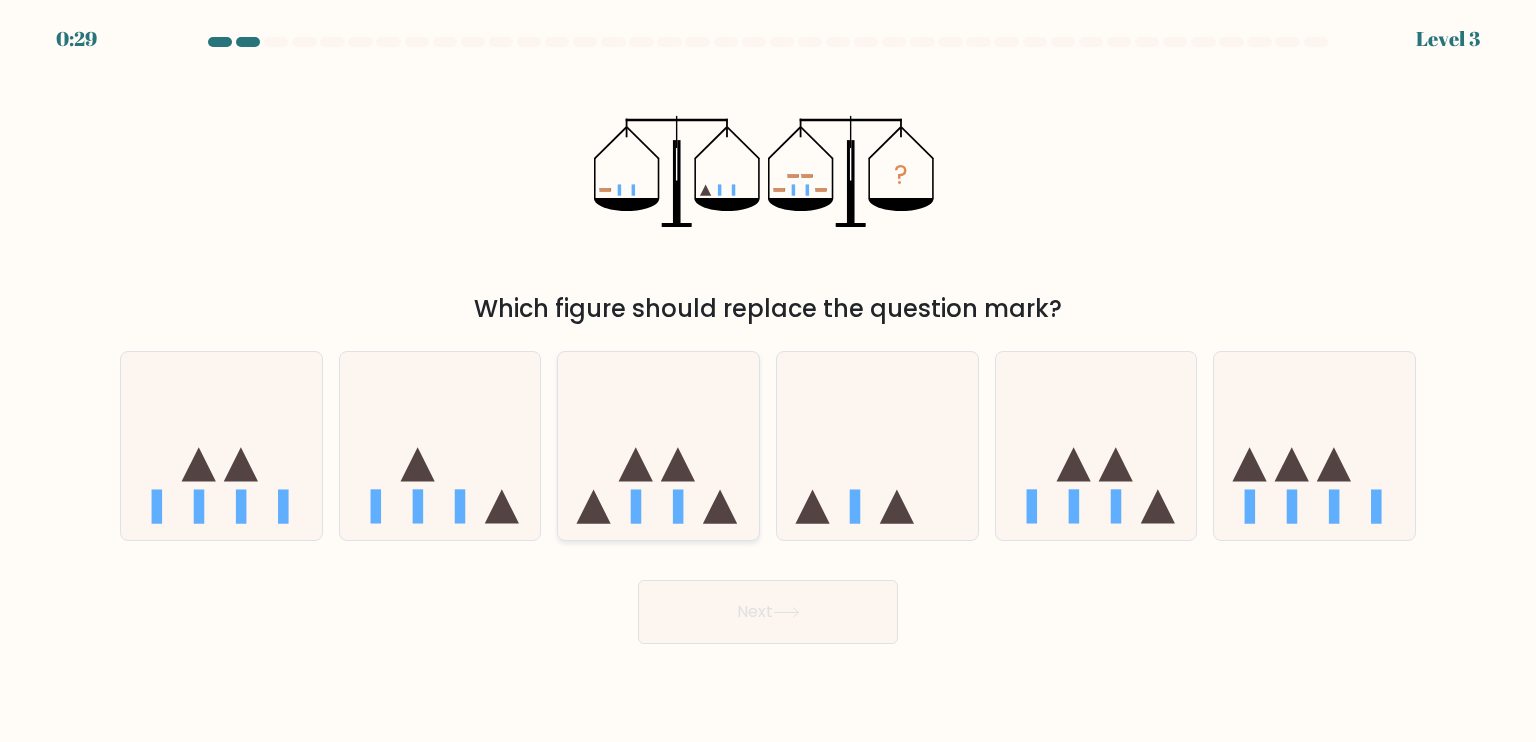 click 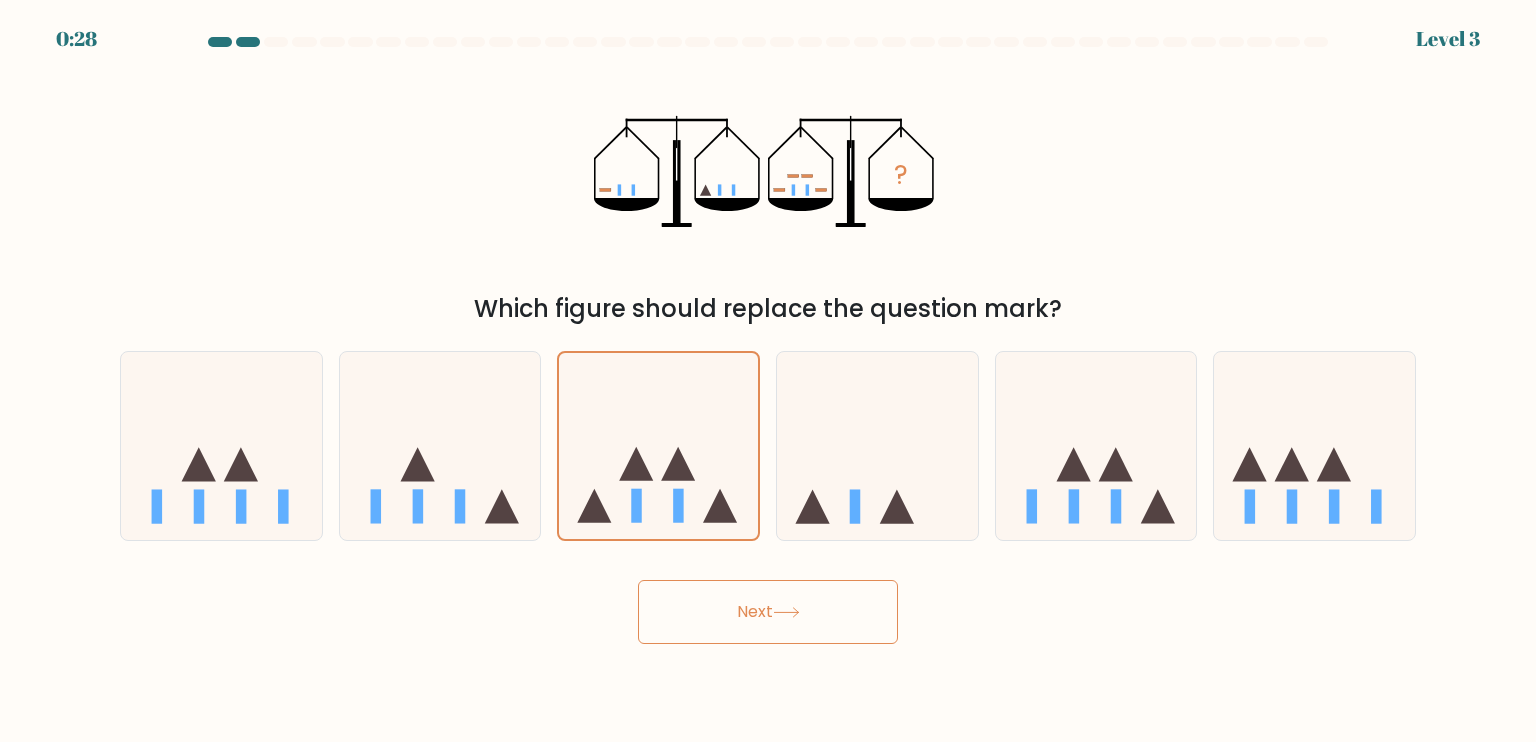 click on "Next" at bounding box center [768, 612] 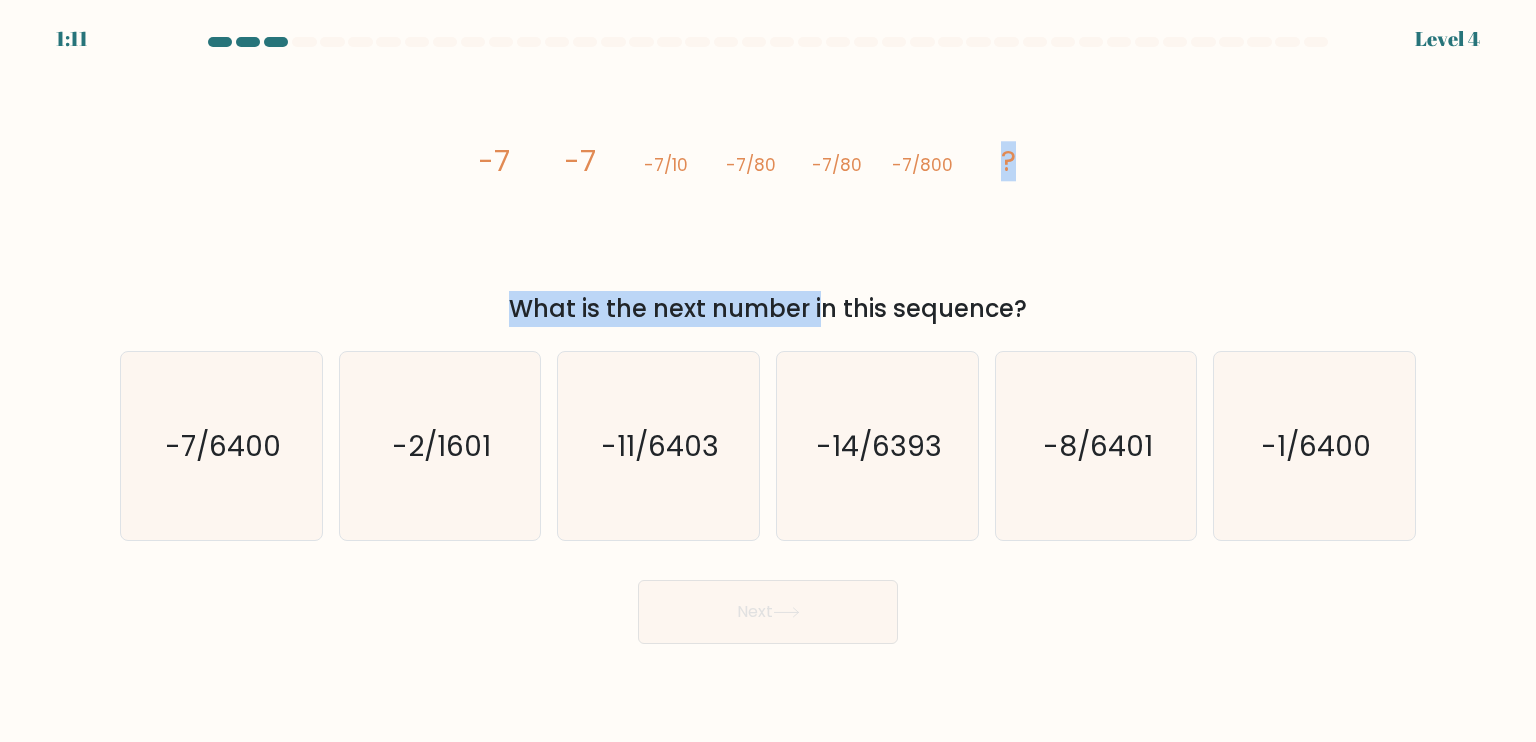 drag, startPoint x: 643, startPoint y: 307, endPoint x: 967, endPoint y: 281, distance: 325.04153 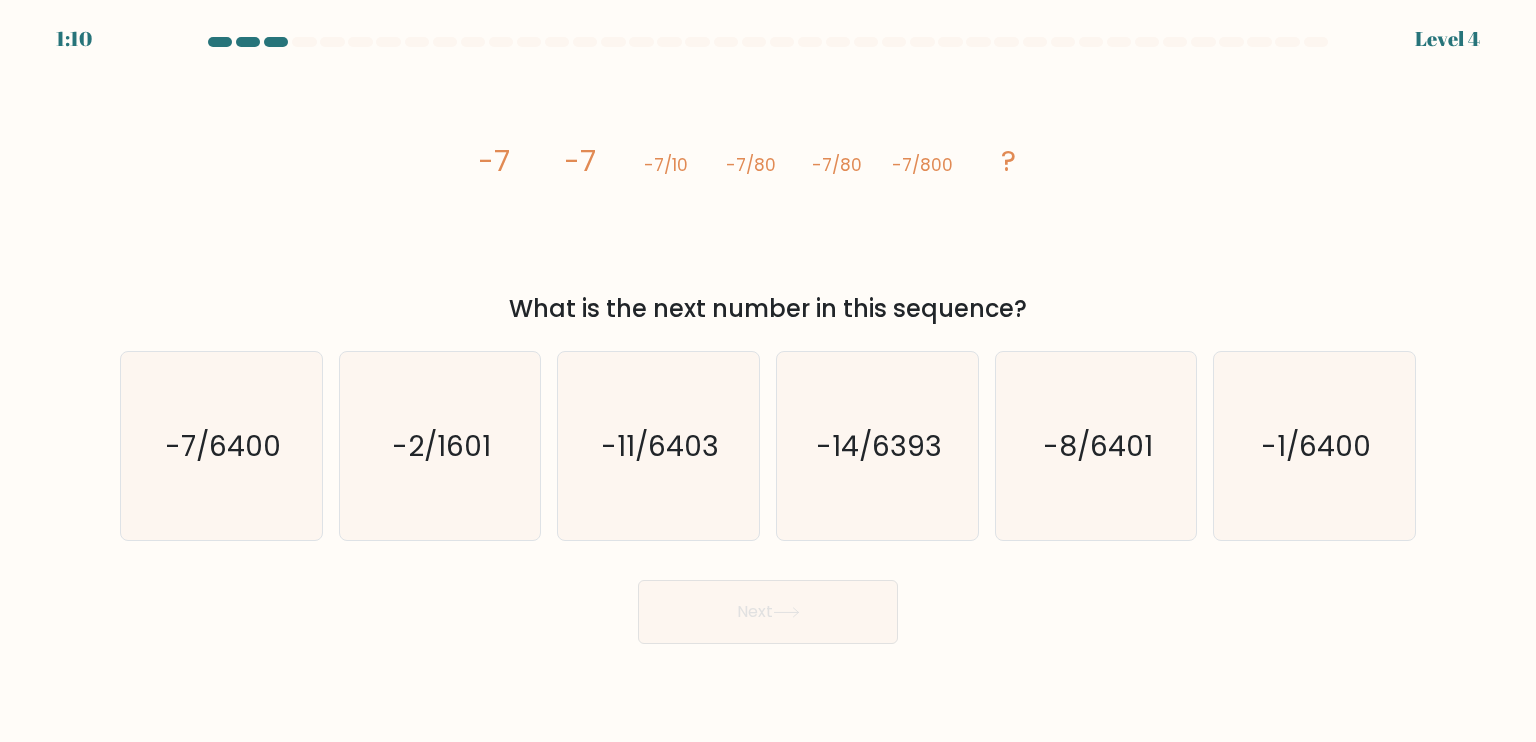 click on "What is the next number in this sequence?" at bounding box center [768, 309] 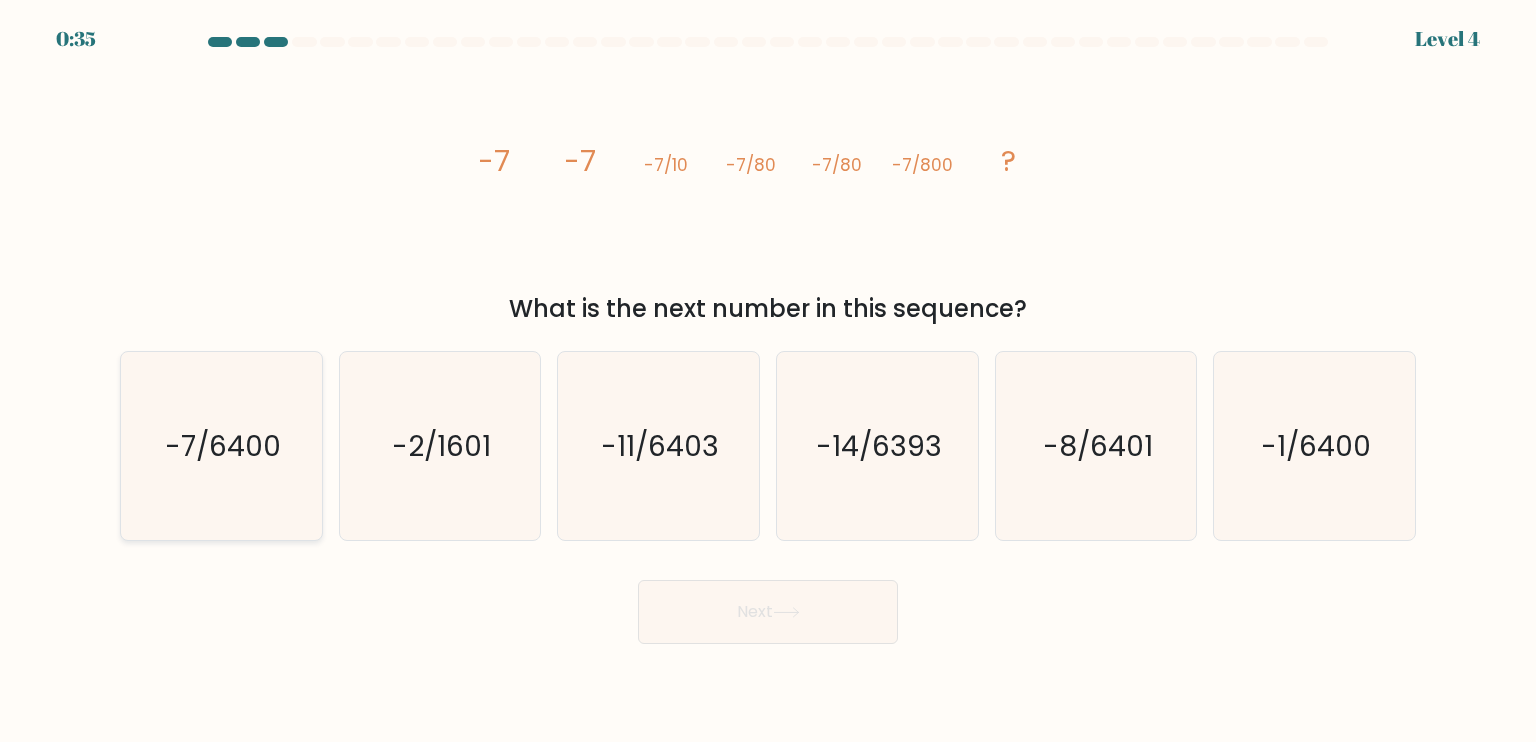 click on "-7/6400" 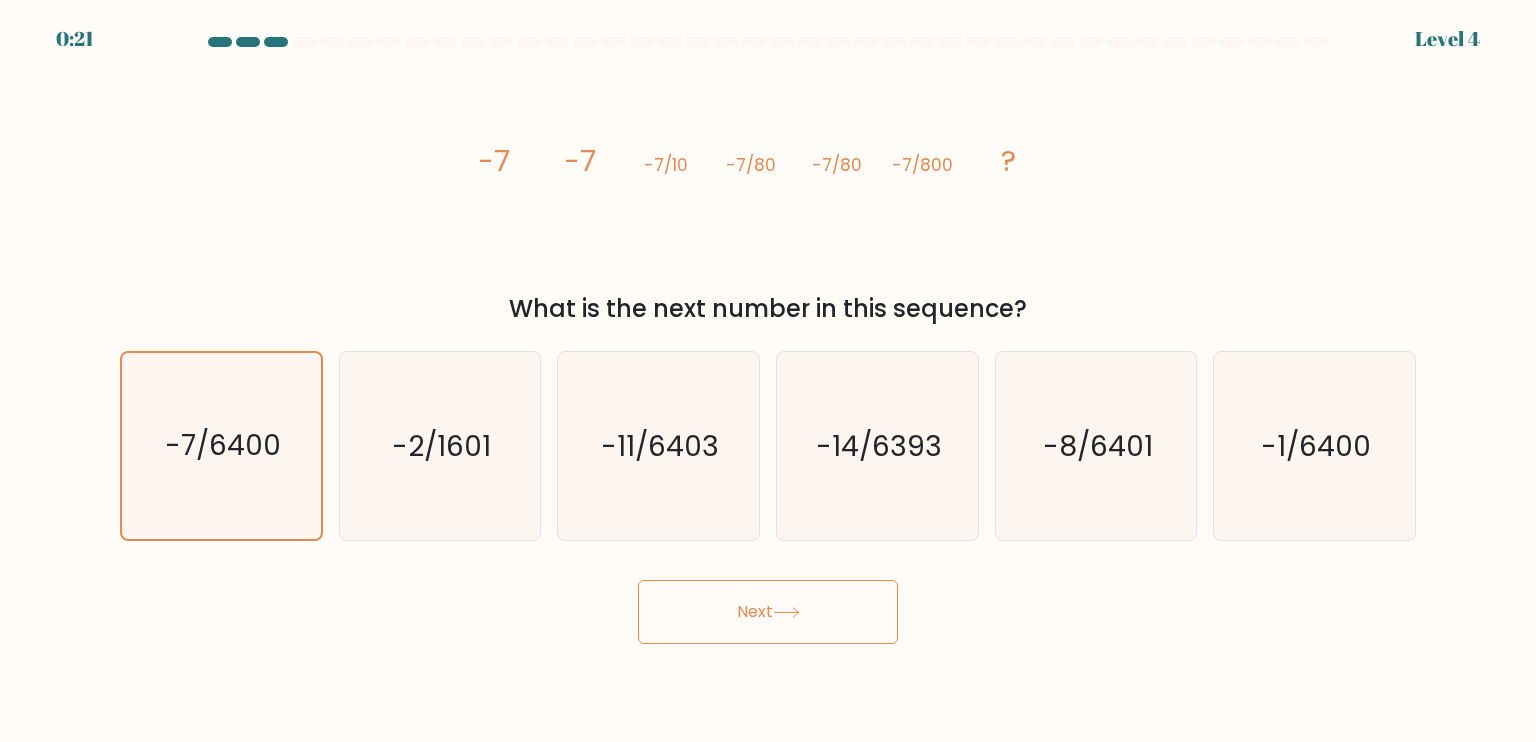 click on "Next" at bounding box center (768, 612) 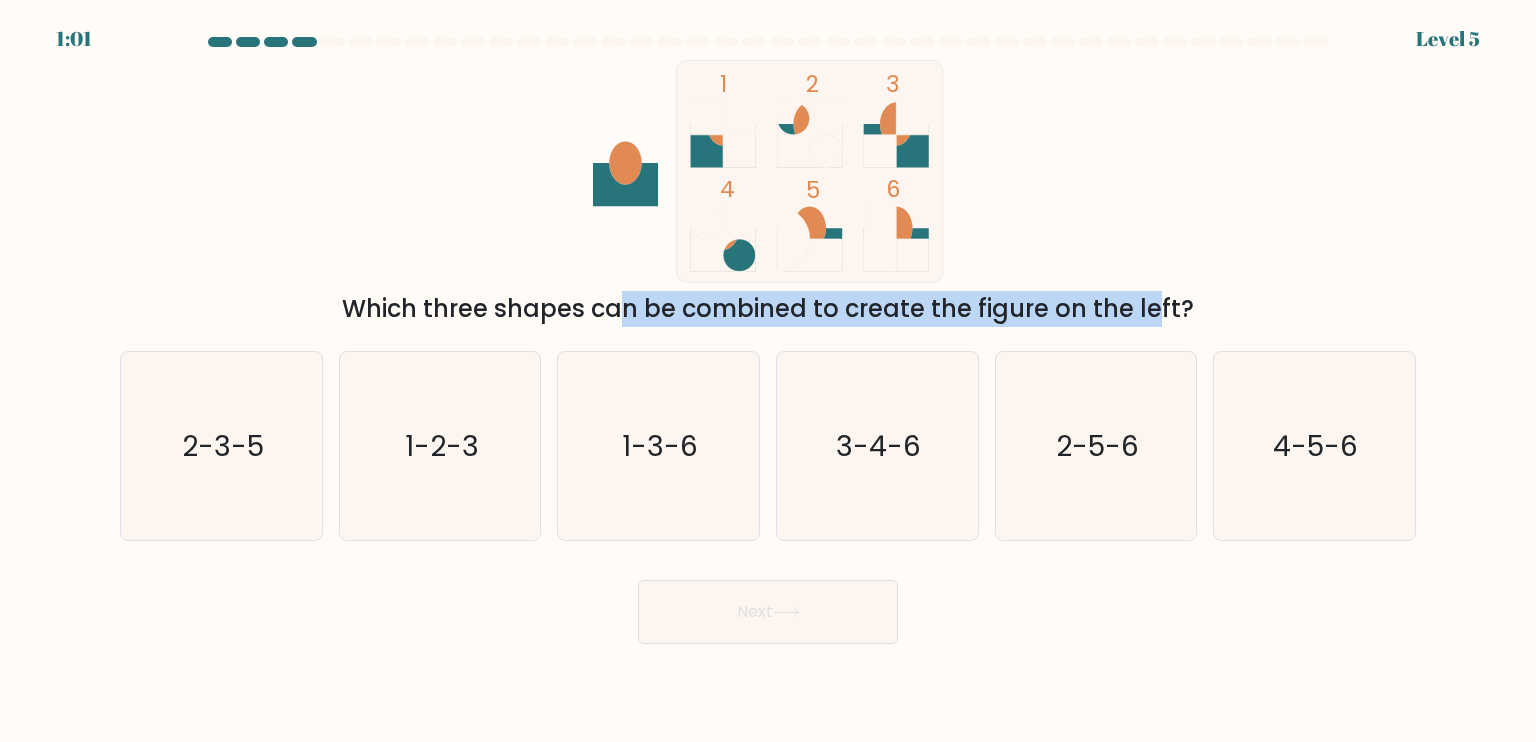 drag, startPoint x: 445, startPoint y: 307, endPoint x: 990, endPoint y: 307, distance: 545 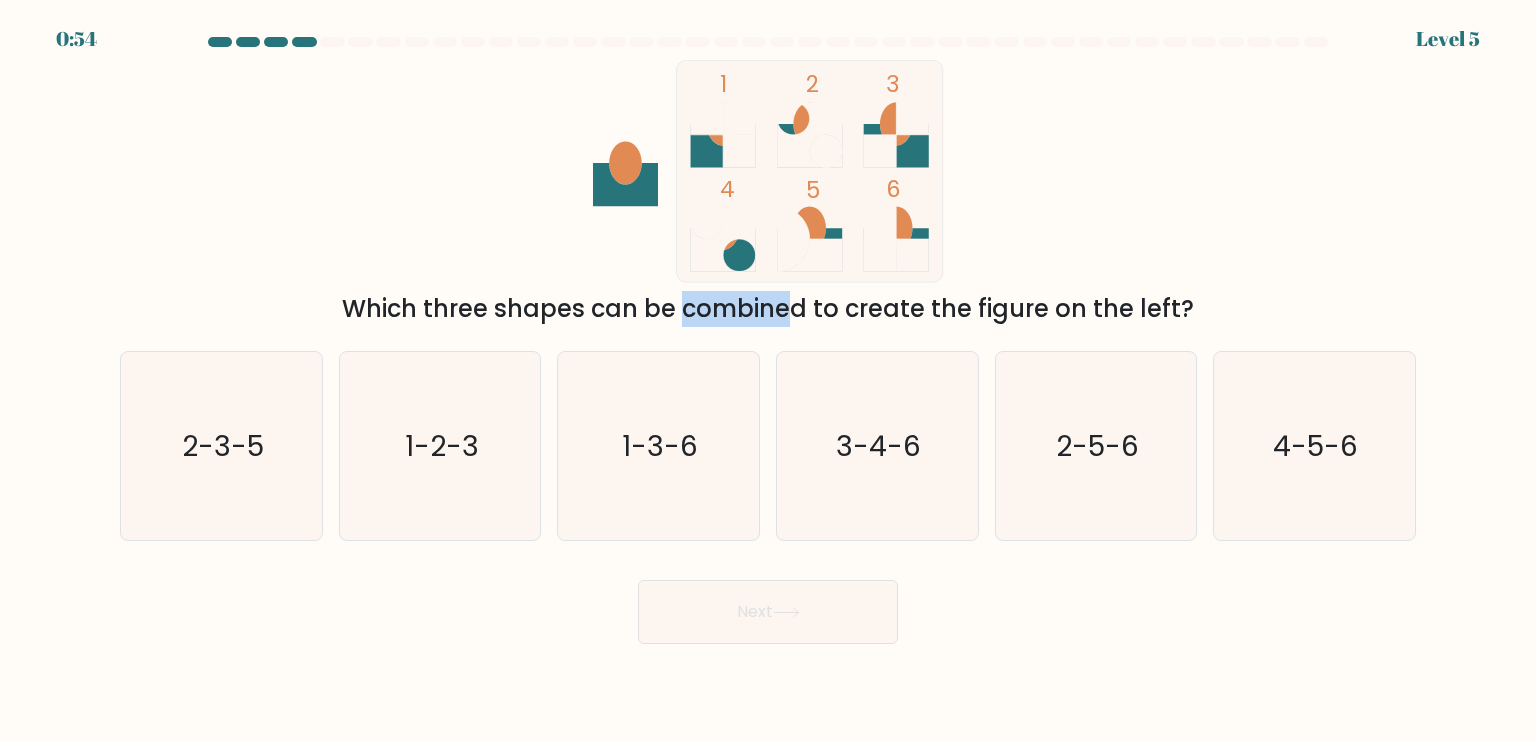 drag, startPoint x: 499, startPoint y: 305, endPoint x: 600, endPoint y: 303, distance: 101.0198 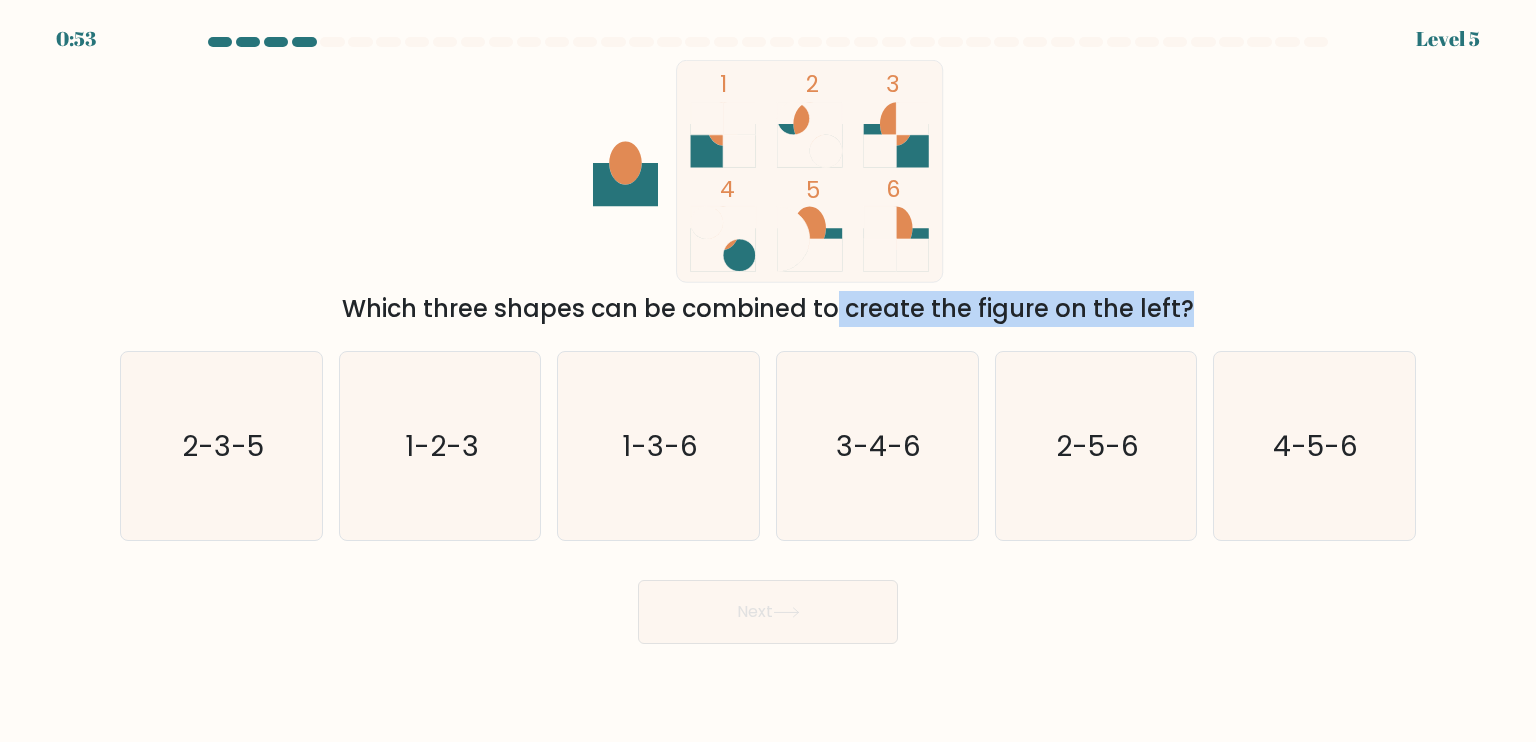 drag, startPoint x: 653, startPoint y: 309, endPoint x: 1030, endPoint y: 297, distance: 377.19092 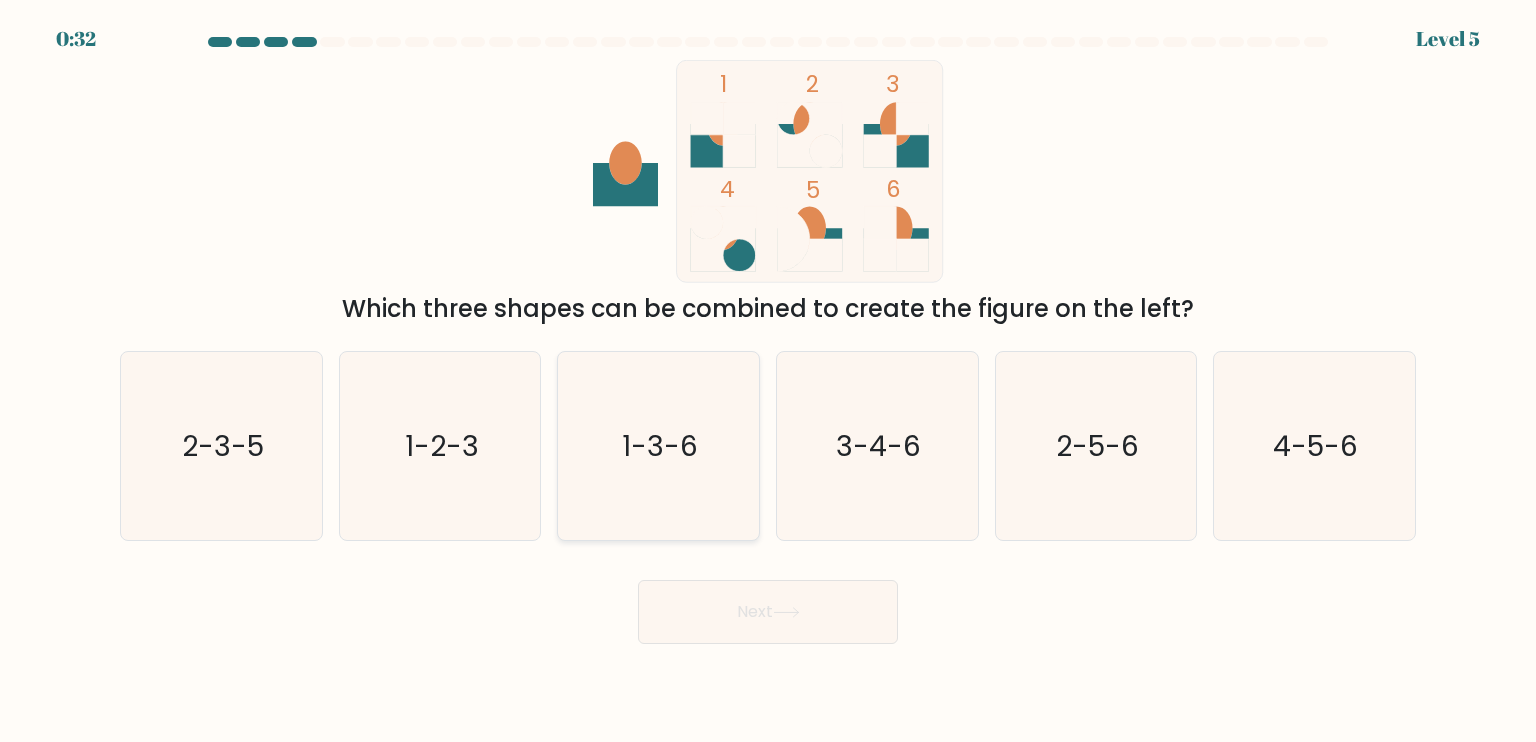 click on "1-3-6" 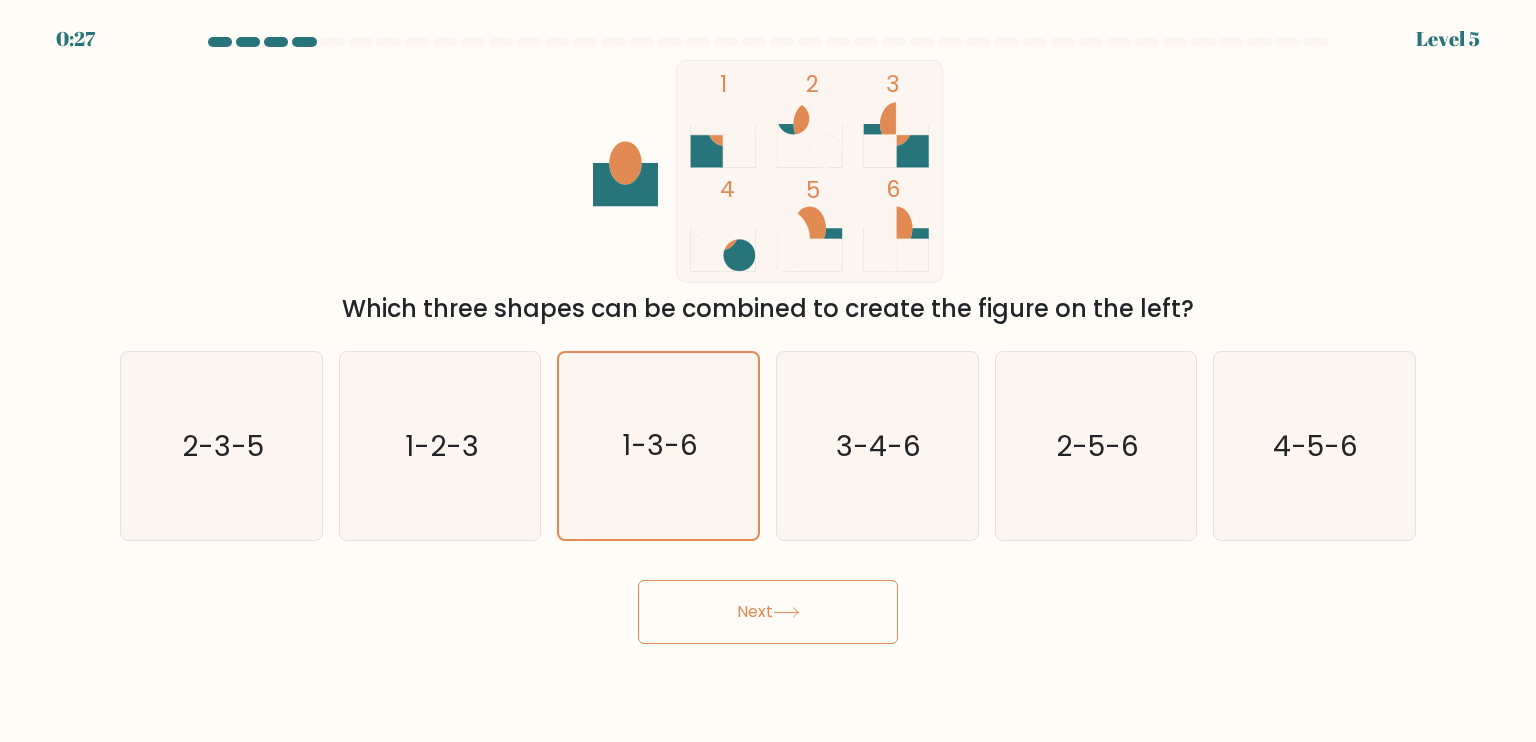 click on "Next" at bounding box center (768, 612) 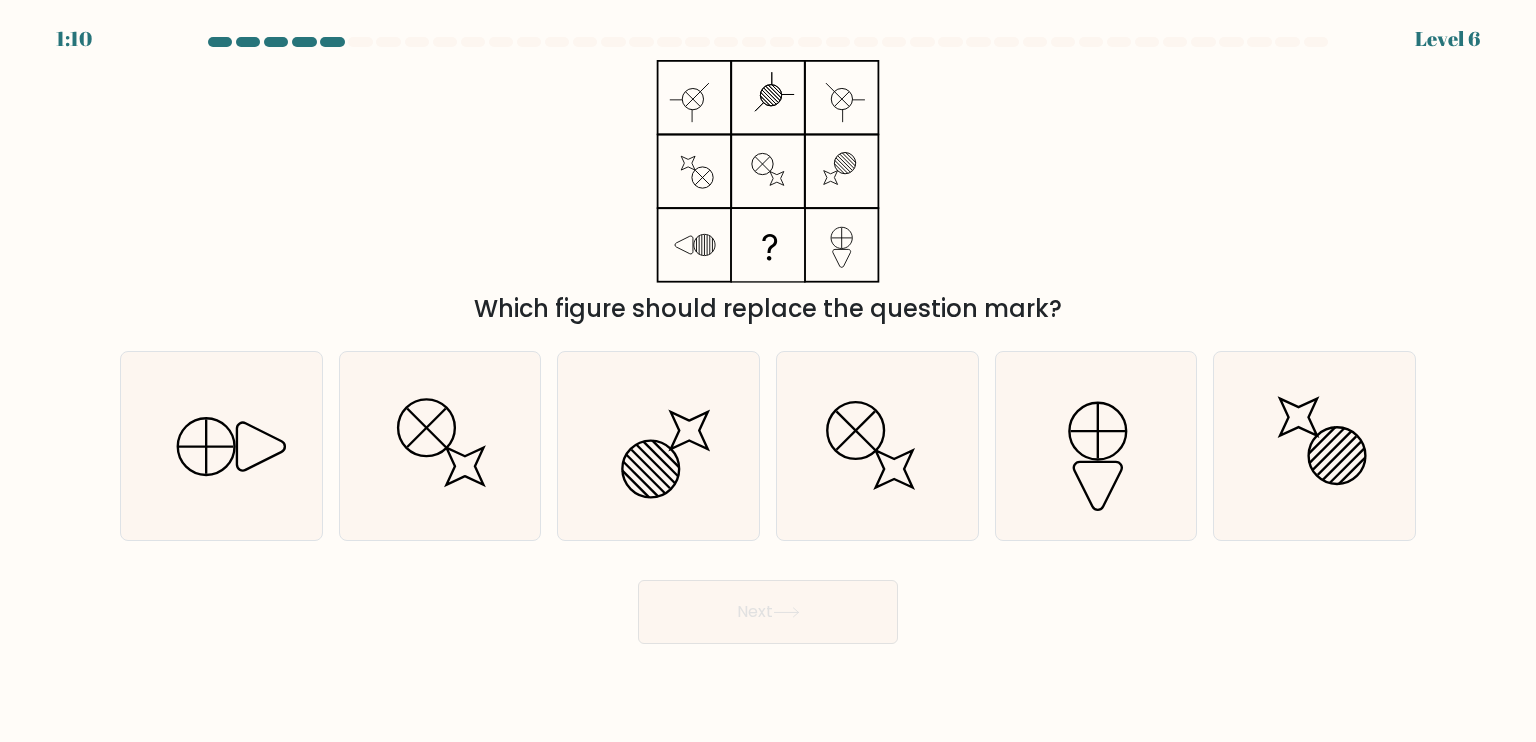 drag, startPoint x: 636, startPoint y: 301, endPoint x: 1038, endPoint y: 314, distance: 402.21014 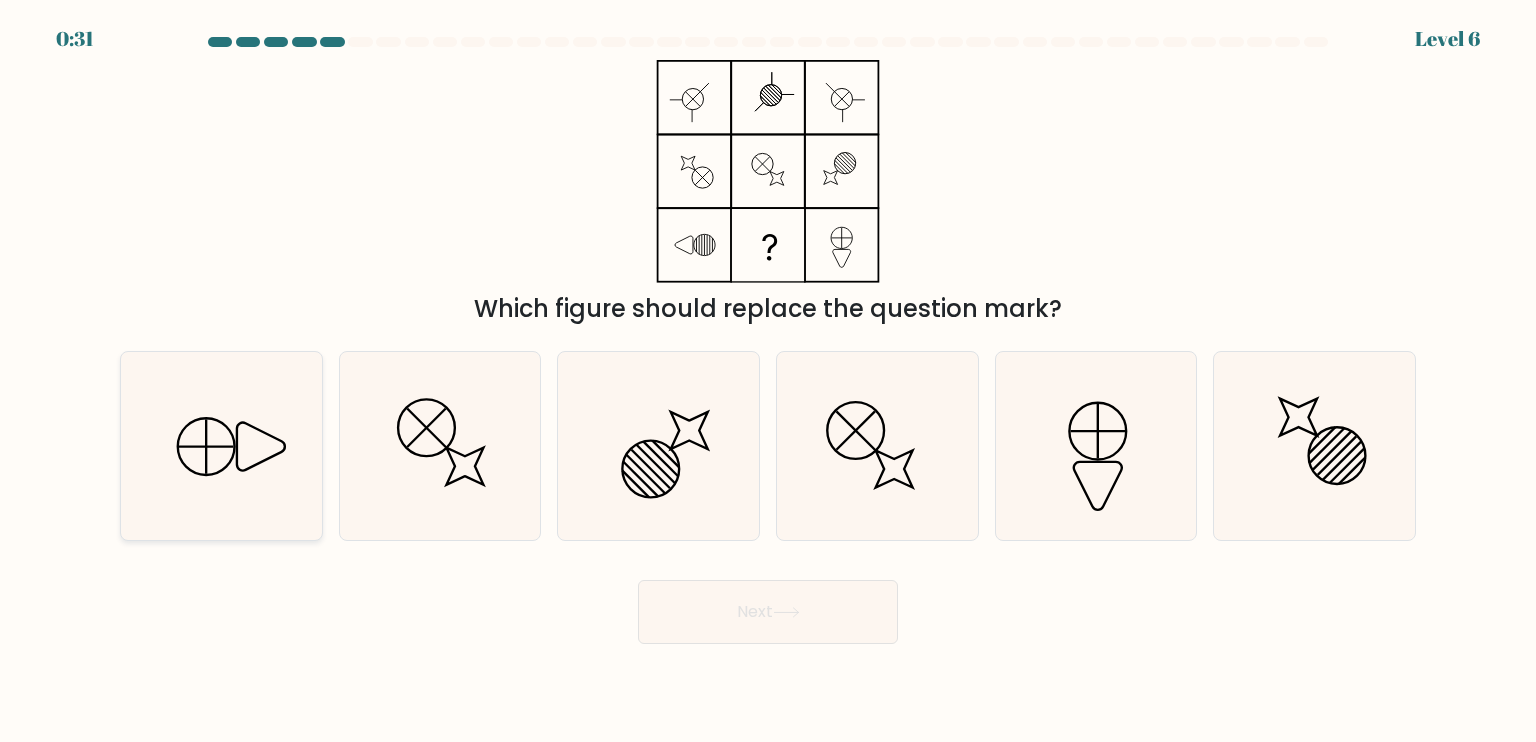 click 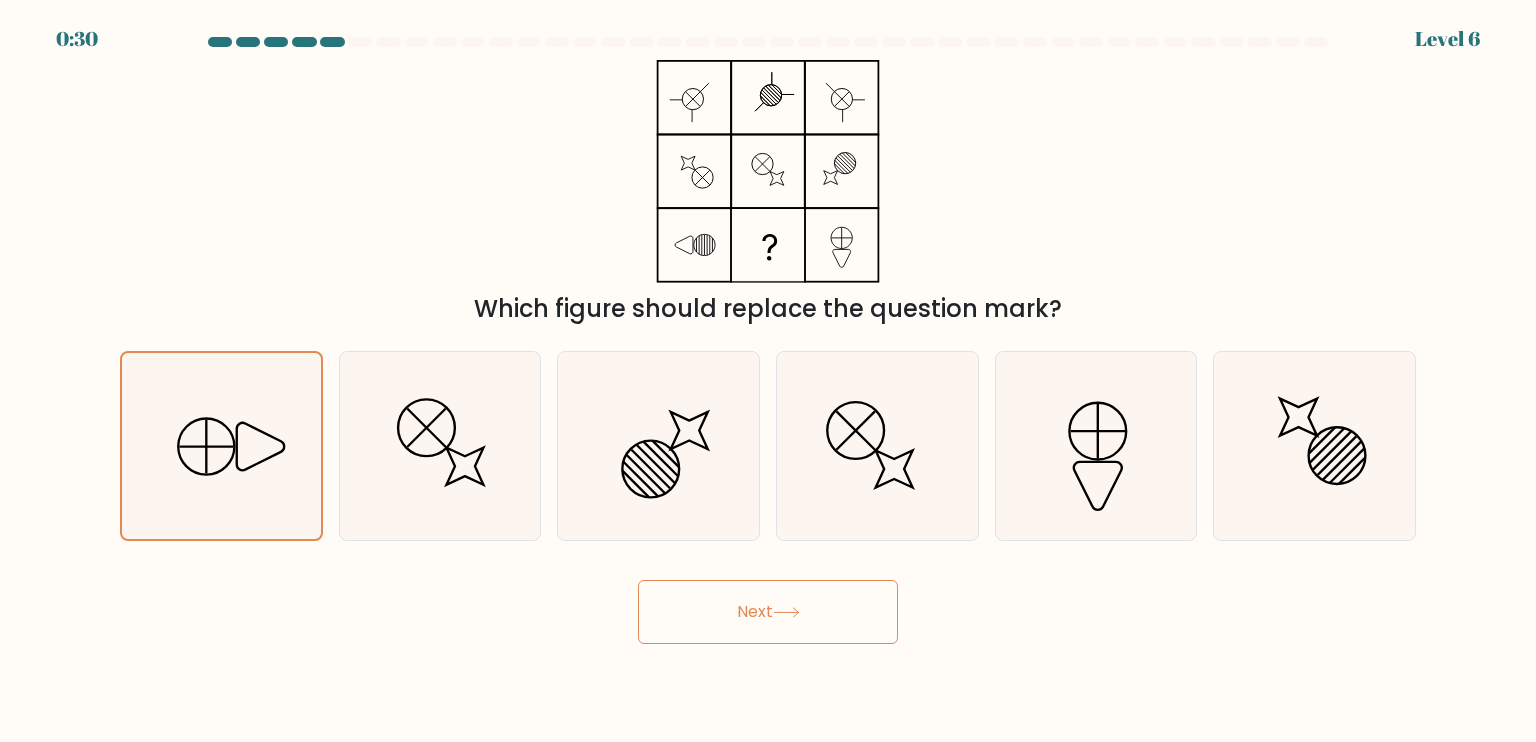 click on "Next" at bounding box center [768, 612] 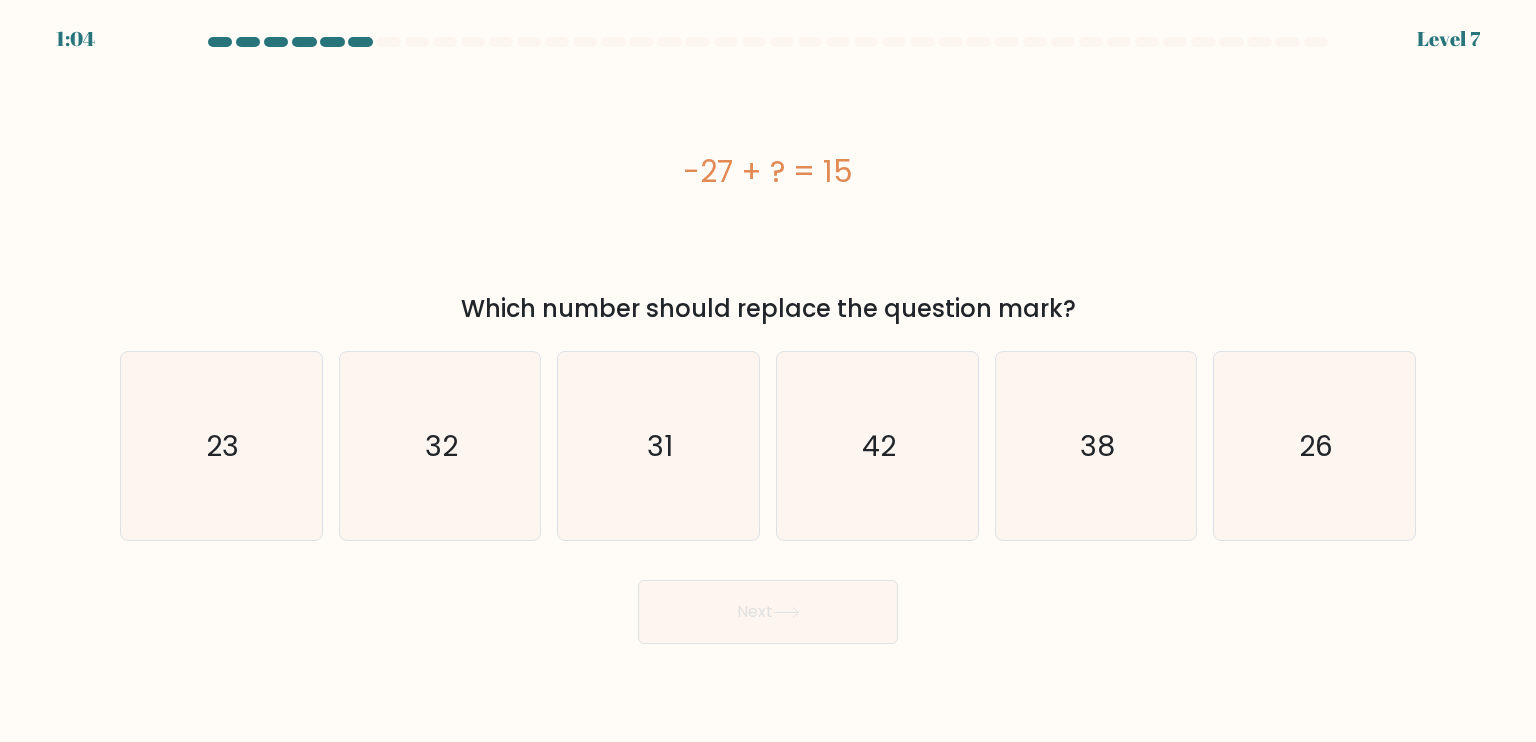 drag, startPoint x: 681, startPoint y: 167, endPoint x: 865, endPoint y: 176, distance: 184.21997 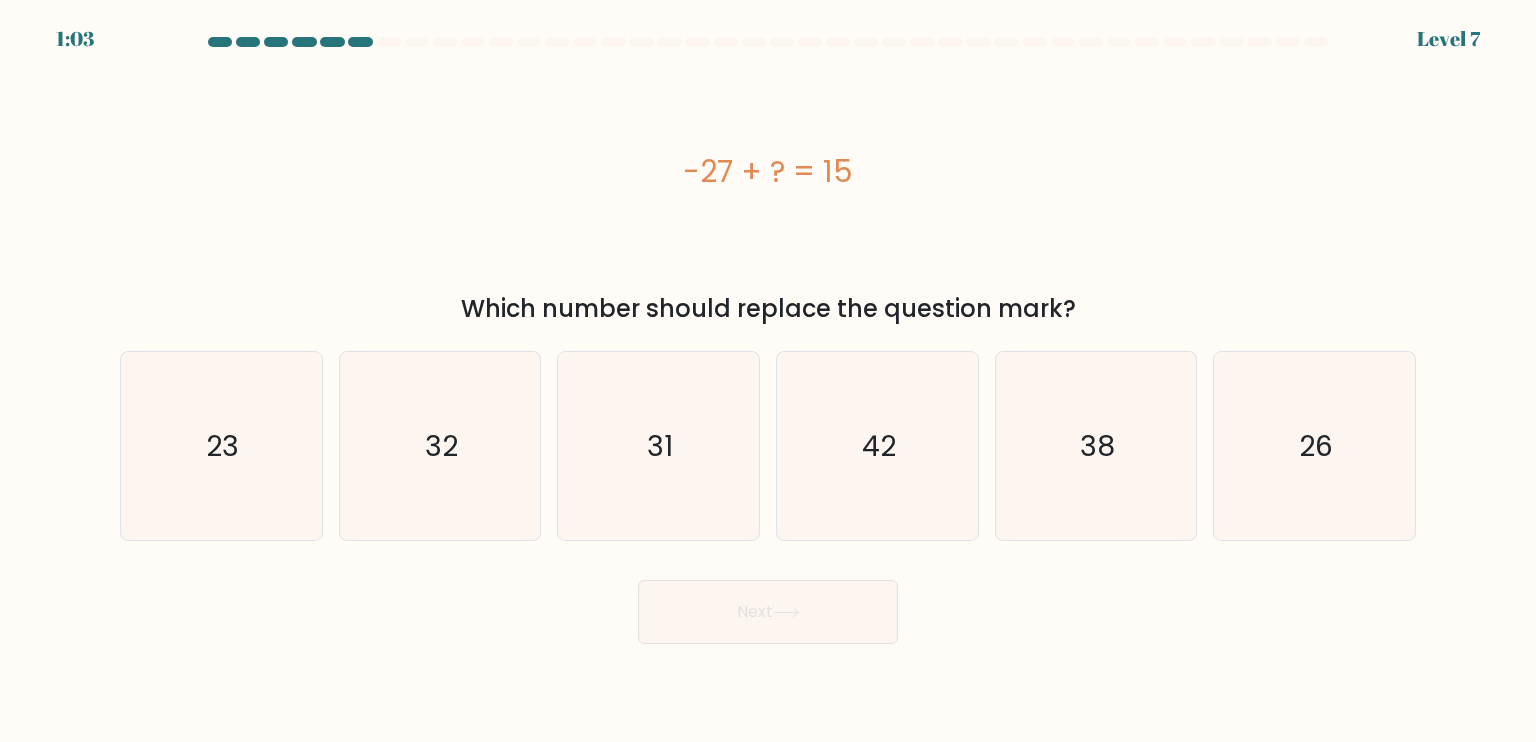 click on "-27 + ?  = 15" at bounding box center (768, 171) 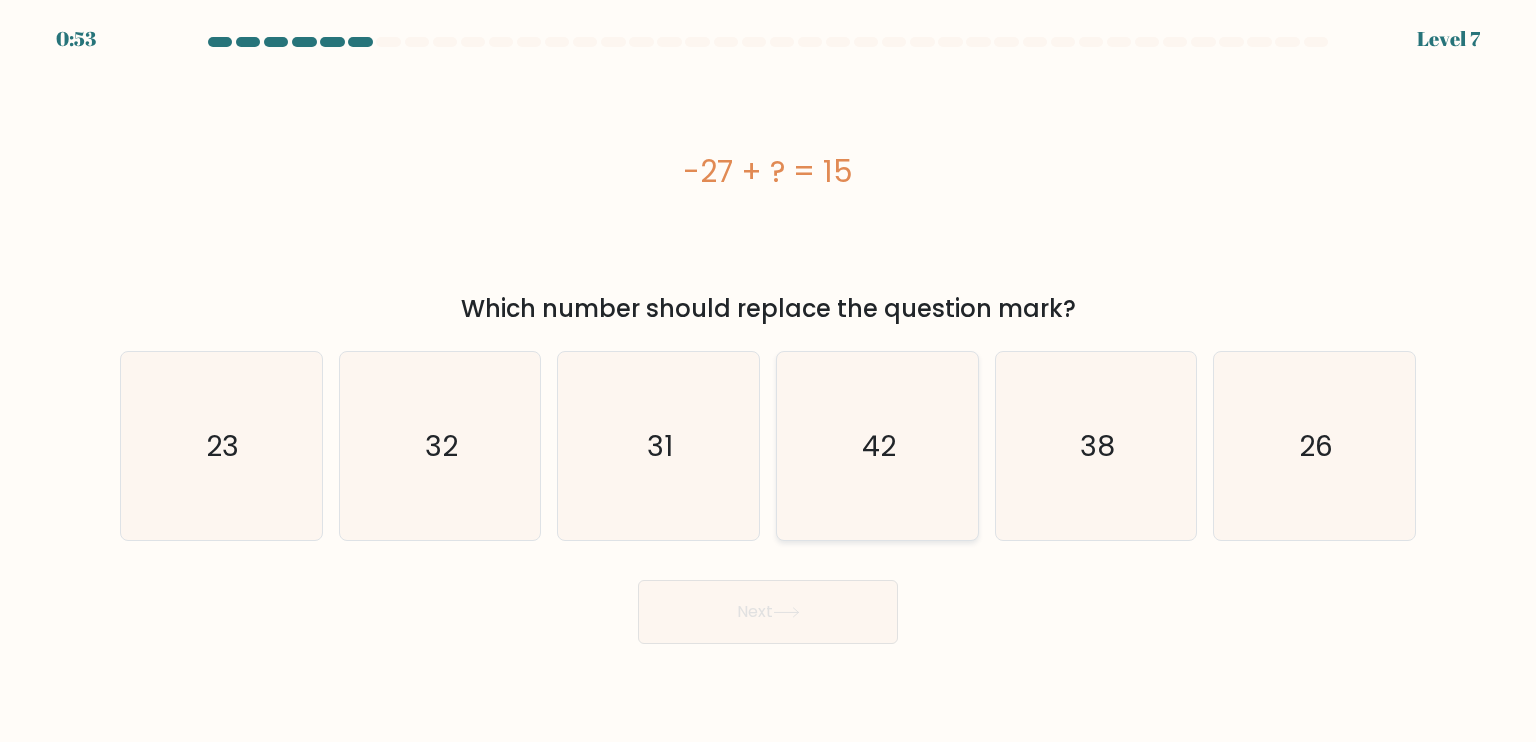 click on "42" 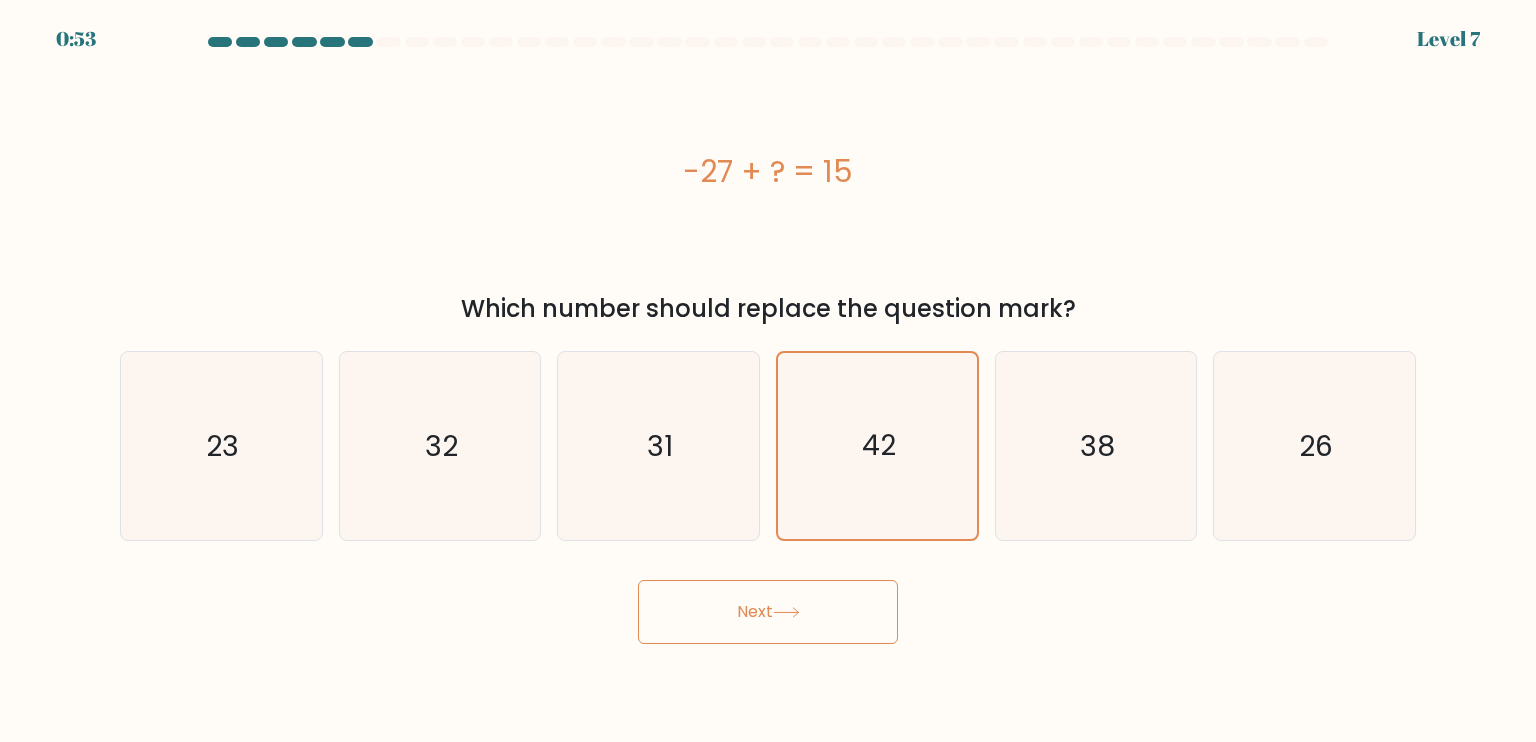click on "Next" at bounding box center (768, 612) 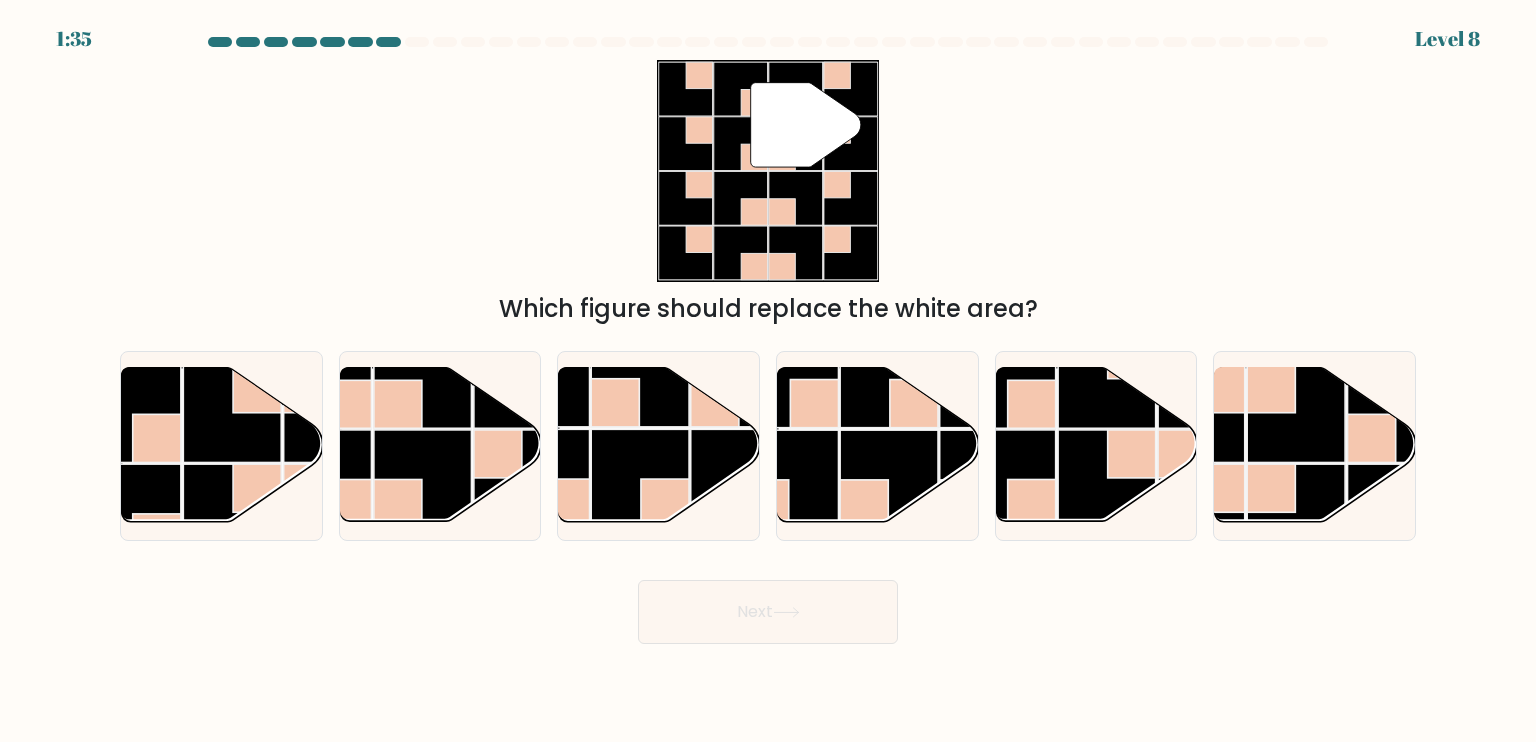 drag, startPoint x: 559, startPoint y: 303, endPoint x: 1022, endPoint y: 309, distance: 463.03888 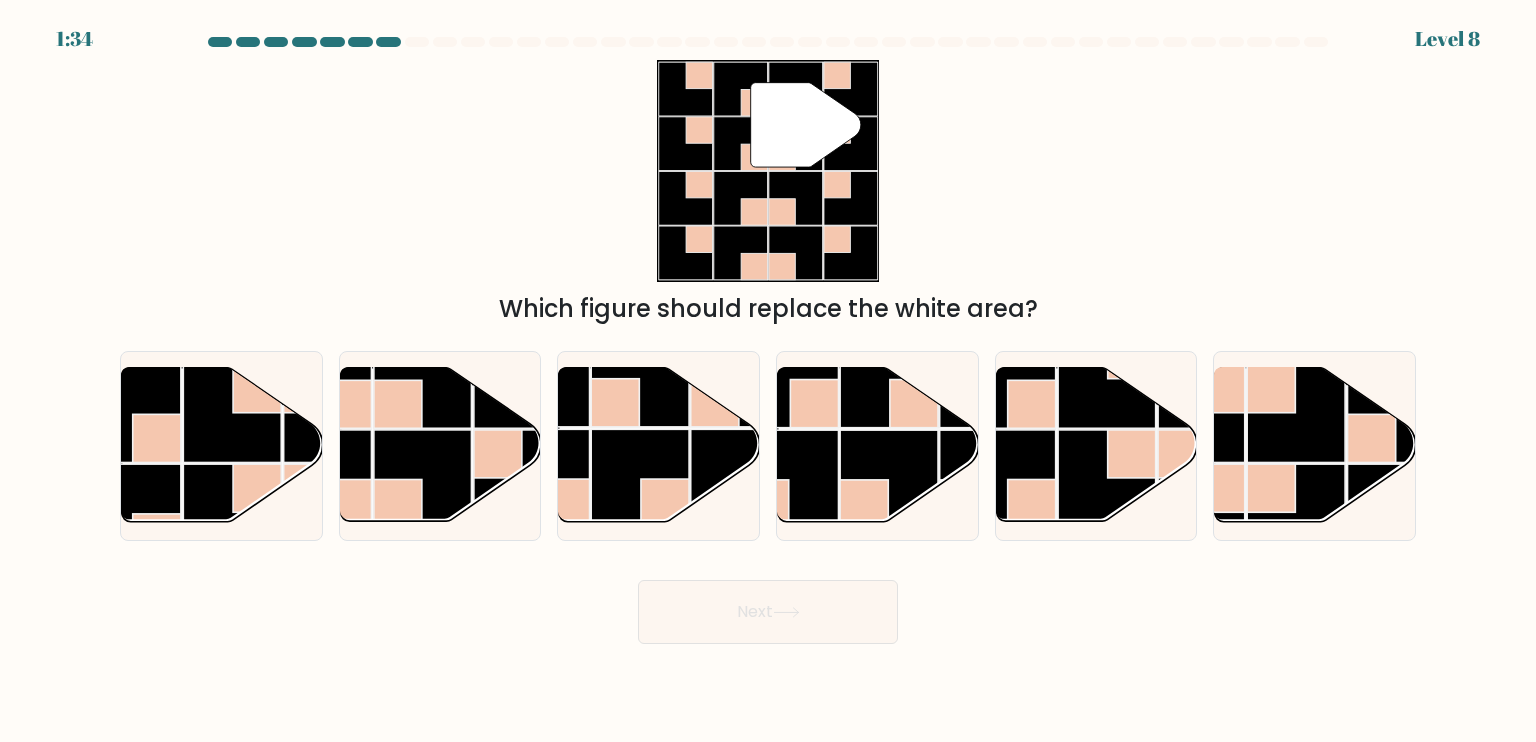 click on "Which figure should replace the white area?" at bounding box center (768, 309) 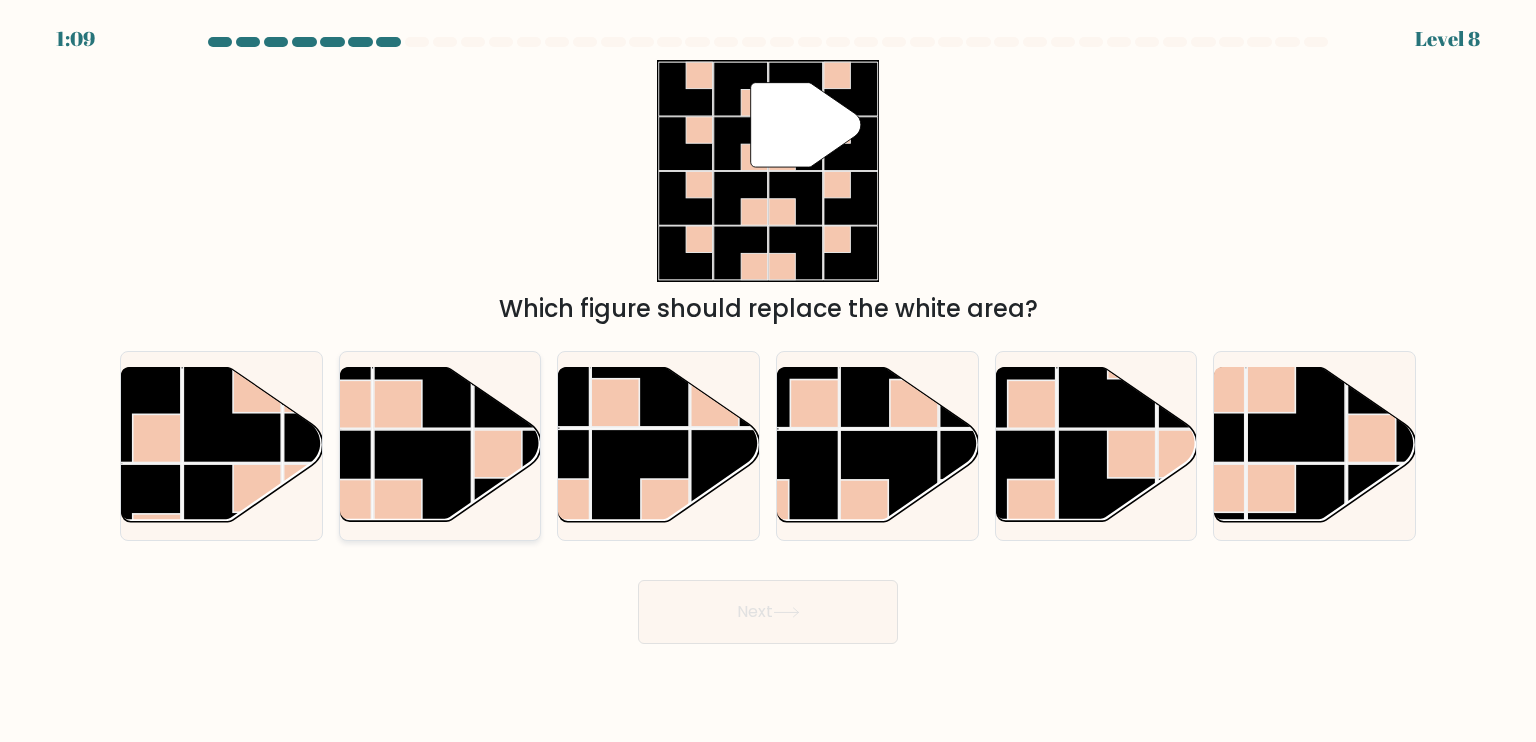 click 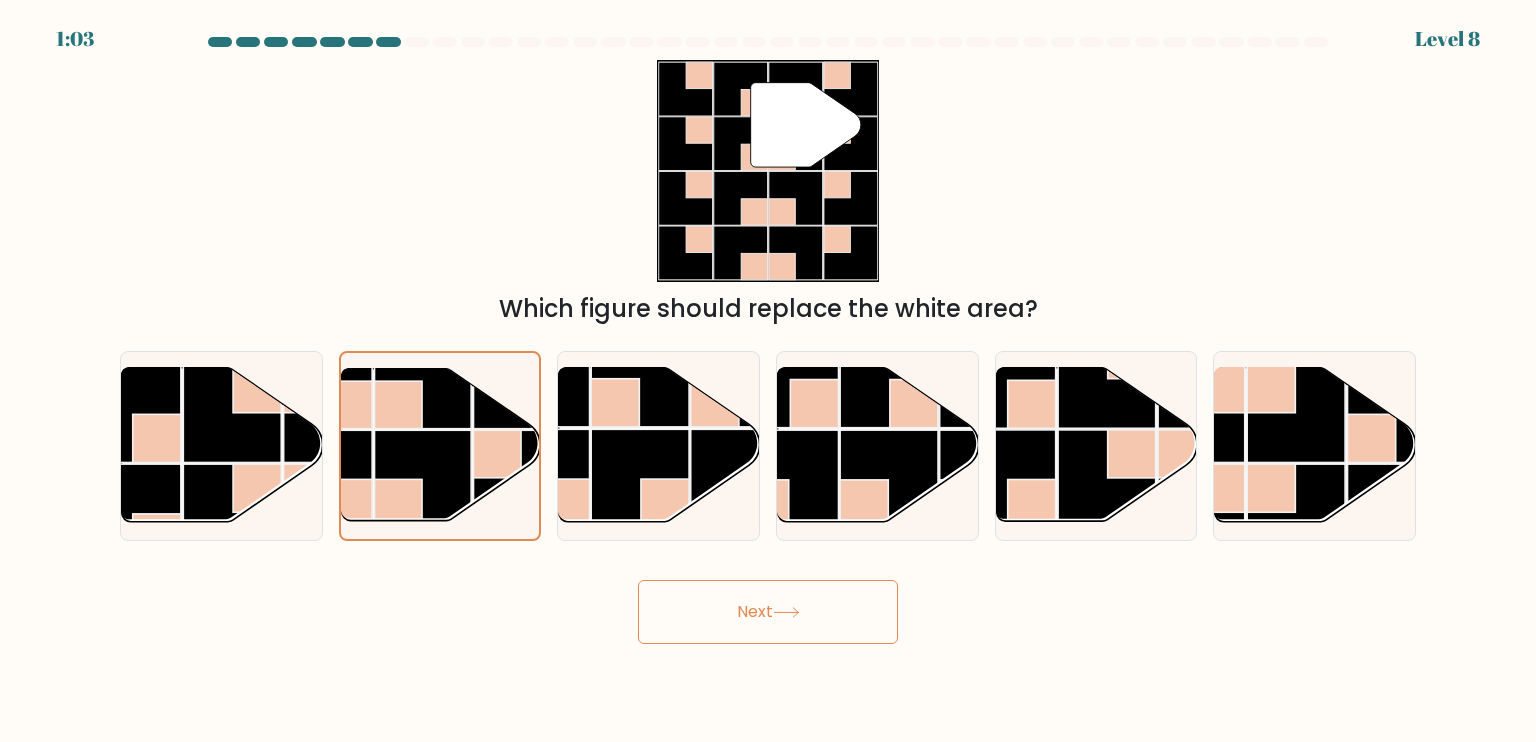 click on "Next" at bounding box center (768, 612) 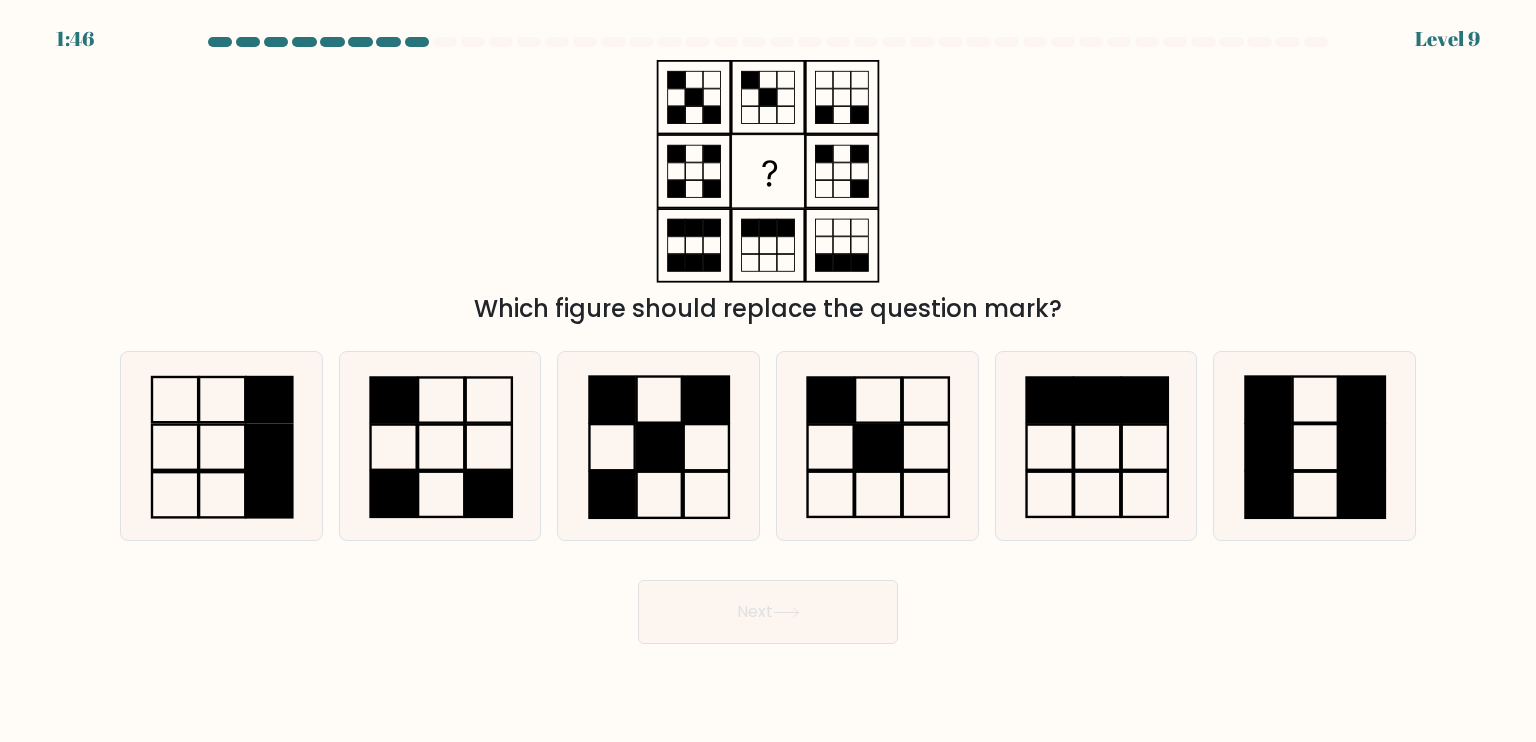 drag, startPoint x: 562, startPoint y: 310, endPoint x: 1001, endPoint y: 306, distance: 439.01822 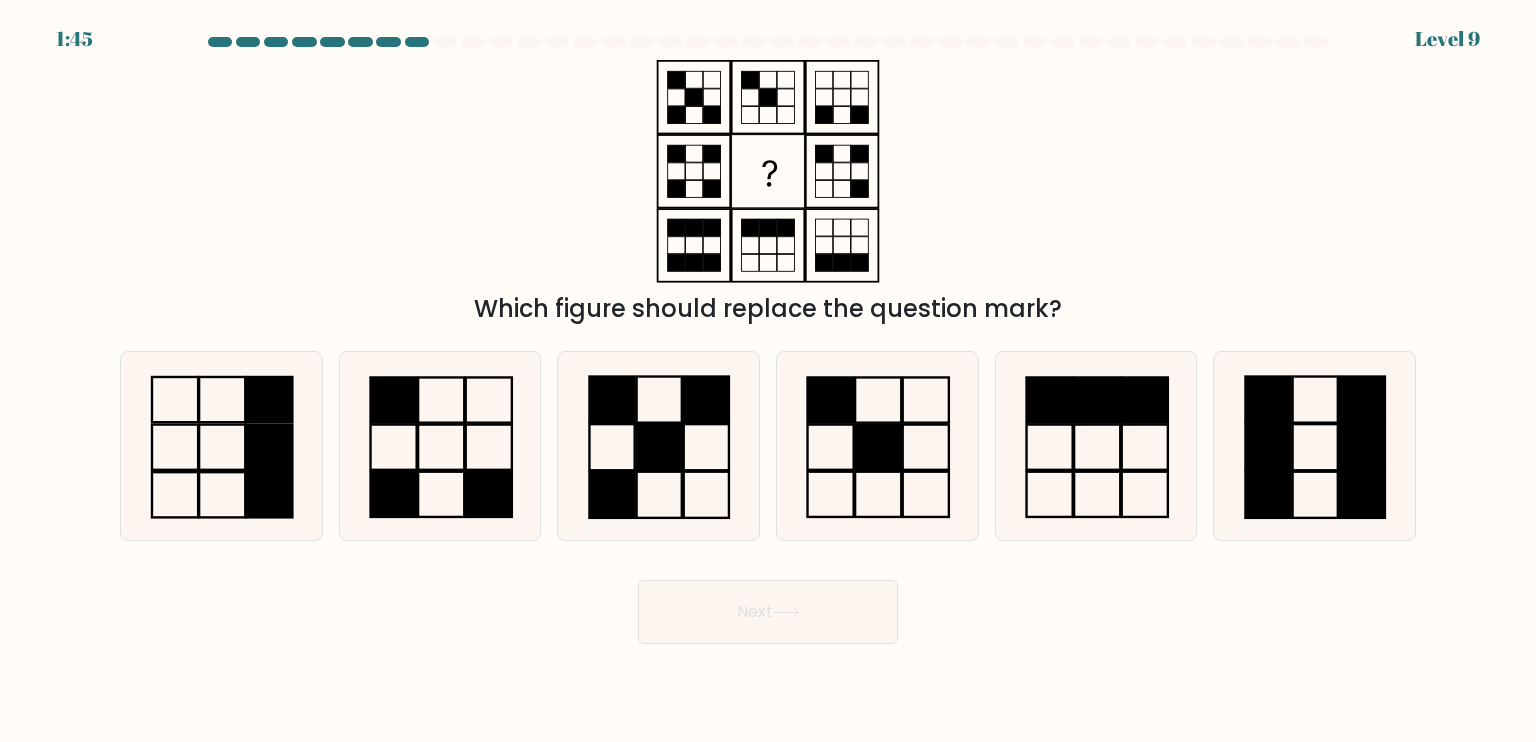 drag, startPoint x: 871, startPoint y: 311, endPoint x: 1005, endPoint y: 303, distance: 134.23859 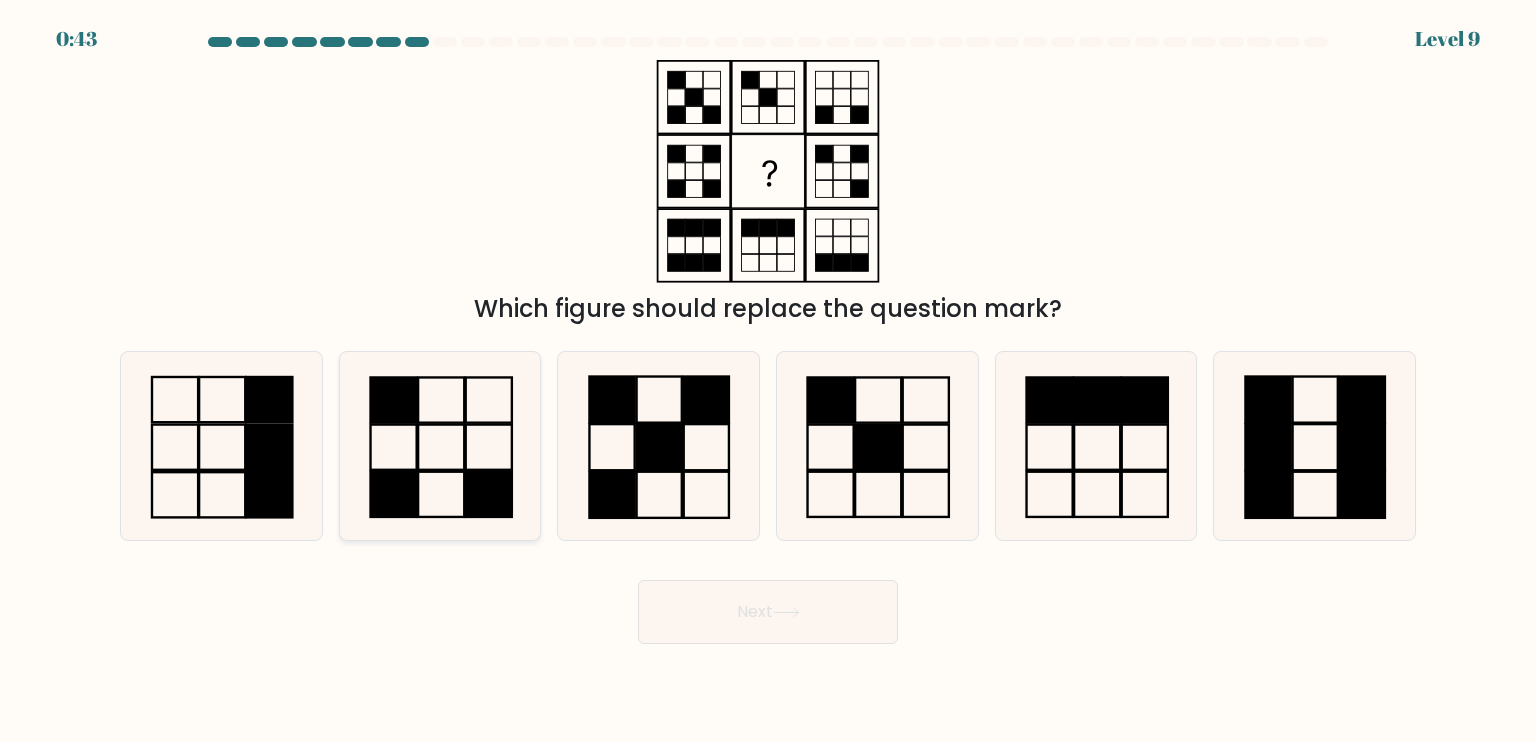 click 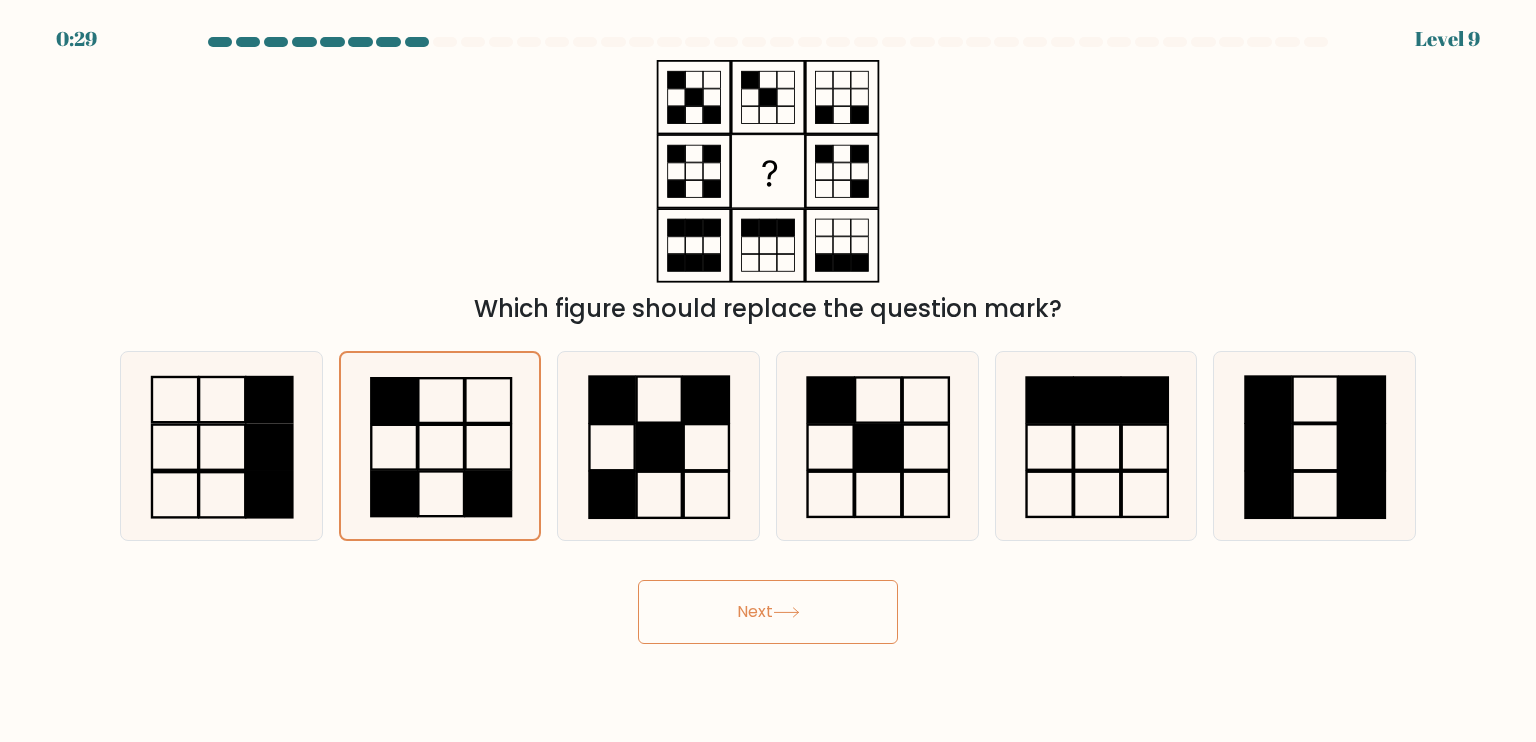 click on "Next" at bounding box center (768, 612) 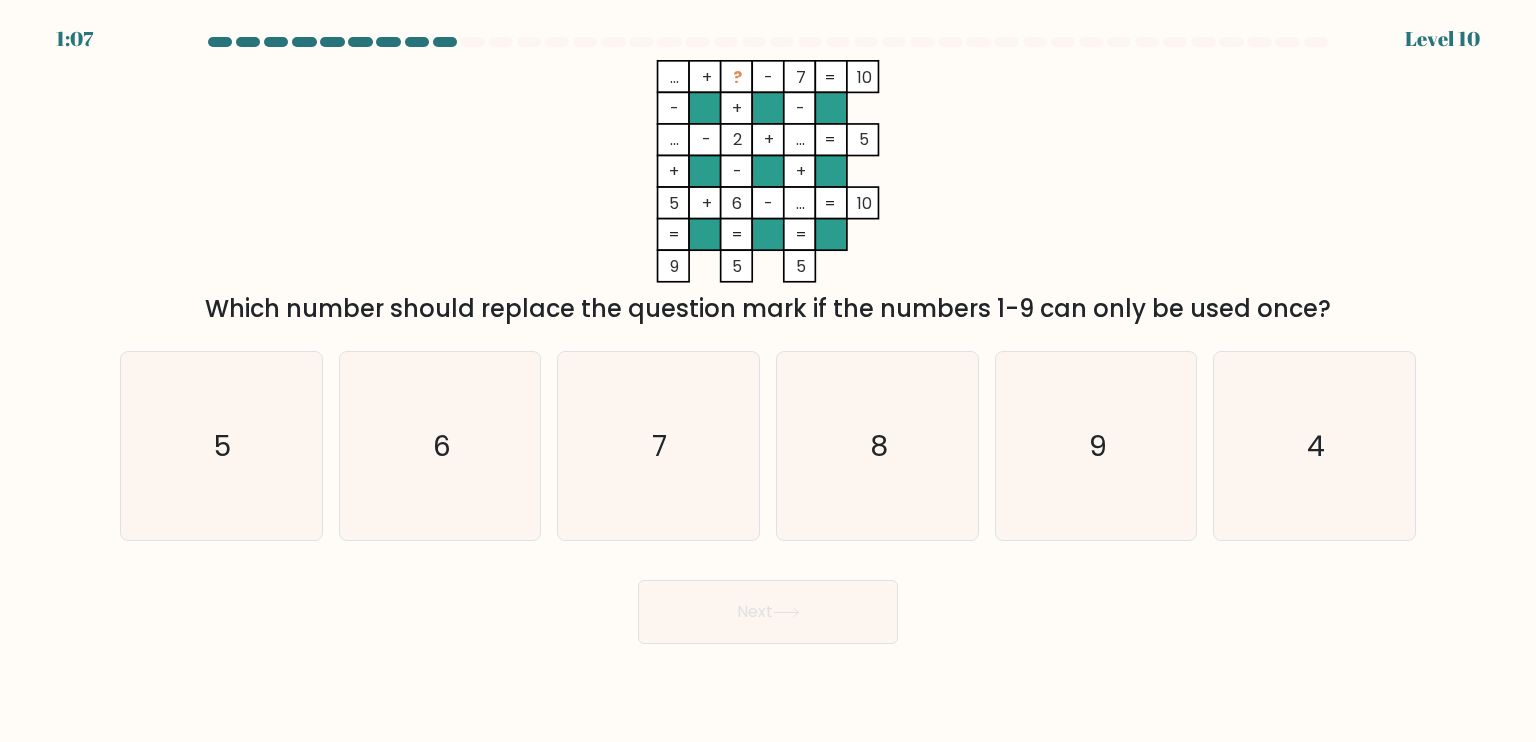 drag, startPoint x: 297, startPoint y: 309, endPoint x: 1318, endPoint y: 306, distance: 1021.0044 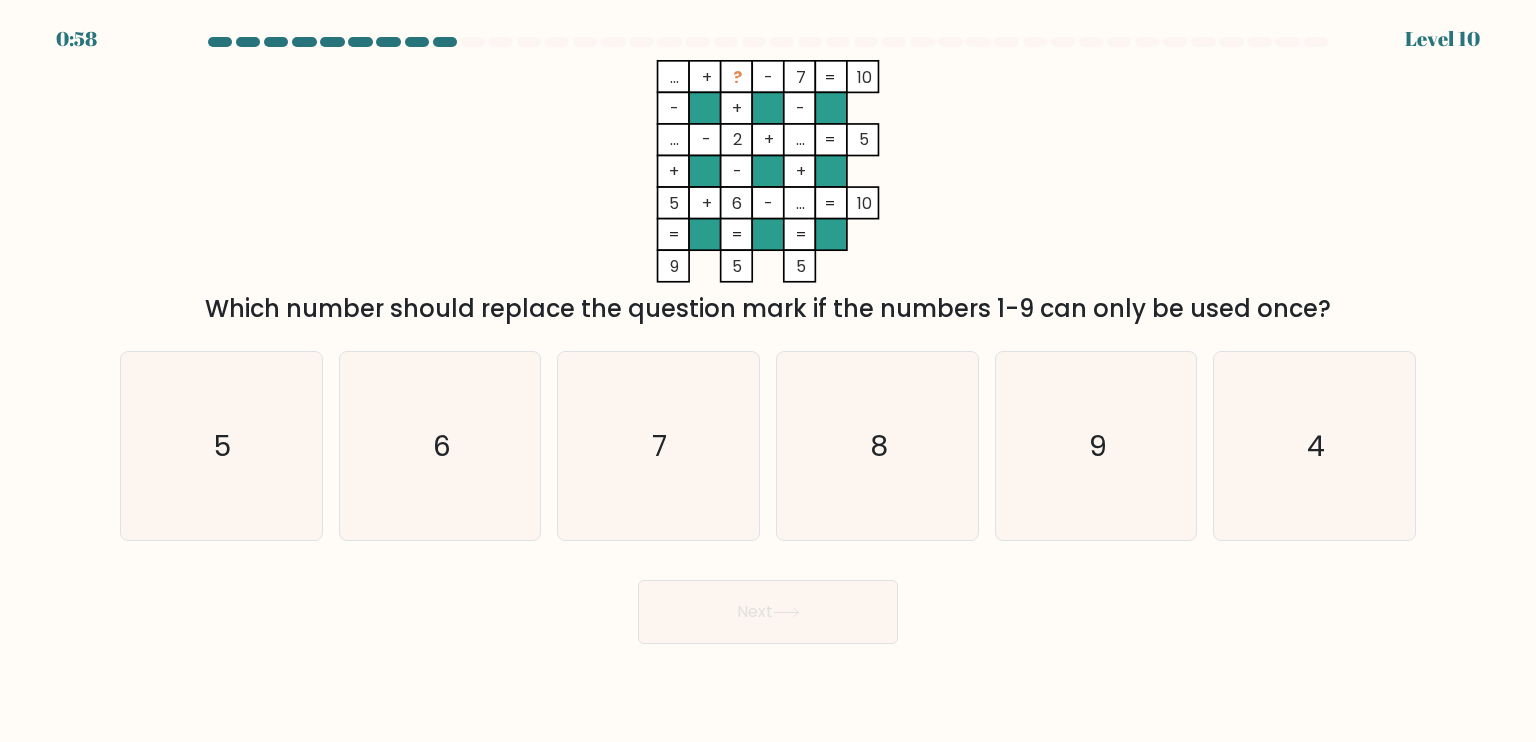 drag, startPoint x: 992, startPoint y: 304, endPoint x: 1312, endPoint y: 297, distance: 320.07654 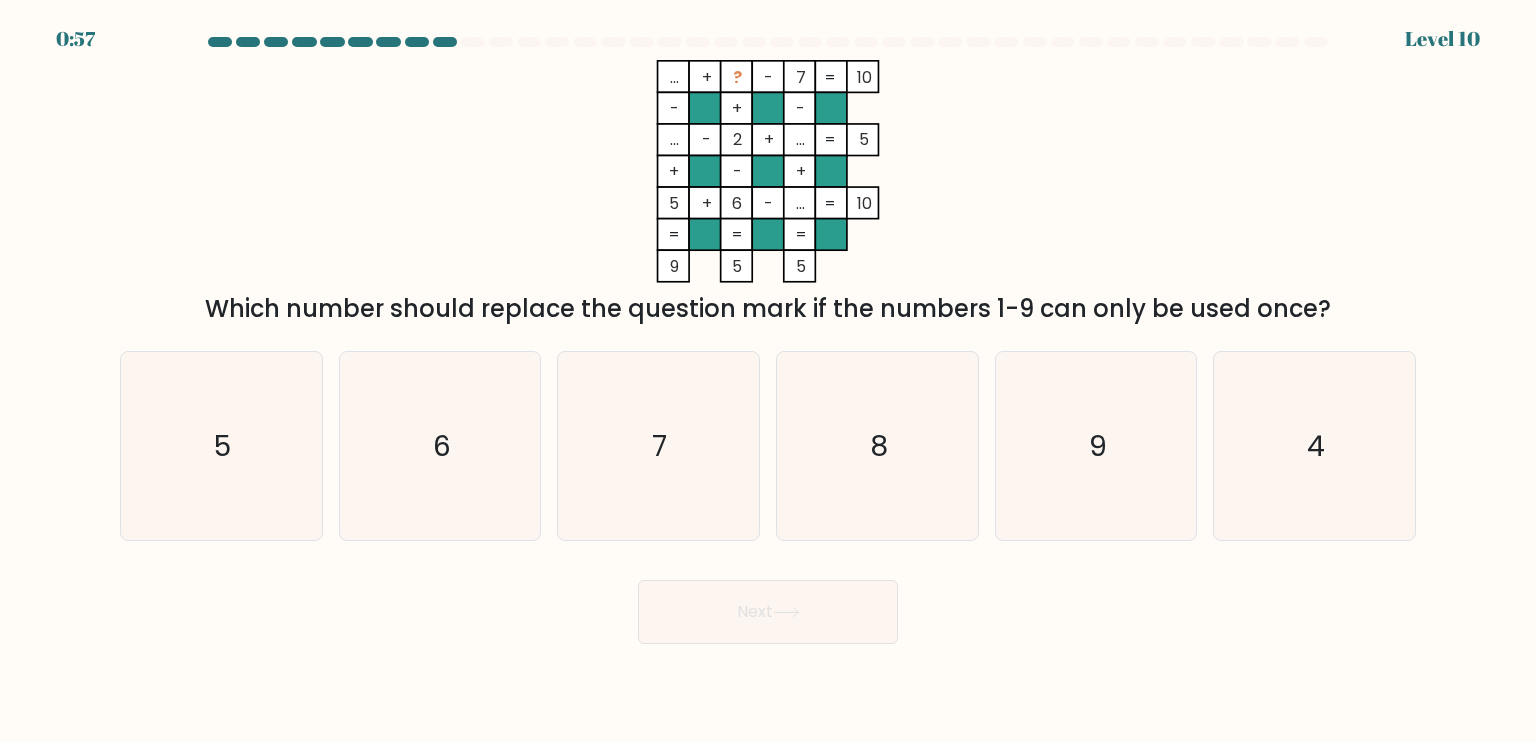click on "Which number should replace the question mark if the numbers 1-9 can only be used once?" at bounding box center [768, 309] 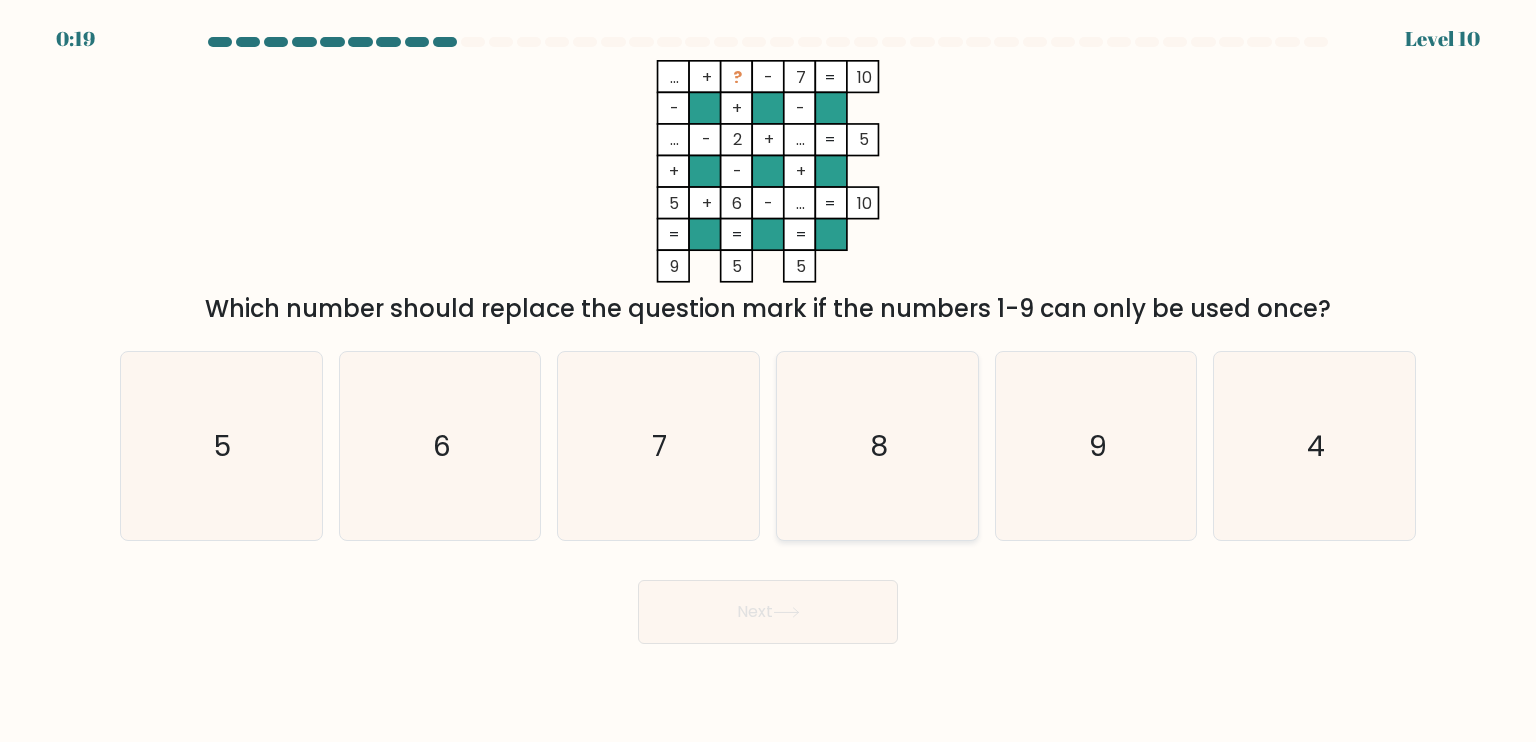 click on "8" 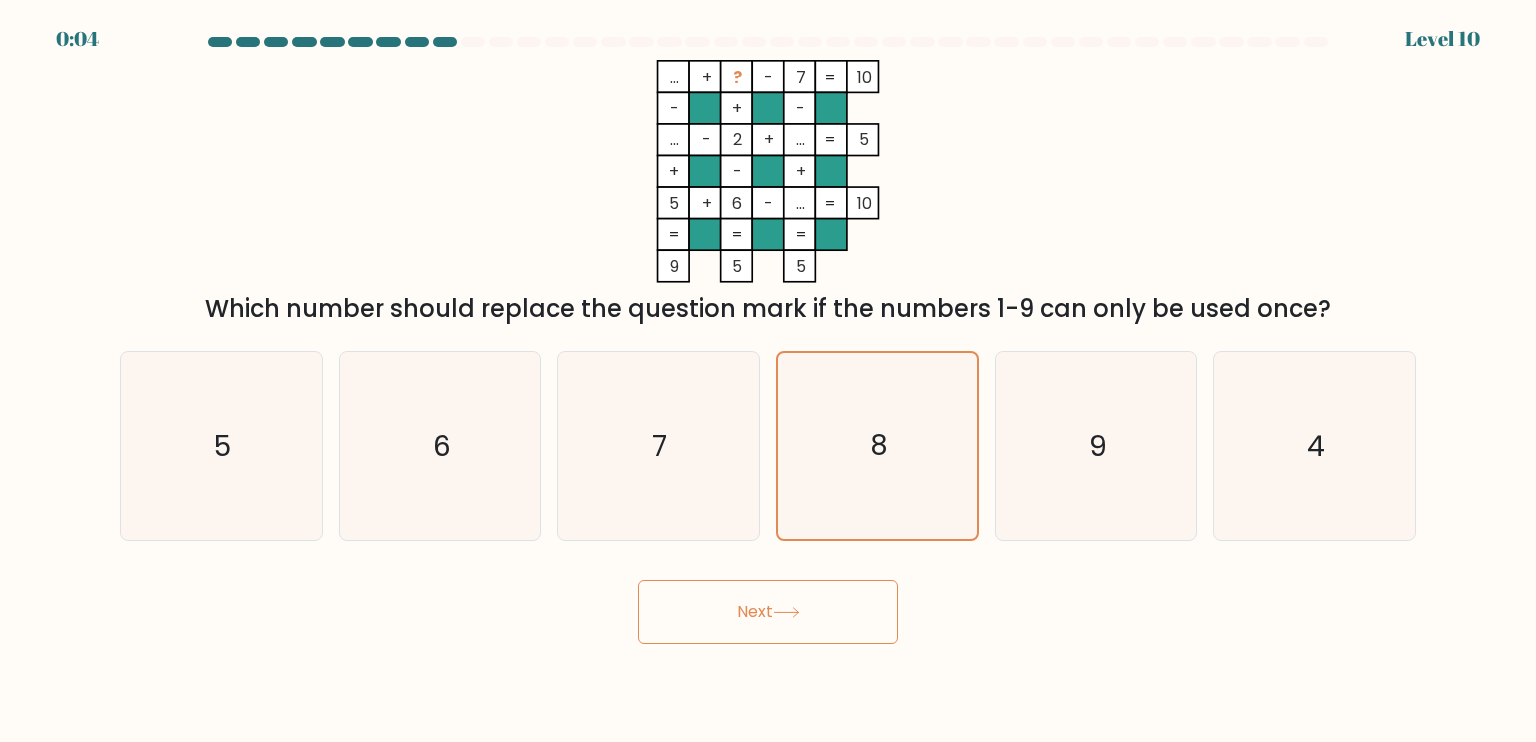 click on "?" 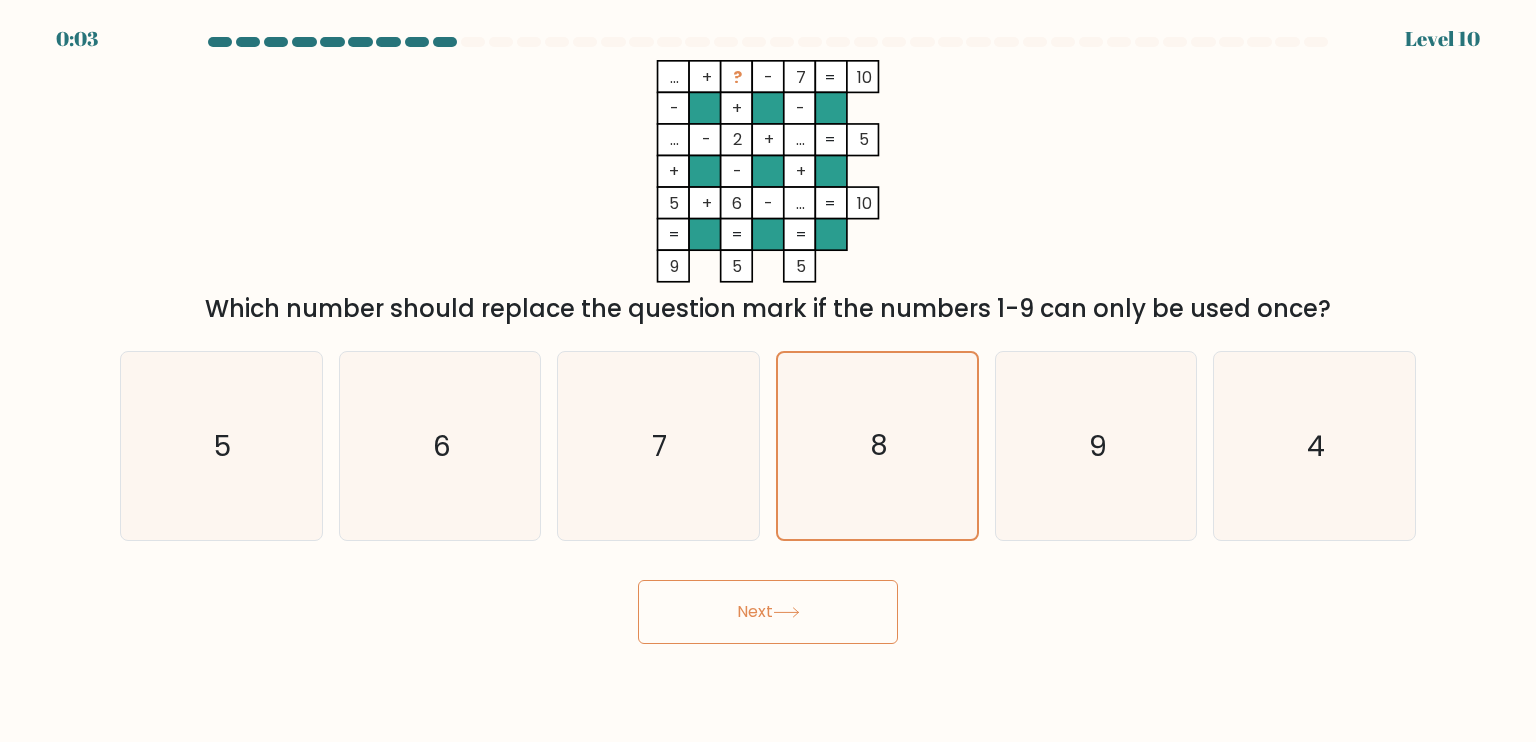 click on "..." 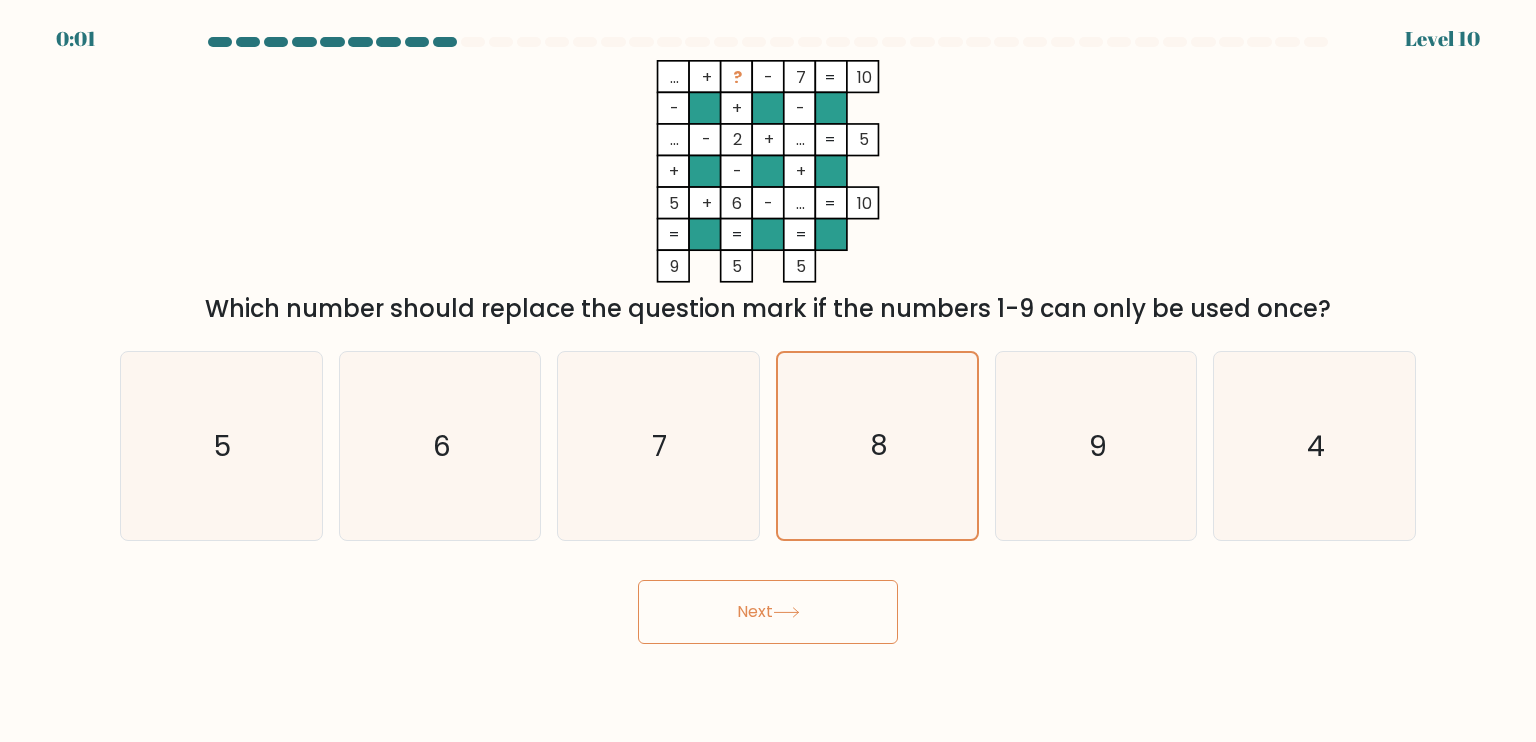 click on "..." 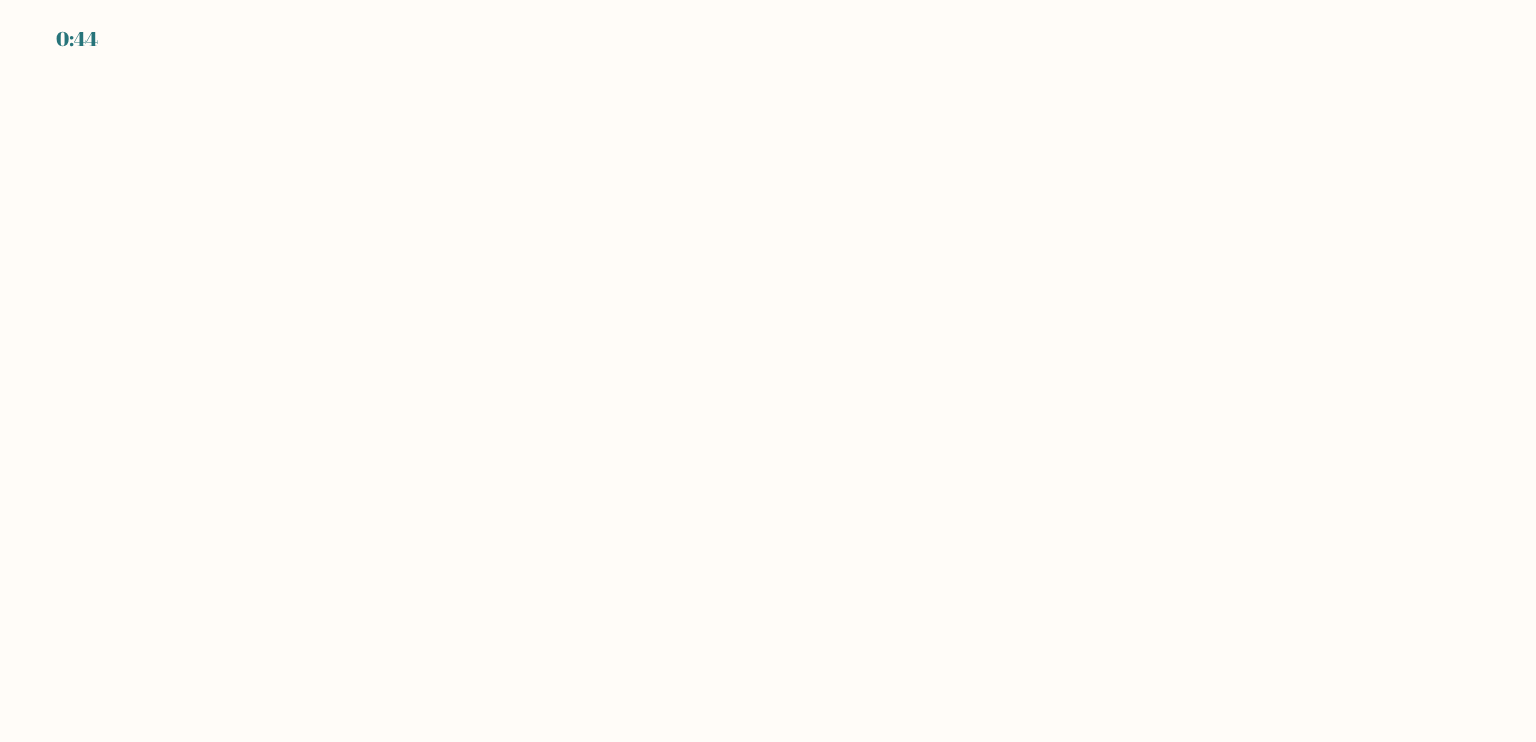scroll, scrollTop: 0, scrollLeft: 0, axis: both 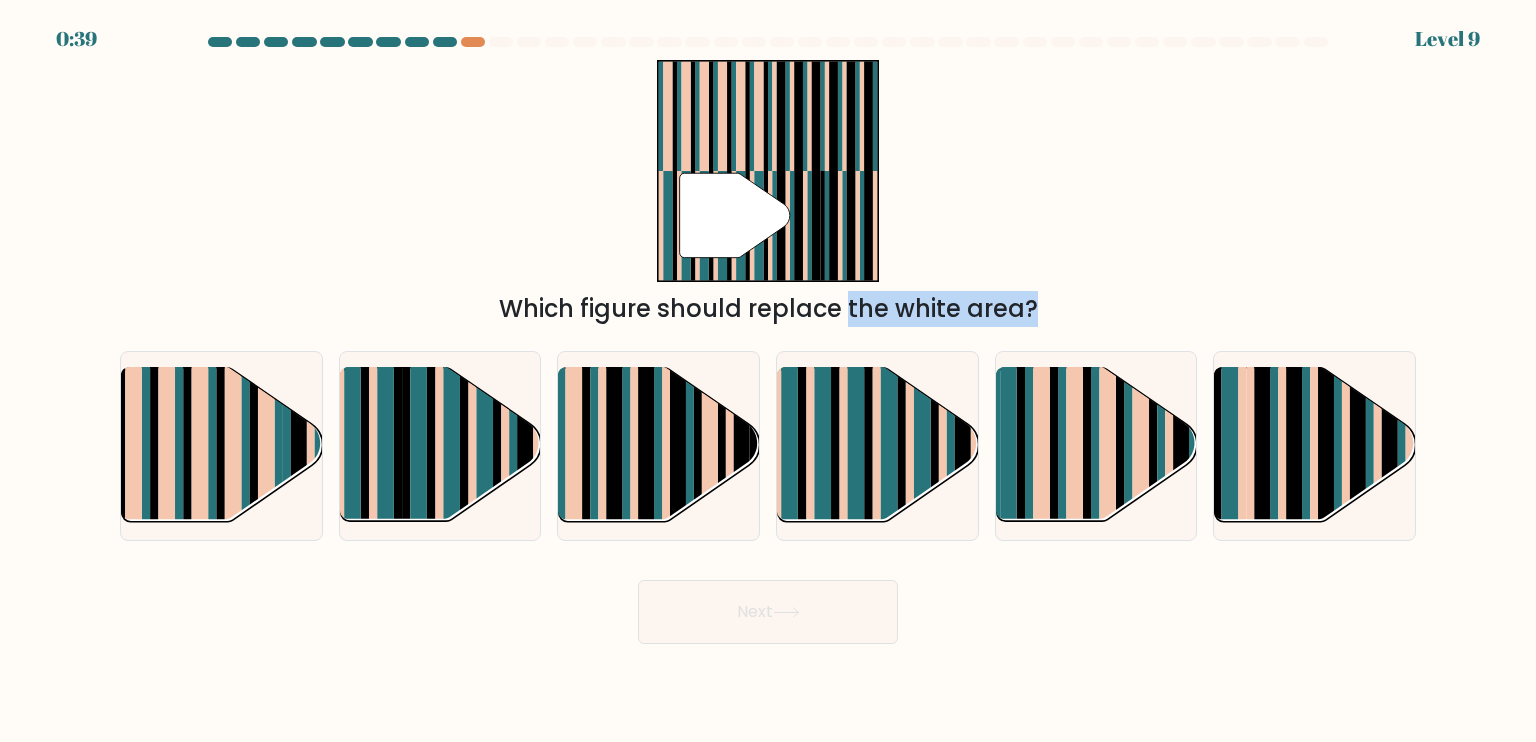 drag, startPoint x: 672, startPoint y: 311, endPoint x: 999, endPoint y: 332, distance: 327.6736 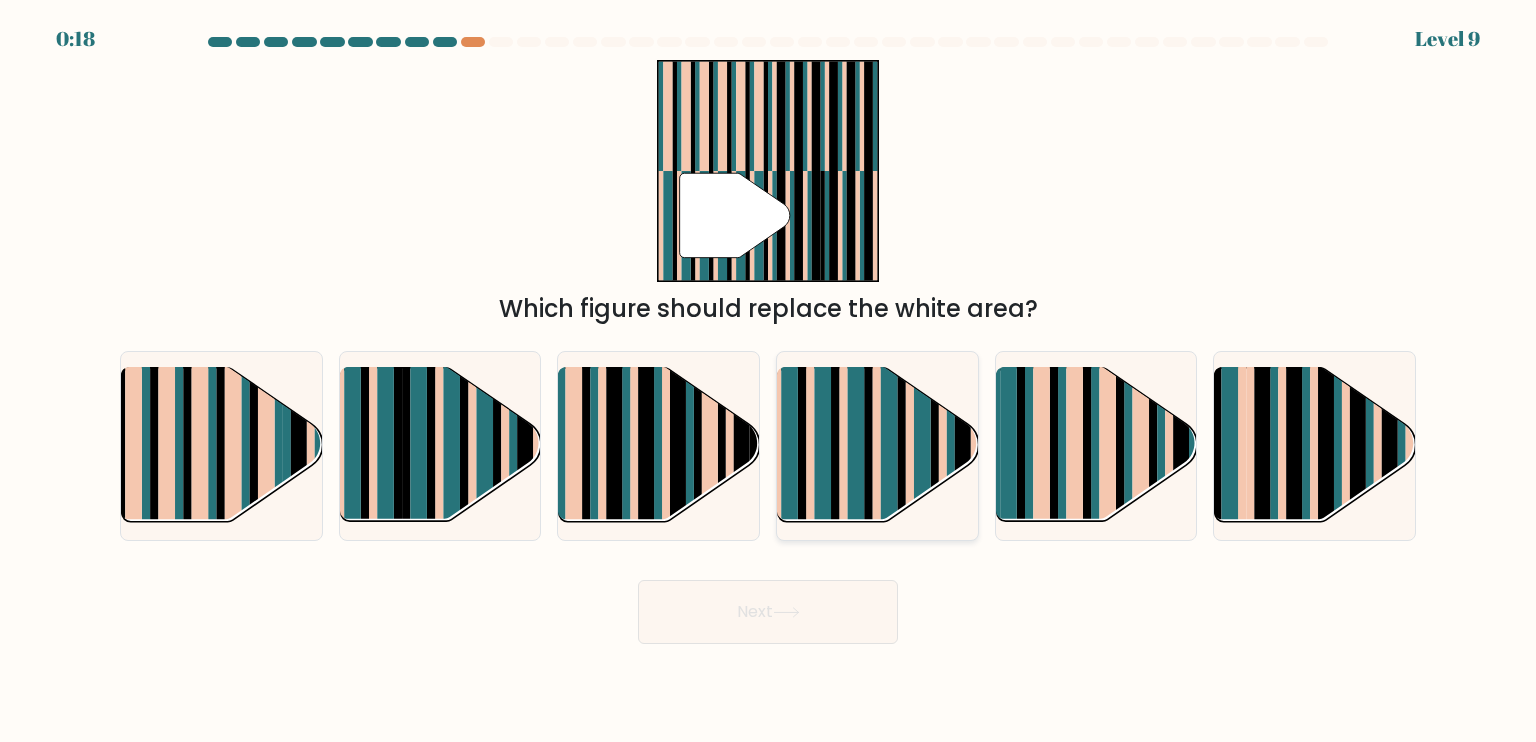 click 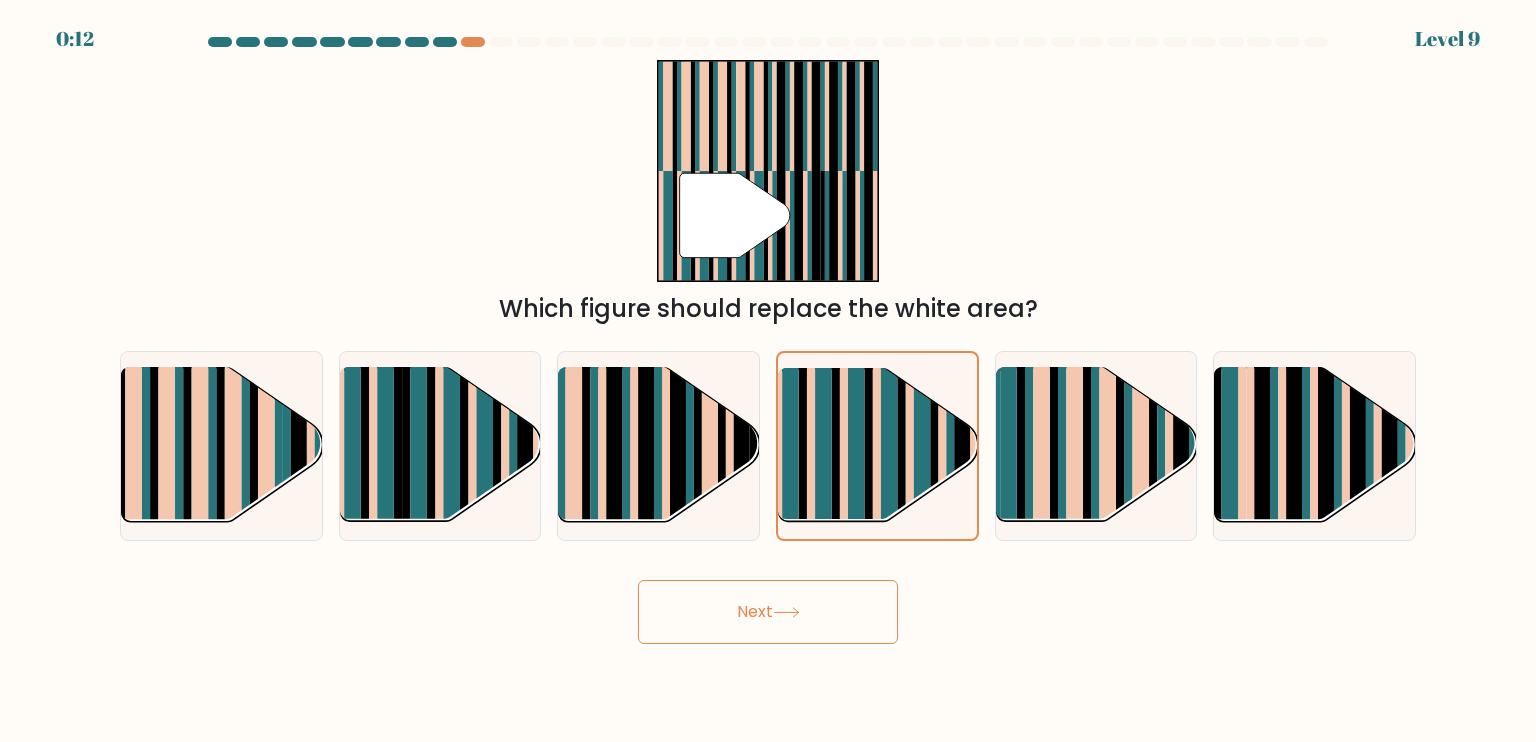 click on "Next" at bounding box center [768, 612] 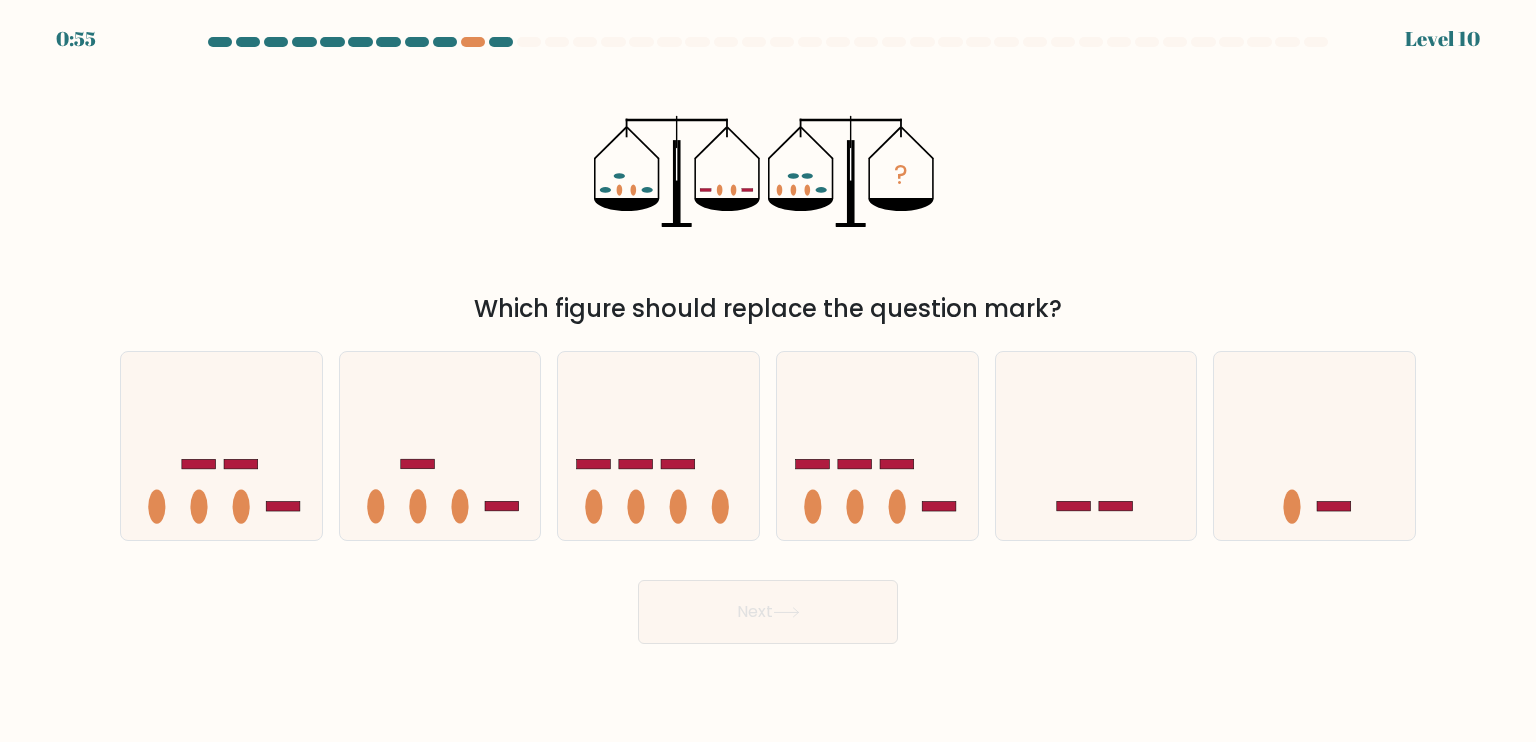 drag, startPoint x: 570, startPoint y: 310, endPoint x: 988, endPoint y: 308, distance: 418.0048 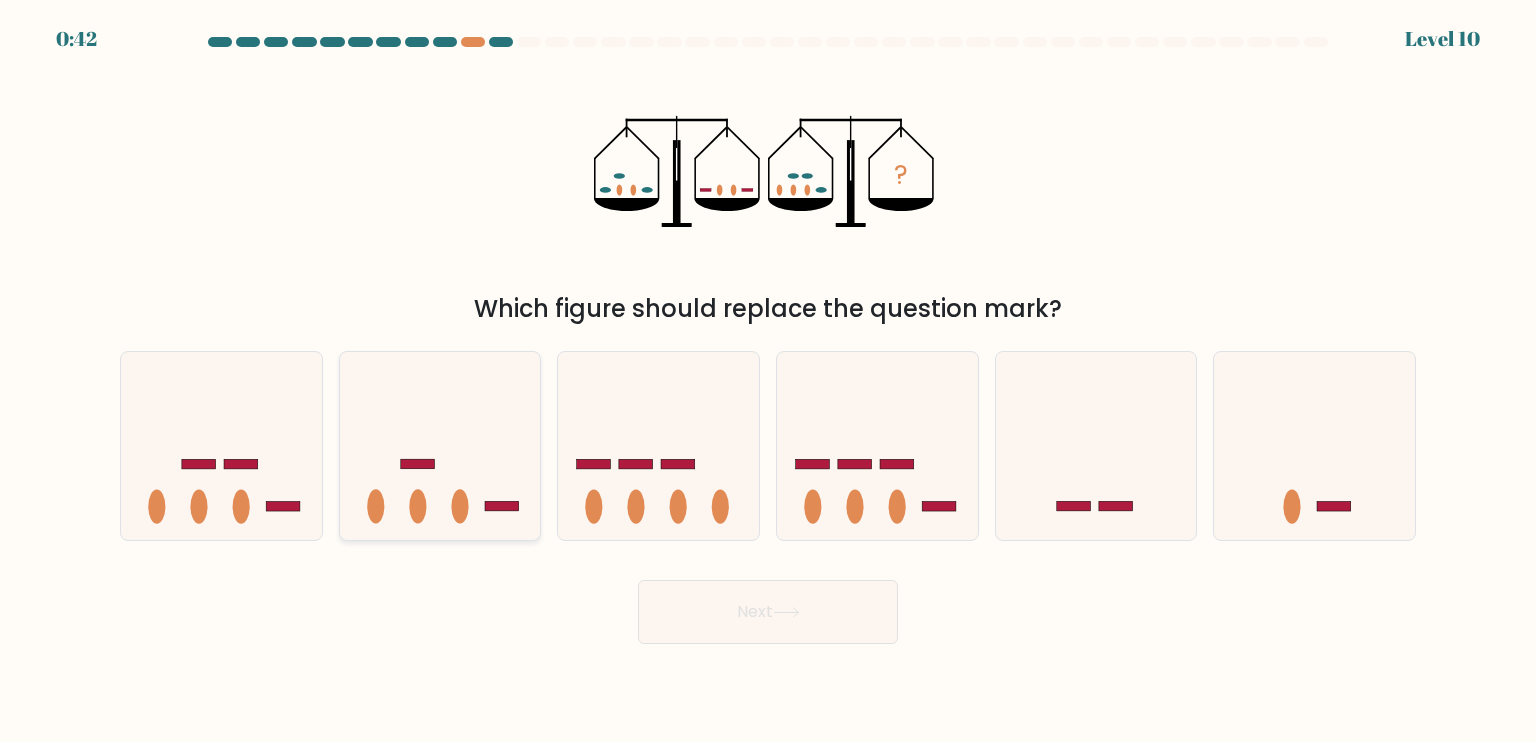 click 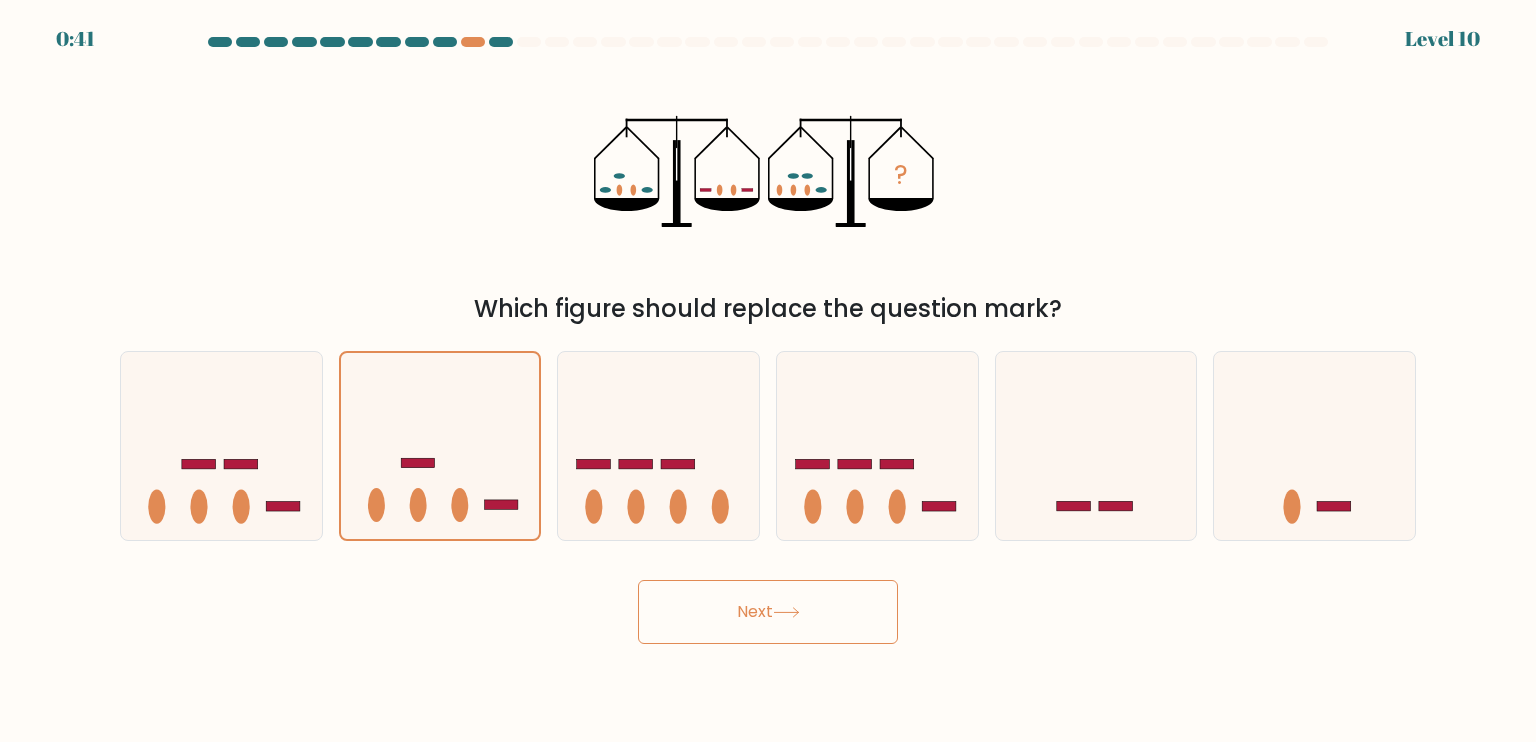 click on "Next" at bounding box center (768, 612) 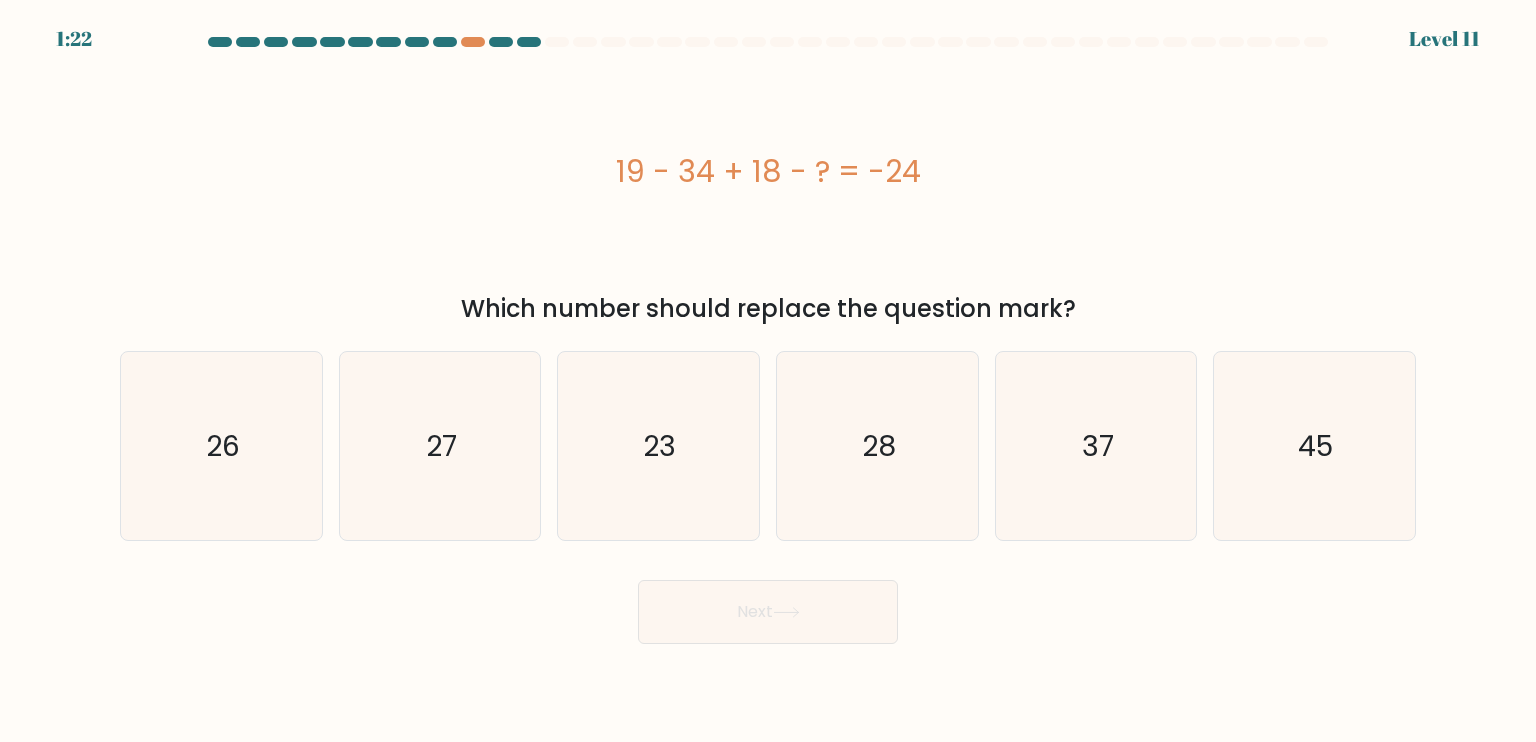 drag, startPoint x: 652, startPoint y: 310, endPoint x: 1052, endPoint y: 309, distance: 400.00125 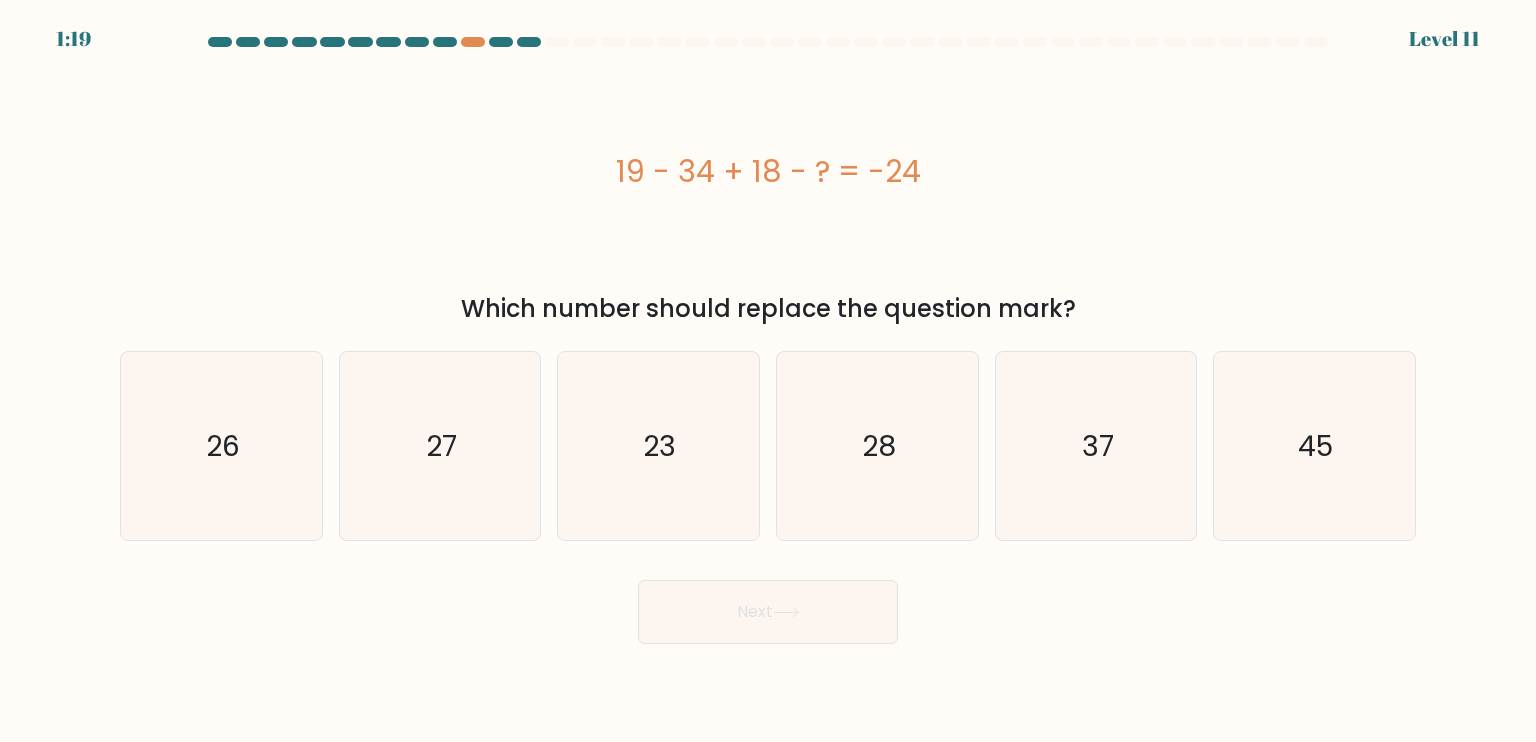 drag, startPoint x: 620, startPoint y: 168, endPoint x: 915, endPoint y: 183, distance: 295.3811 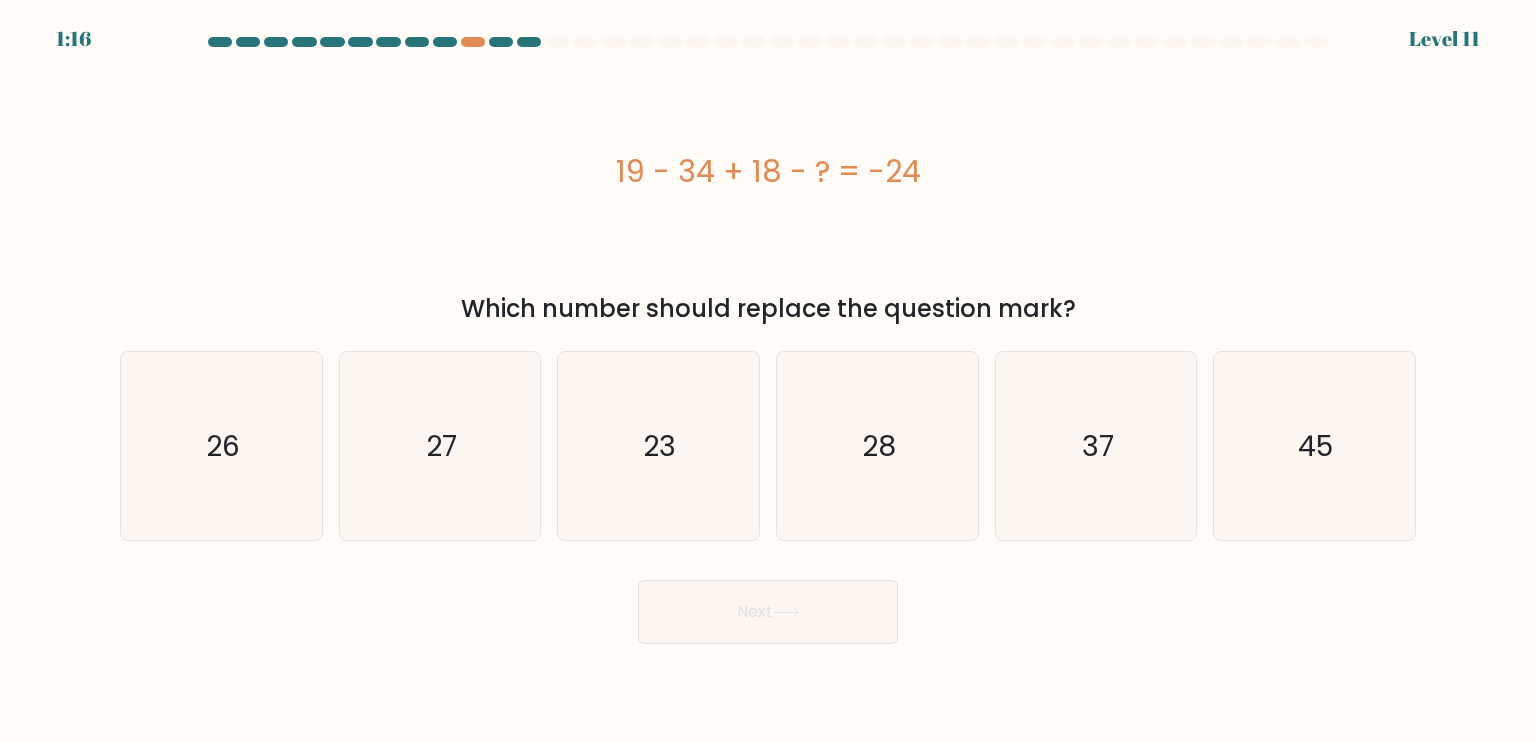 drag, startPoint x: 621, startPoint y: 165, endPoint x: 947, endPoint y: 183, distance: 326.49655 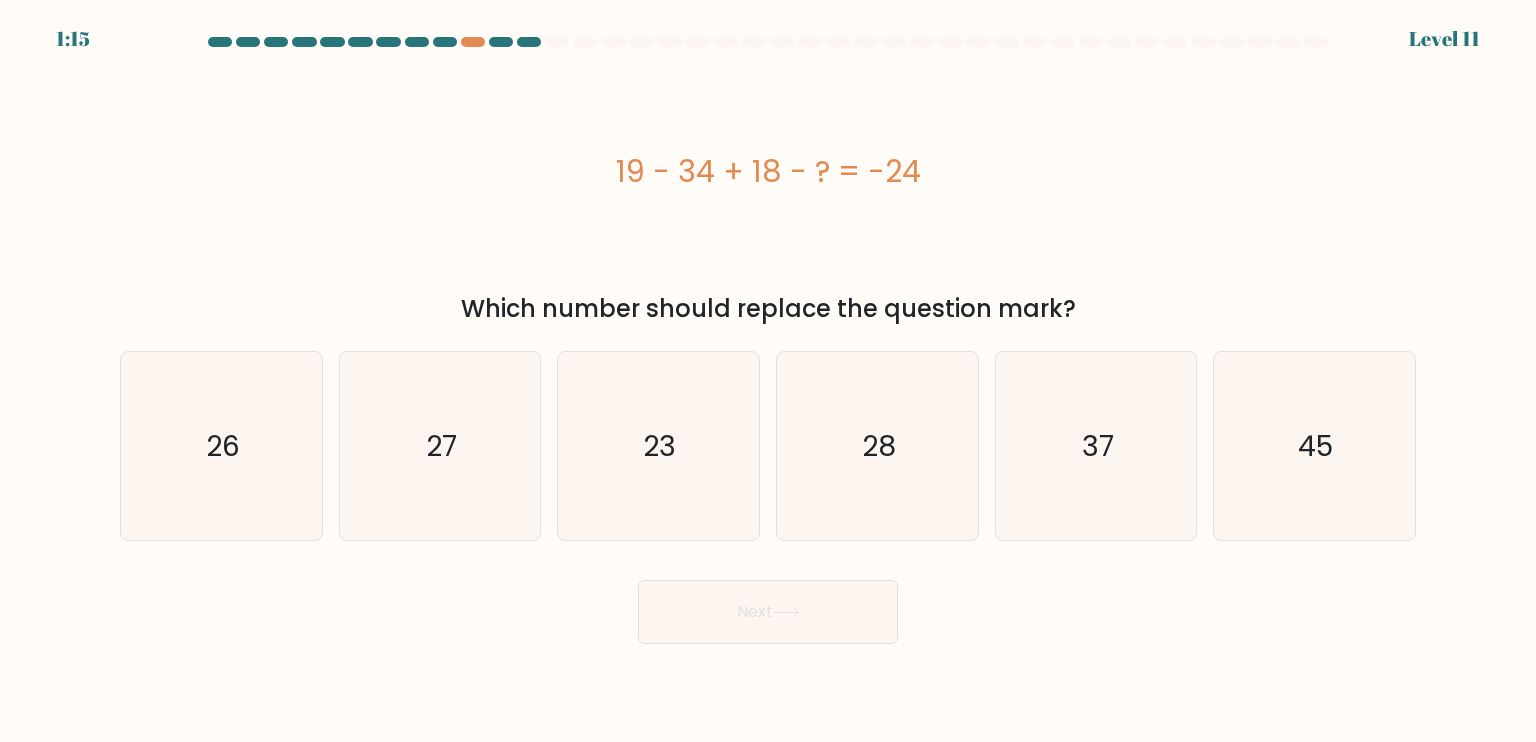 click on "19 - 34 + 18 - ? = -24" at bounding box center [768, 171] 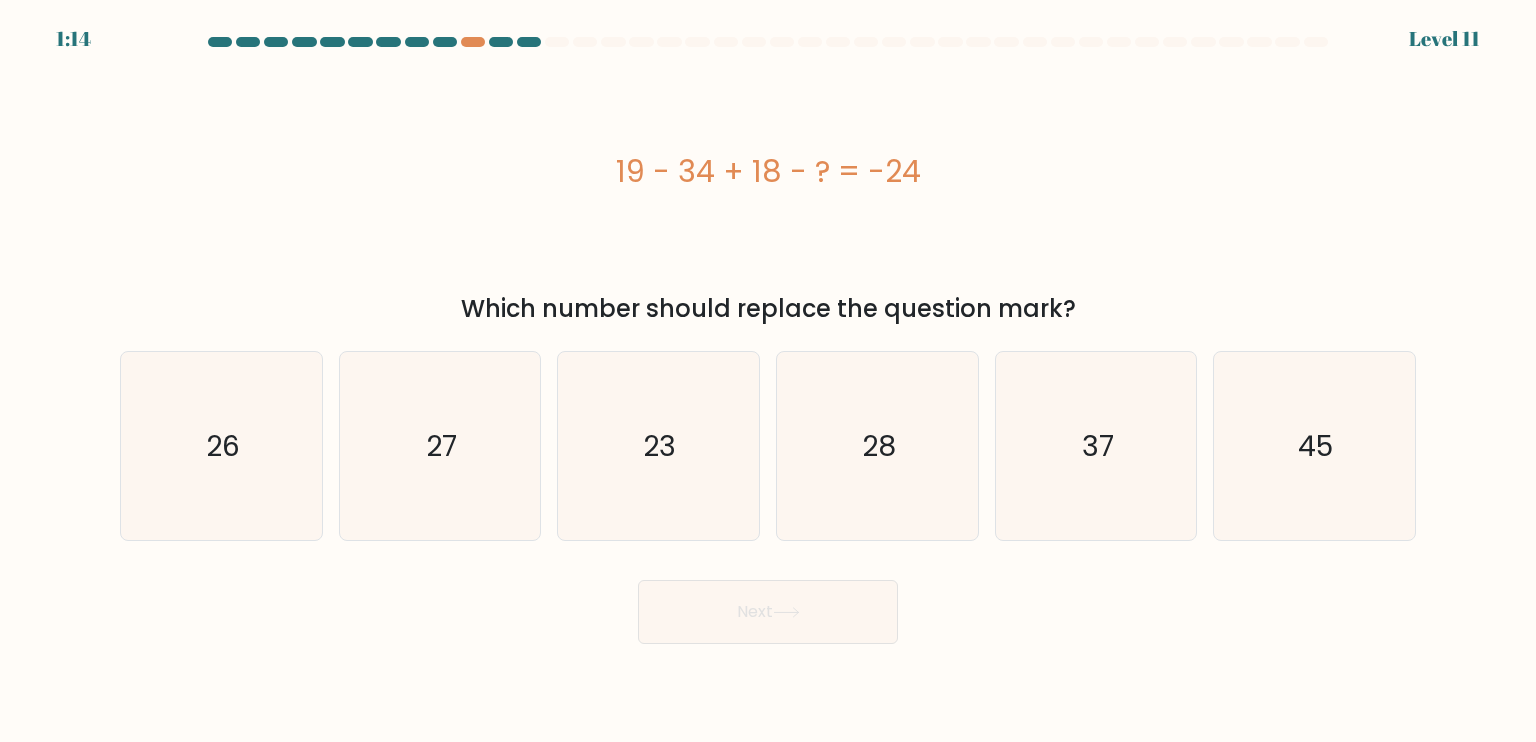 drag, startPoint x: 865, startPoint y: 164, endPoint x: 917, endPoint y: 170, distance: 52.34501 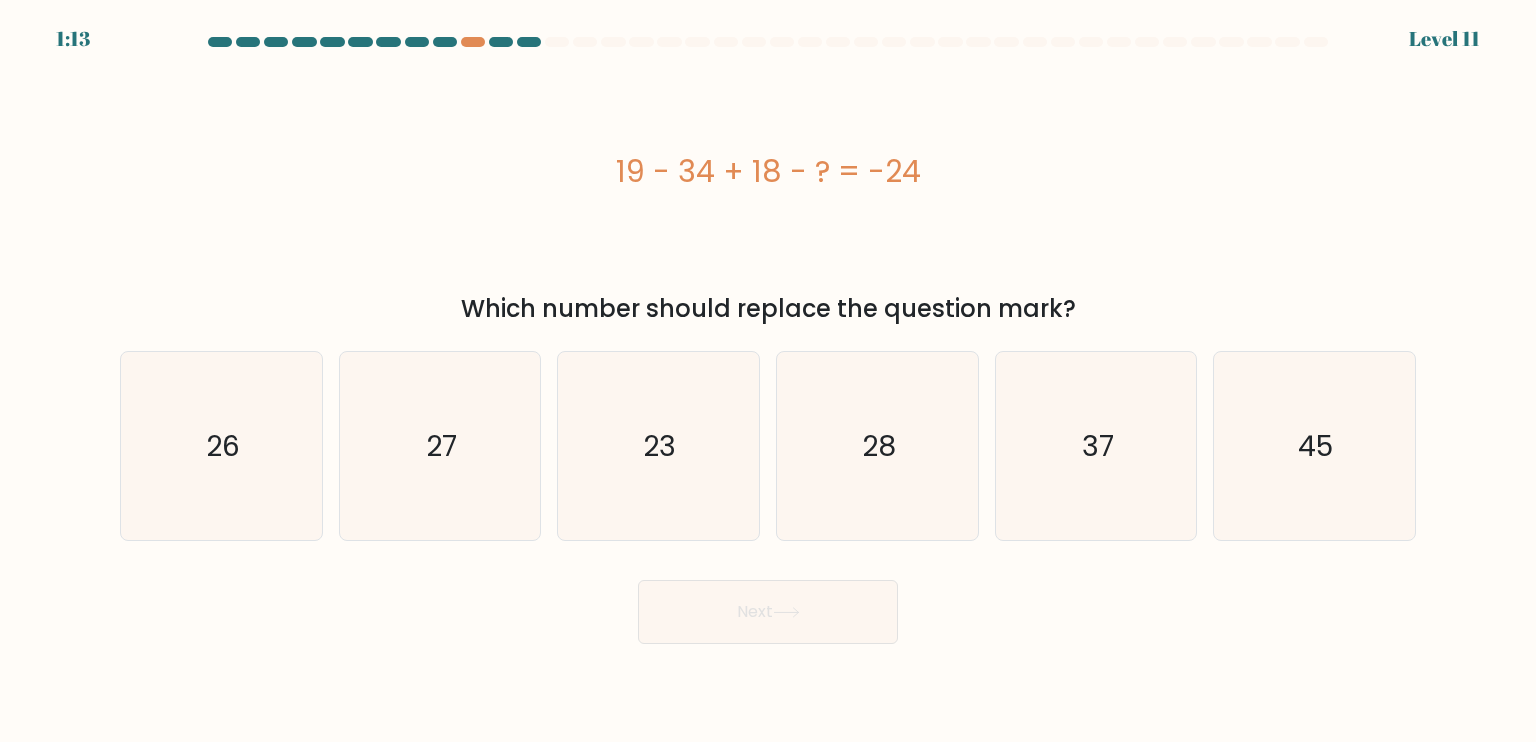 click on "19 - 34 + 18 - ? = -24" at bounding box center (768, 171) 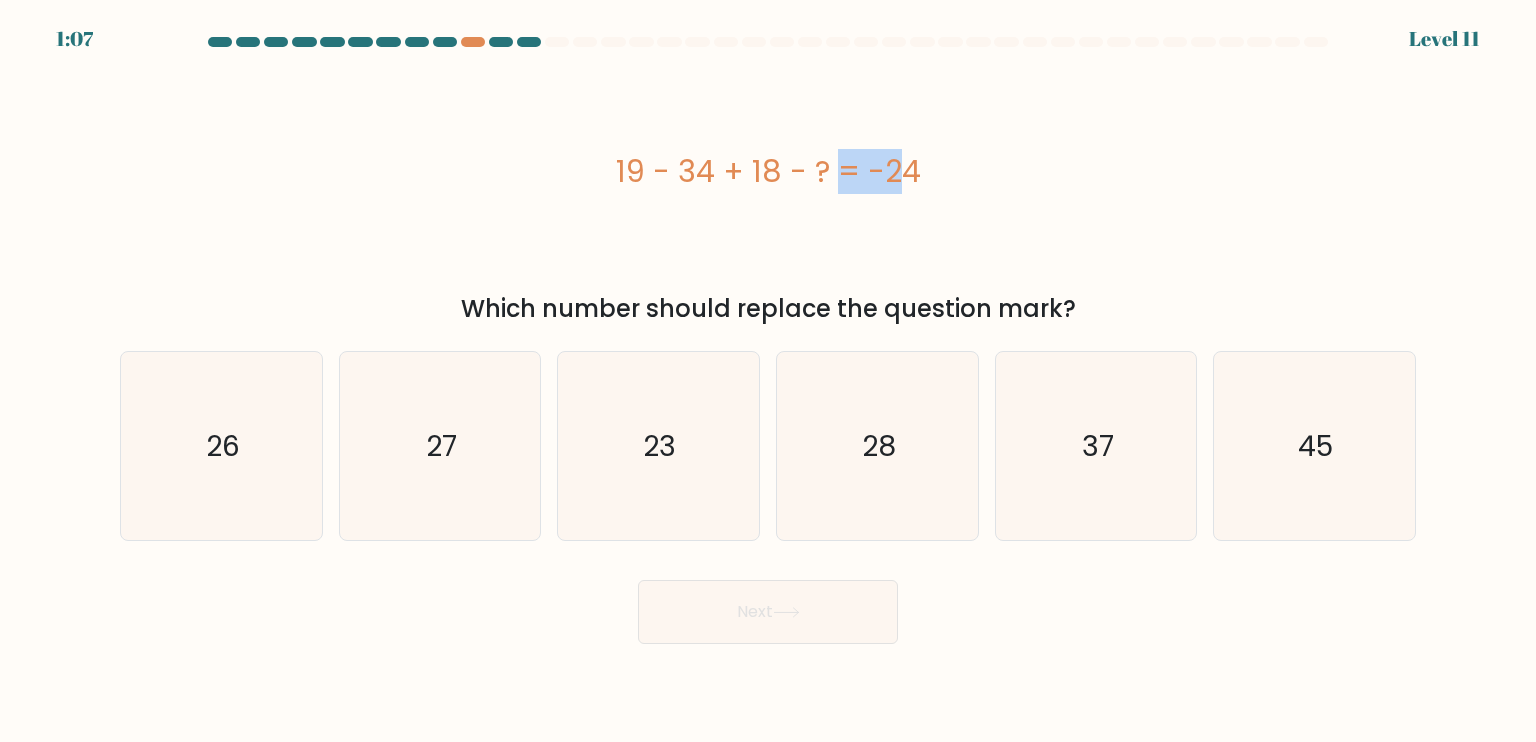 drag, startPoint x: 777, startPoint y: 165, endPoint x: 728, endPoint y: 163, distance: 49.0408 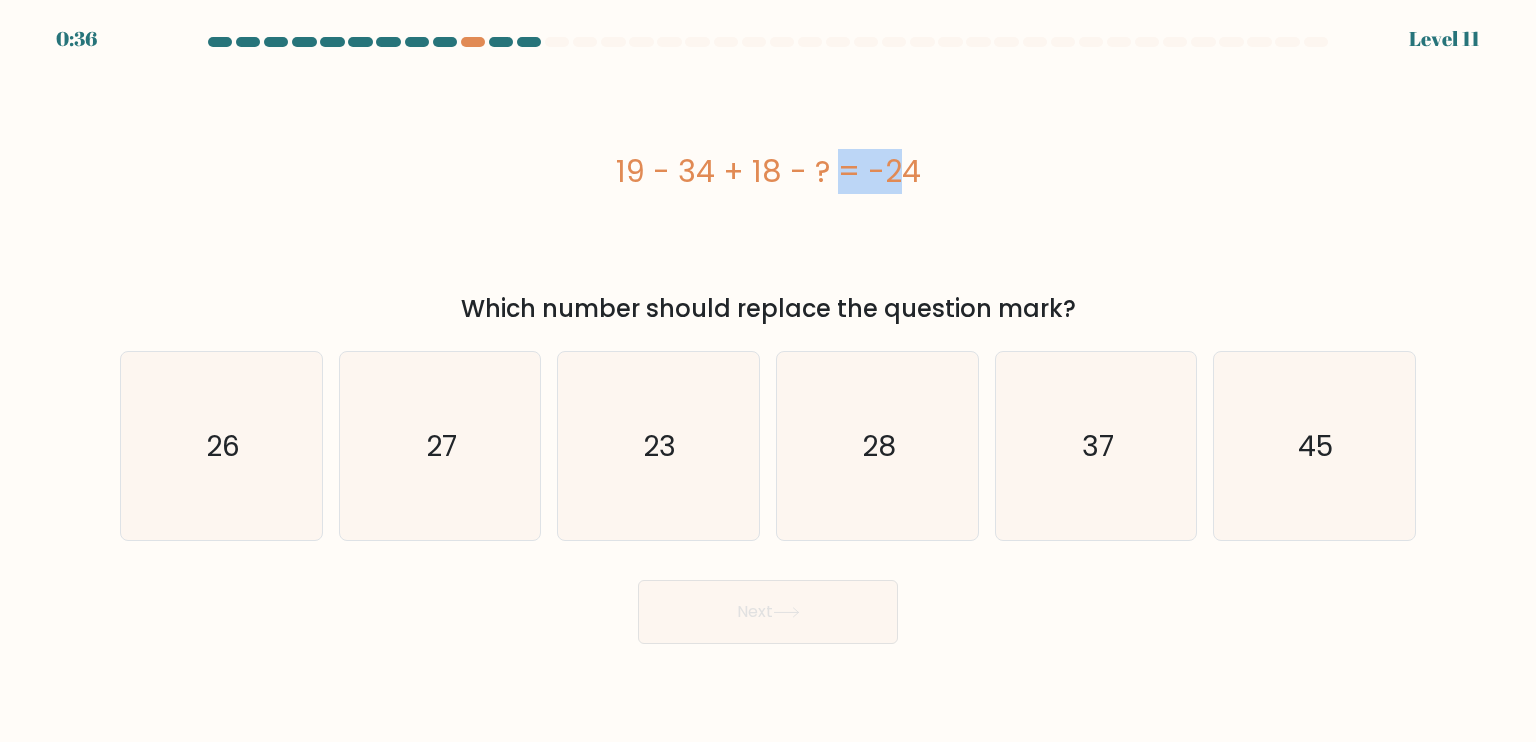 drag, startPoint x: 790, startPoint y: 171, endPoint x: 845, endPoint y: 177, distance: 55.326305 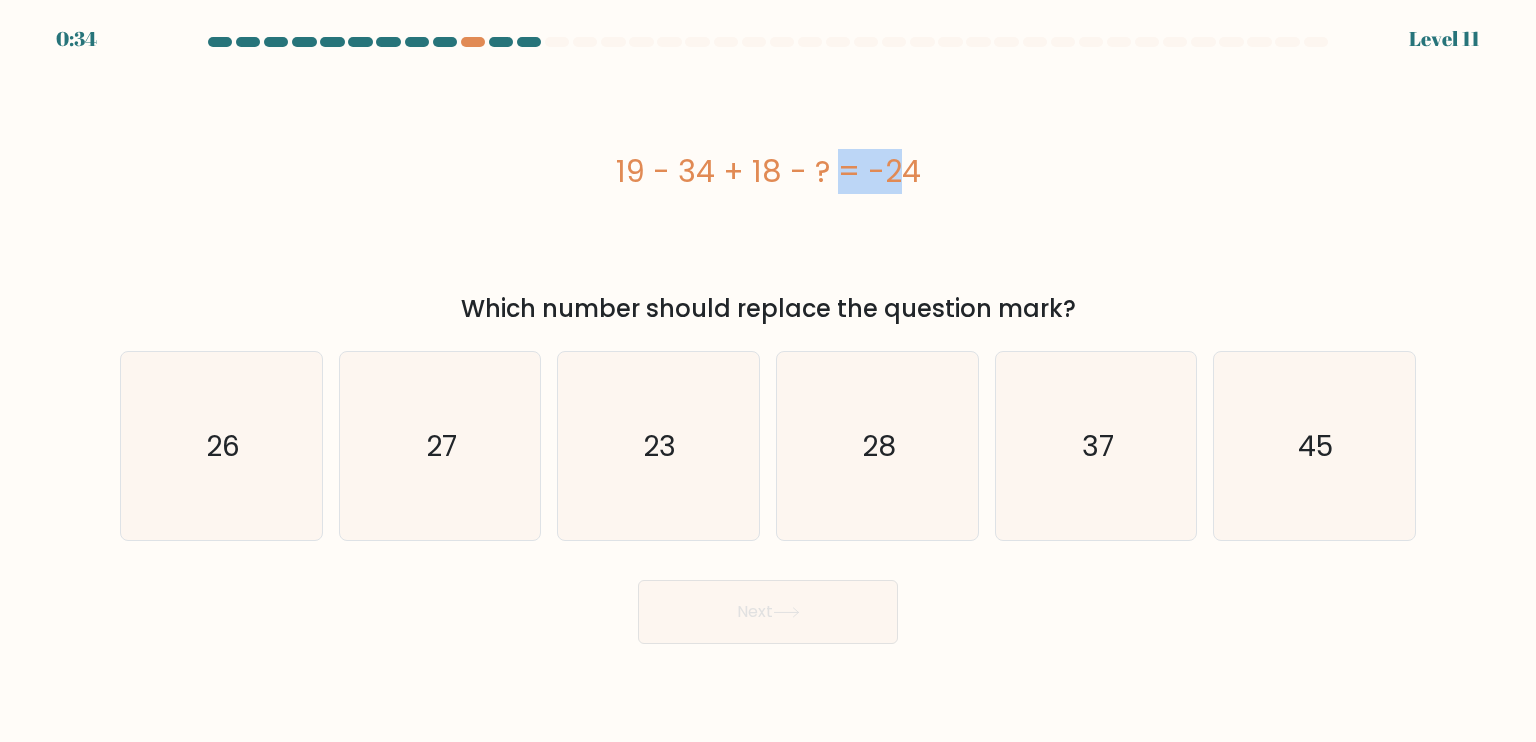 drag, startPoint x: 866, startPoint y: 170, endPoint x: 916, endPoint y: 175, distance: 50.24938 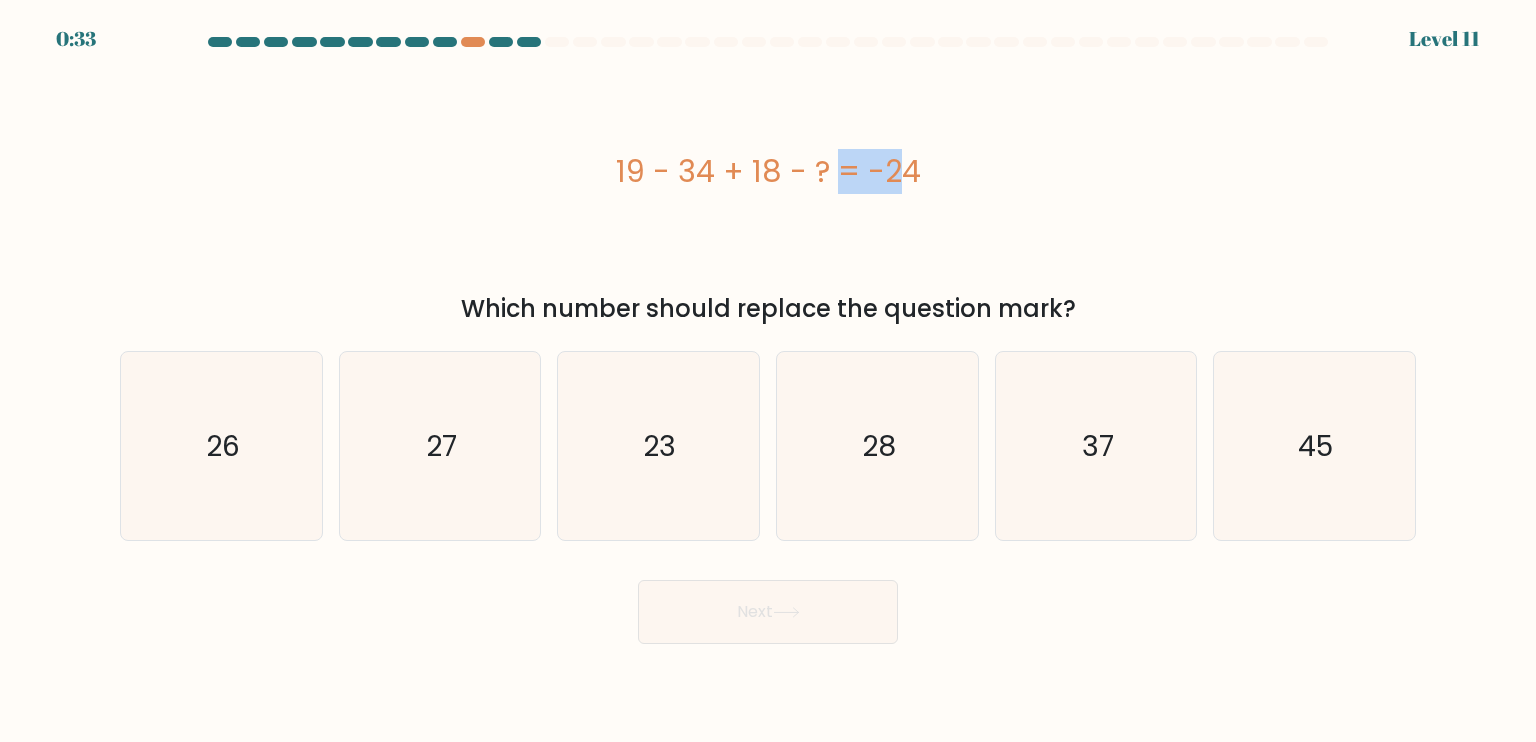 click on "19 - 34 + 18 - ? = -24" at bounding box center [768, 171] 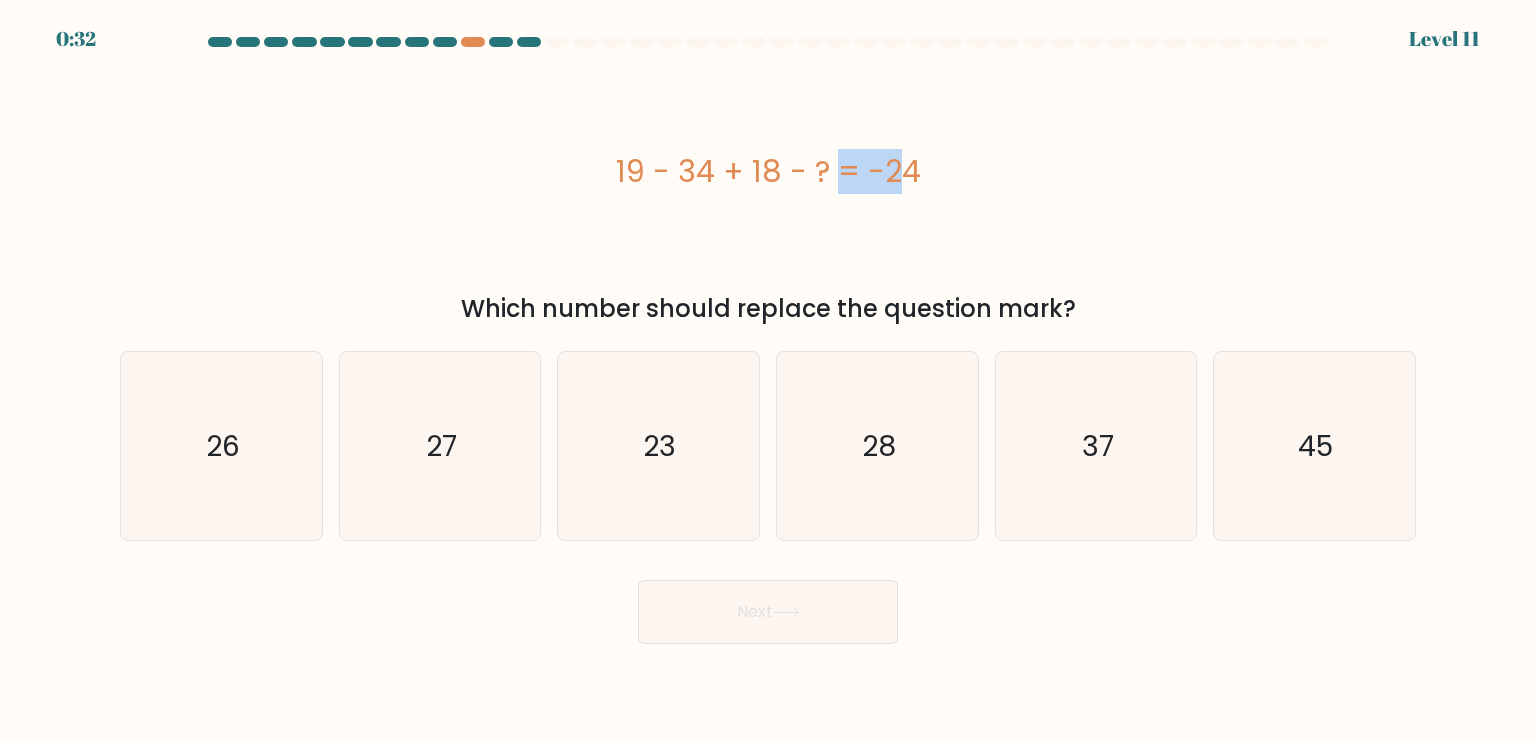 drag, startPoint x: 880, startPoint y: 167, endPoint x: 865, endPoint y: 167, distance: 15 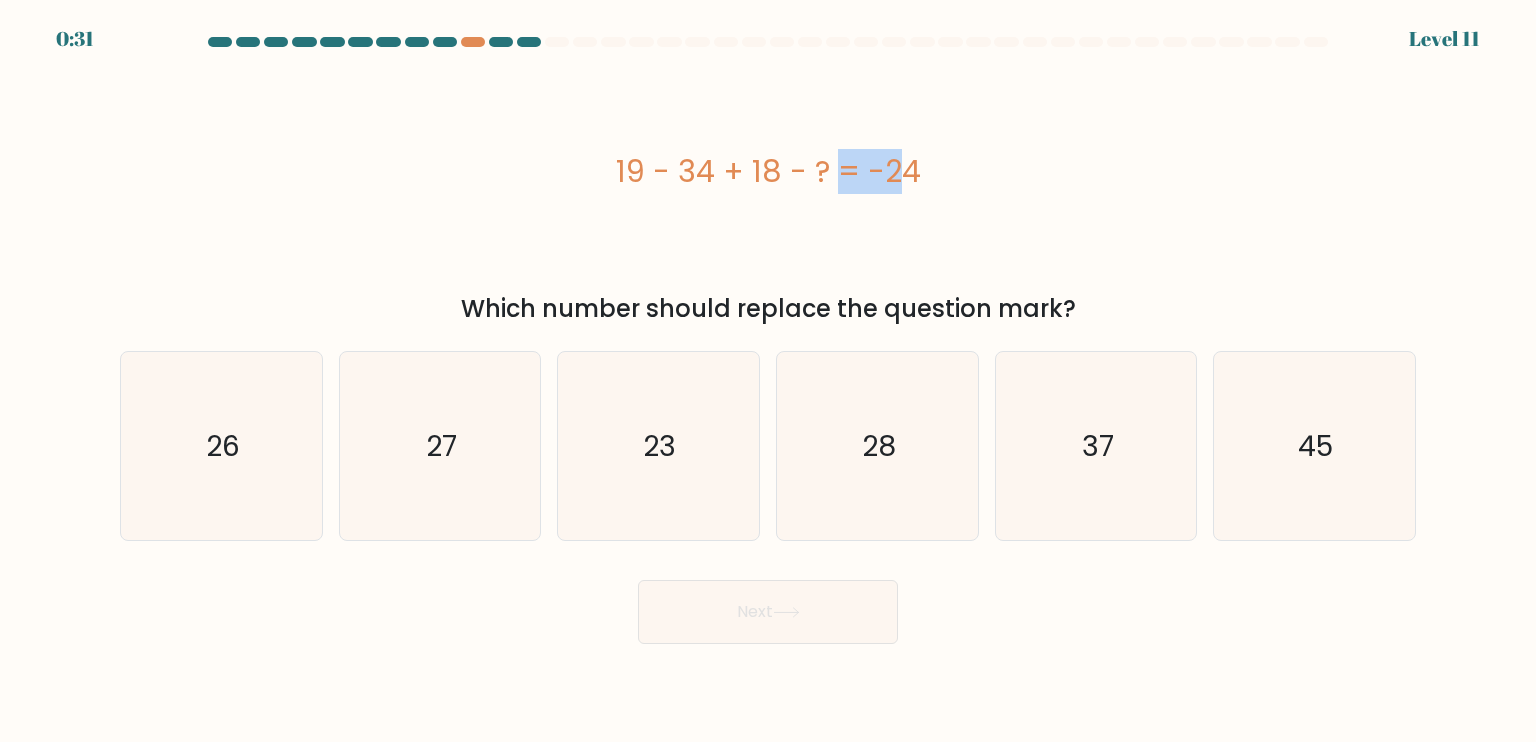 drag, startPoint x: 801, startPoint y: 171, endPoint x: 788, endPoint y: 167, distance: 13.601471 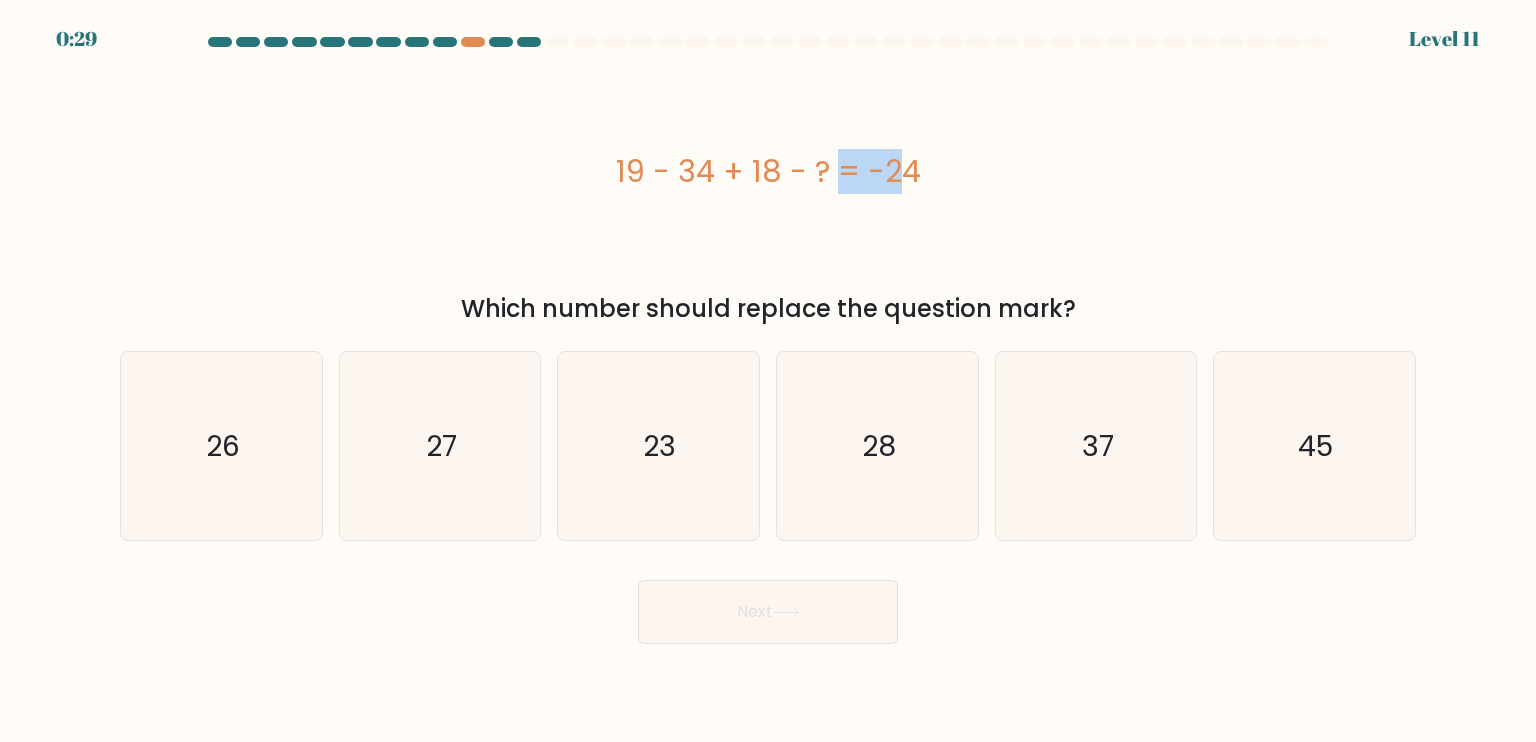 drag, startPoint x: 724, startPoint y: 168, endPoint x: 786, endPoint y: 176, distance: 62.514 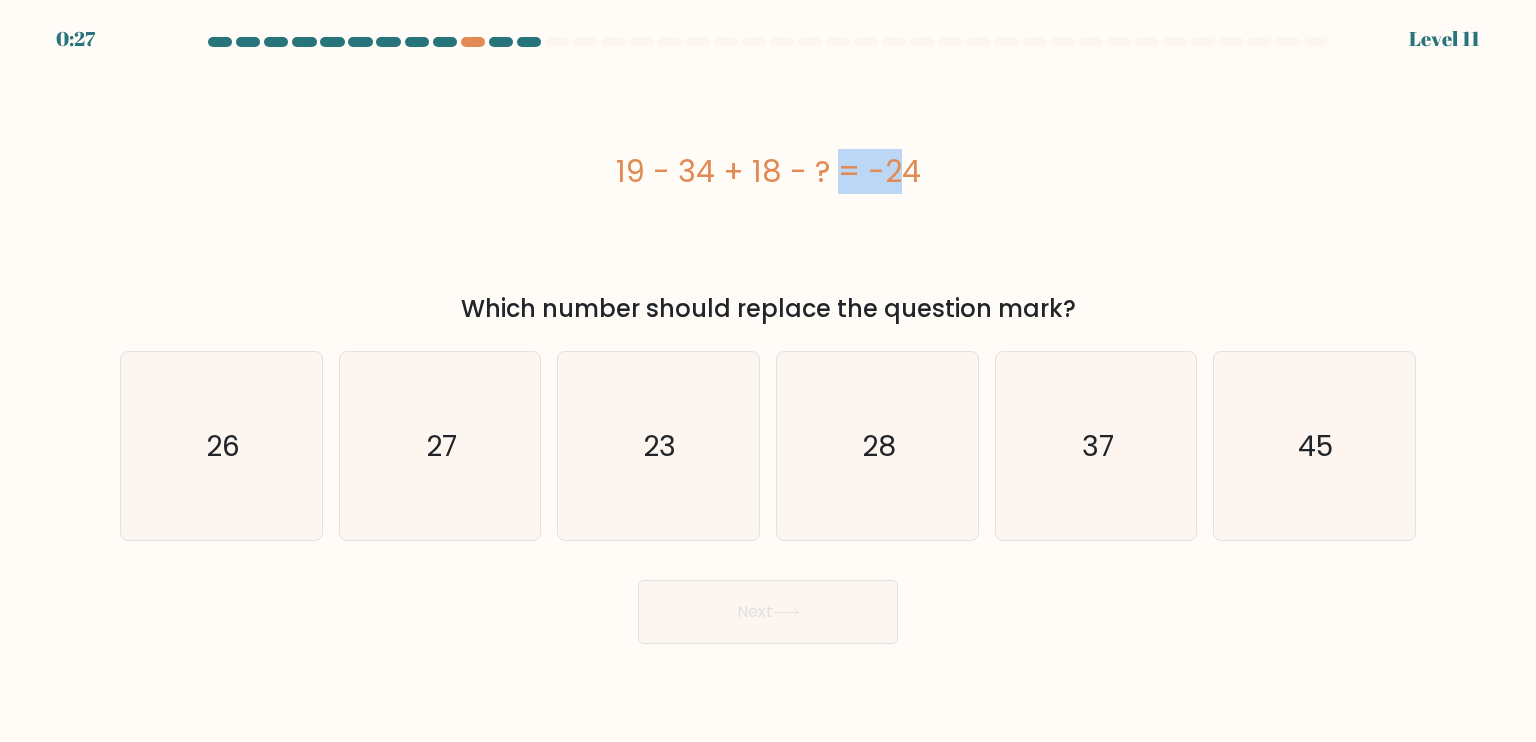drag, startPoint x: 884, startPoint y: 167, endPoint x: 918, endPoint y: 168, distance: 34.0147 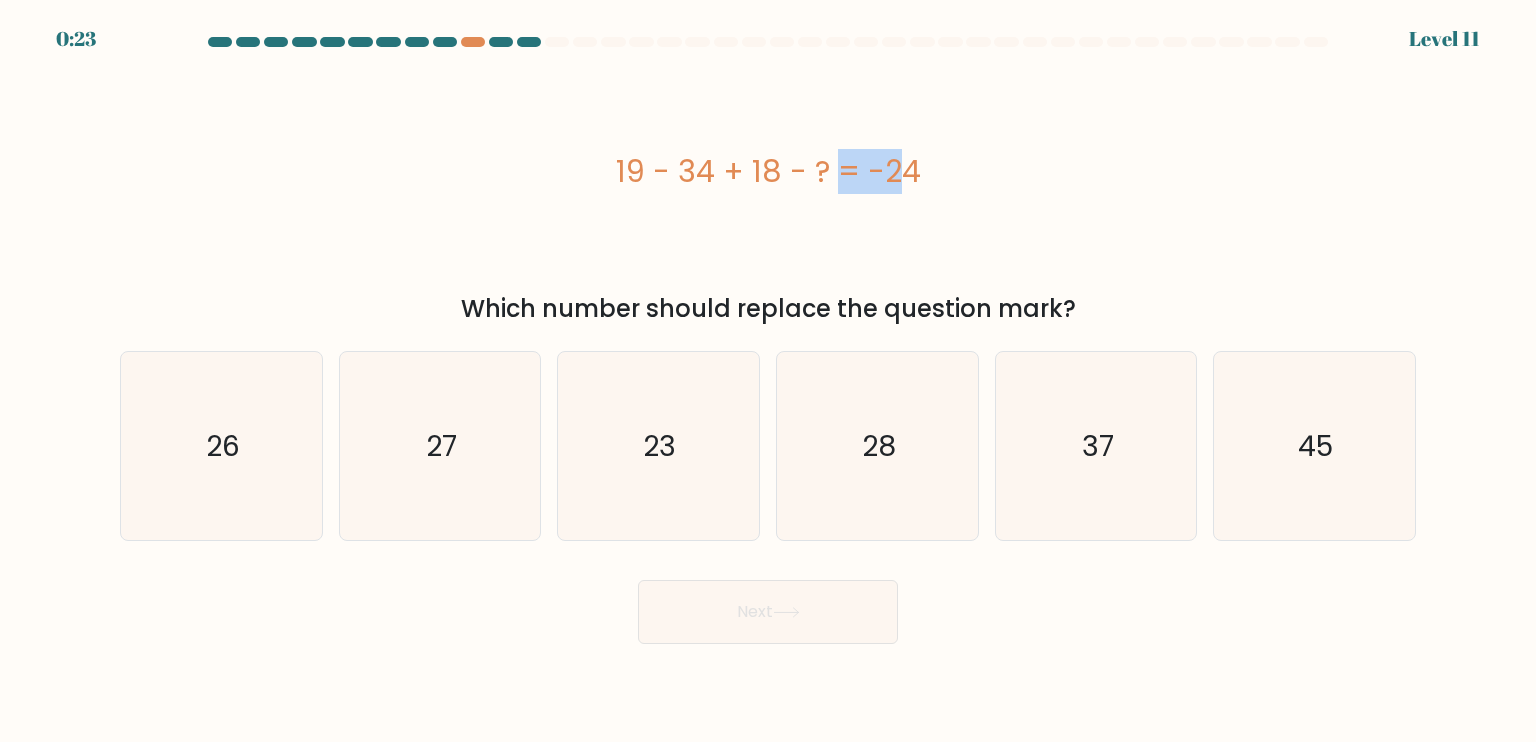 click on "19 - 34 + 18 - ? = -24" at bounding box center (768, 171) 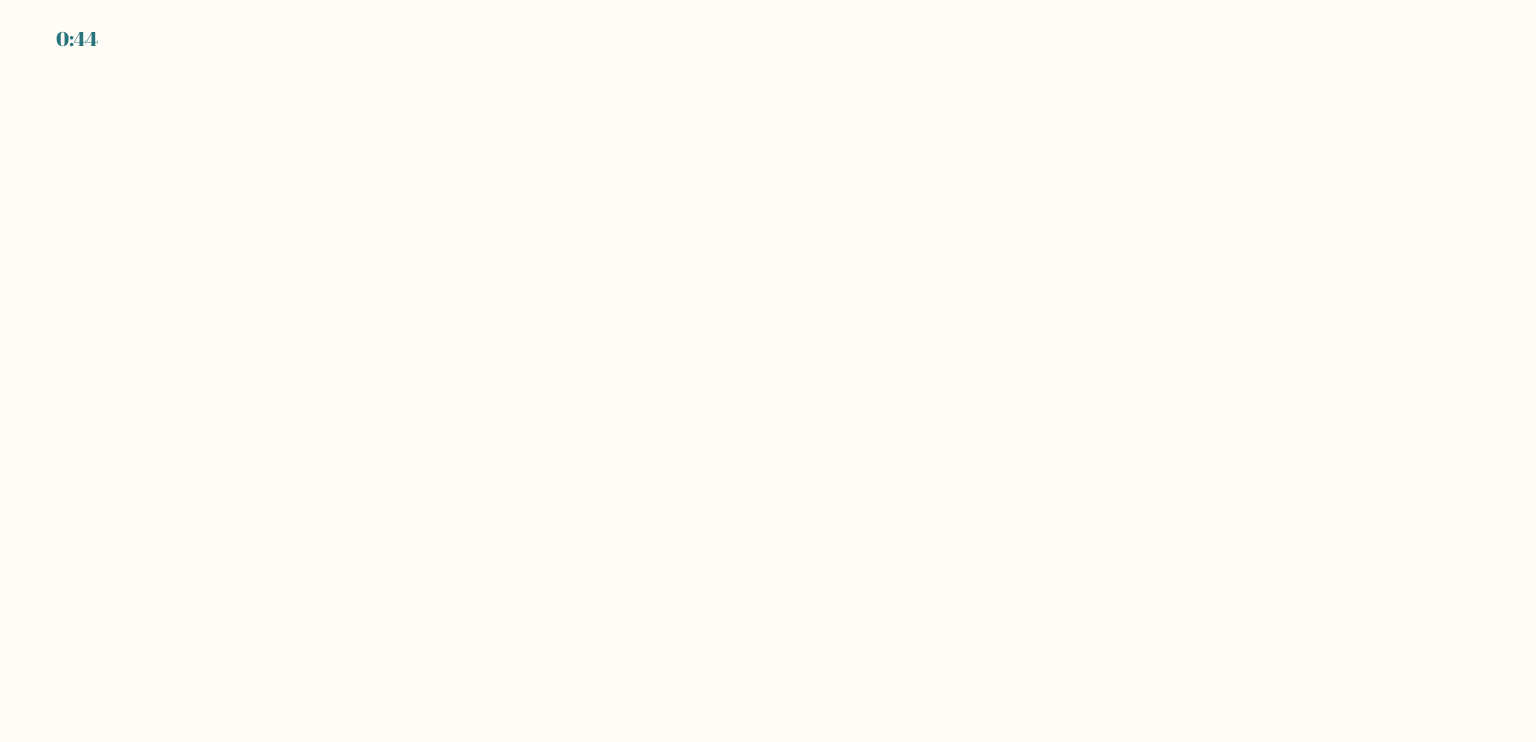 scroll, scrollTop: 0, scrollLeft: 0, axis: both 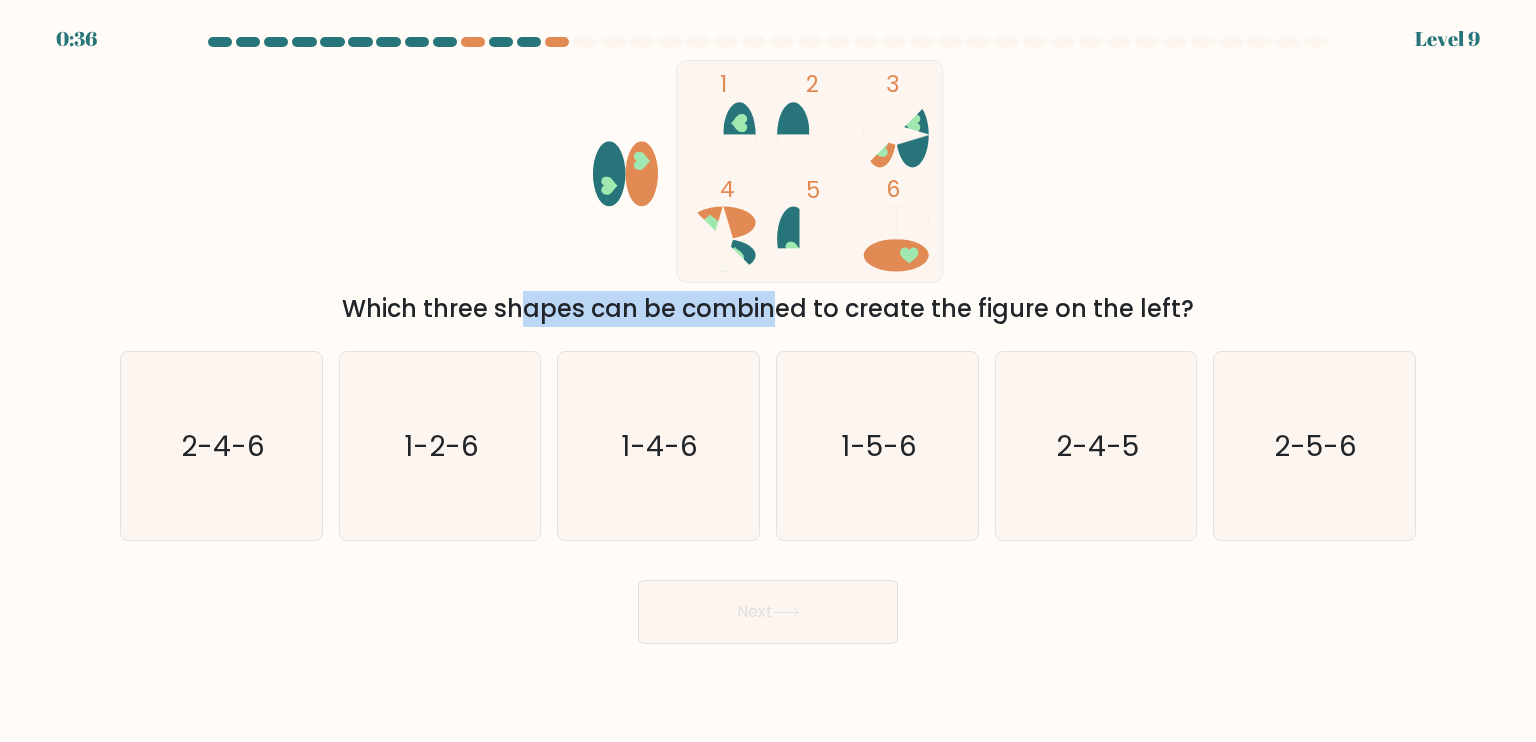 drag, startPoint x: 351, startPoint y: 303, endPoint x: 586, endPoint y: 319, distance: 235.54405 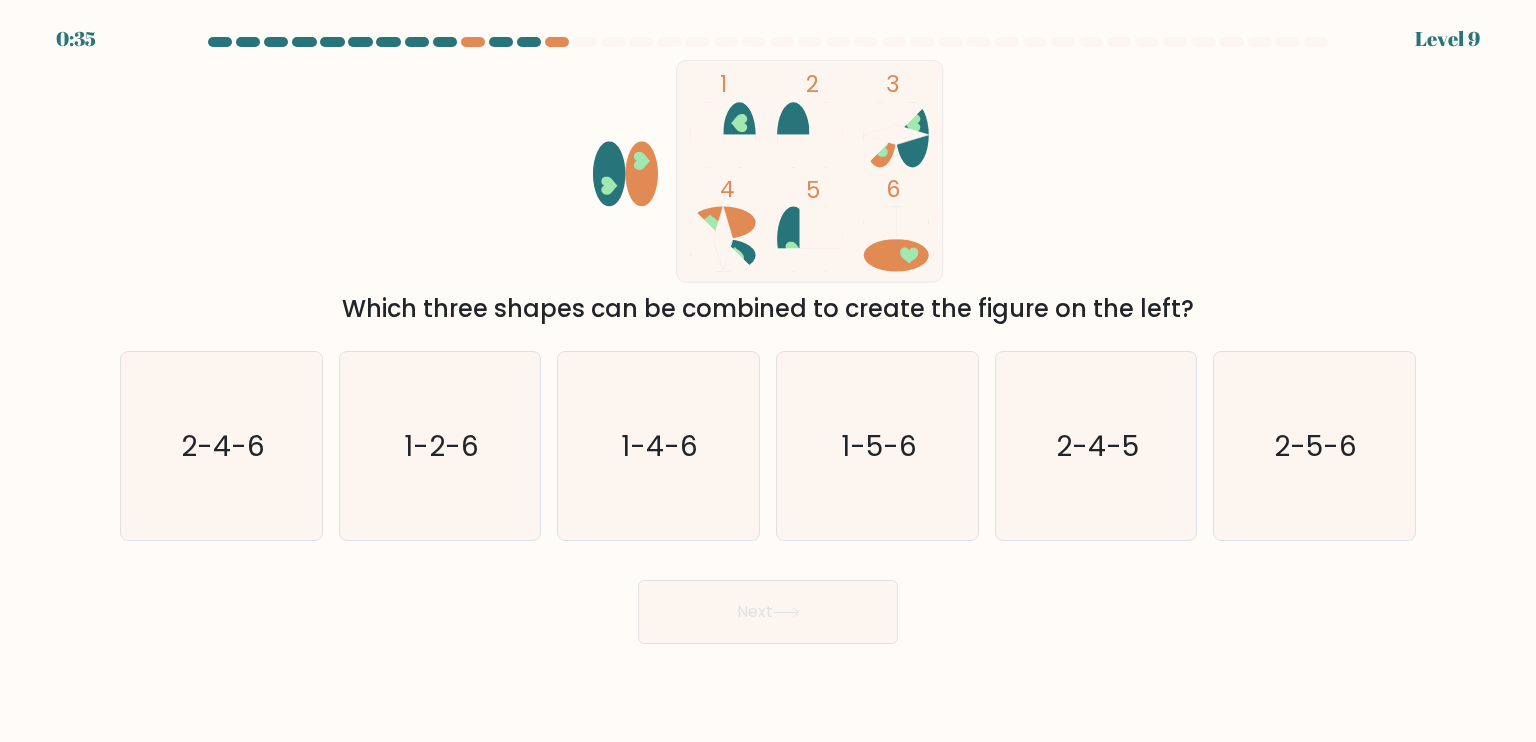 click on "Which three shapes can be combined to create the figure on the left?" at bounding box center [768, 309] 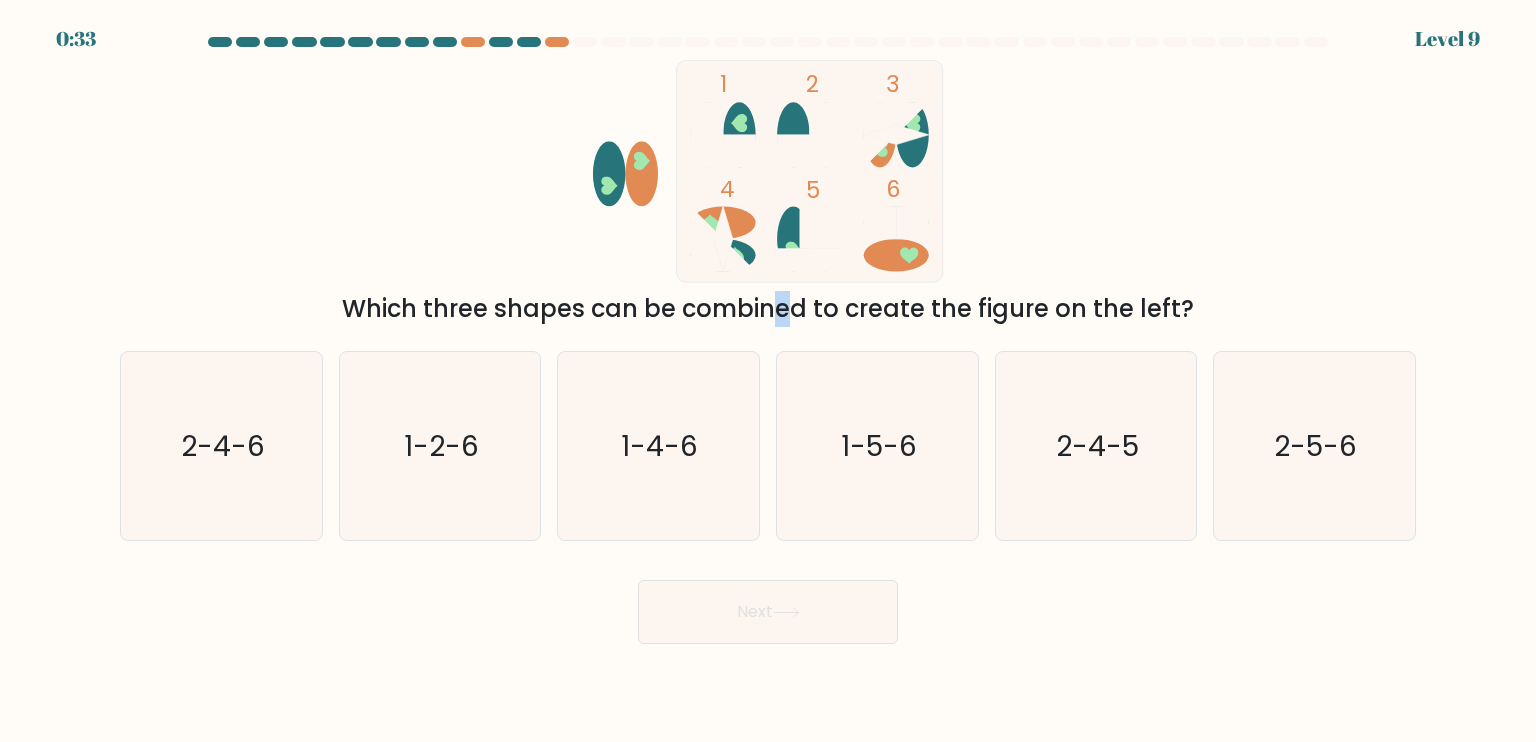 click on "Which three shapes can be combined to create the figure on the left?" at bounding box center [768, 309] 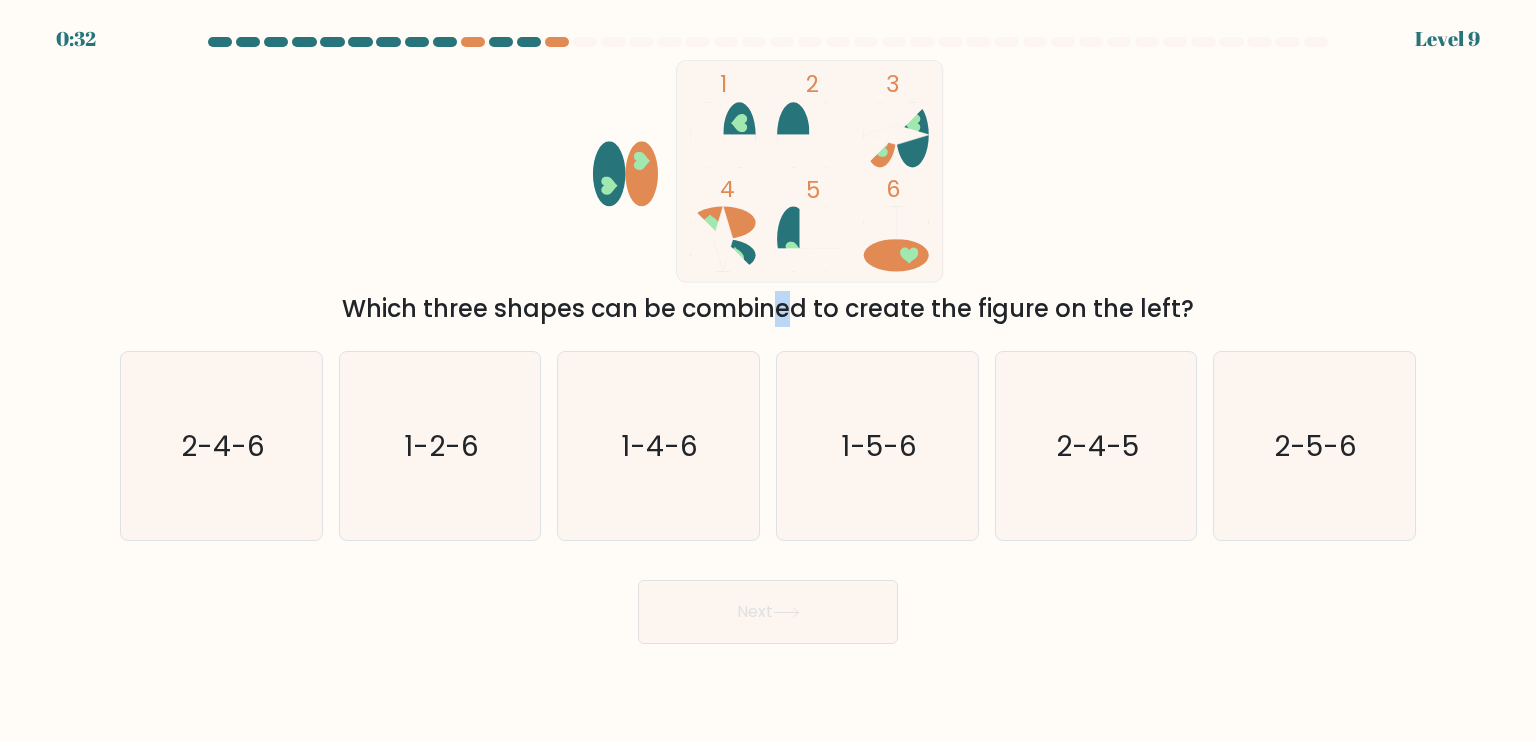click on "Which three shapes can be combined to create the figure on the left?" at bounding box center (768, 309) 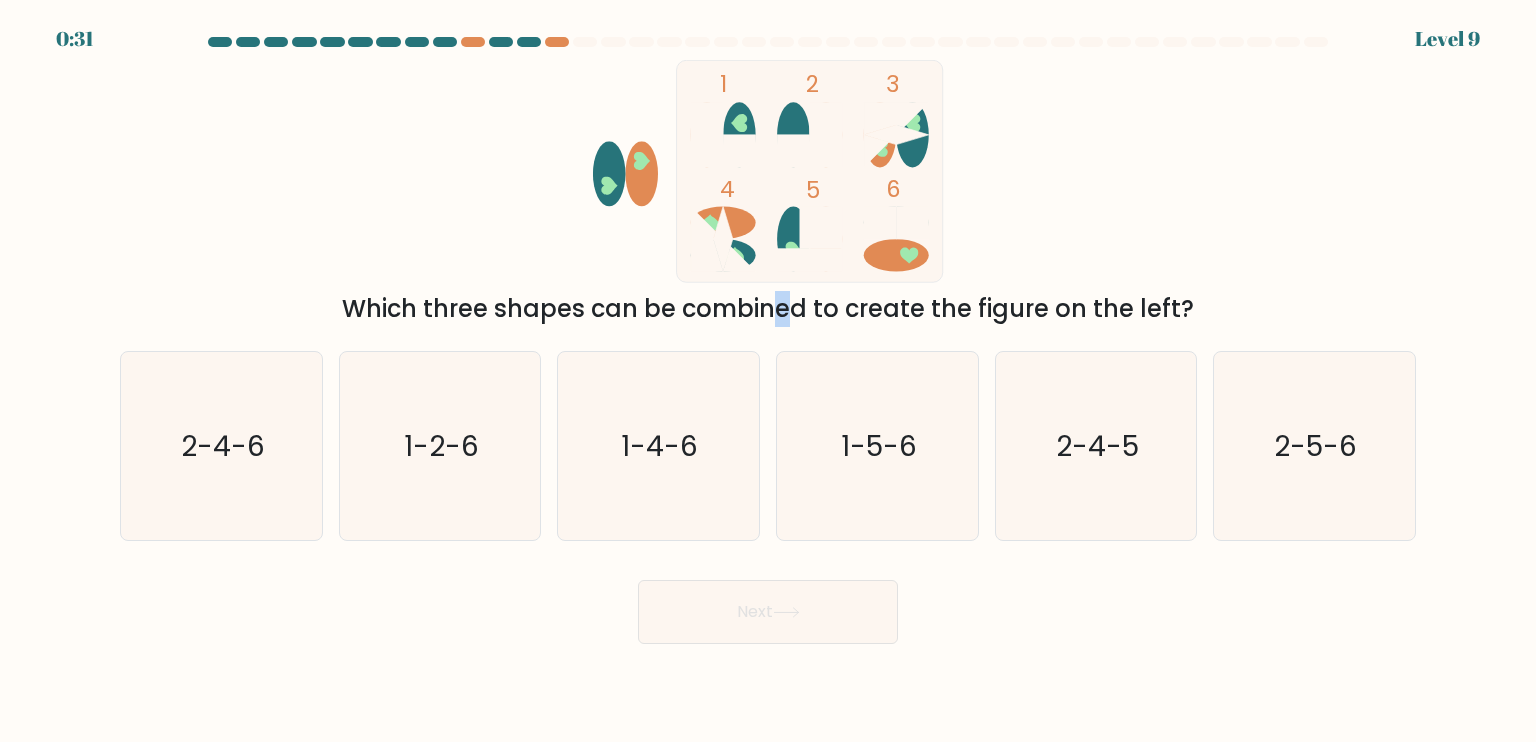 click on "Which three shapes can be combined to create the figure on the left?" at bounding box center [768, 309] 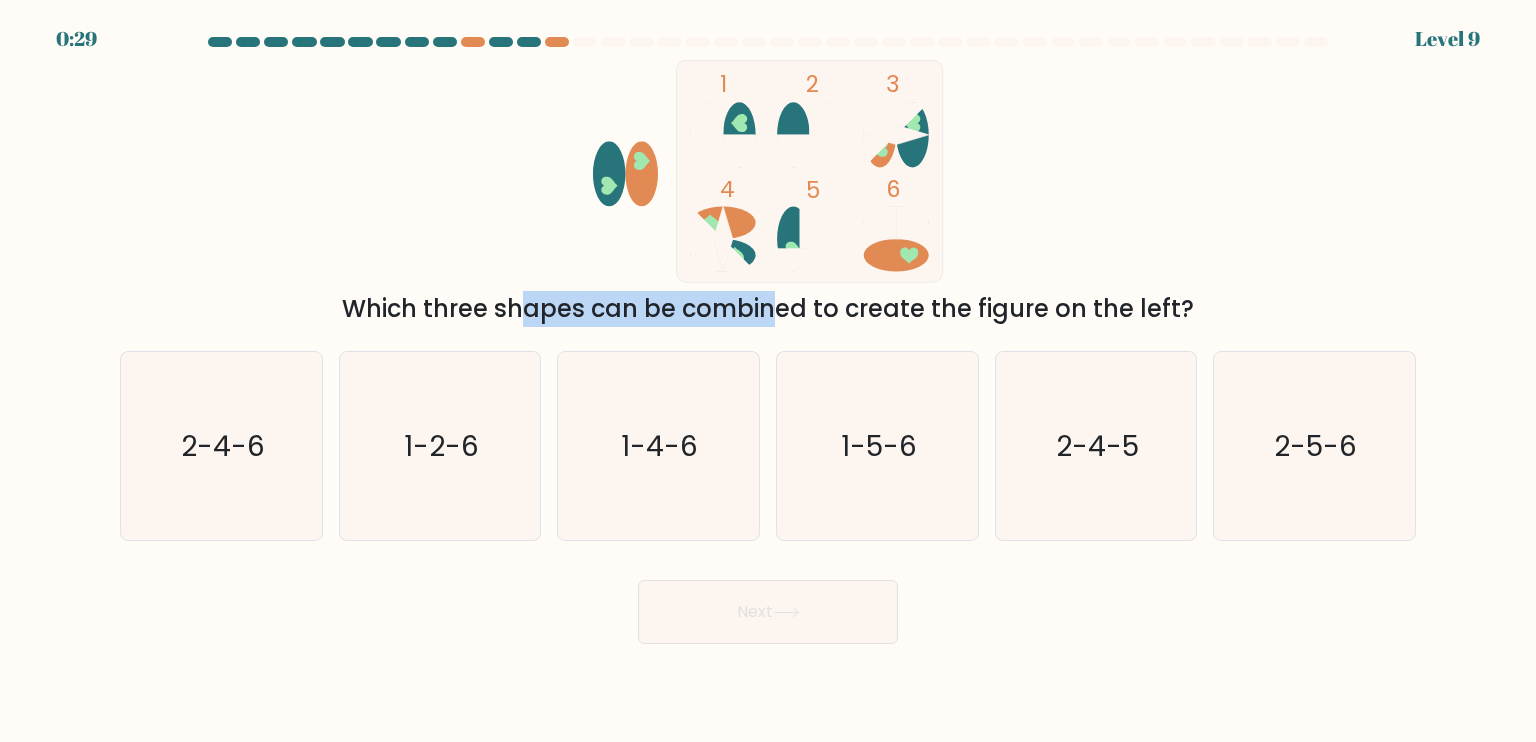 drag, startPoint x: 351, startPoint y: 306, endPoint x: 588, endPoint y: 316, distance: 237.21088 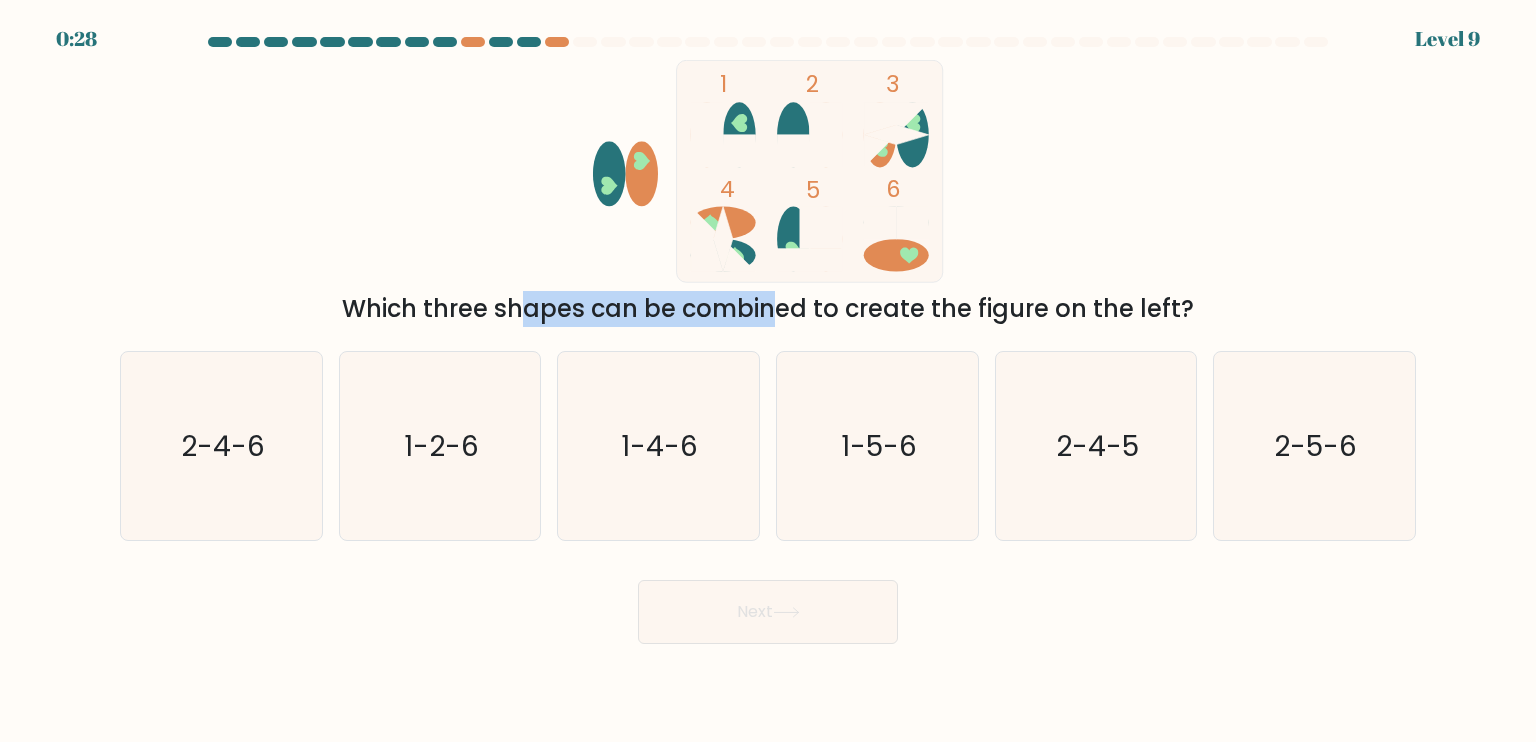 click on "Which three shapes can be combined to create the figure on the left?" at bounding box center [768, 309] 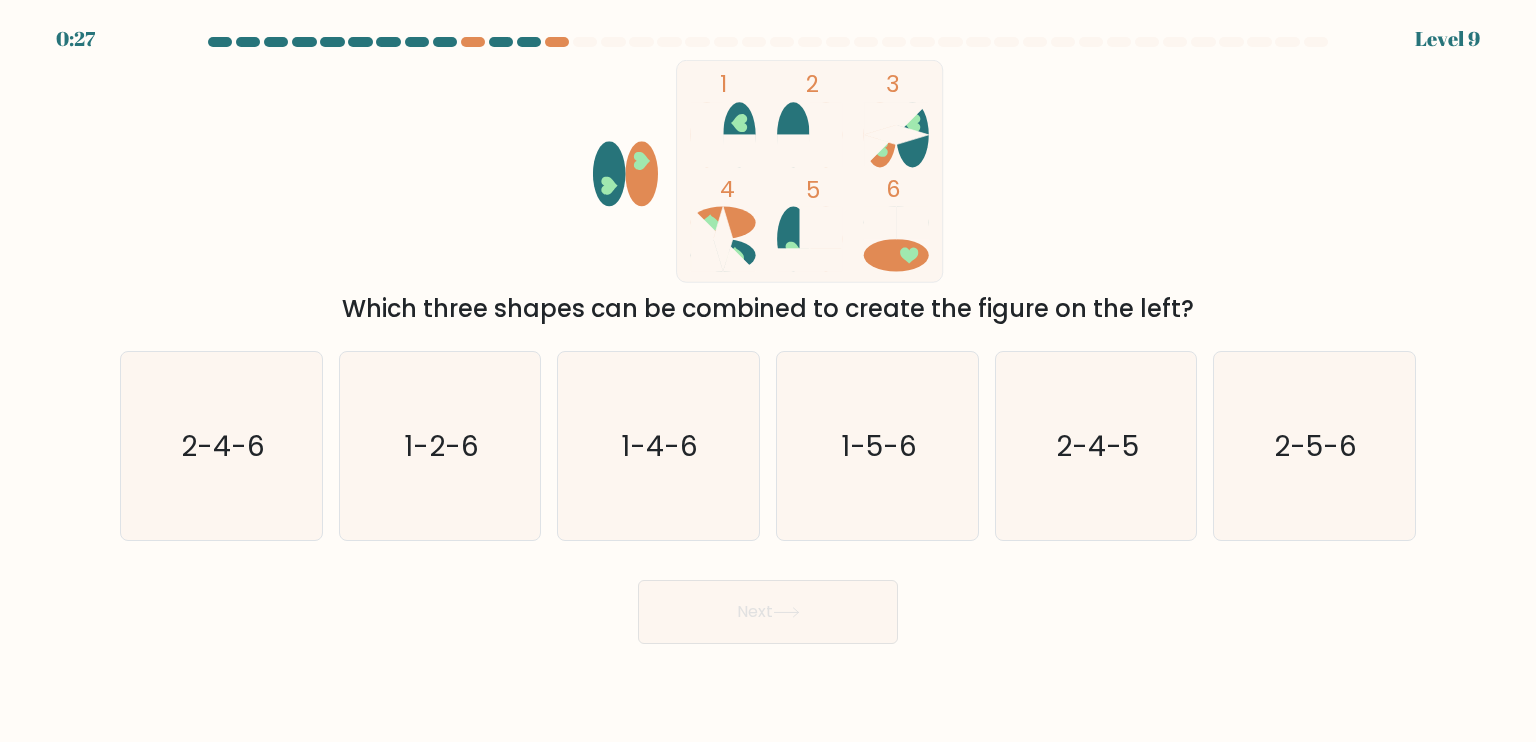 click on "Which three shapes can be combined to create the figure on the left?" at bounding box center [768, 309] 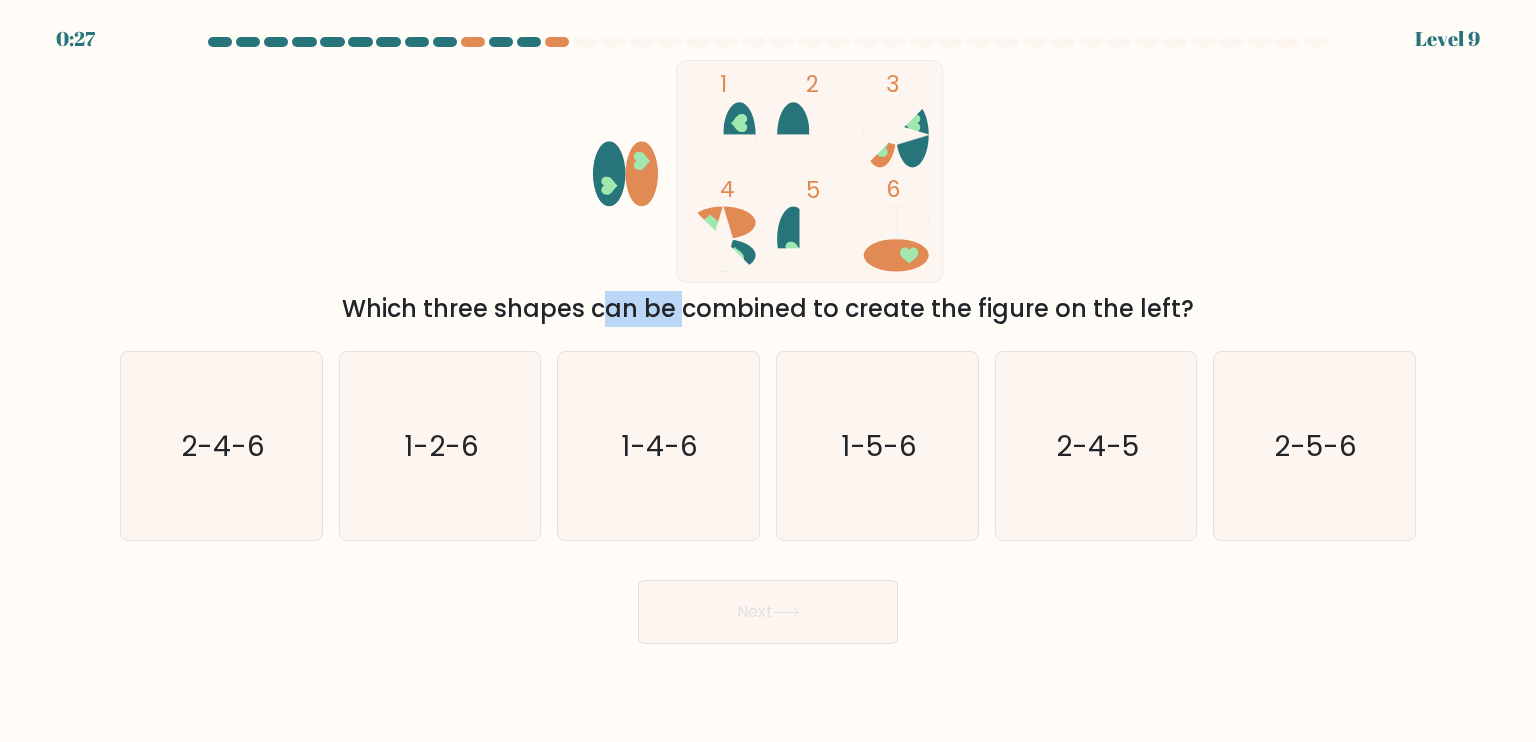 click on "Which three shapes can be combined to create the figure on the left?" at bounding box center [768, 309] 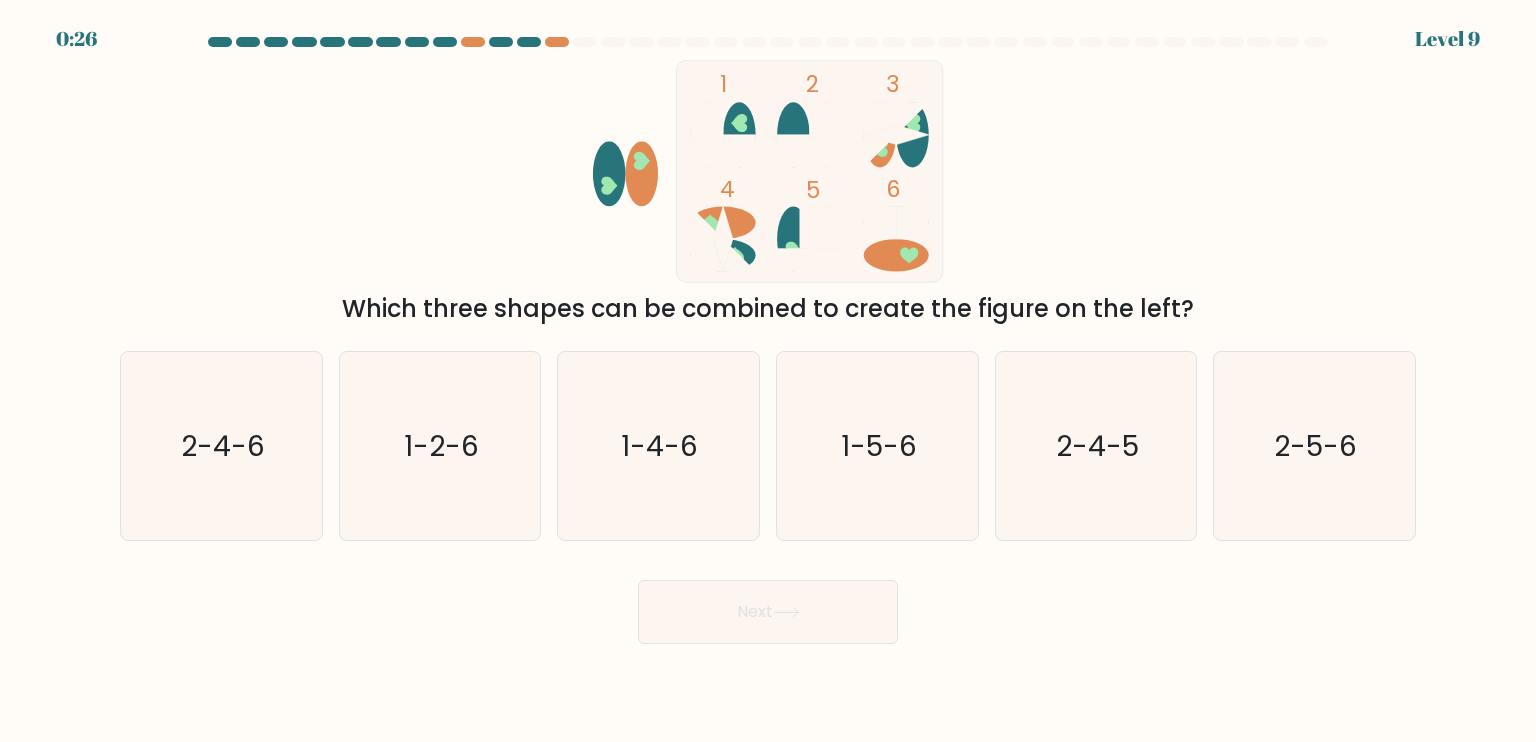 click on "Which three shapes can be combined to create the figure on the left?" at bounding box center [768, 309] 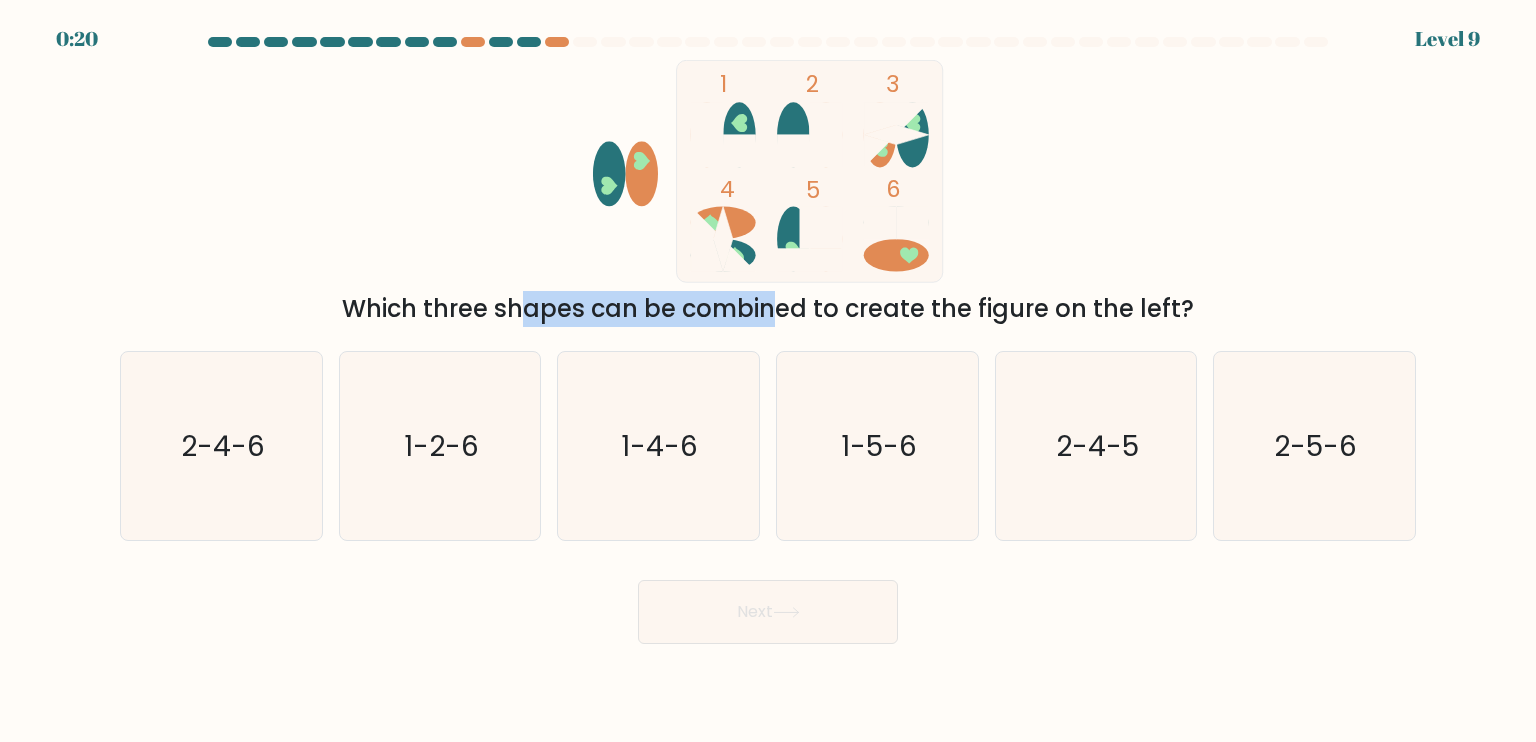 drag, startPoint x: 348, startPoint y: 301, endPoint x: 591, endPoint y: 315, distance: 243.40295 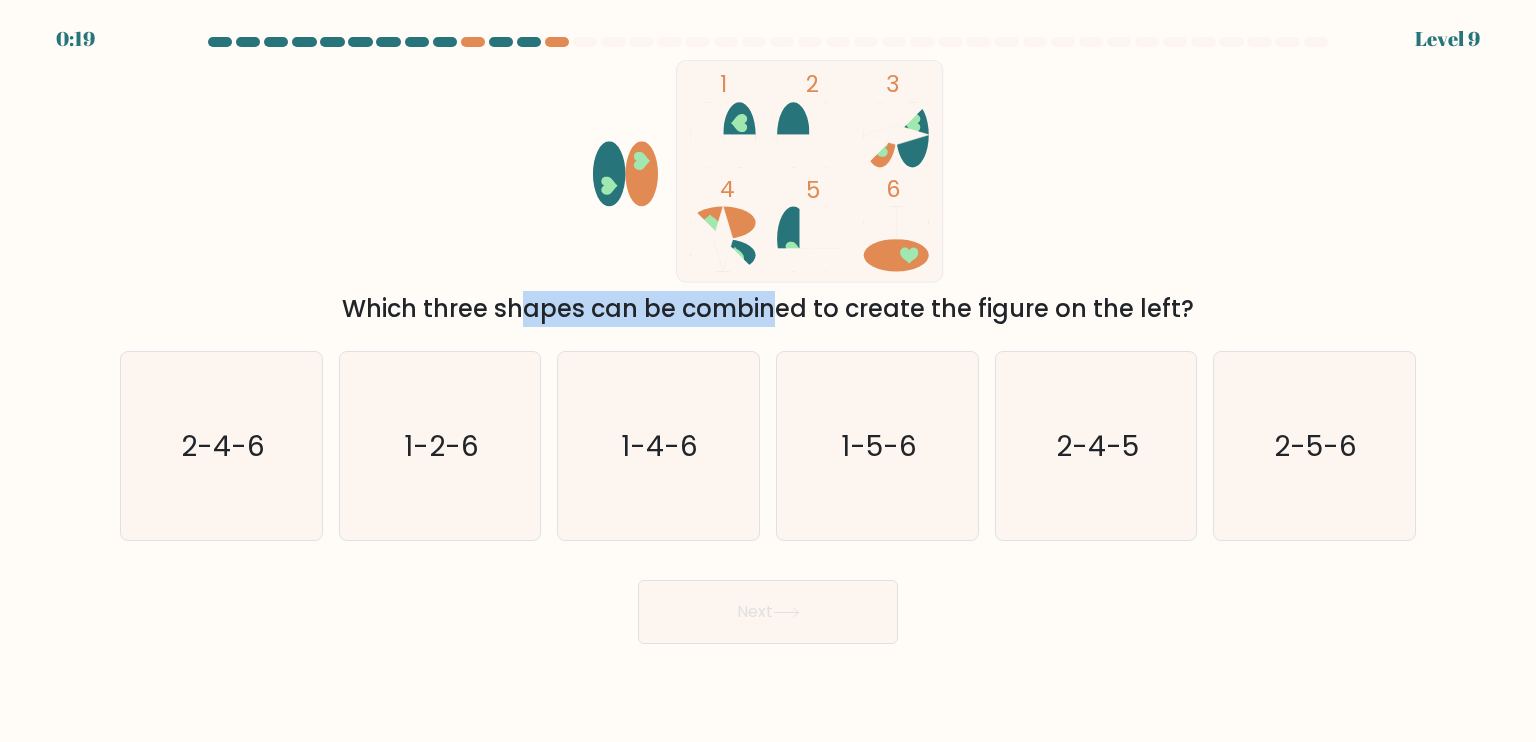 click on "Which three shapes can be combined to create the figure on the left?" at bounding box center (768, 309) 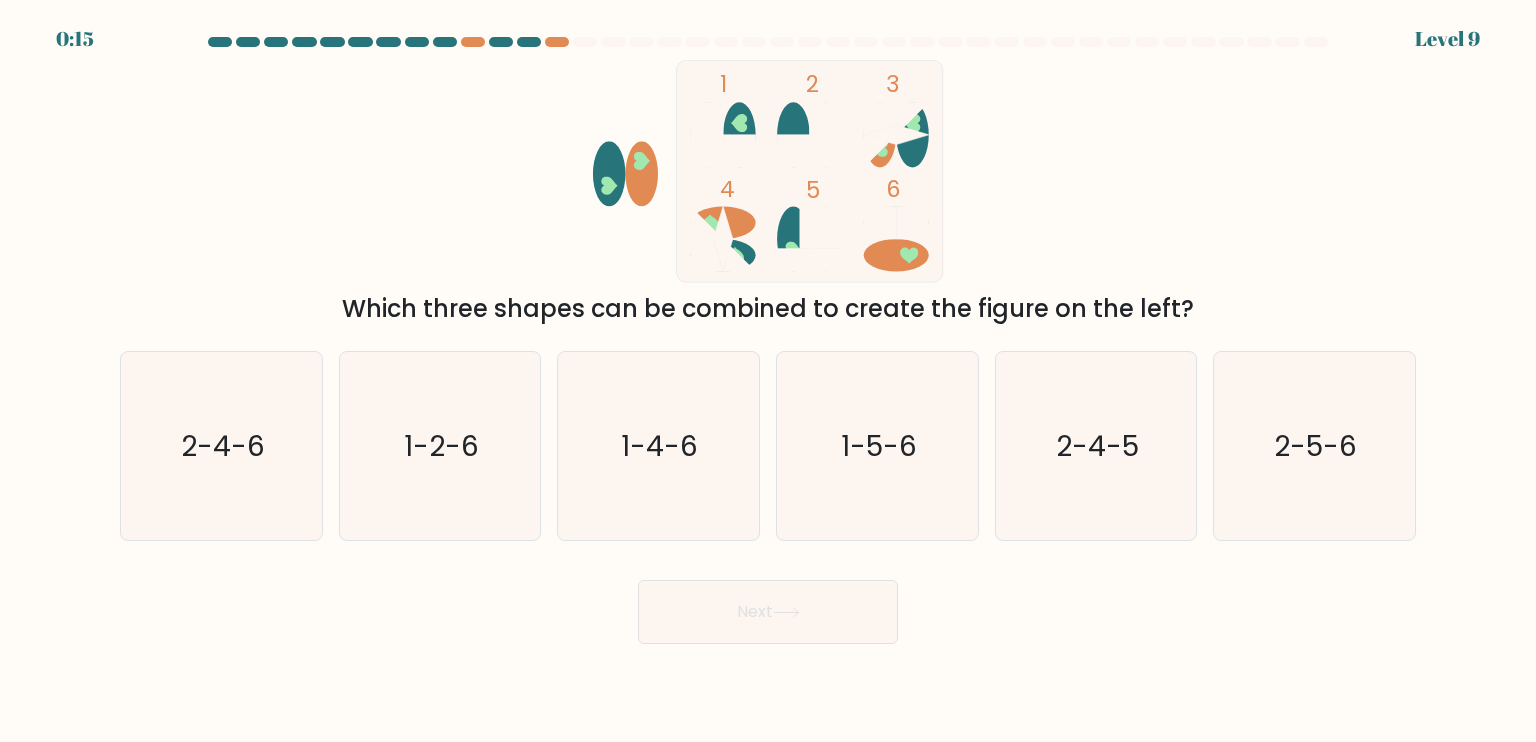 drag, startPoint x: 349, startPoint y: 307, endPoint x: 1198, endPoint y: 312, distance: 849.0147 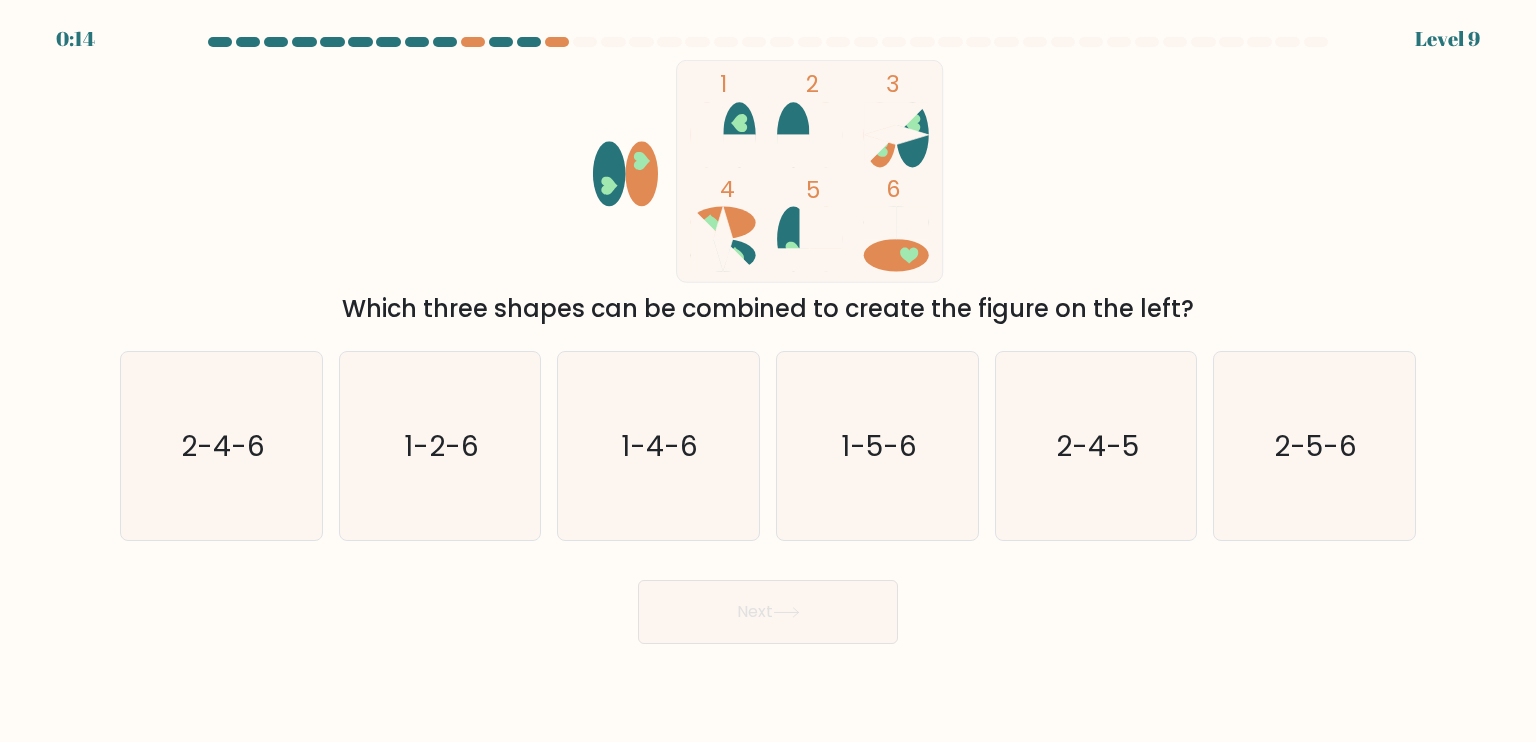 click on "Which three shapes can be combined to create the figure on the left?" at bounding box center (768, 309) 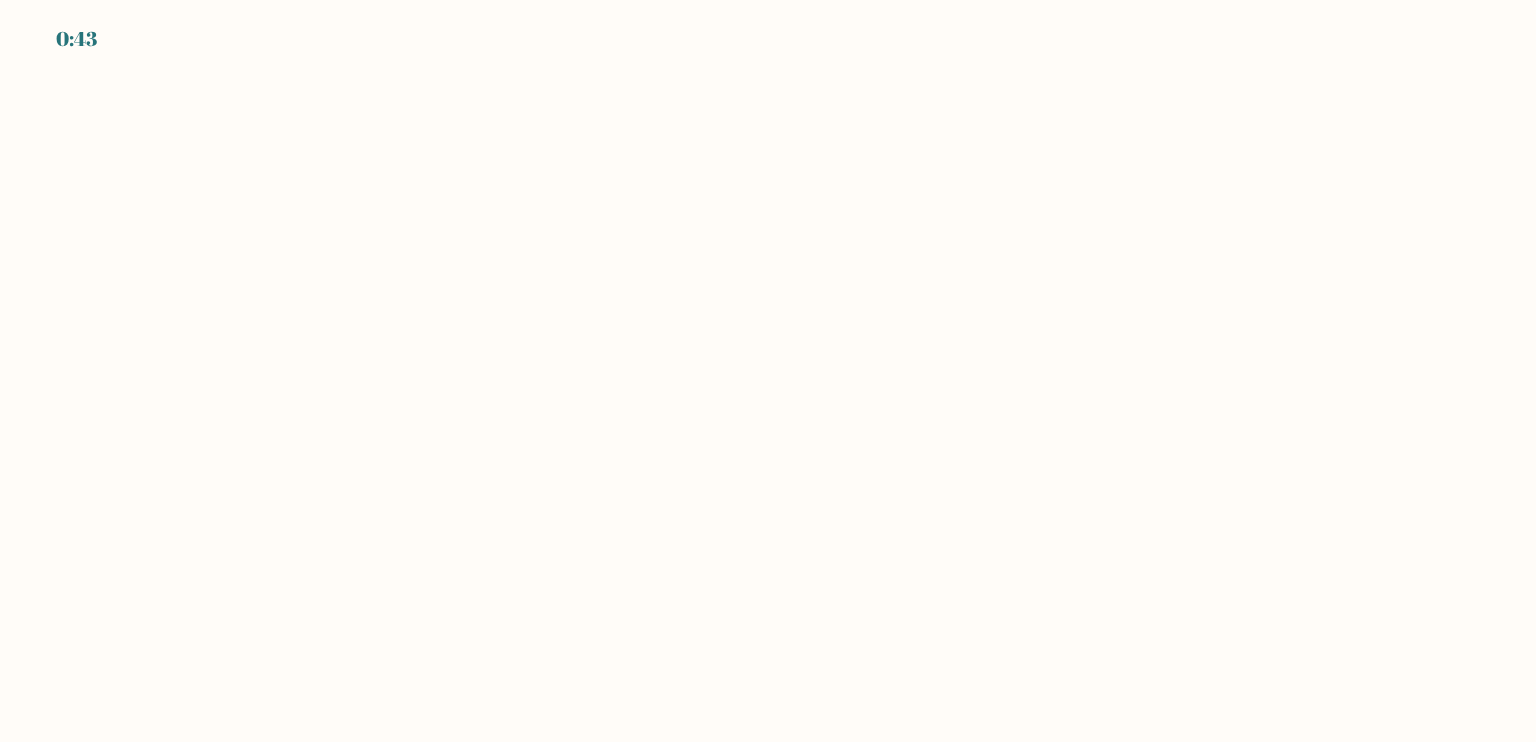 scroll, scrollTop: 0, scrollLeft: 0, axis: both 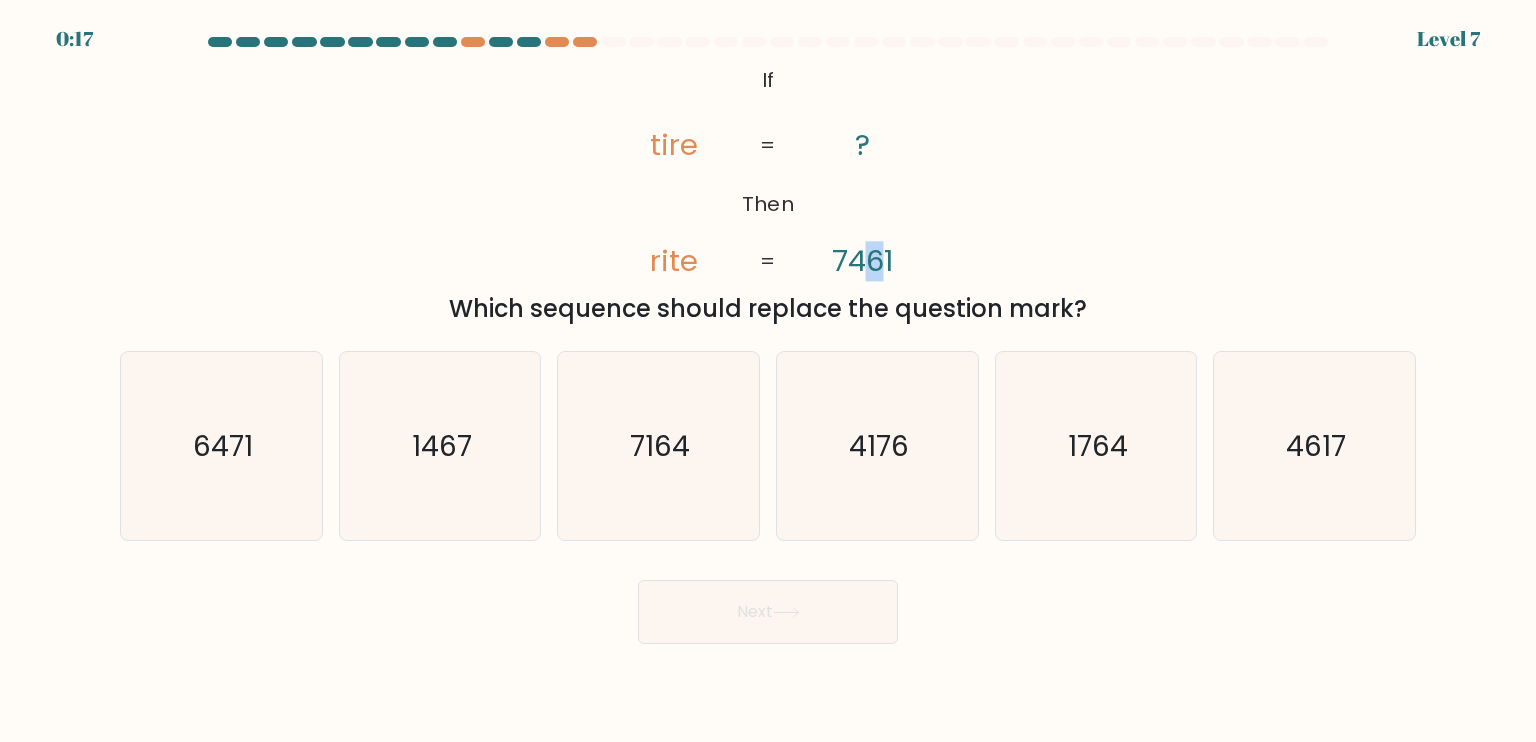 drag, startPoint x: 867, startPoint y: 264, endPoint x: 879, endPoint y: 266, distance: 12.165525 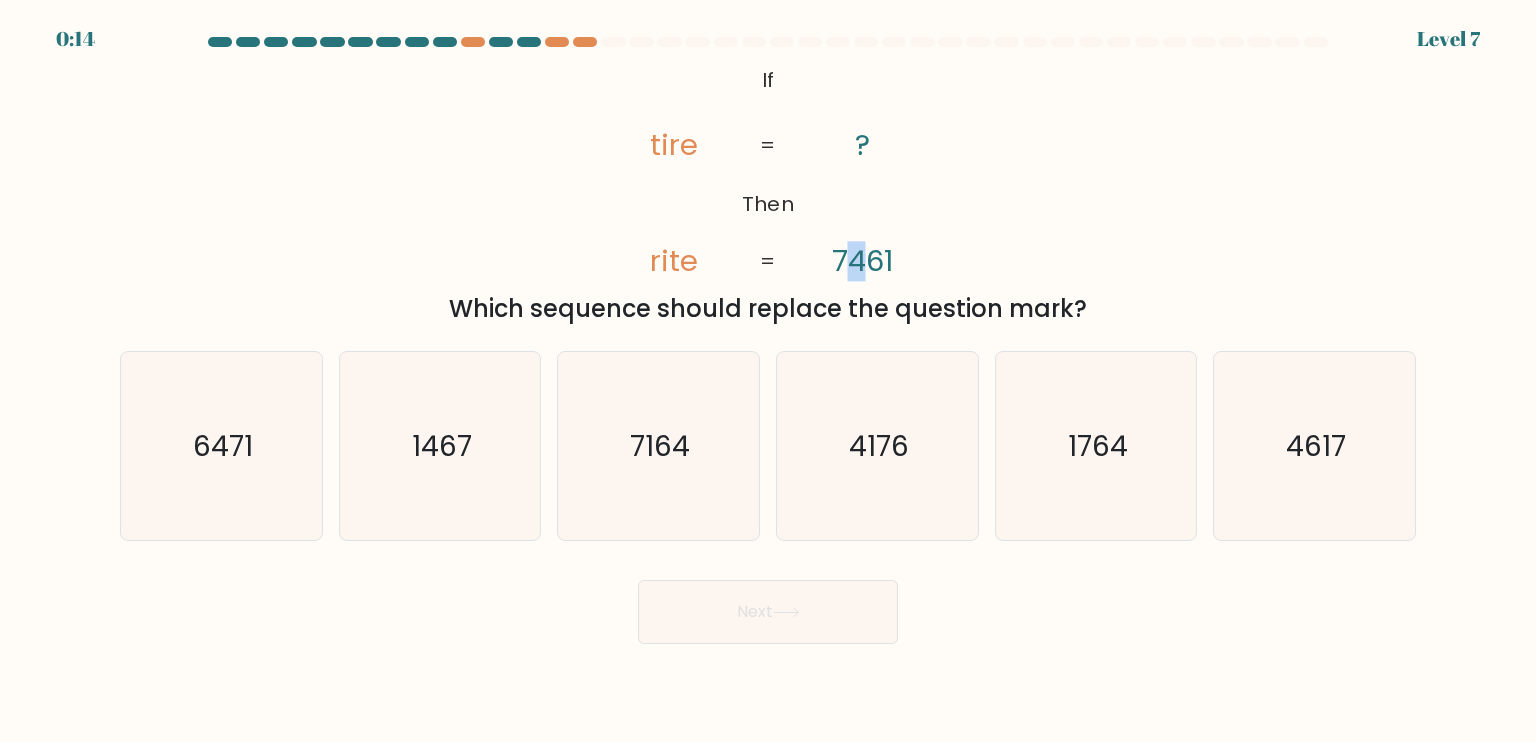 click on "7461" 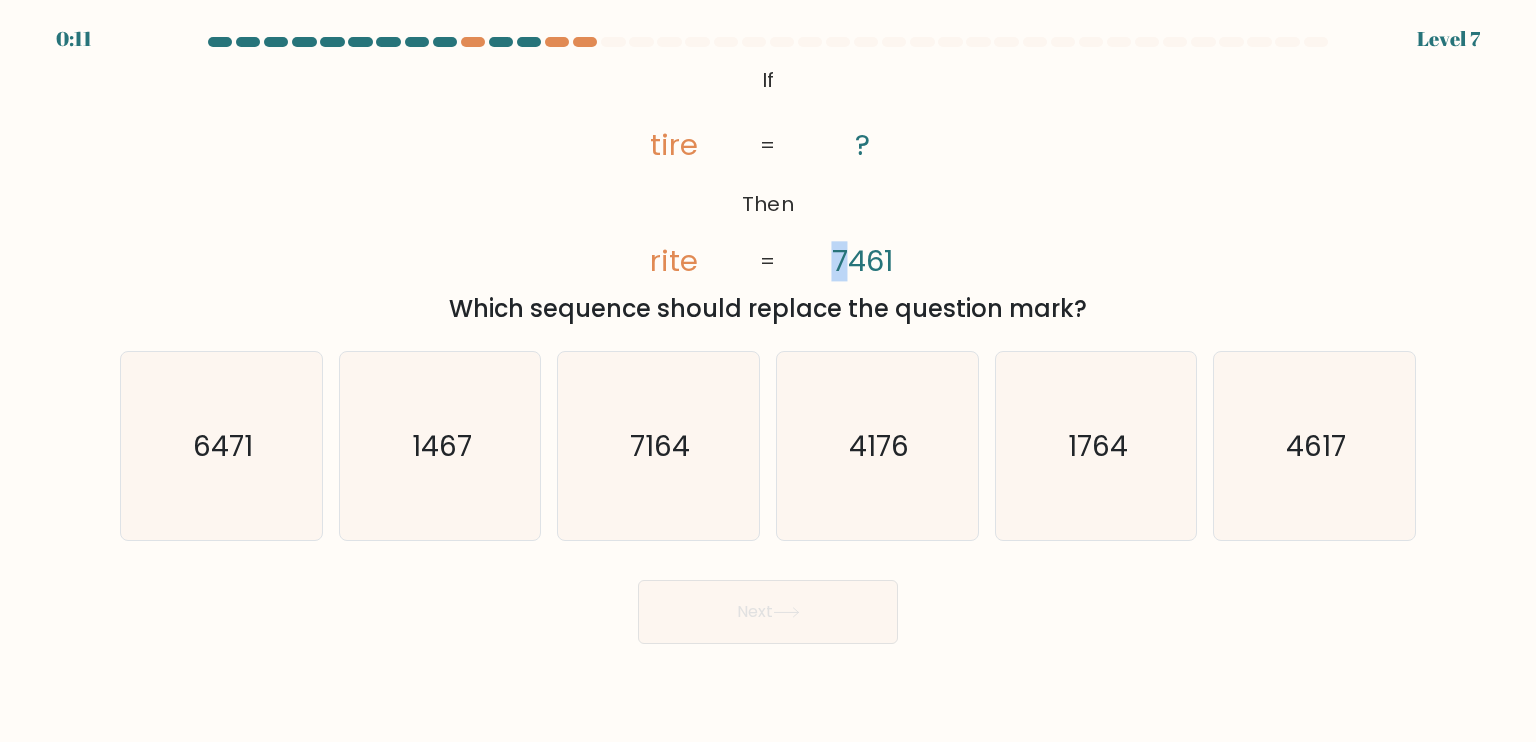 click on "7461" 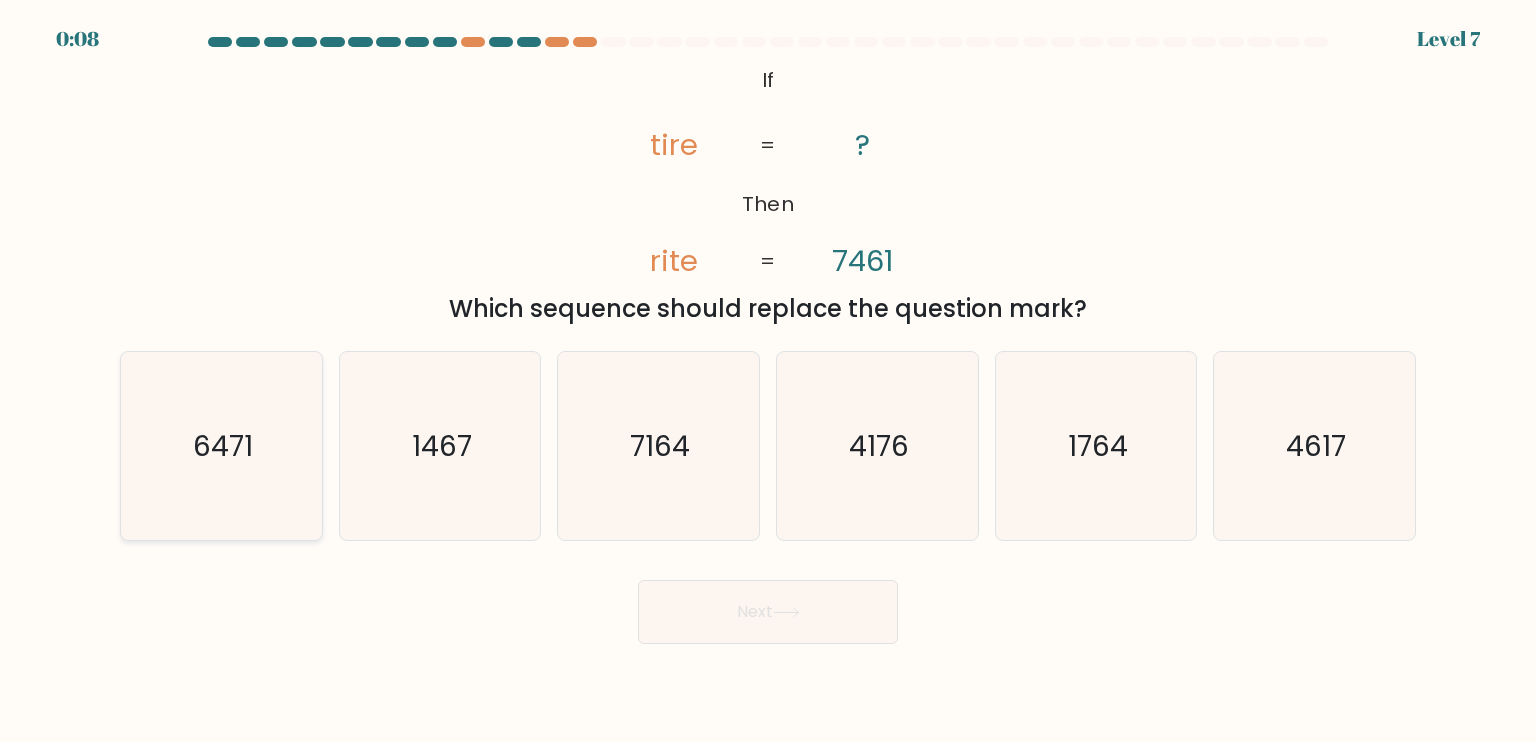 click on "6471" 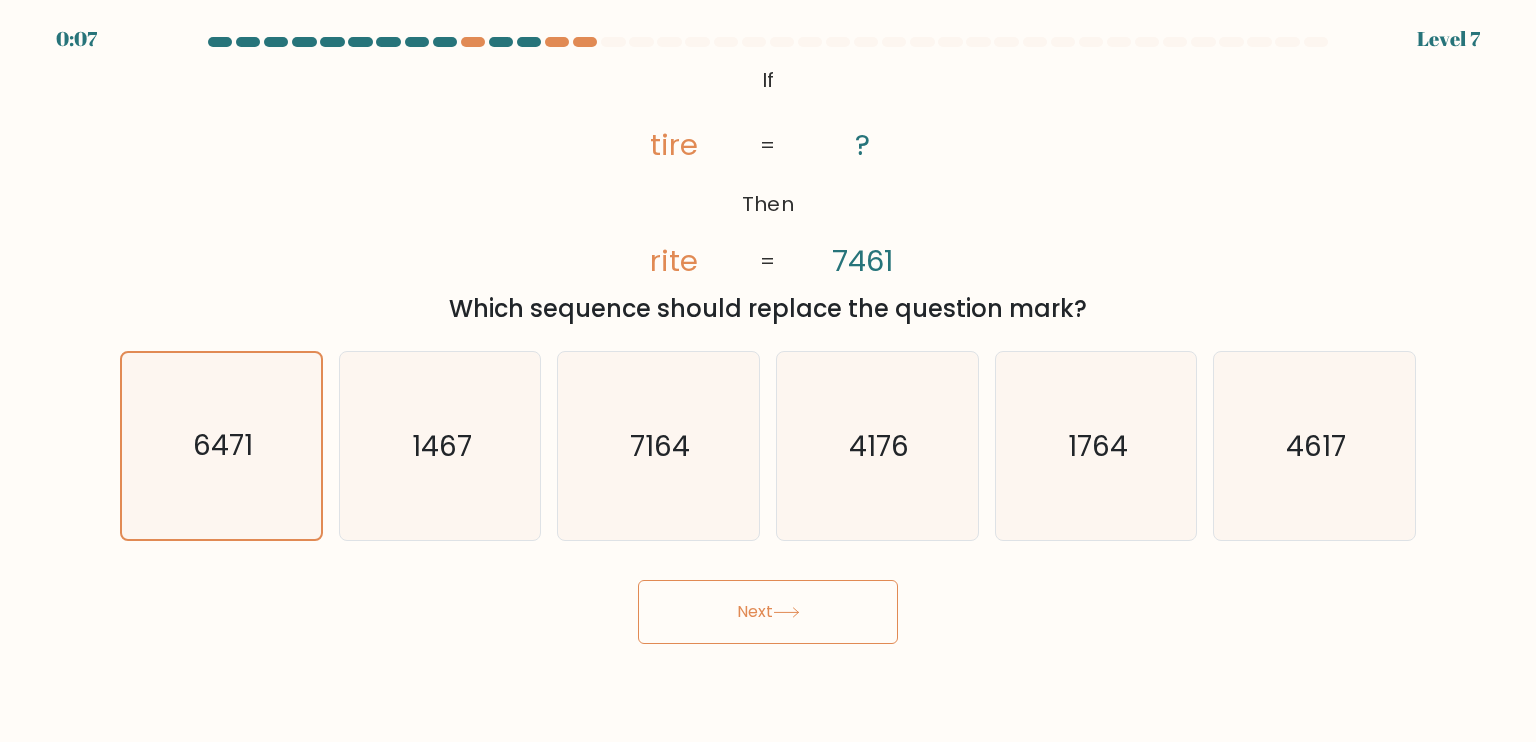 click on "Next" at bounding box center [768, 612] 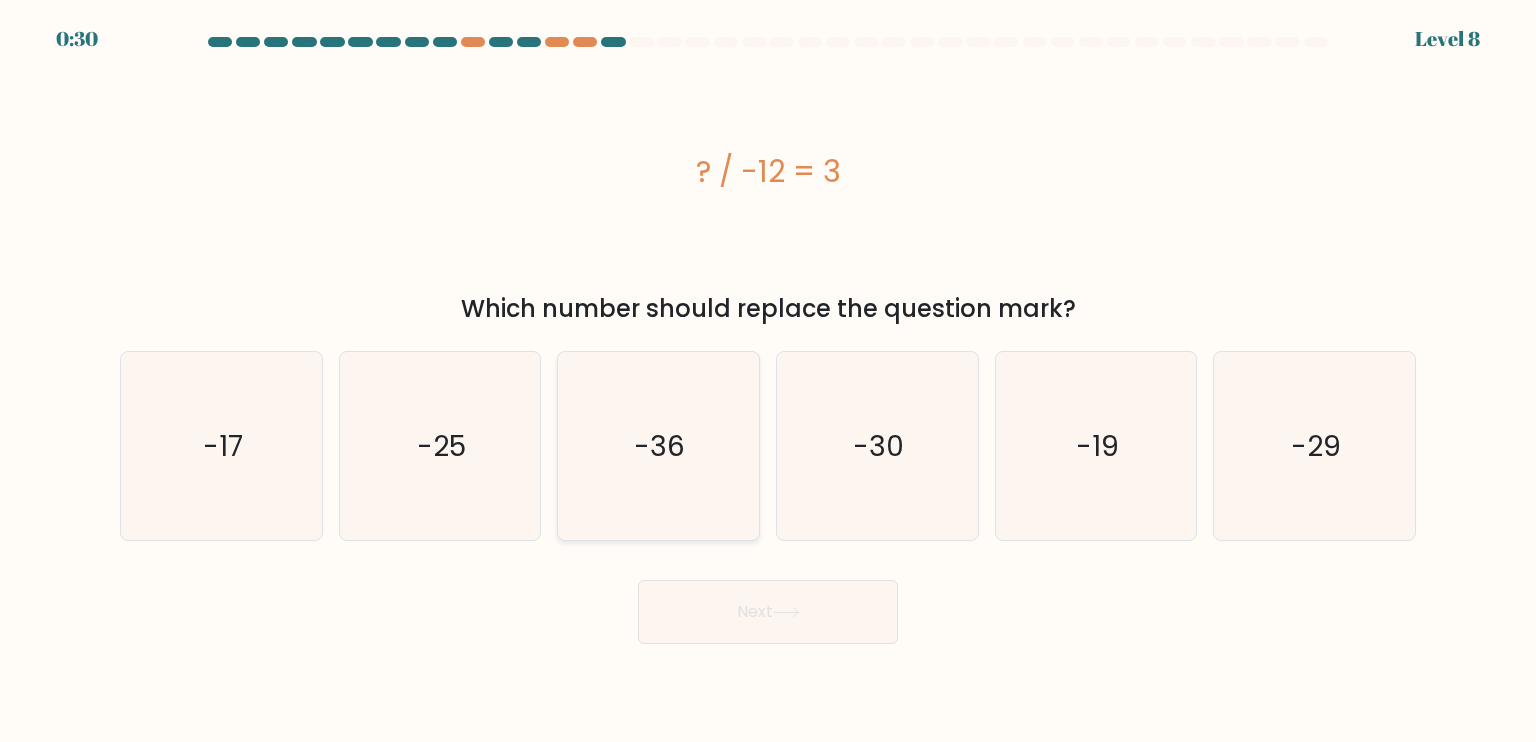 click on "-36" 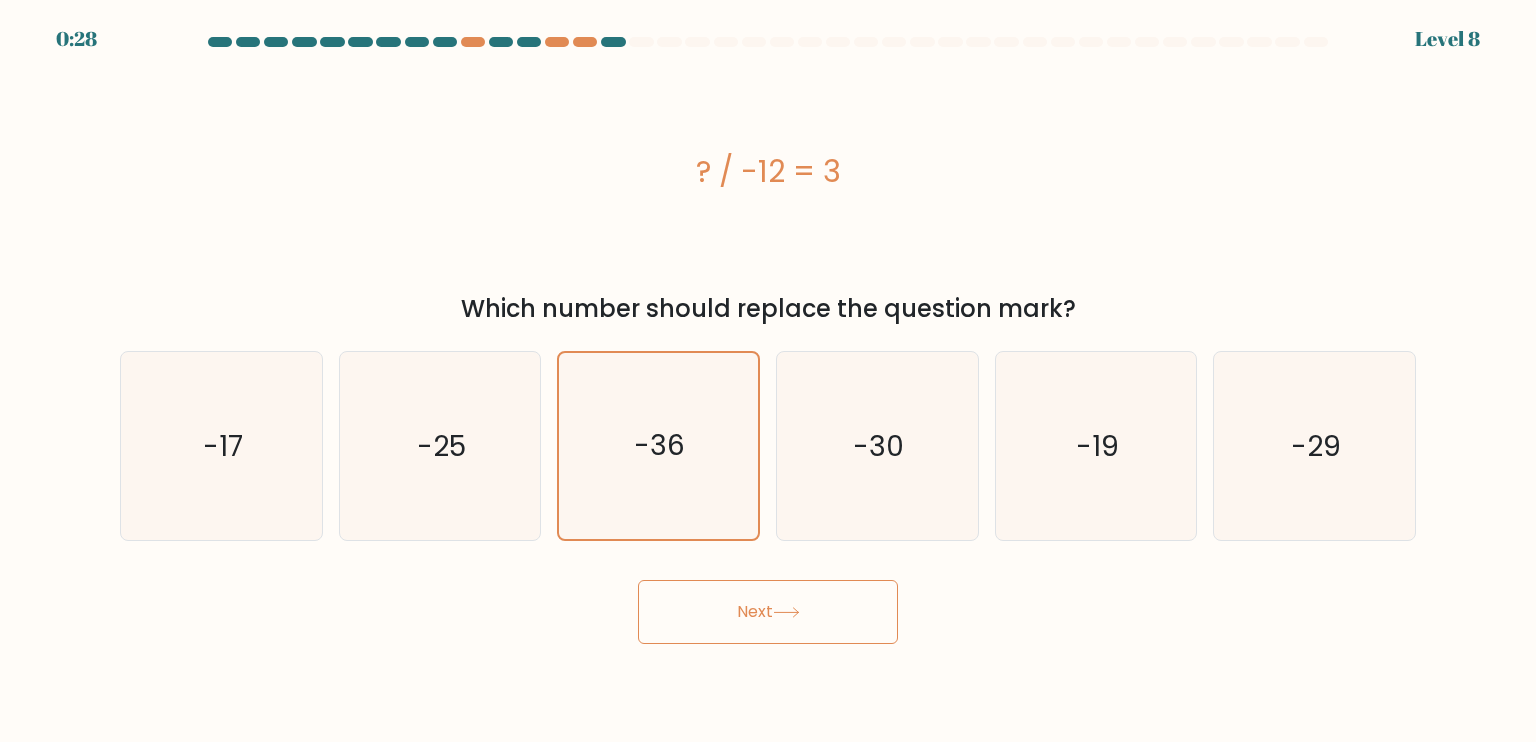 click on "Next" at bounding box center [768, 612] 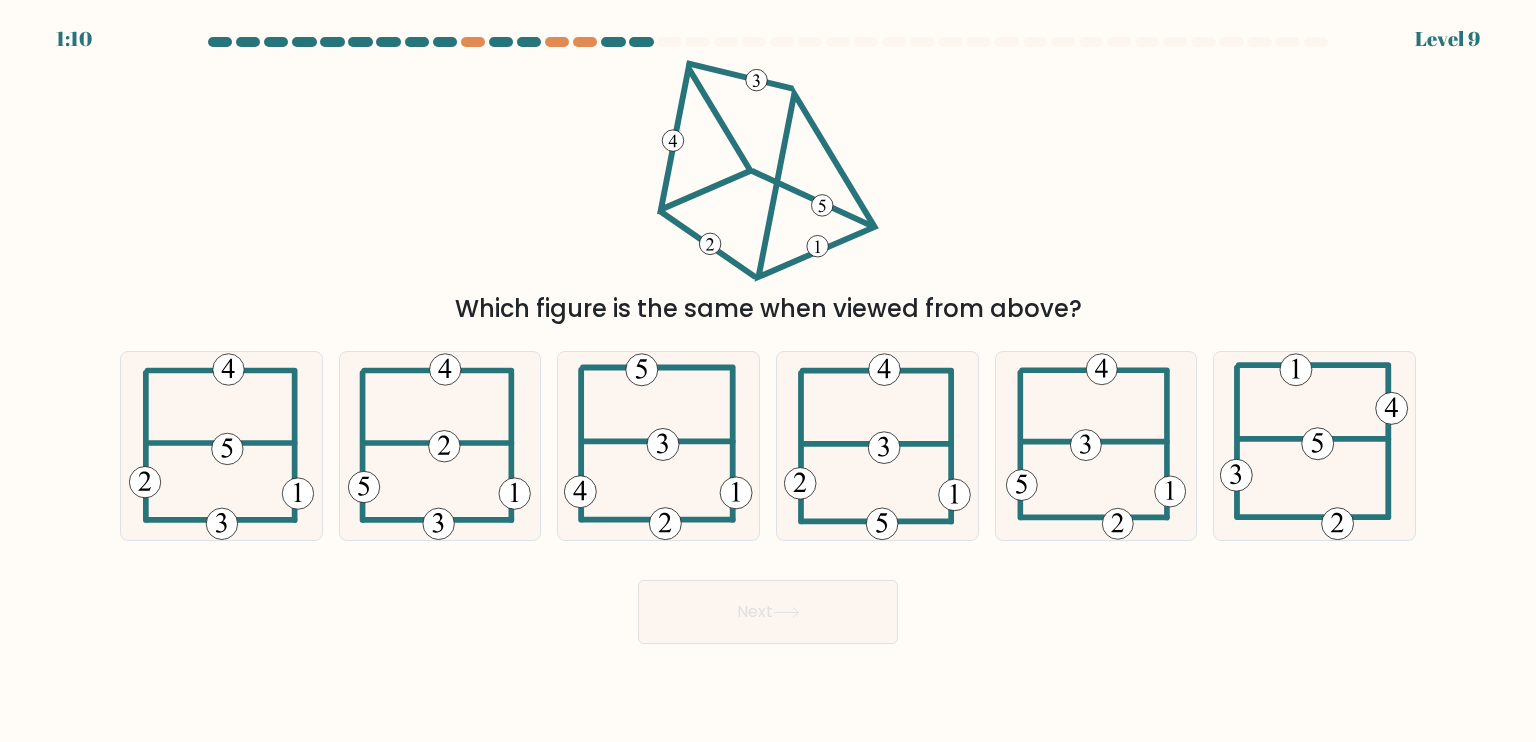 drag, startPoint x: 452, startPoint y: 303, endPoint x: 1080, endPoint y: 316, distance: 628.1345 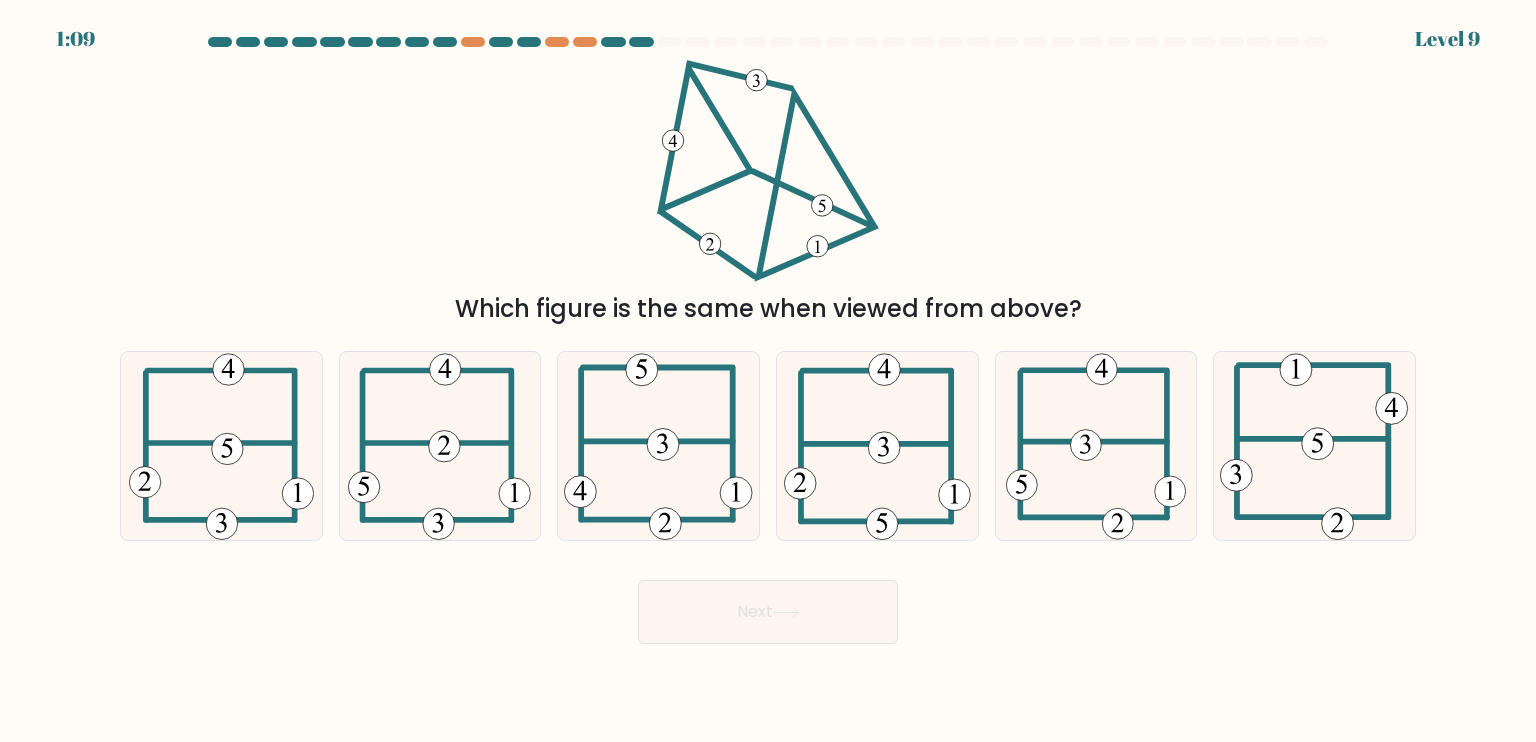 click on "Which figure is the same when viewed from above?" at bounding box center (768, 309) 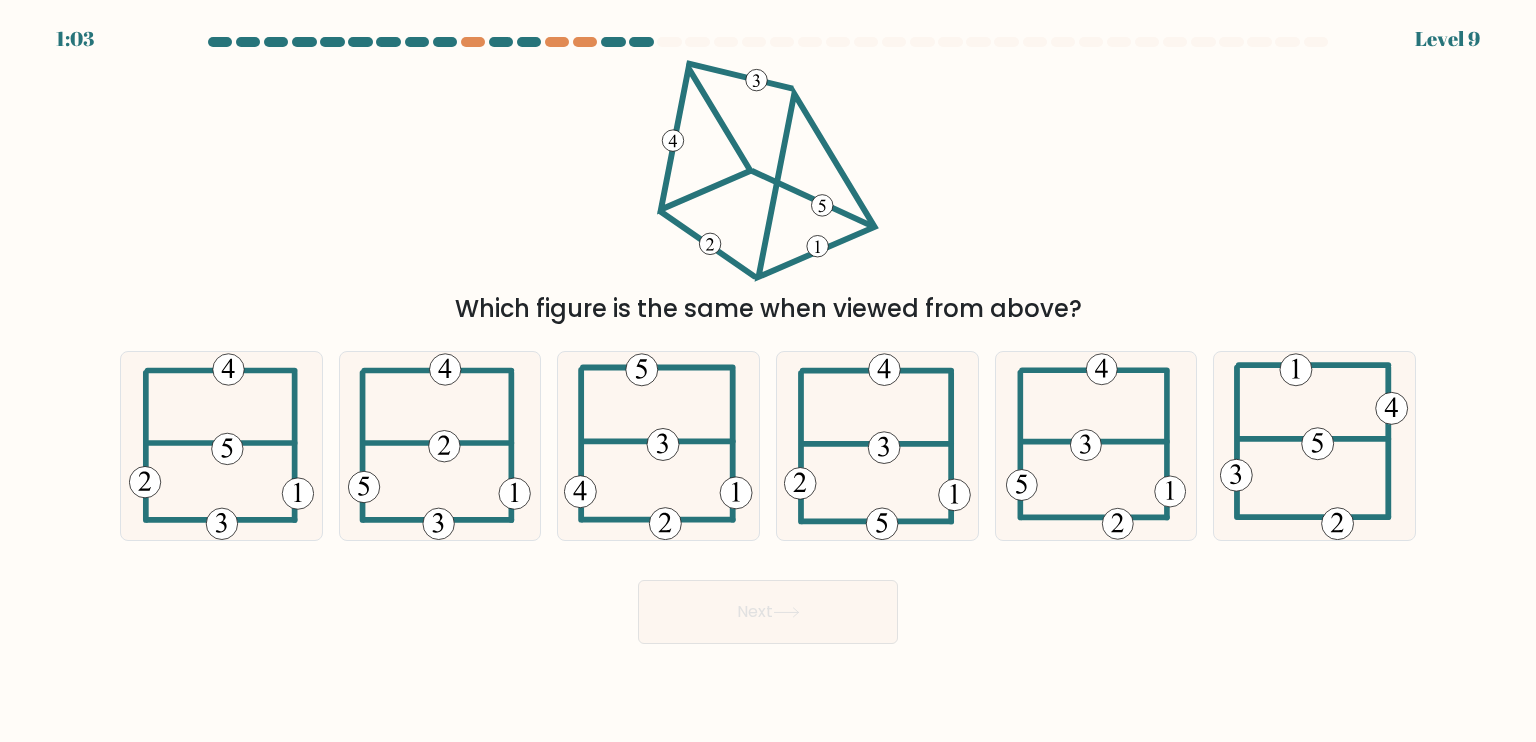 drag, startPoint x: 448, startPoint y: 310, endPoint x: 1036, endPoint y: 313, distance: 588.0076 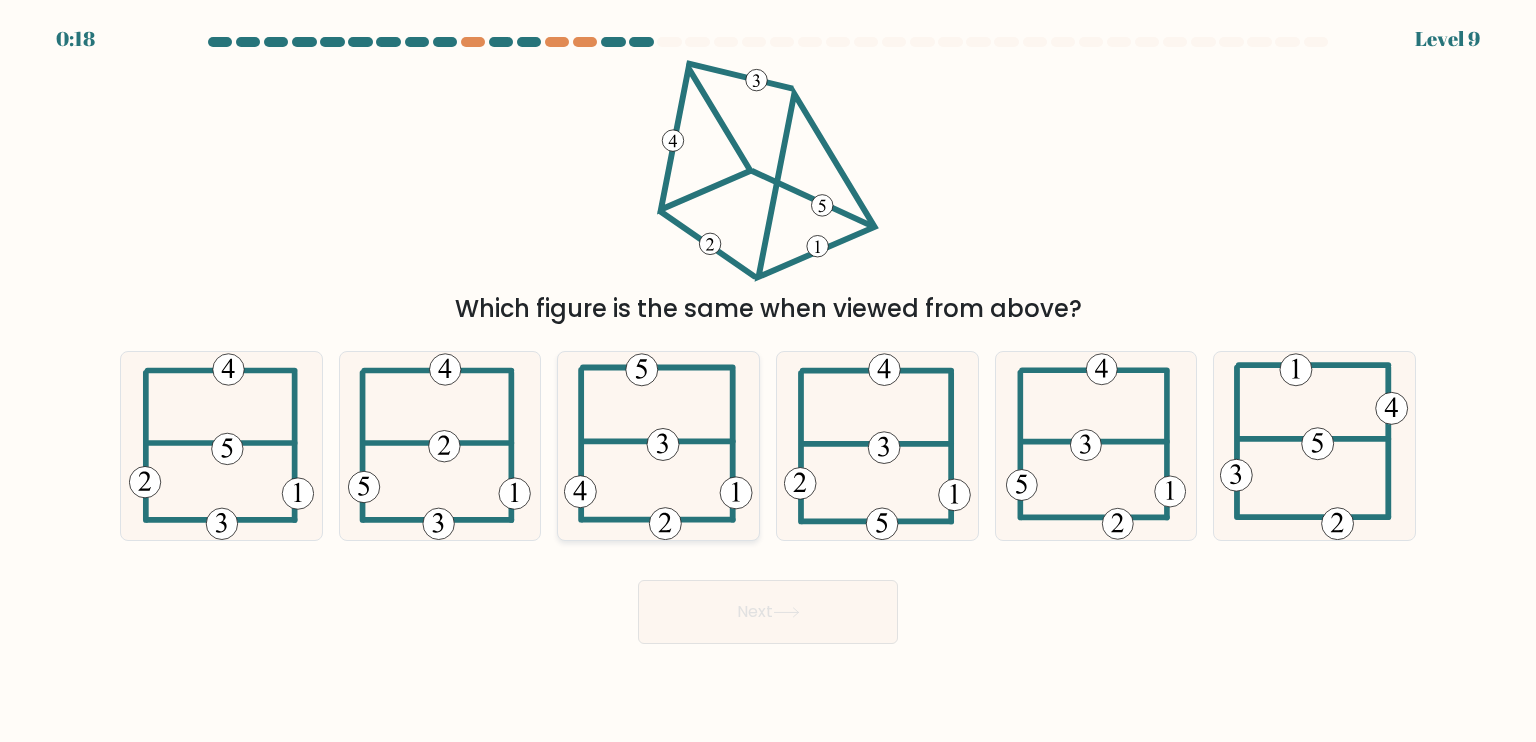 click 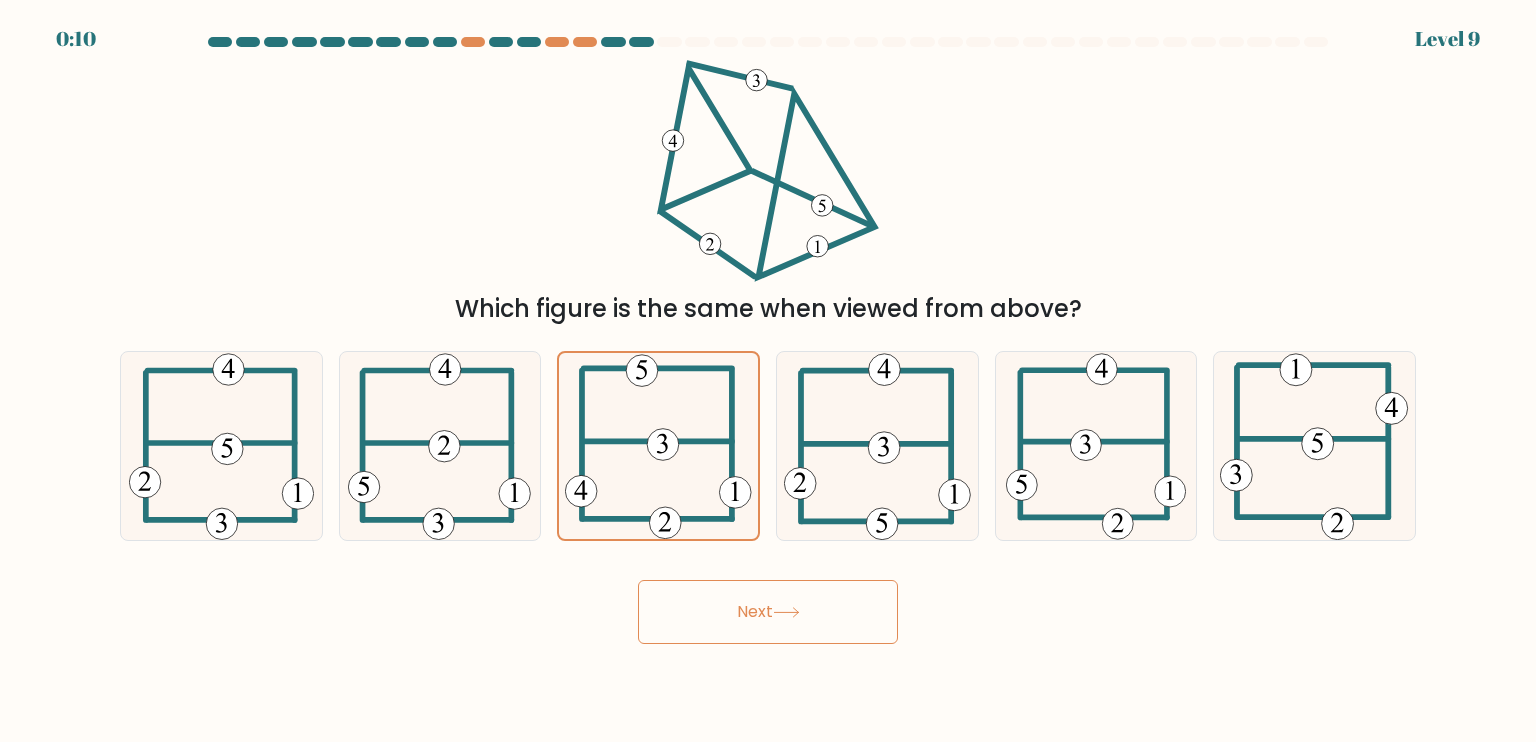 click on "Next" at bounding box center [768, 612] 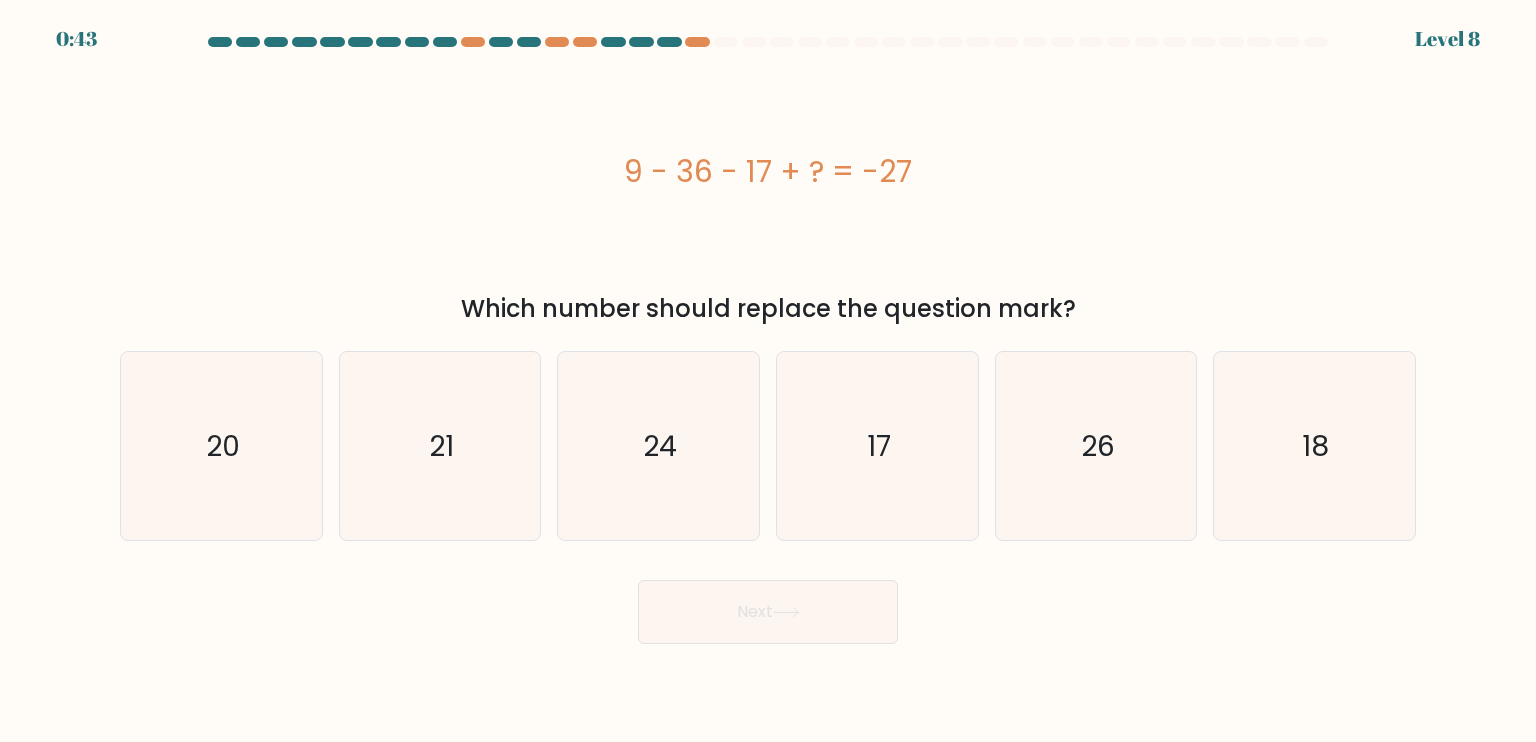 scroll, scrollTop: 0, scrollLeft: 0, axis: both 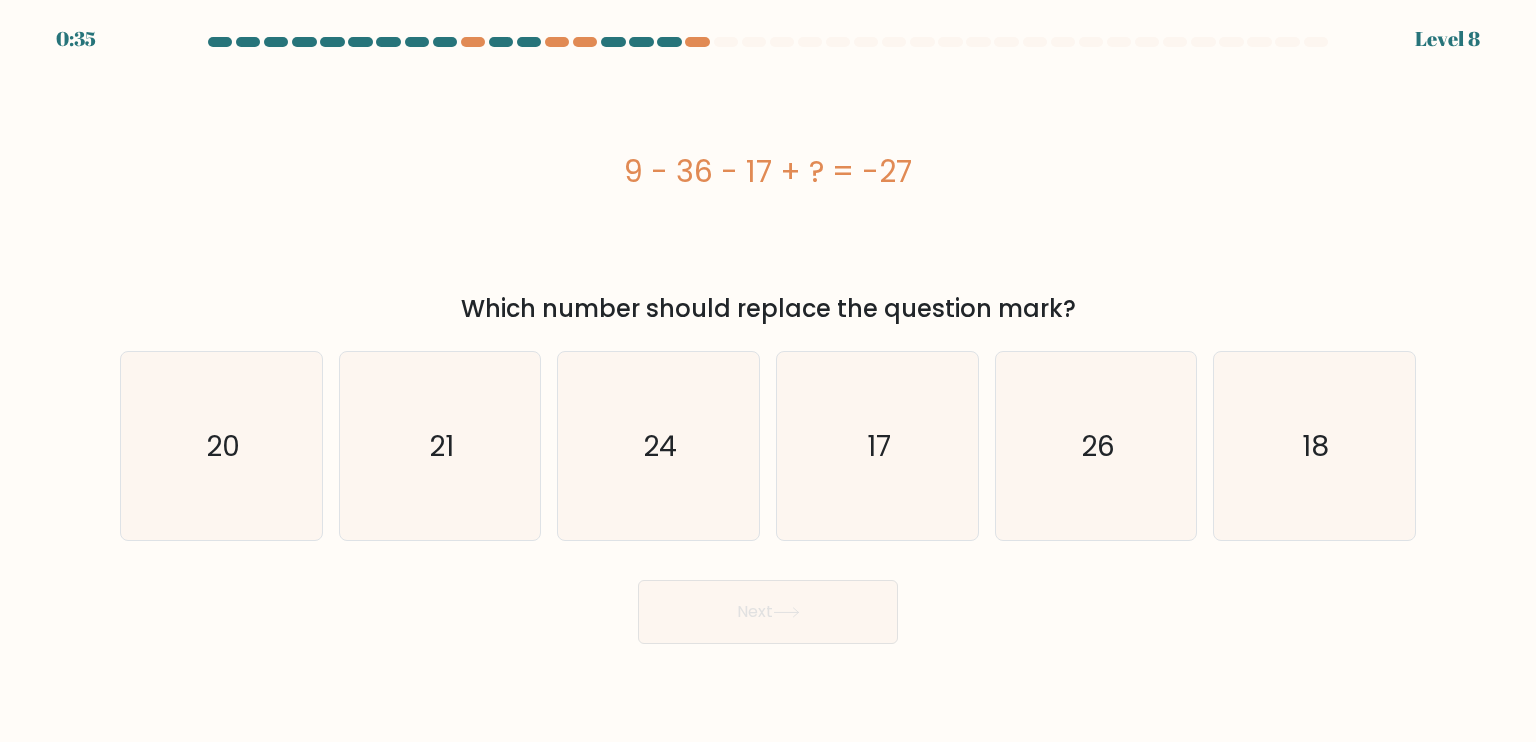 drag, startPoint x: 465, startPoint y: 311, endPoint x: 1086, endPoint y: 303, distance: 621.0515 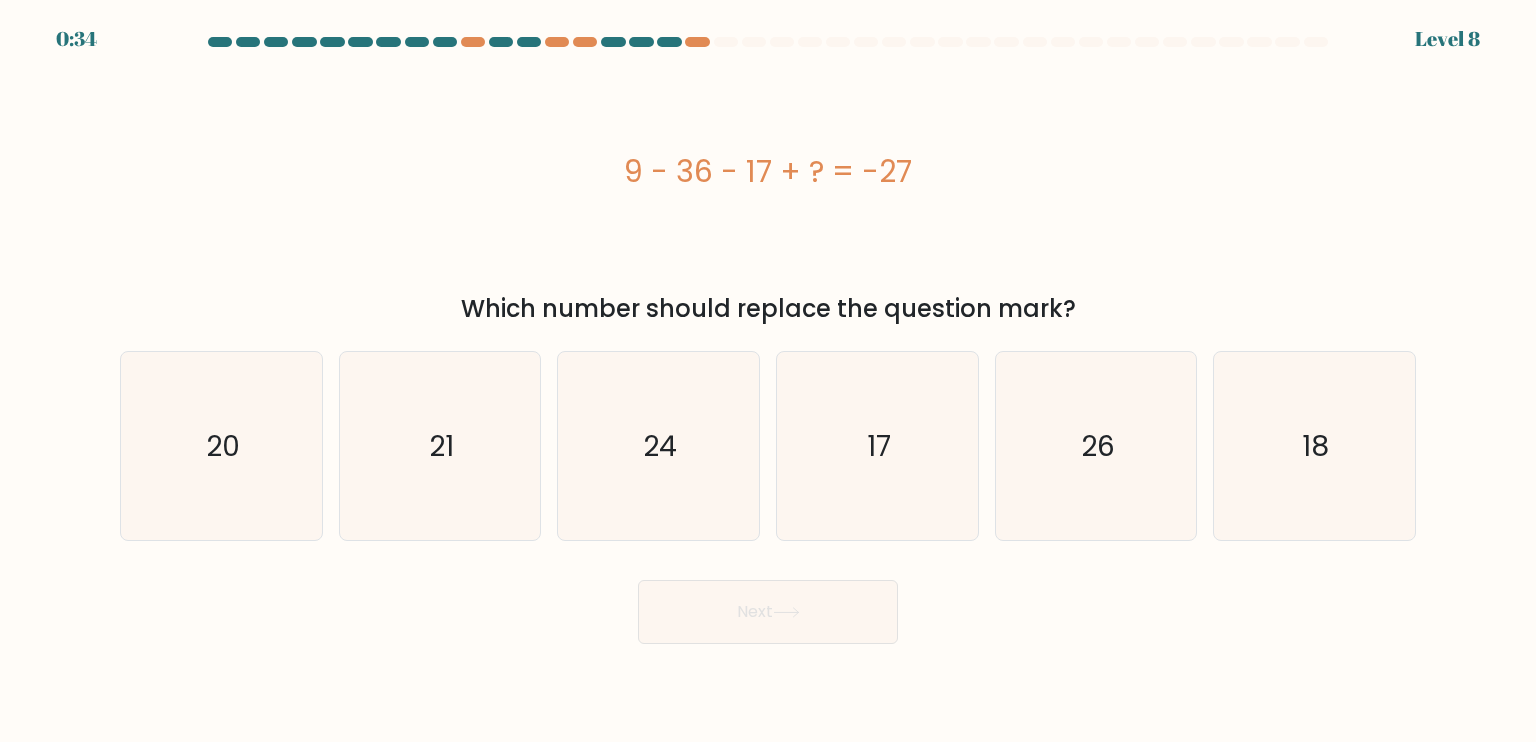 click on "Which number should replace the question mark?" at bounding box center [768, 309] 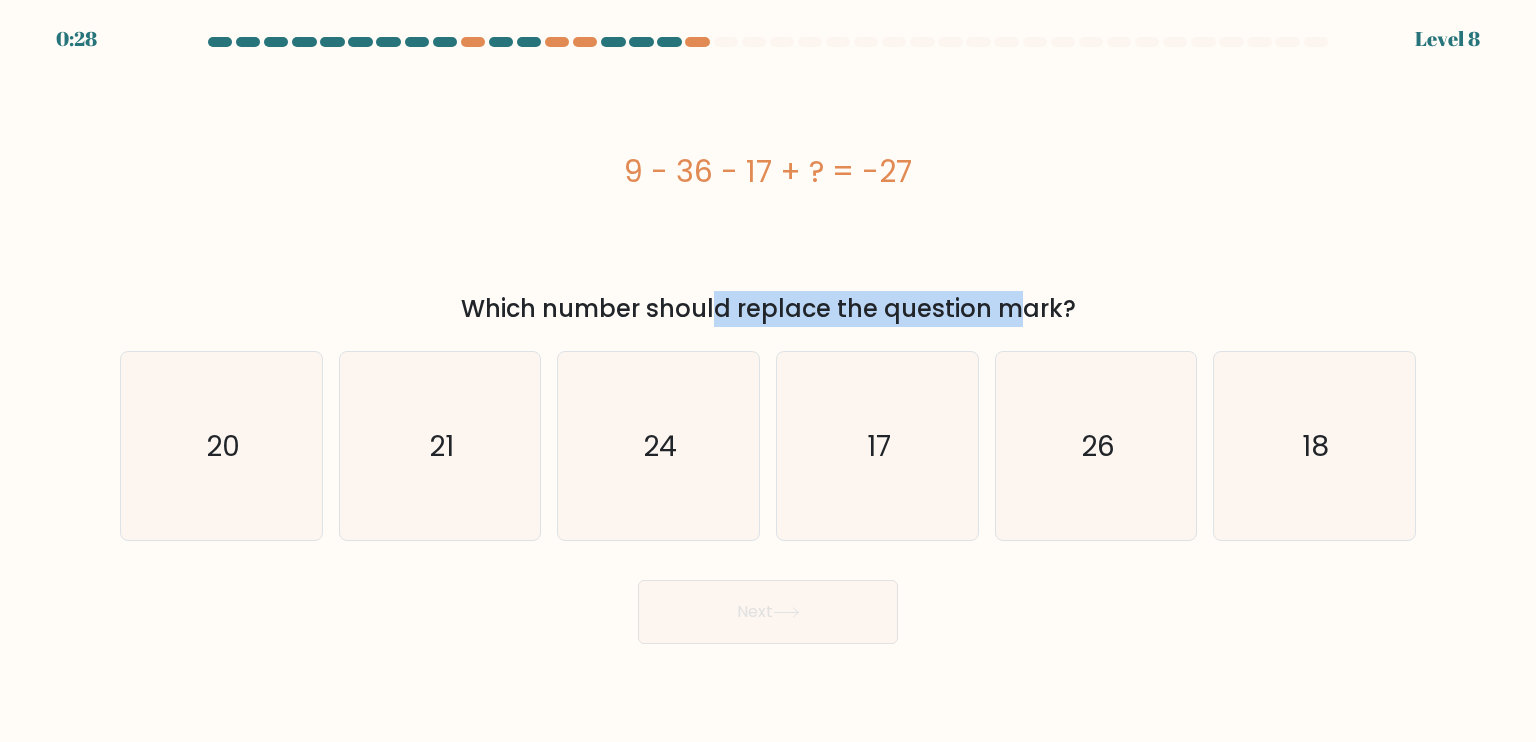 drag, startPoint x: 520, startPoint y: 310, endPoint x: 834, endPoint y: 311, distance: 314.0016 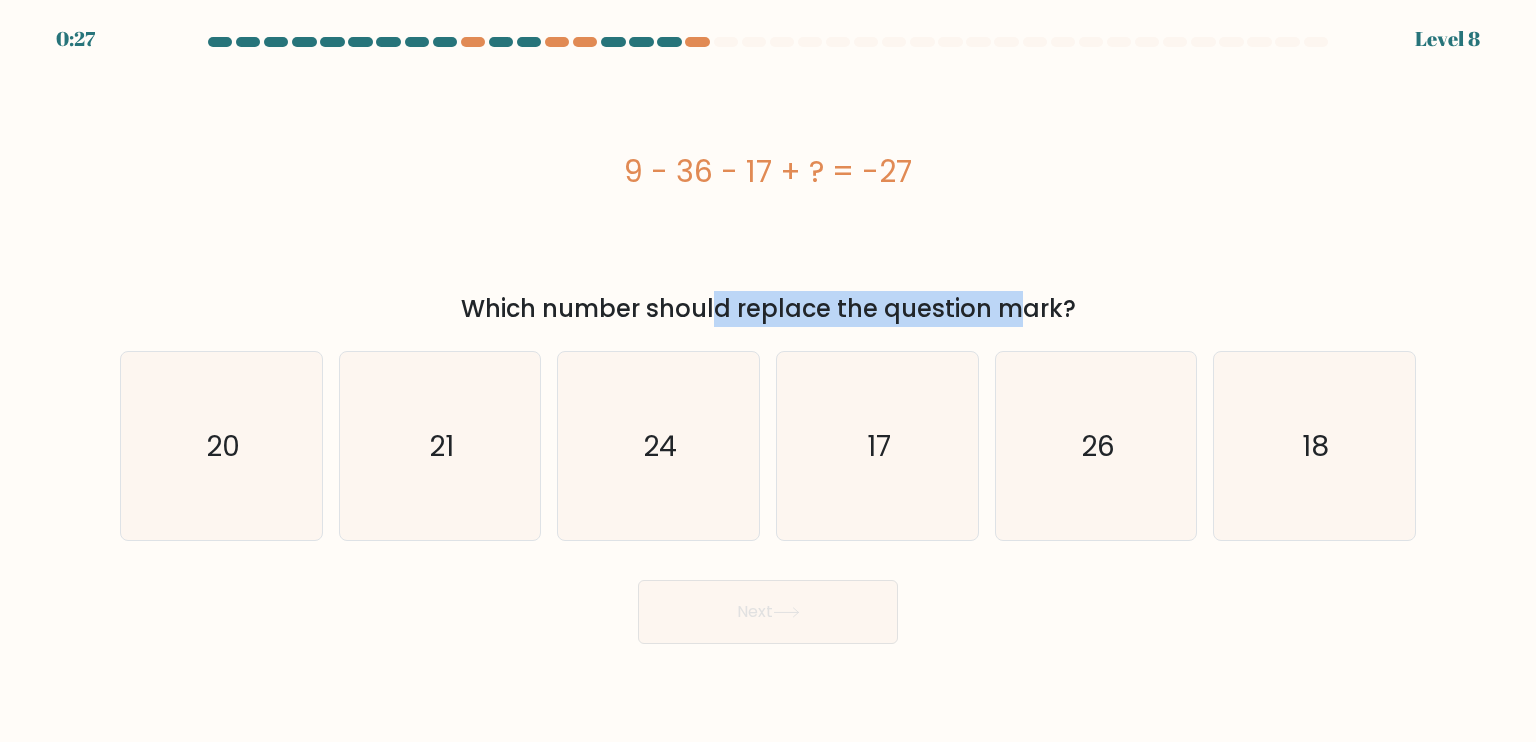 click on "Which number should replace the question mark?" at bounding box center [768, 309] 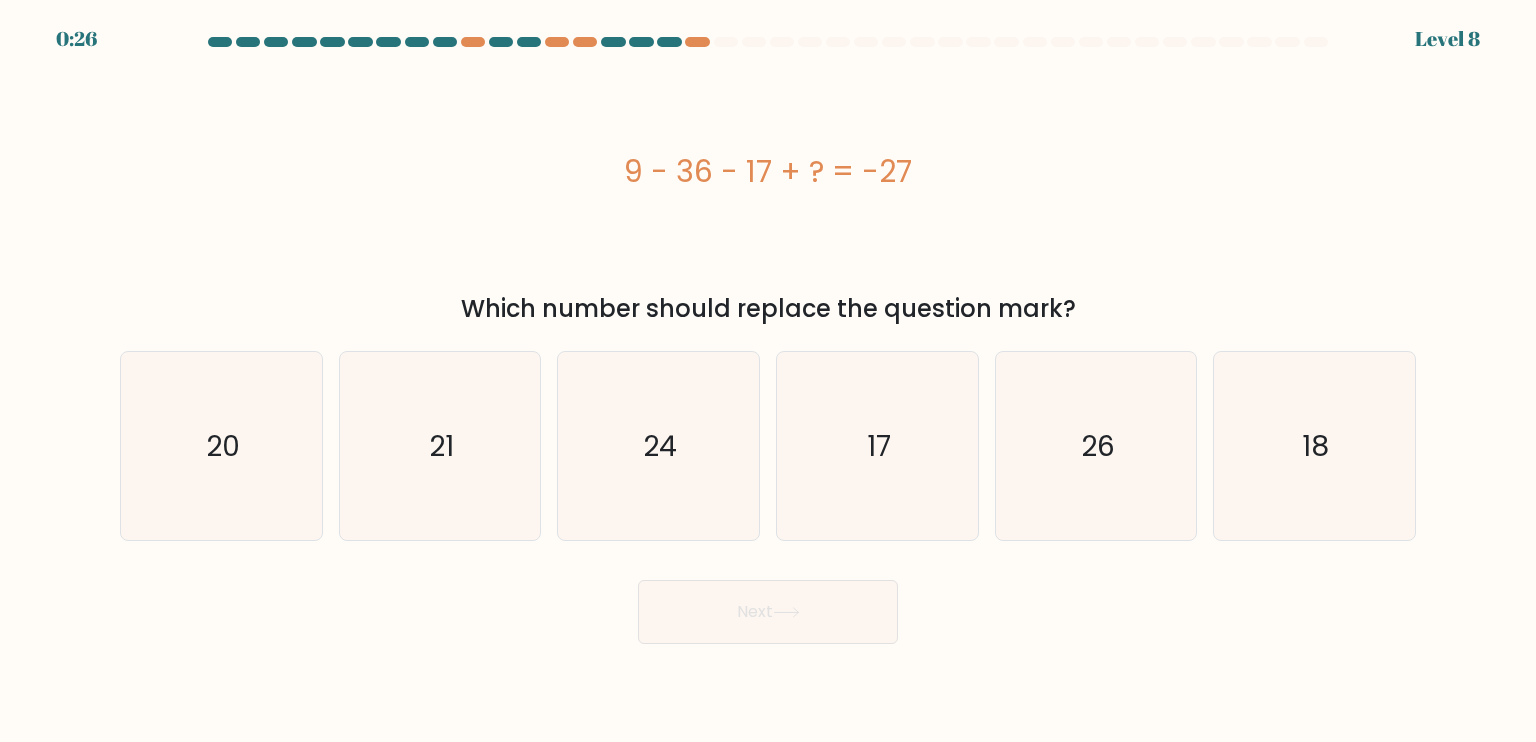 drag, startPoint x: 876, startPoint y: 315, endPoint x: 992, endPoint y: 307, distance: 116.275536 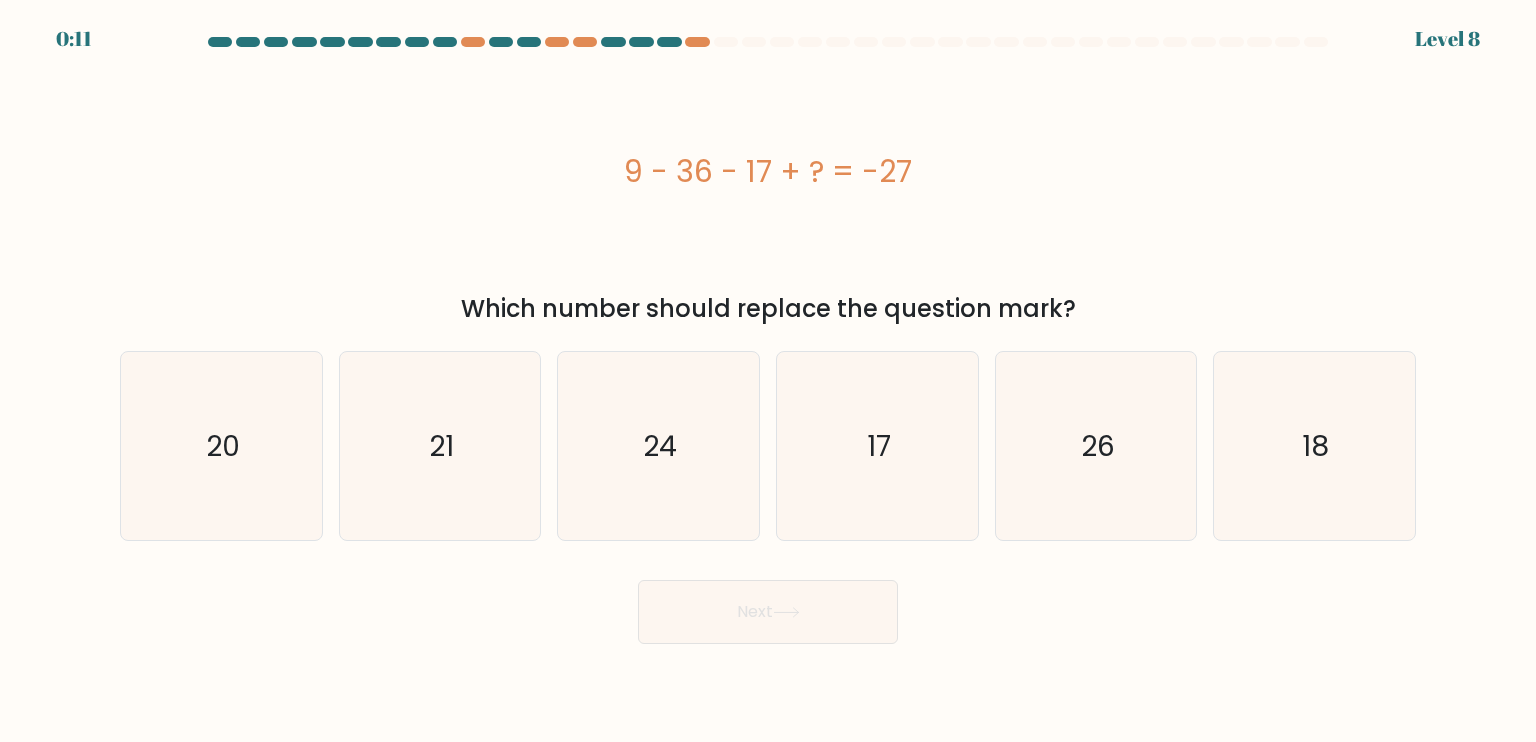 drag, startPoint x: 644, startPoint y: 308, endPoint x: 1086, endPoint y: 319, distance: 442.13687 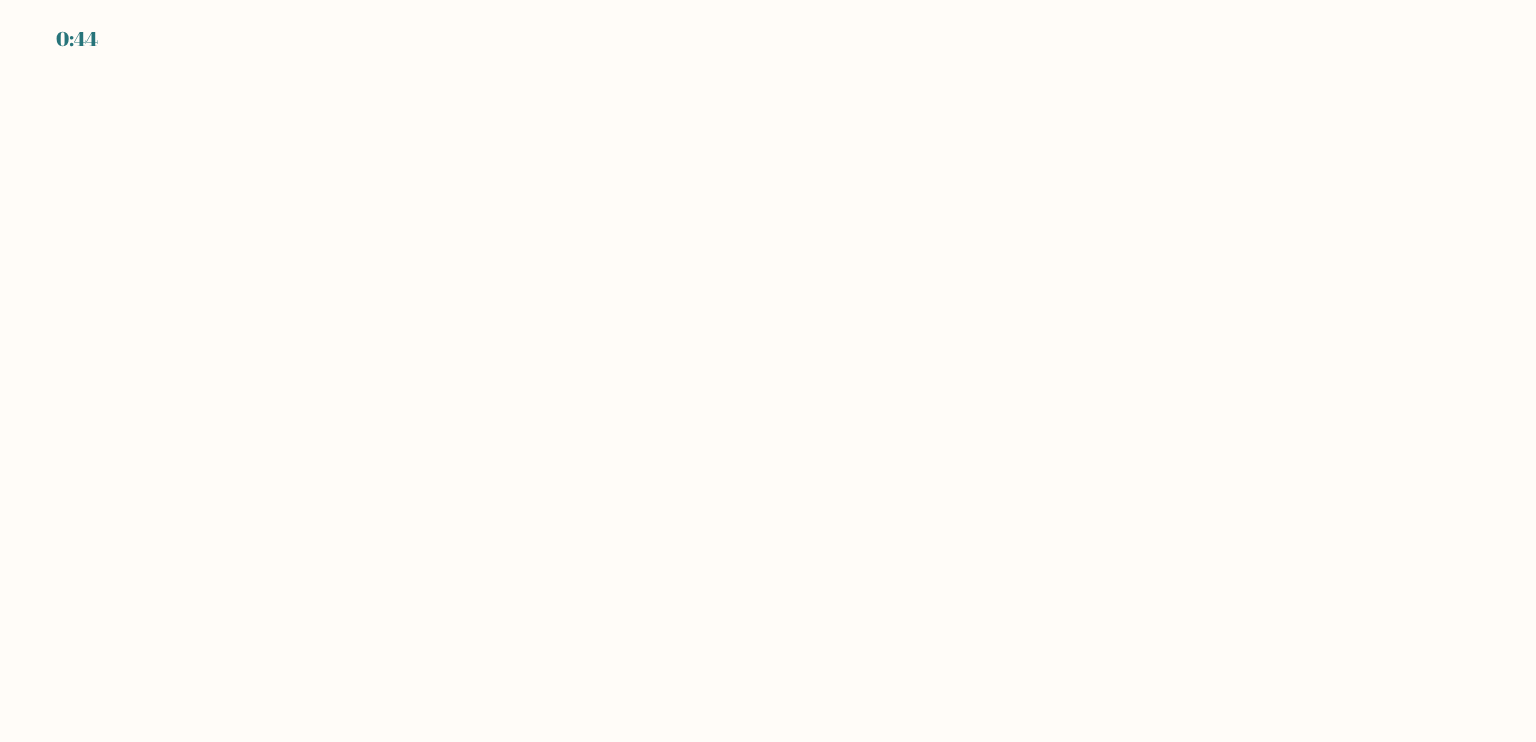 scroll, scrollTop: 0, scrollLeft: 0, axis: both 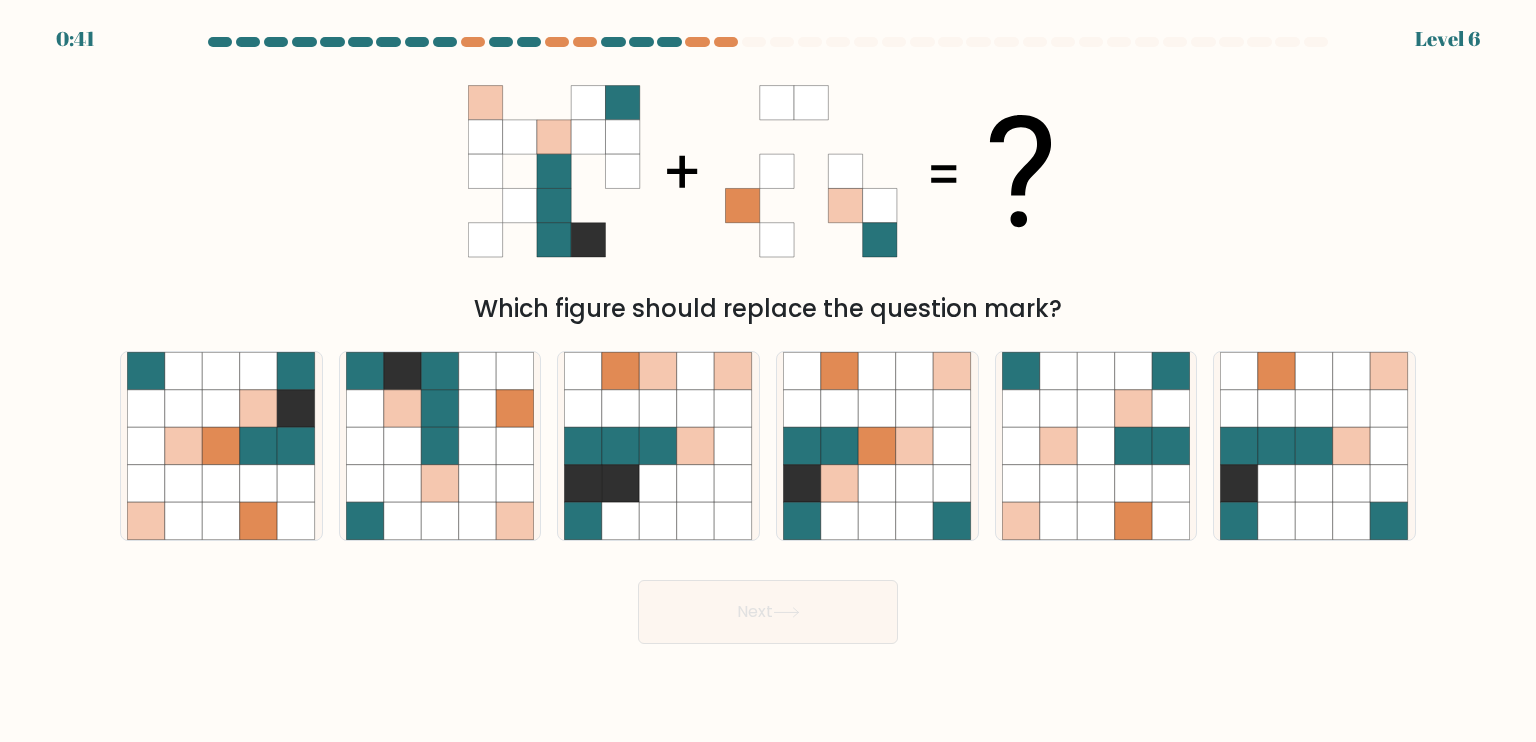 drag, startPoint x: 621, startPoint y: 307, endPoint x: 1024, endPoint y: 315, distance: 403.0794 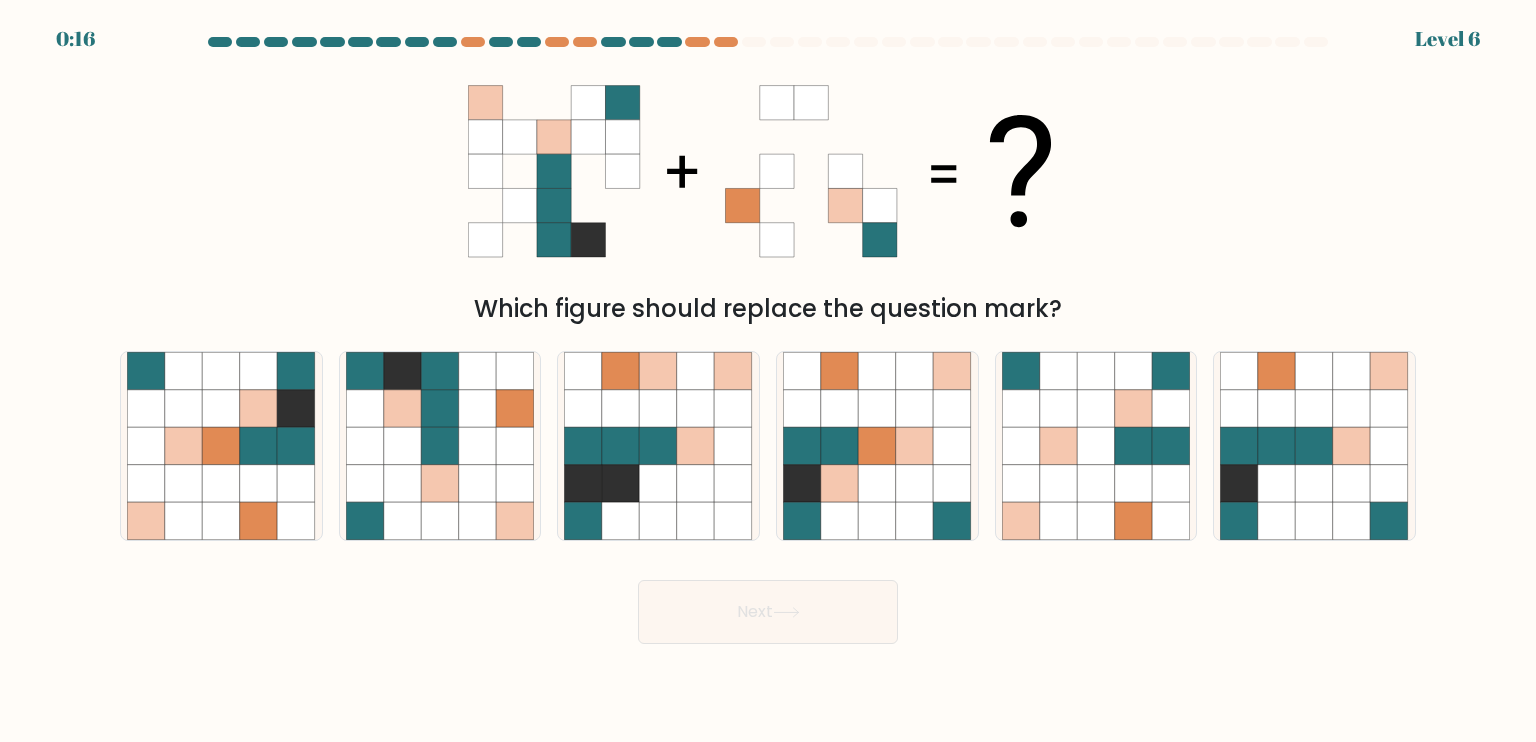 drag, startPoint x: 566, startPoint y: 310, endPoint x: 984, endPoint y: 312, distance: 418.0048 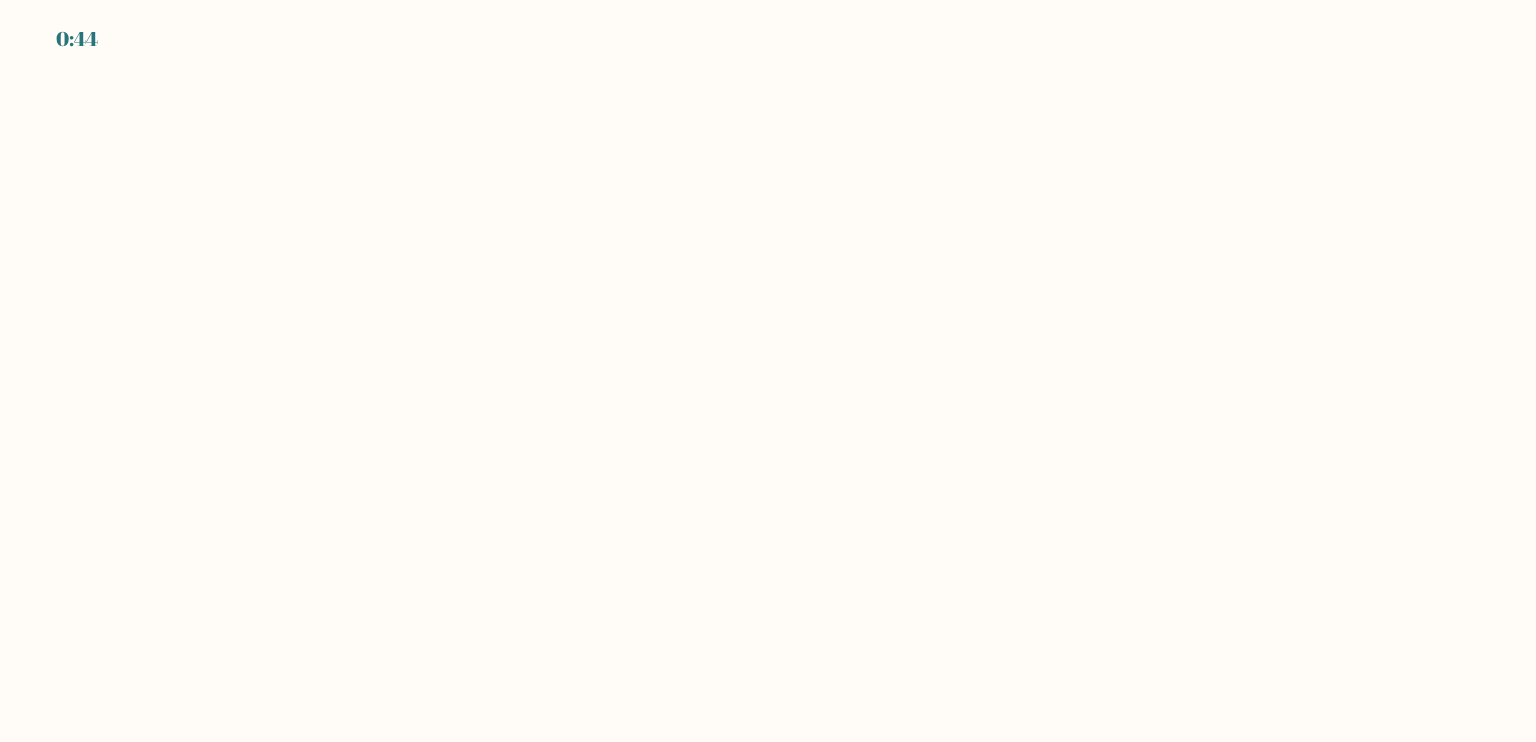 scroll, scrollTop: 0, scrollLeft: 0, axis: both 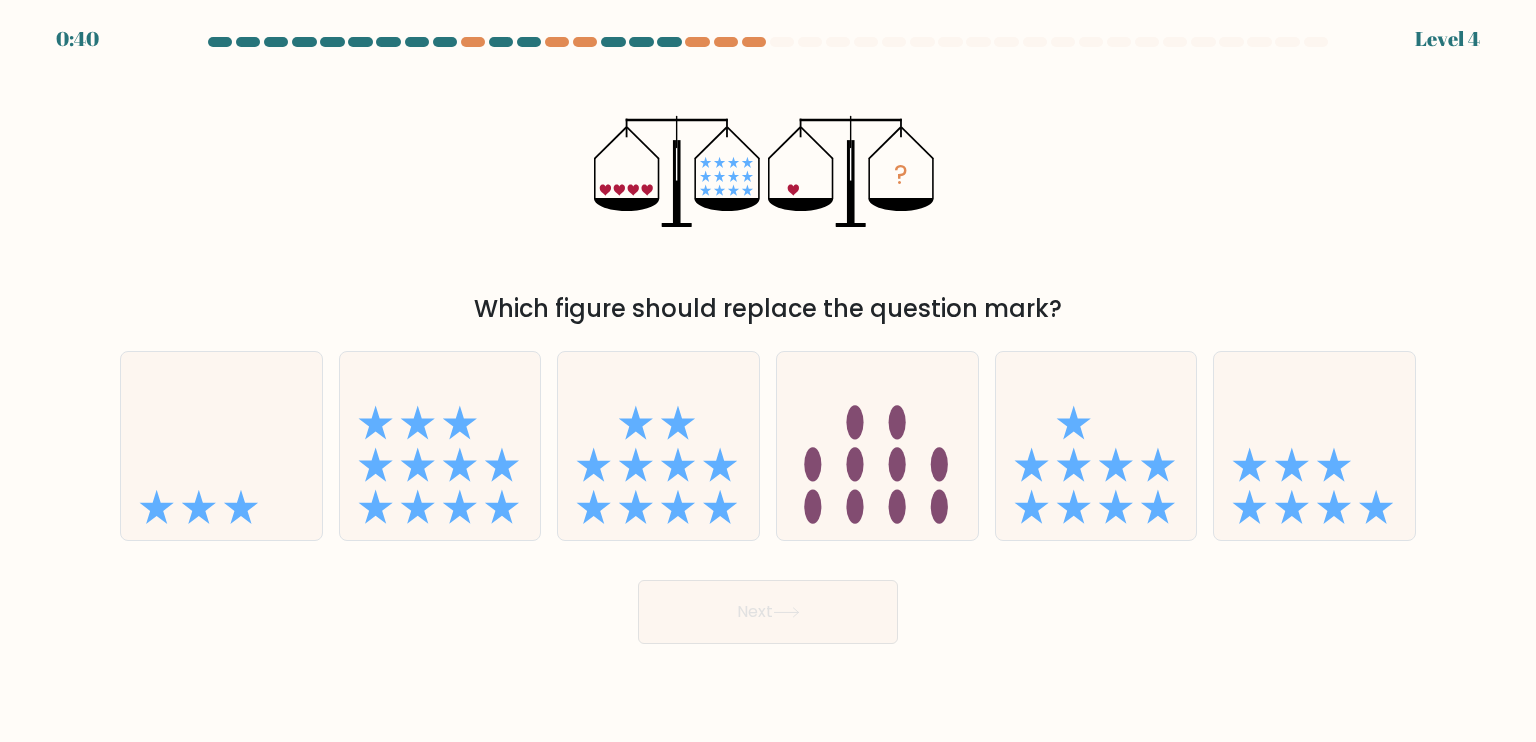 drag, startPoint x: 570, startPoint y: 306, endPoint x: 1056, endPoint y: 306, distance: 486 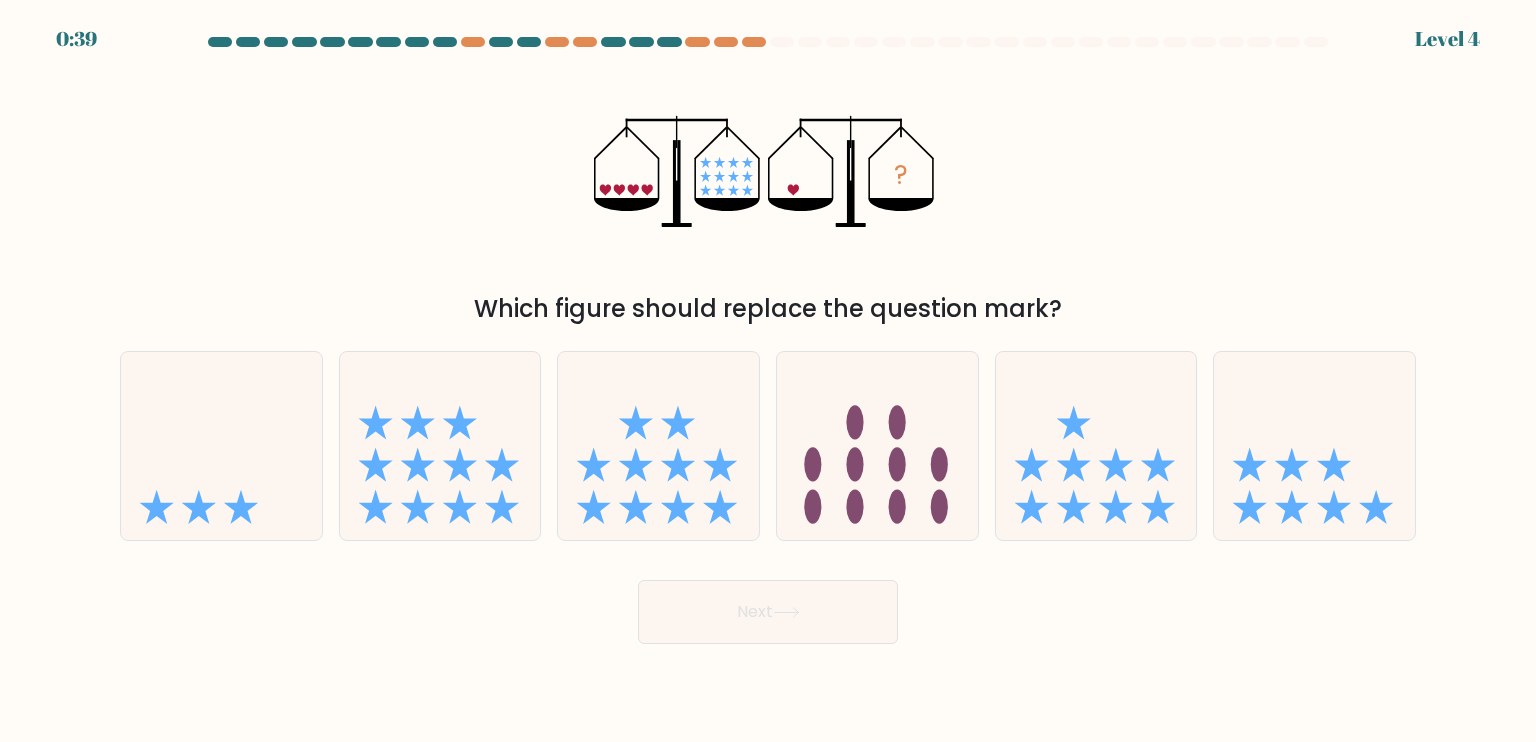 click on "Which figure should replace the question mark?" at bounding box center [768, 309] 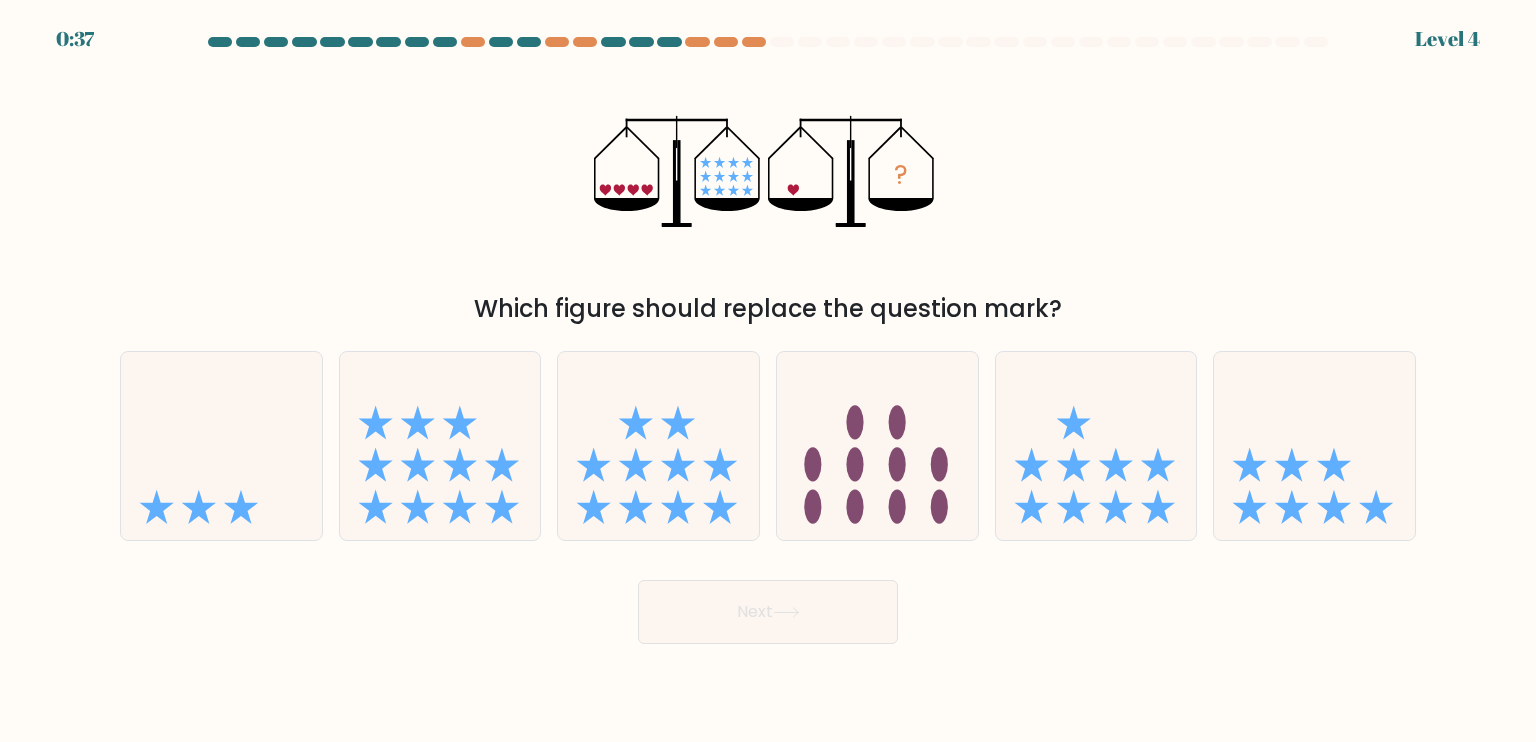 drag, startPoint x: 912, startPoint y: 310, endPoint x: 966, endPoint y: 304, distance: 54.33231 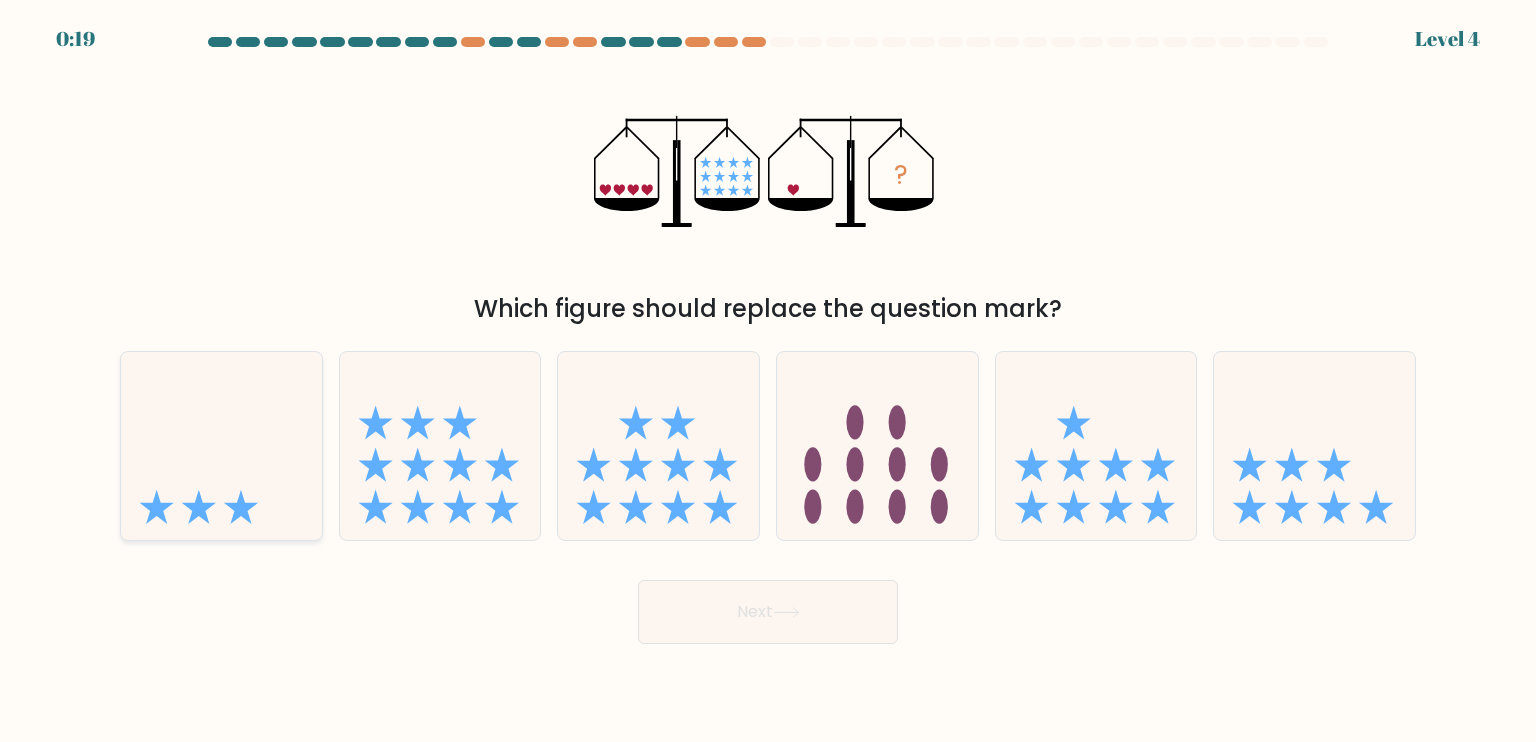 click 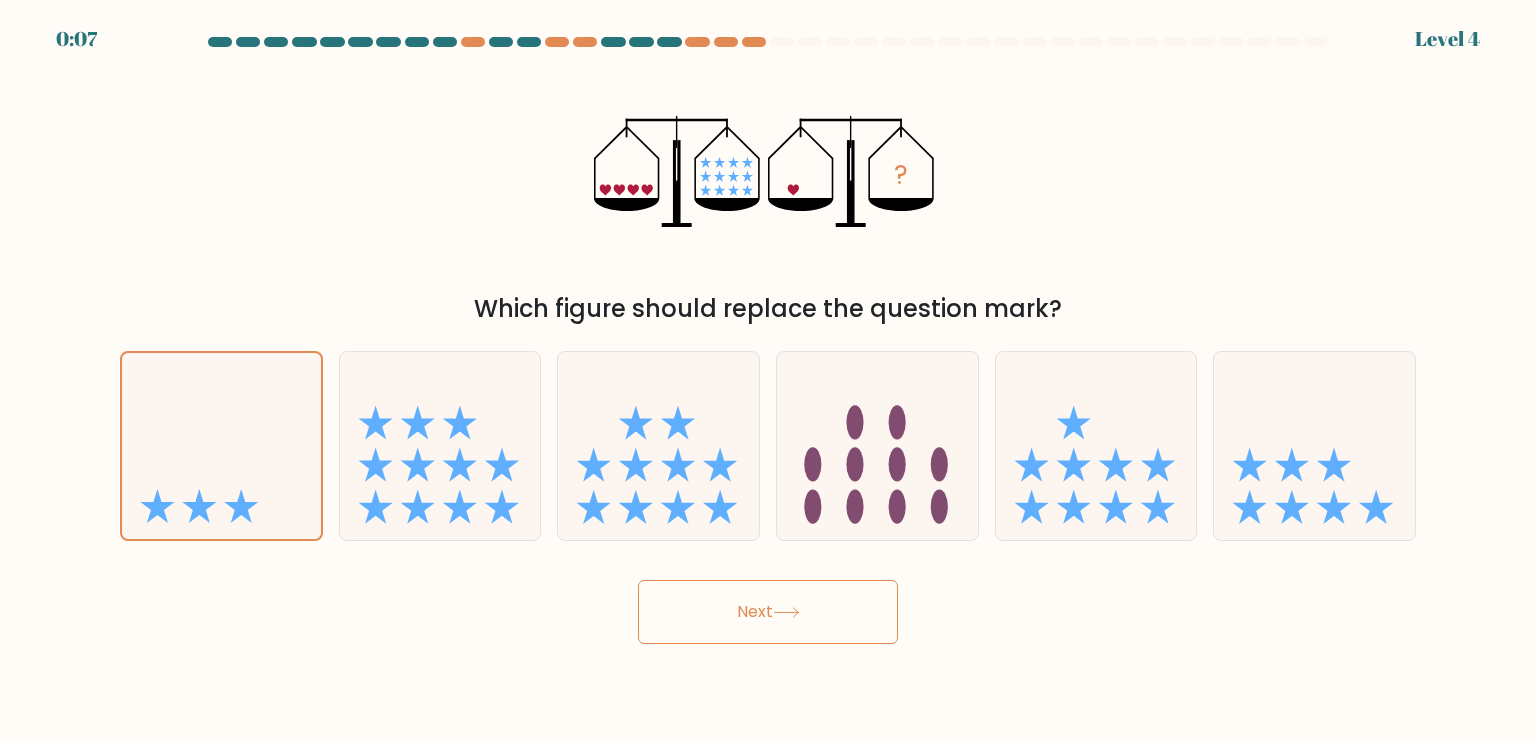 click 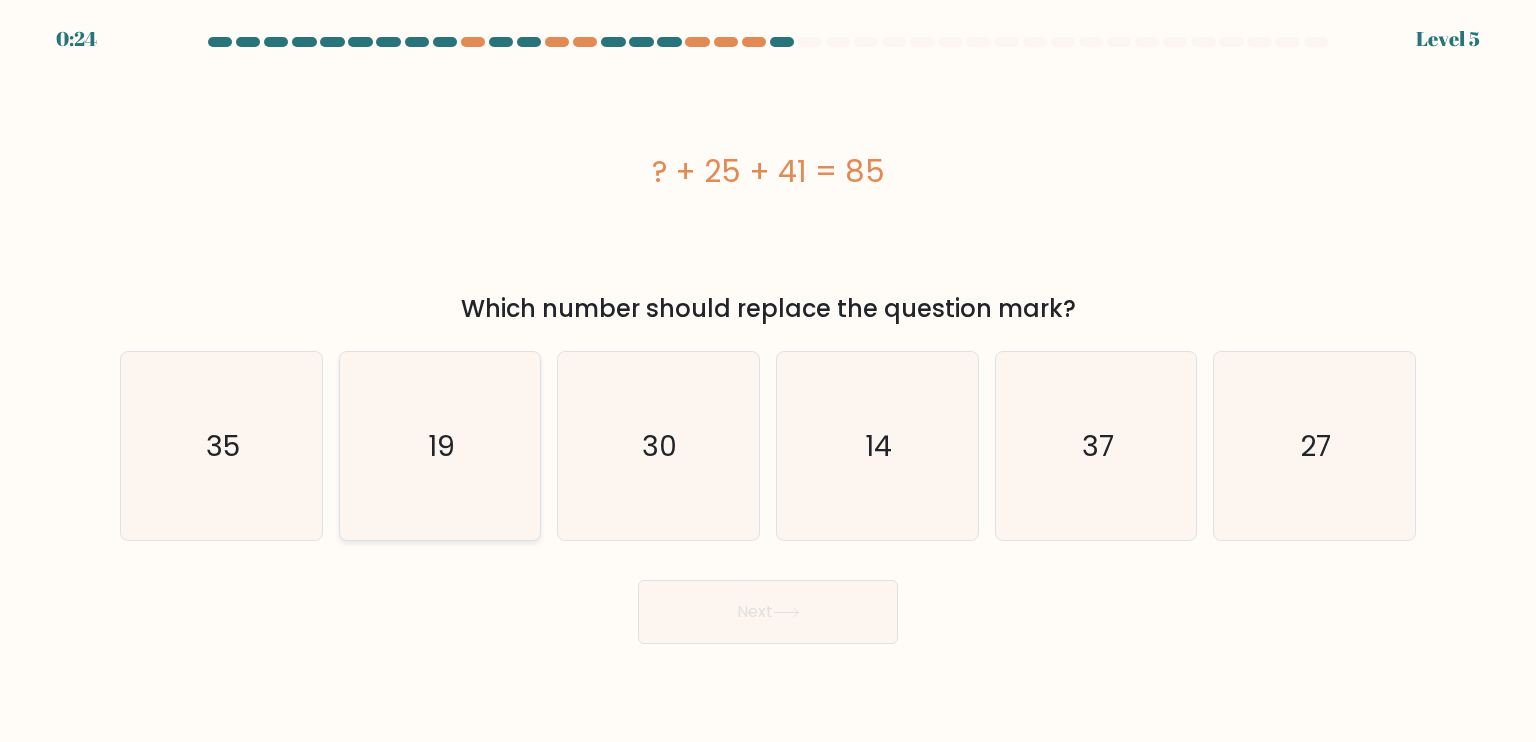 click on "19" 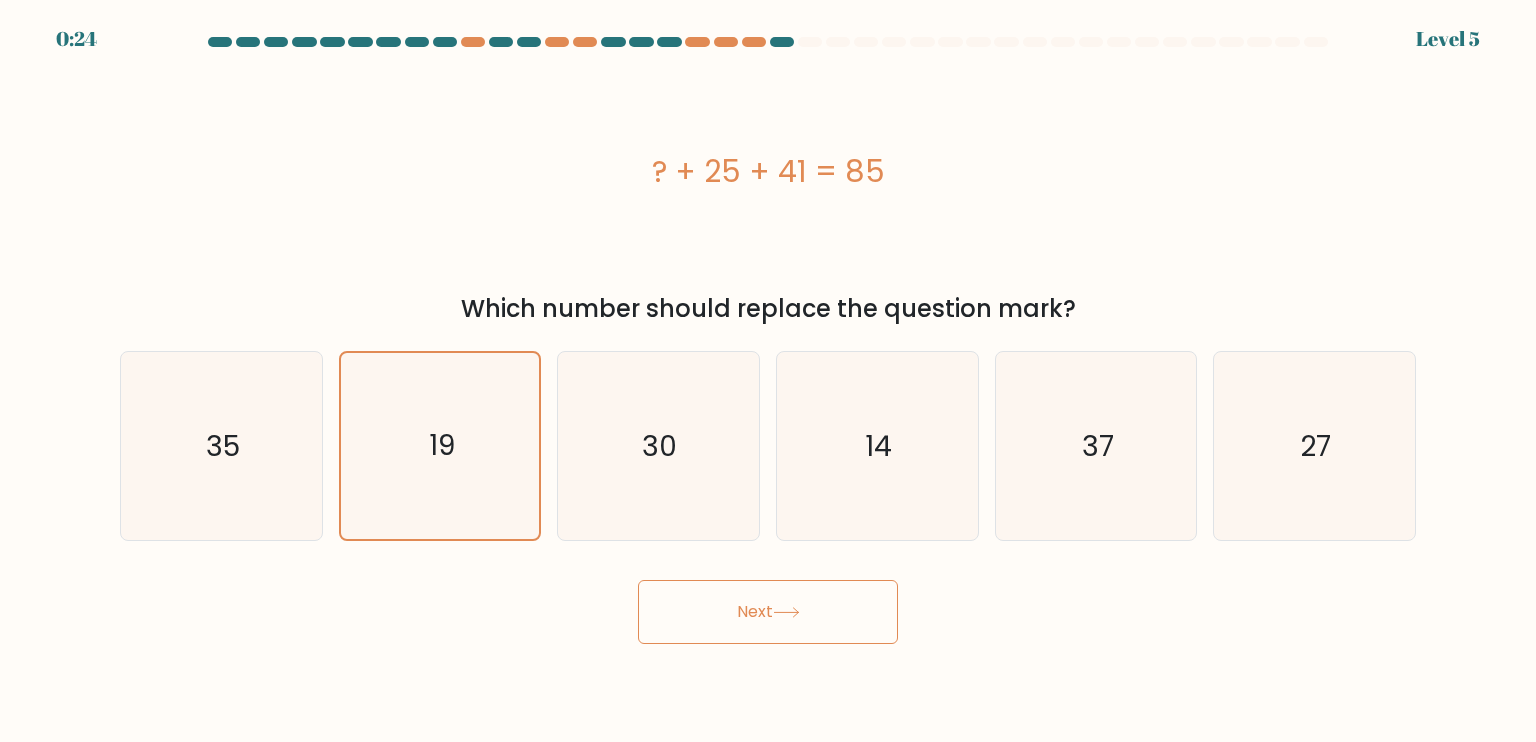 click on "Next" at bounding box center (768, 612) 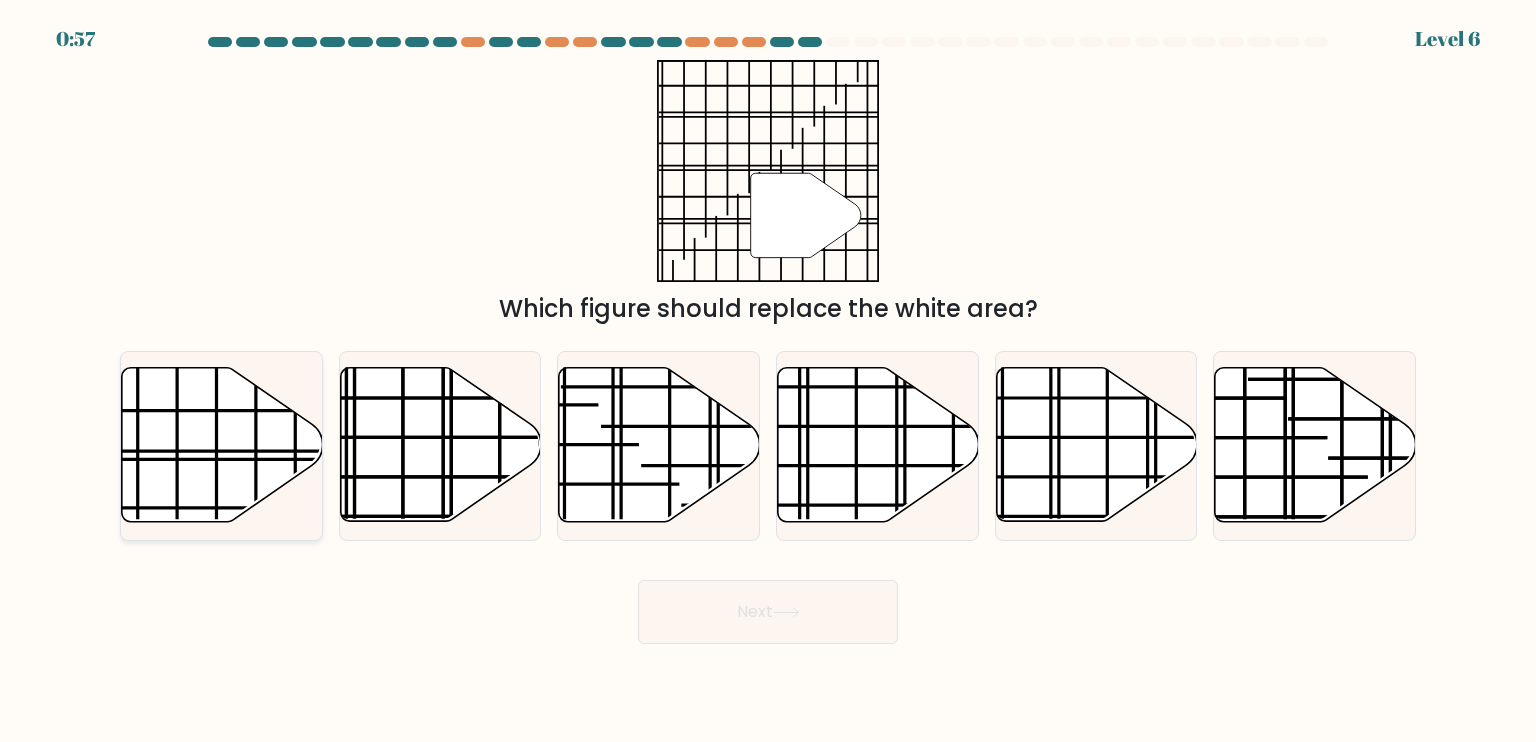 click 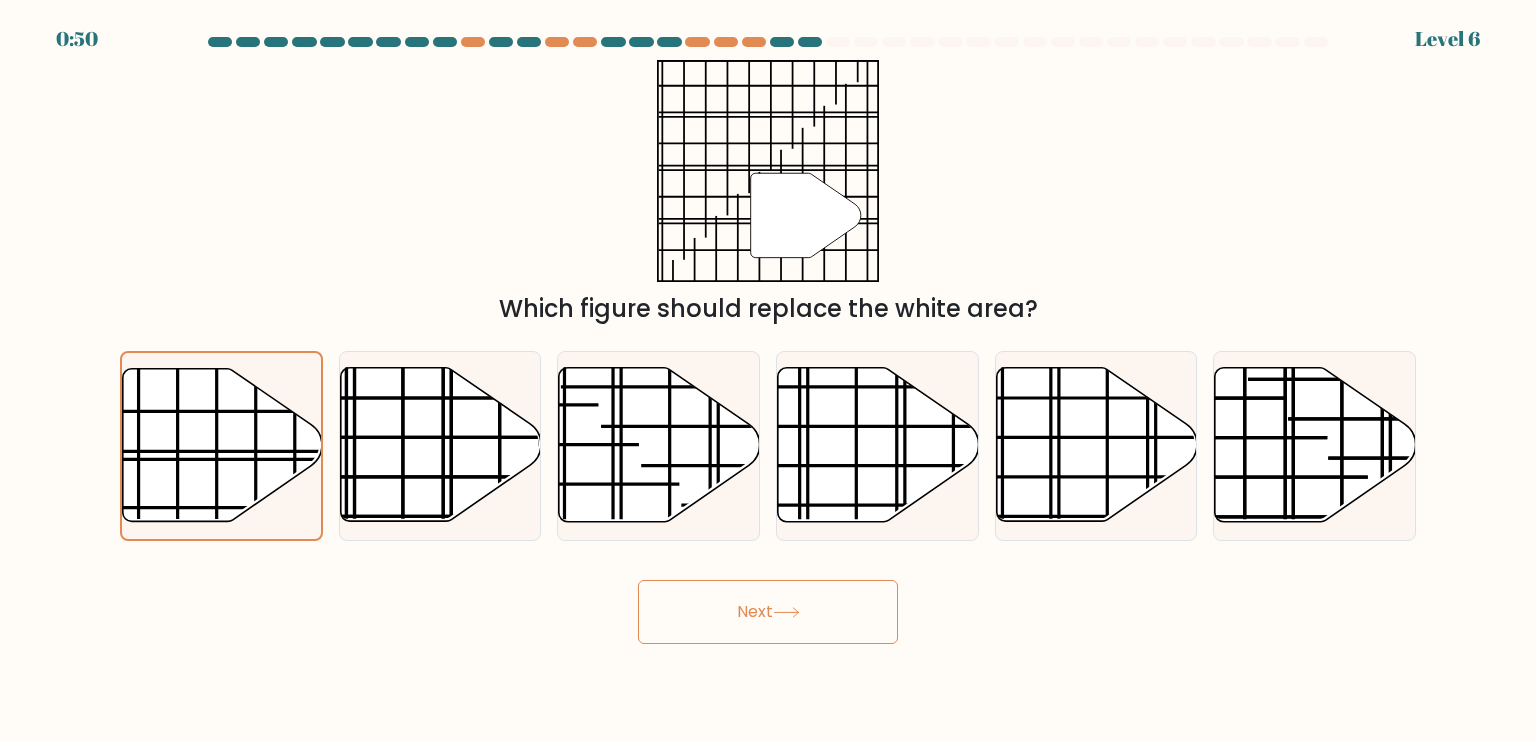 click on "Next" at bounding box center (768, 612) 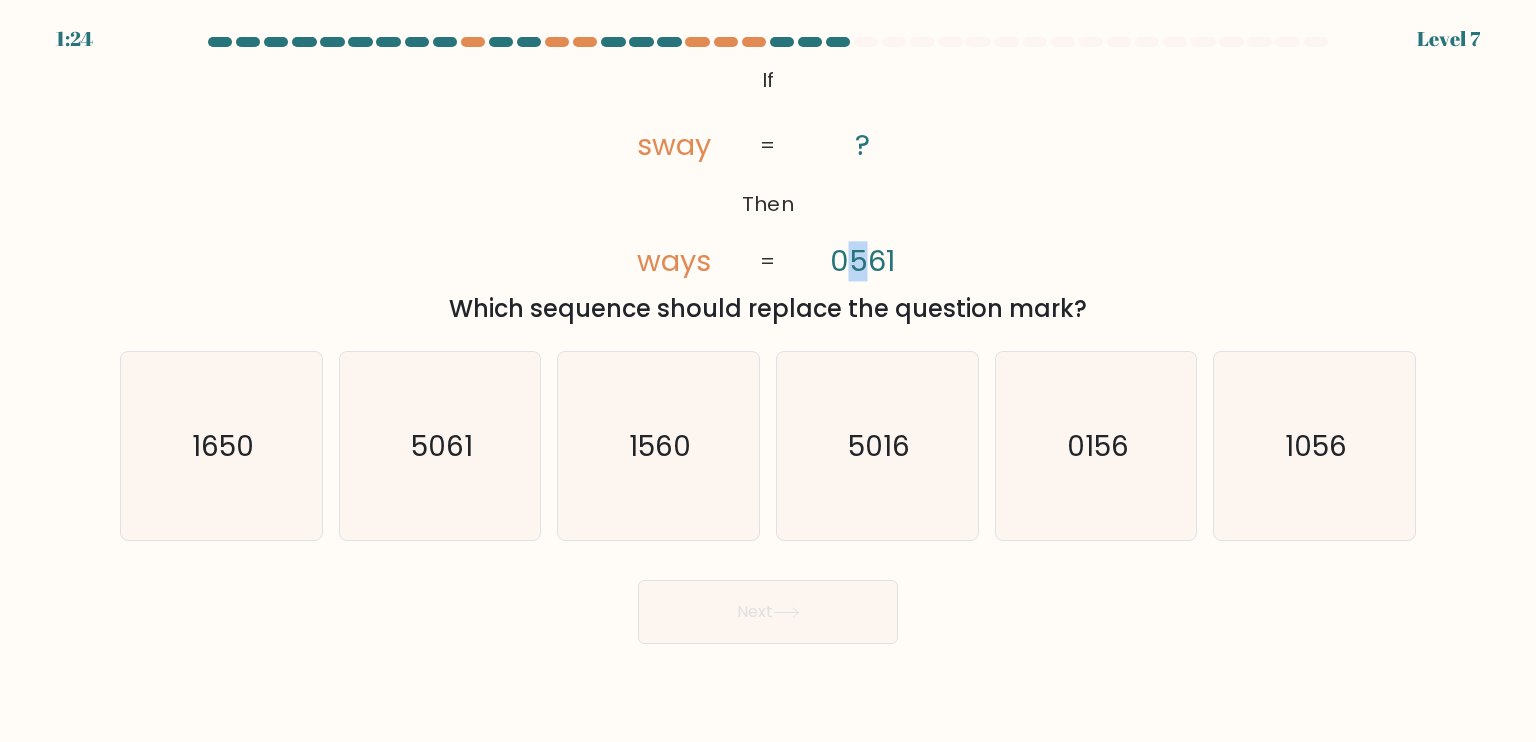drag, startPoint x: 854, startPoint y: 255, endPoint x: 865, endPoint y: 256, distance: 11.045361 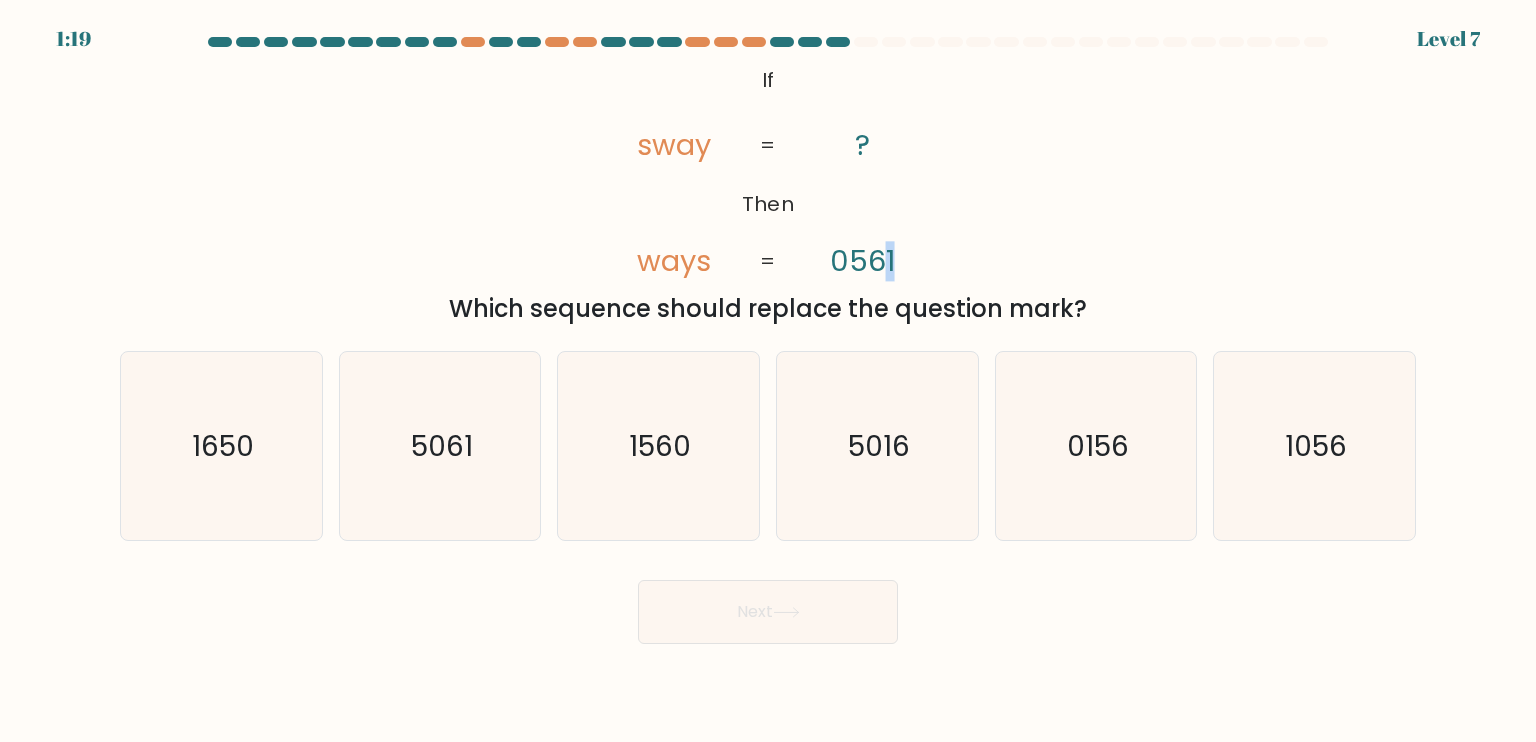 click on "@import url('https://fonts.googleapis.com/css?family=Abril+Fatface:400,100,100italic,300,300italic,400italic,500,500italic,700,700italic,900,900italic');           If       Then       sway       ways       ?       0561       =       =" 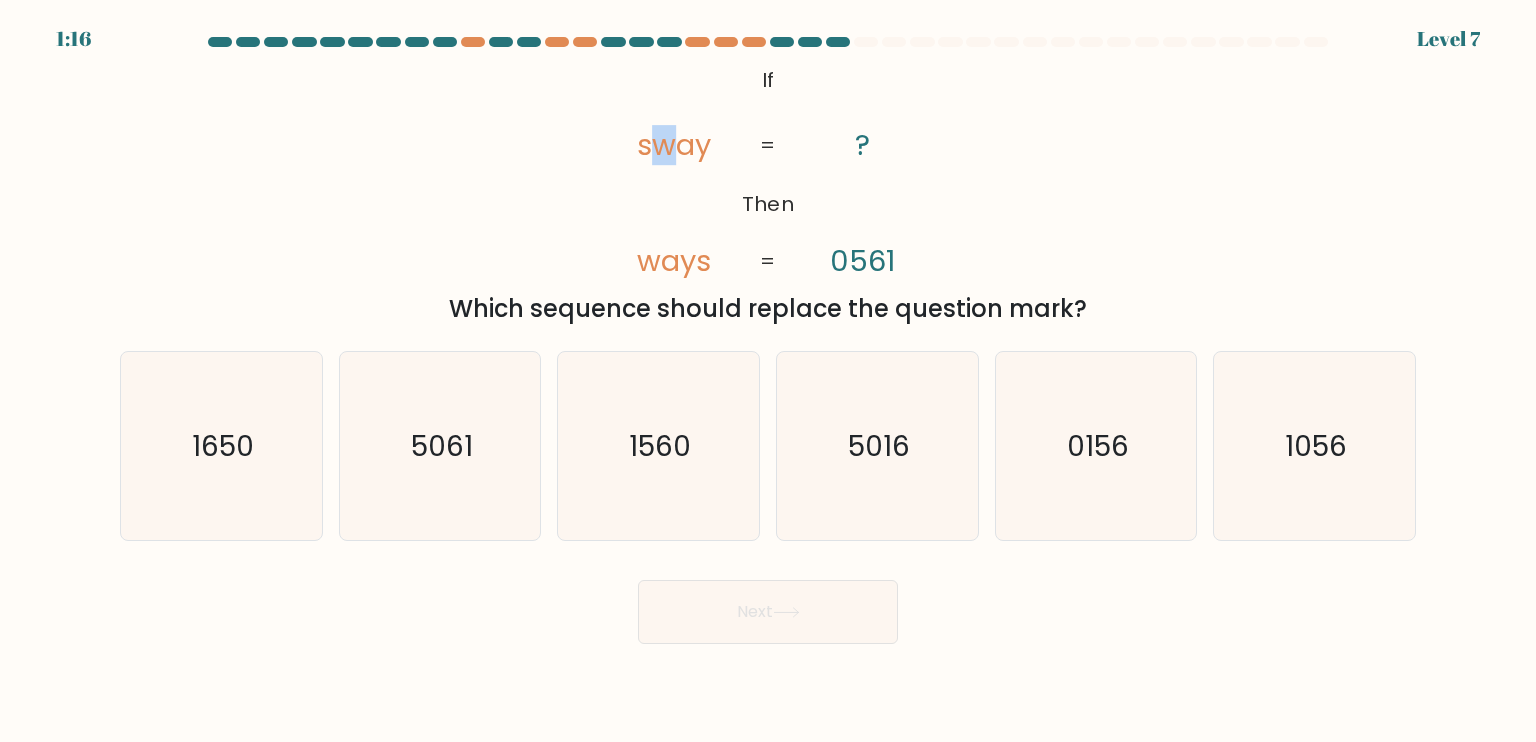 drag, startPoint x: 658, startPoint y: 145, endPoint x: 672, endPoint y: 147, distance: 14.142136 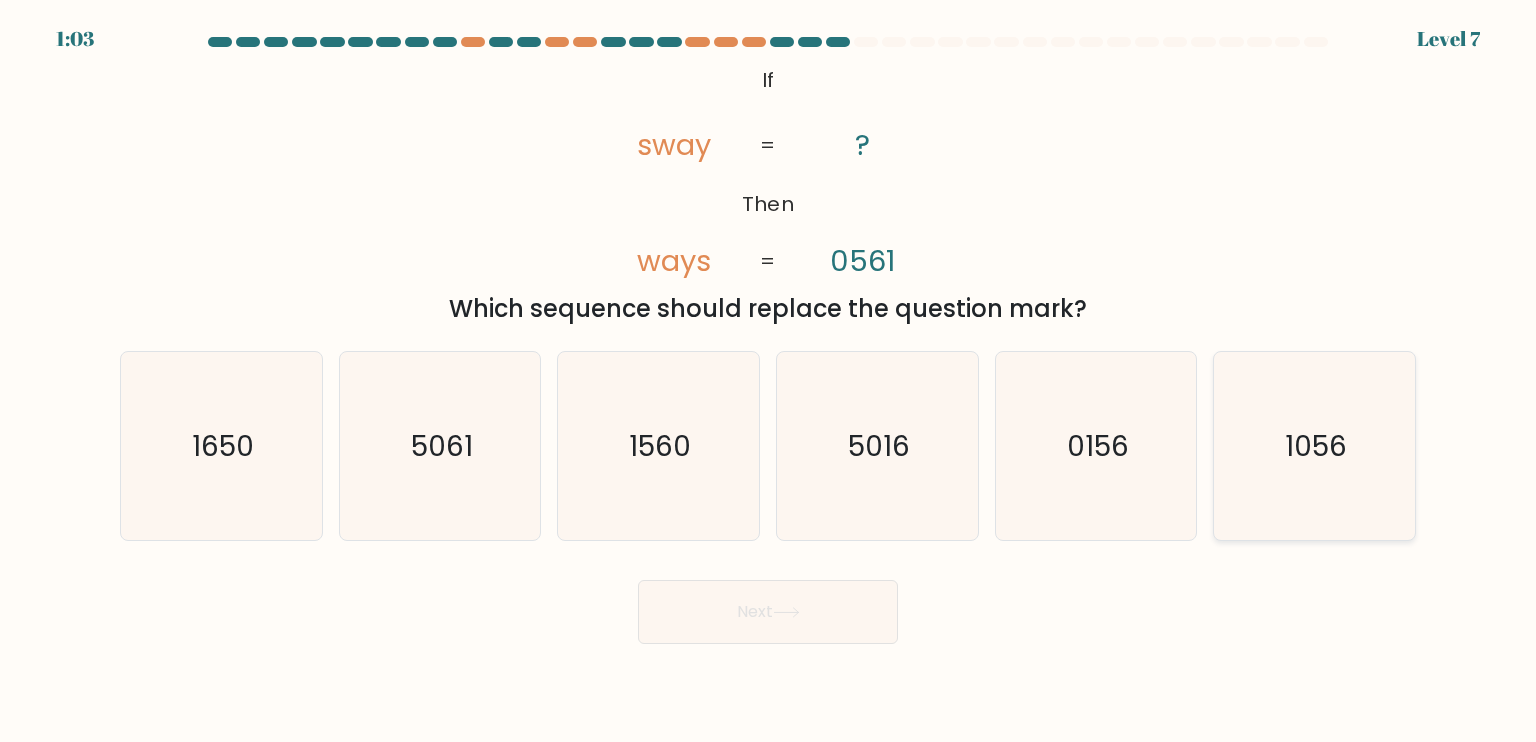 click on "1056" 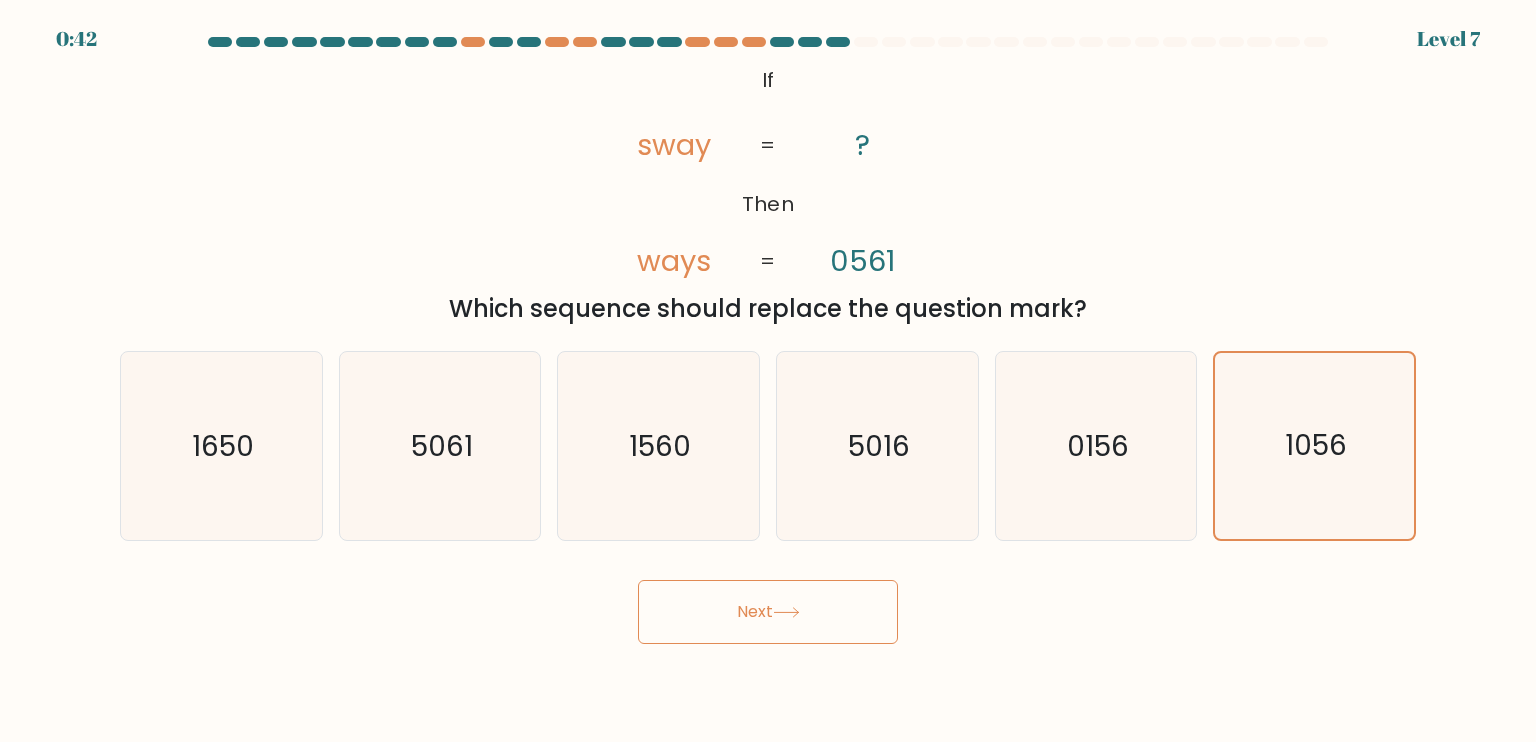 click on "Next" at bounding box center (768, 612) 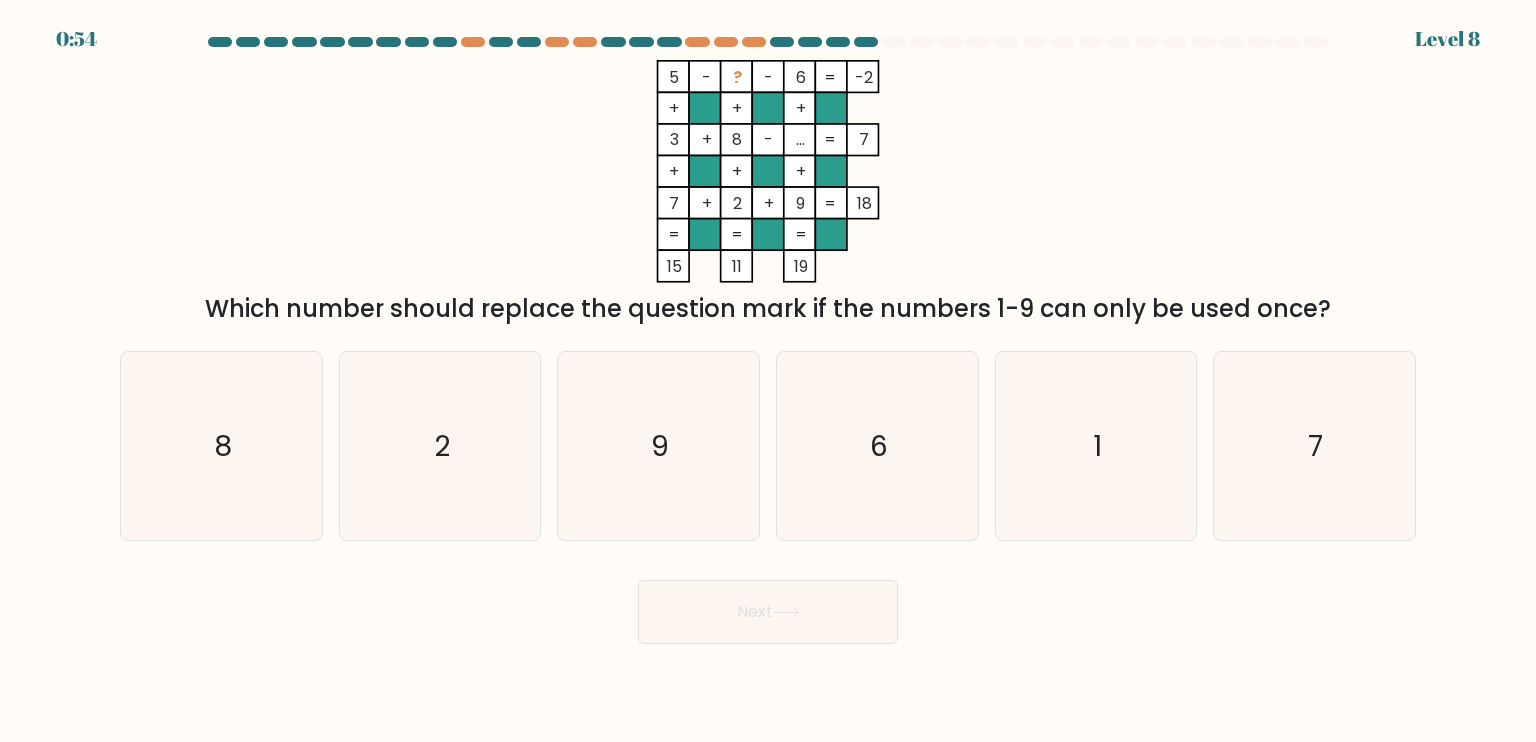 click on "..." 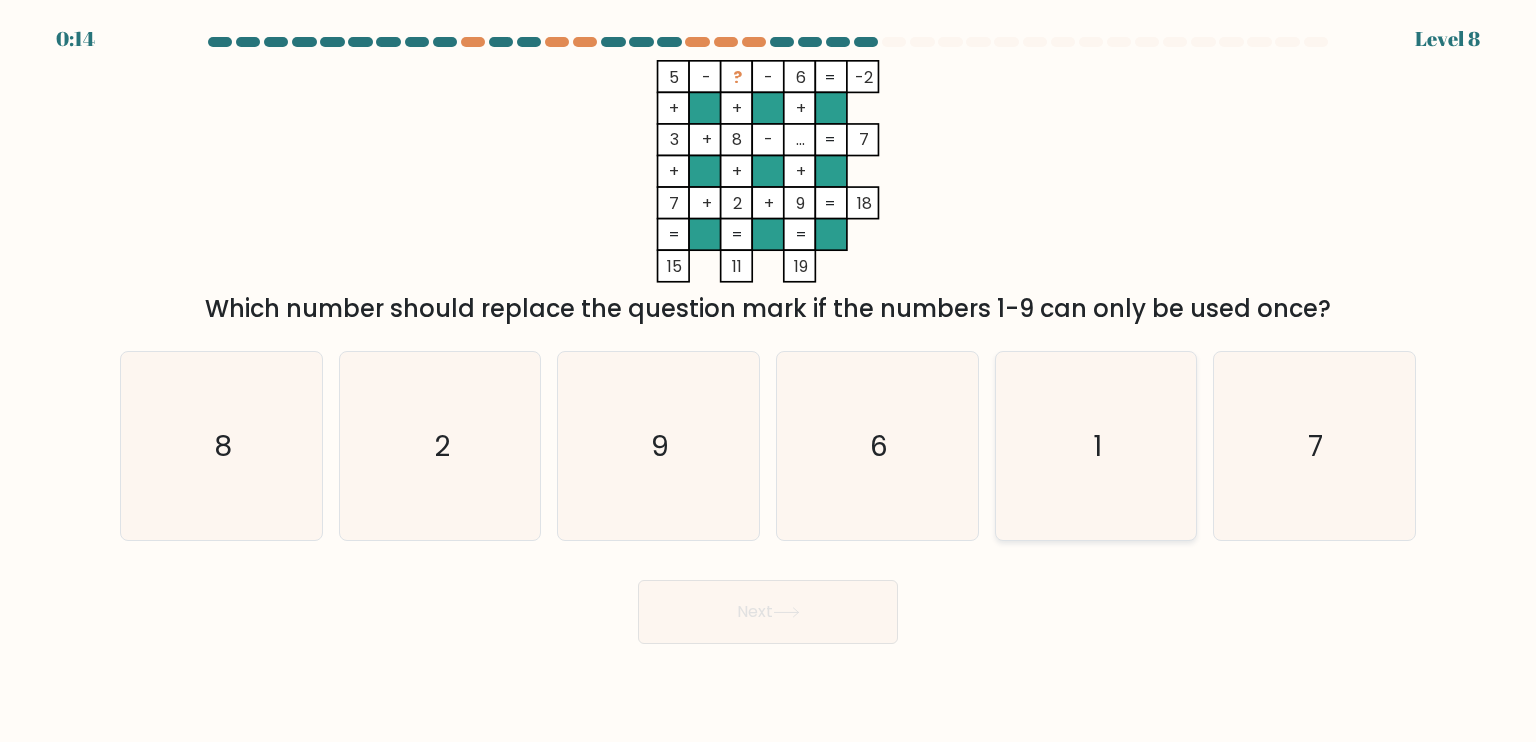 click on "1" 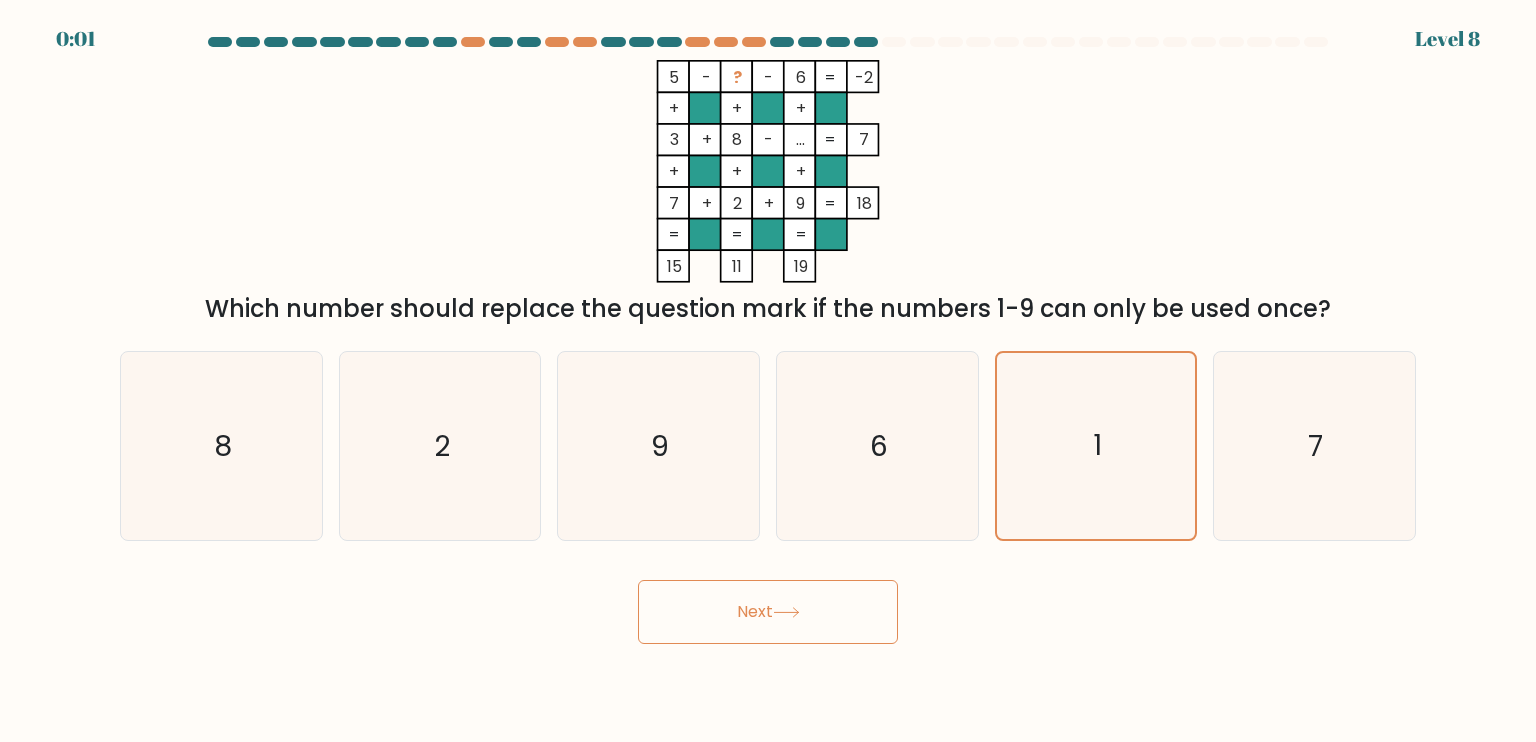 click 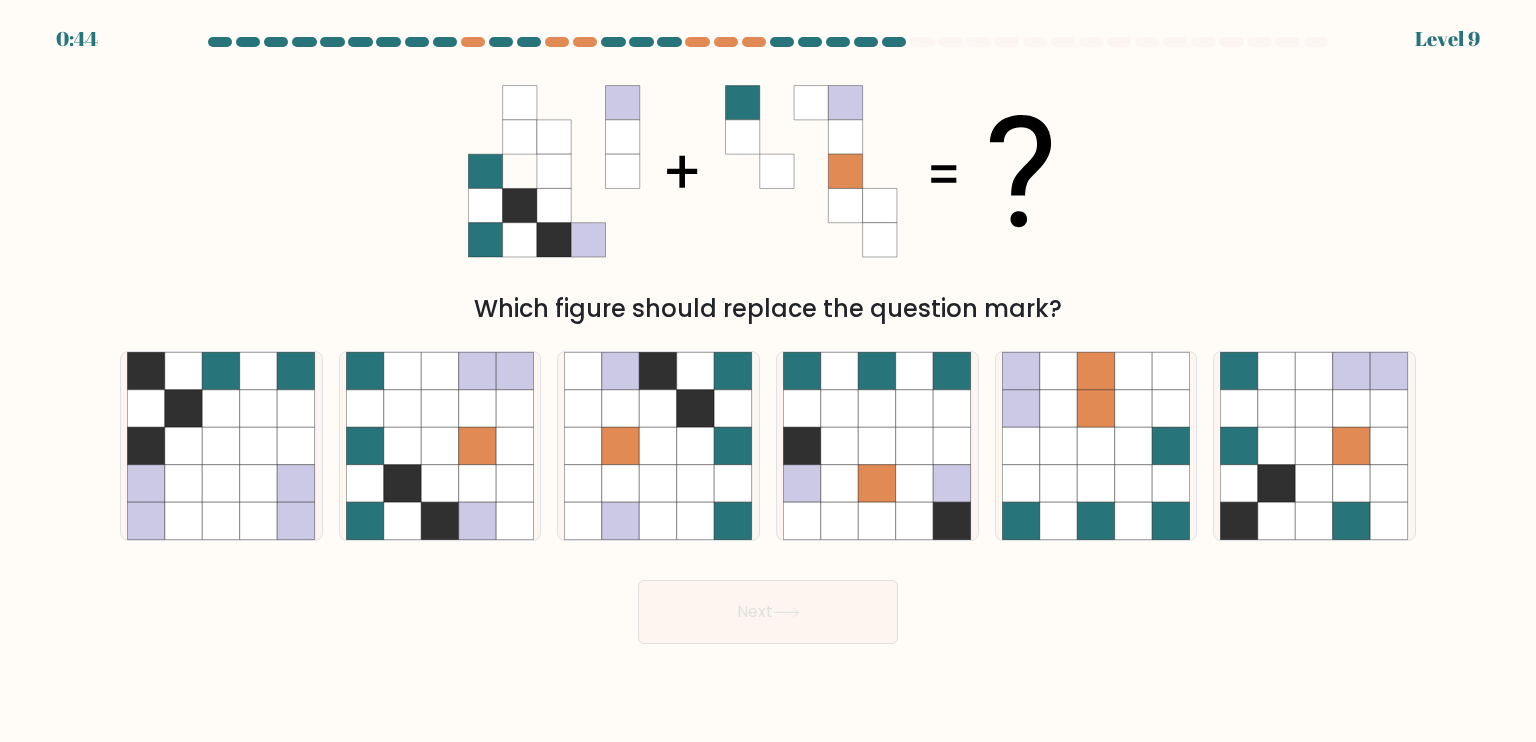 drag, startPoint x: 597, startPoint y: 303, endPoint x: 975, endPoint y: 288, distance: 378.29752 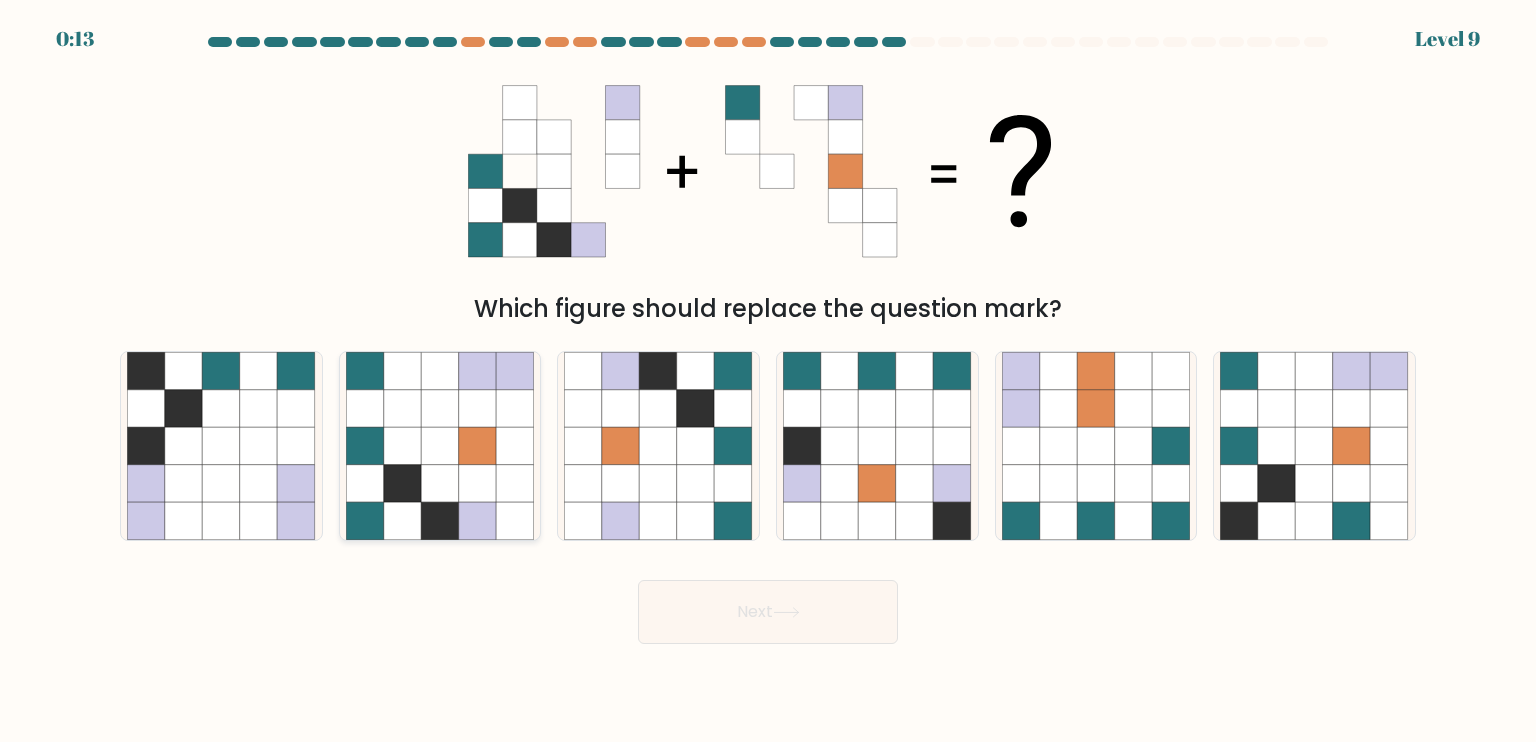 click 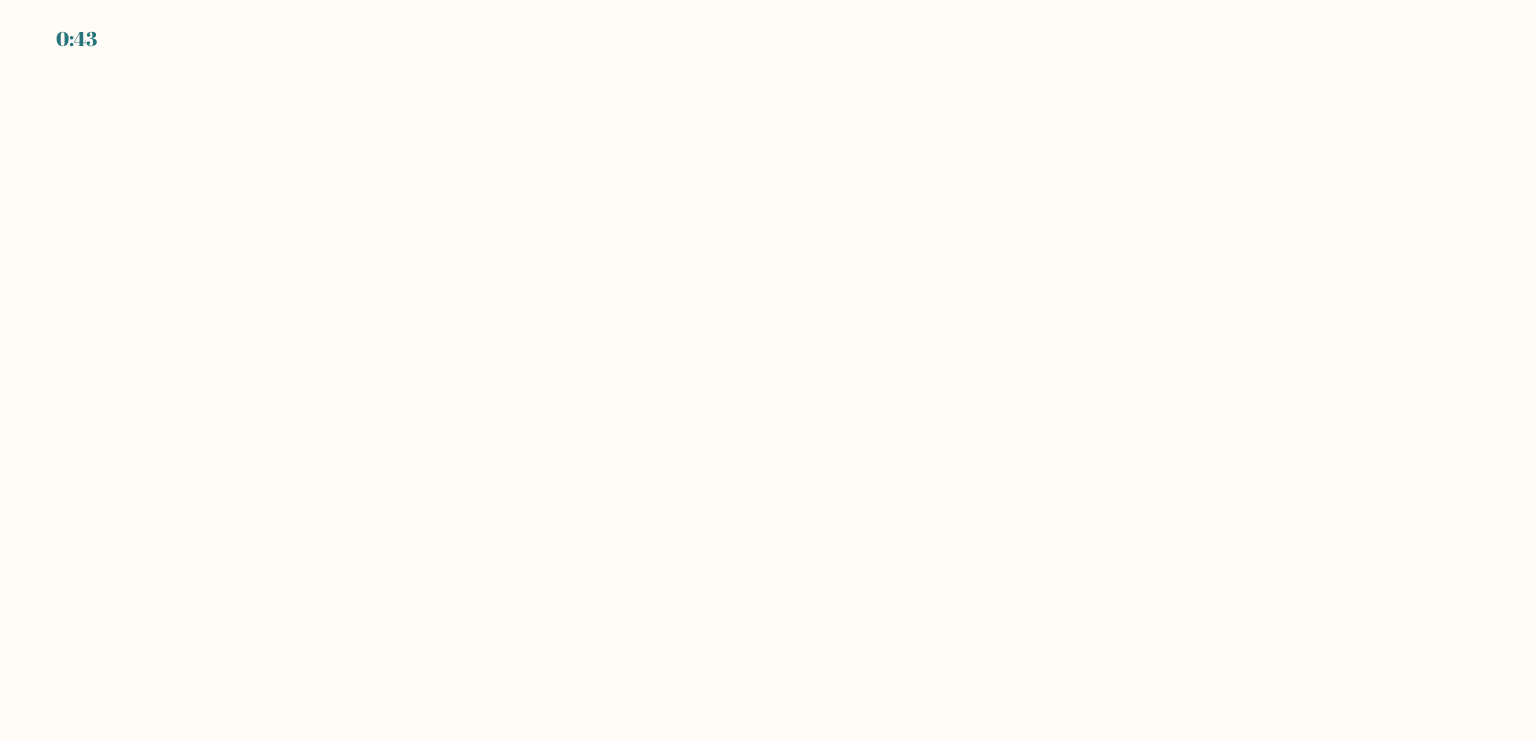 scroll, scrollTop: 0, scrollLeft: 0, axis: both 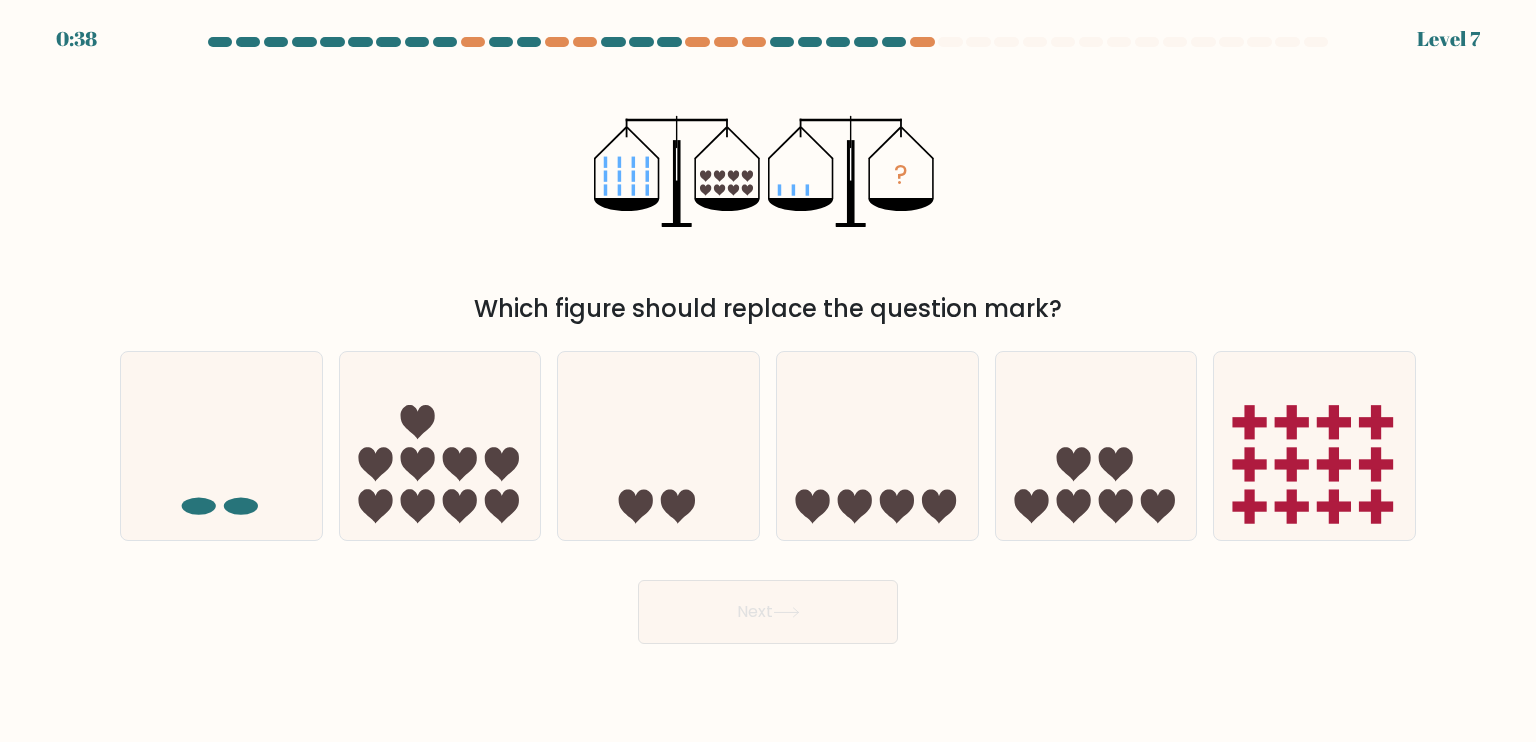drag, startPoint x: 845, startPoint y: 313, endPoint x: 988, endPoint y: 310, distance: 143.03146 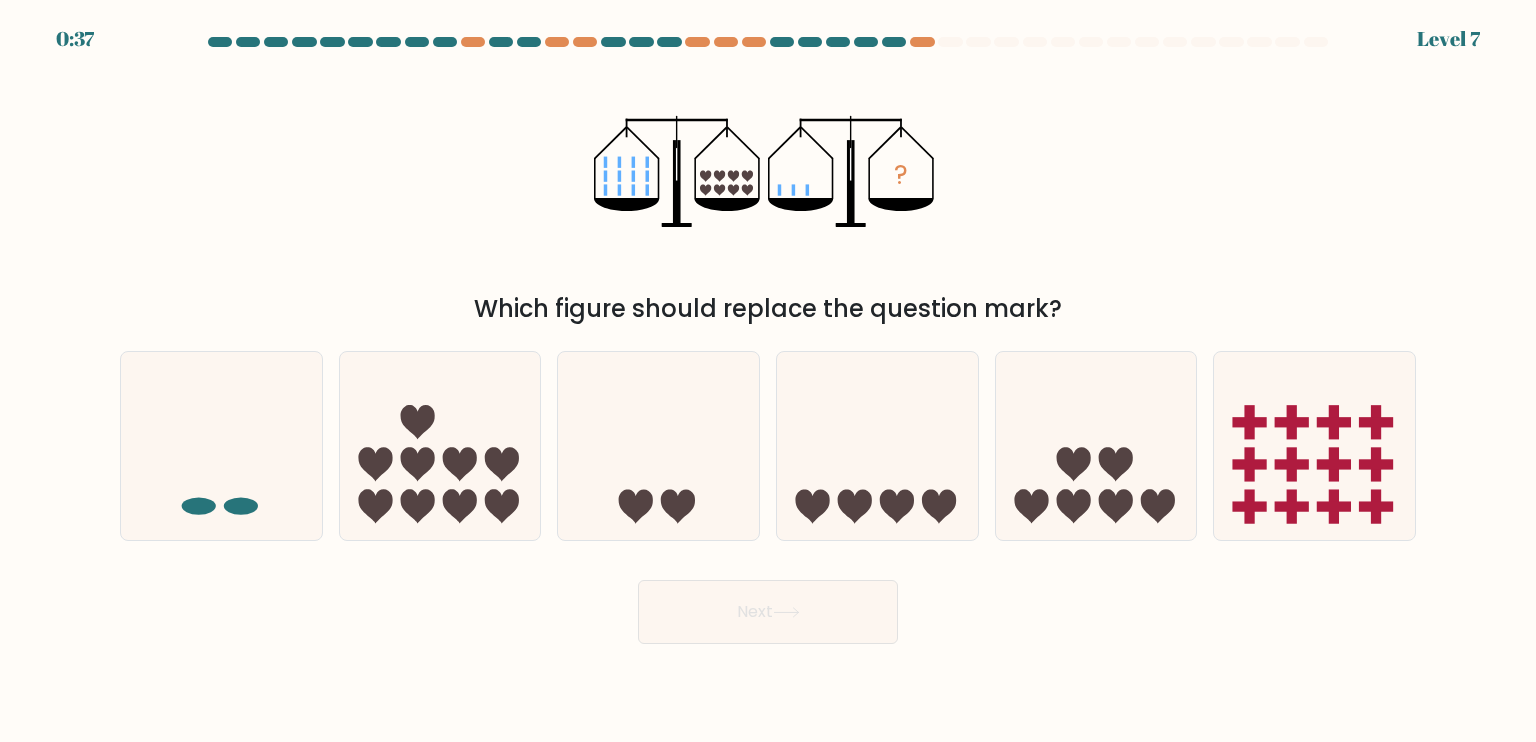 drag, startPoint x: 656, startPoint y: 309, endPoint x: 964, endPoint y: 306, distance: 308.01462 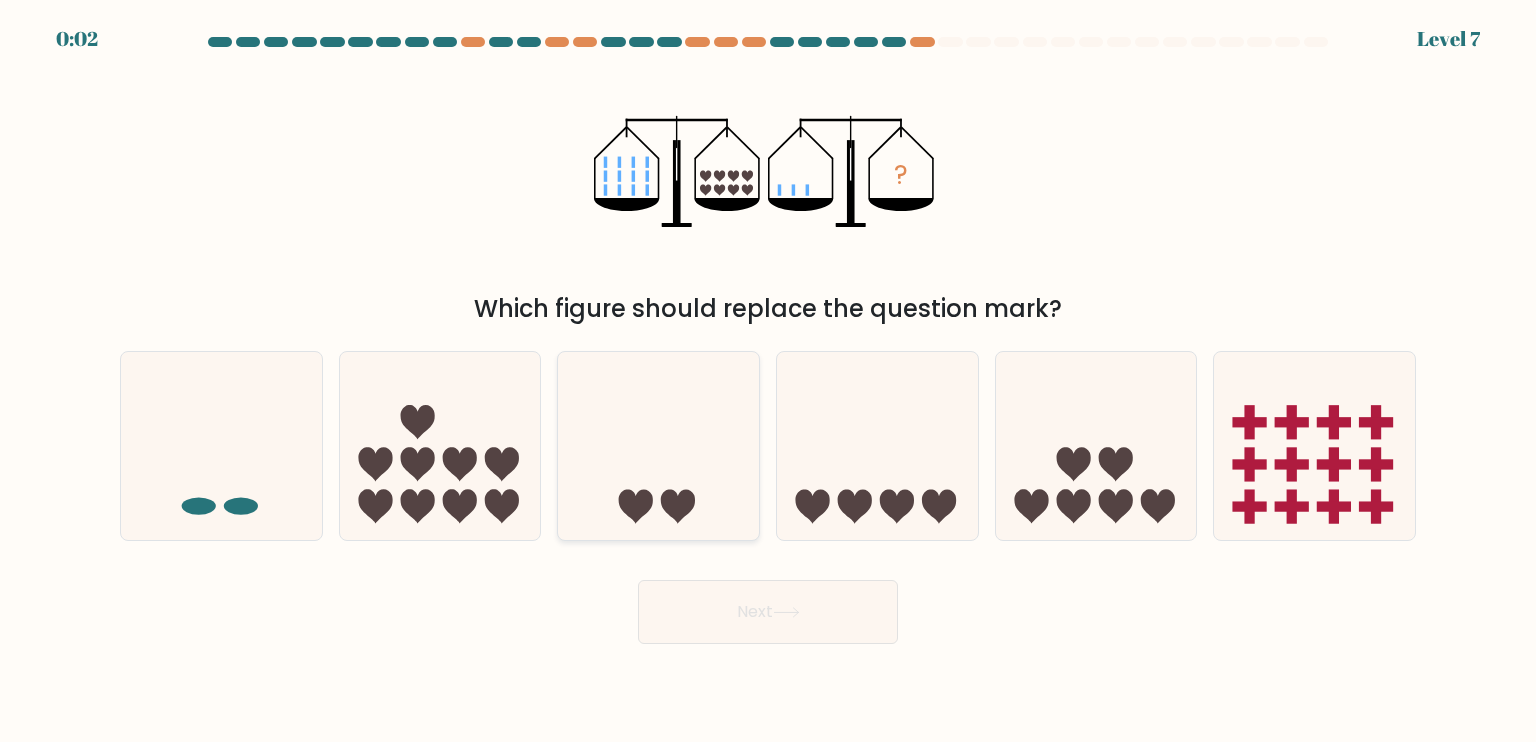 click 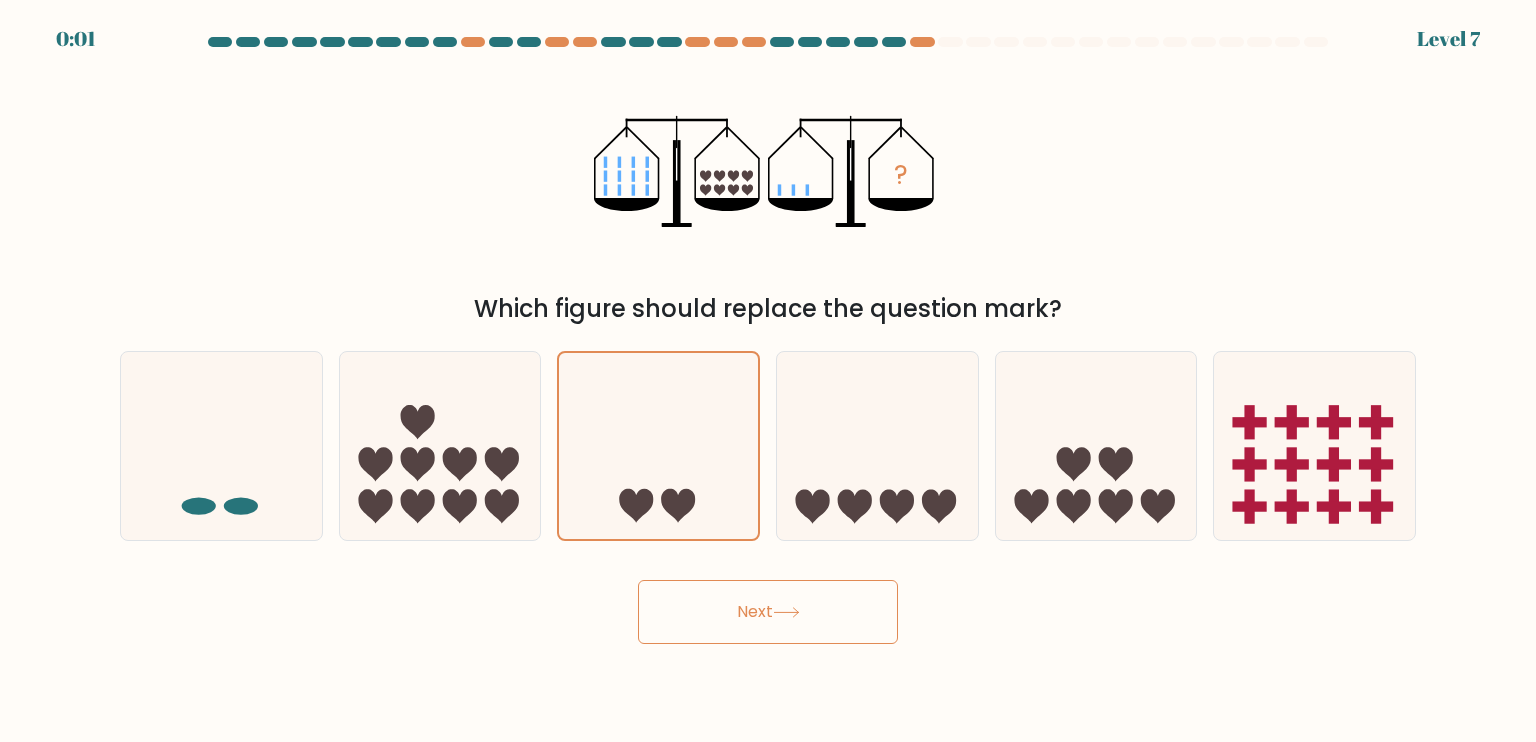 click on "Next" at bounding box center [768, 612] 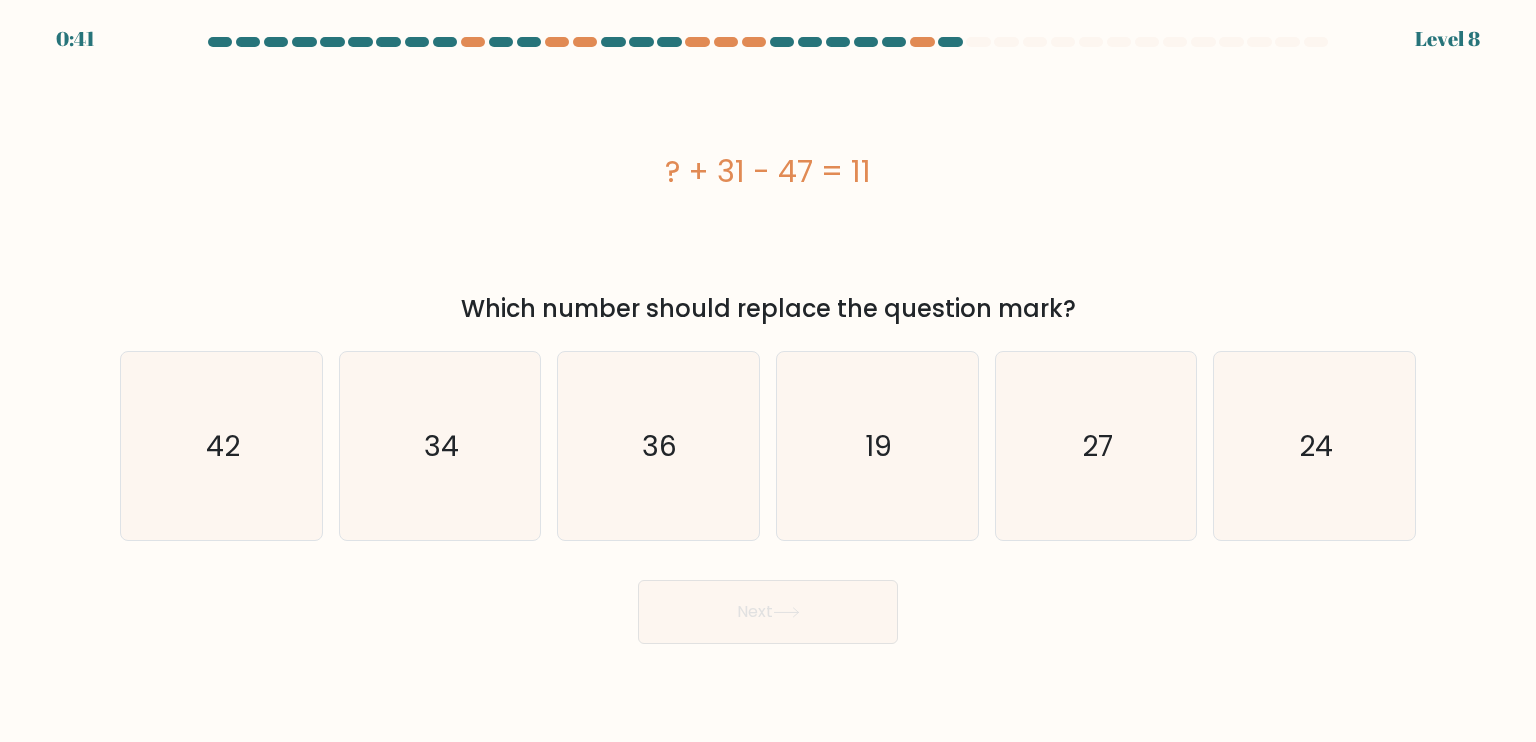 drag, startPoint x: 782, startPoint y: 315, endPoint x: 1074, endPoint y: 312, distance: 292.0154 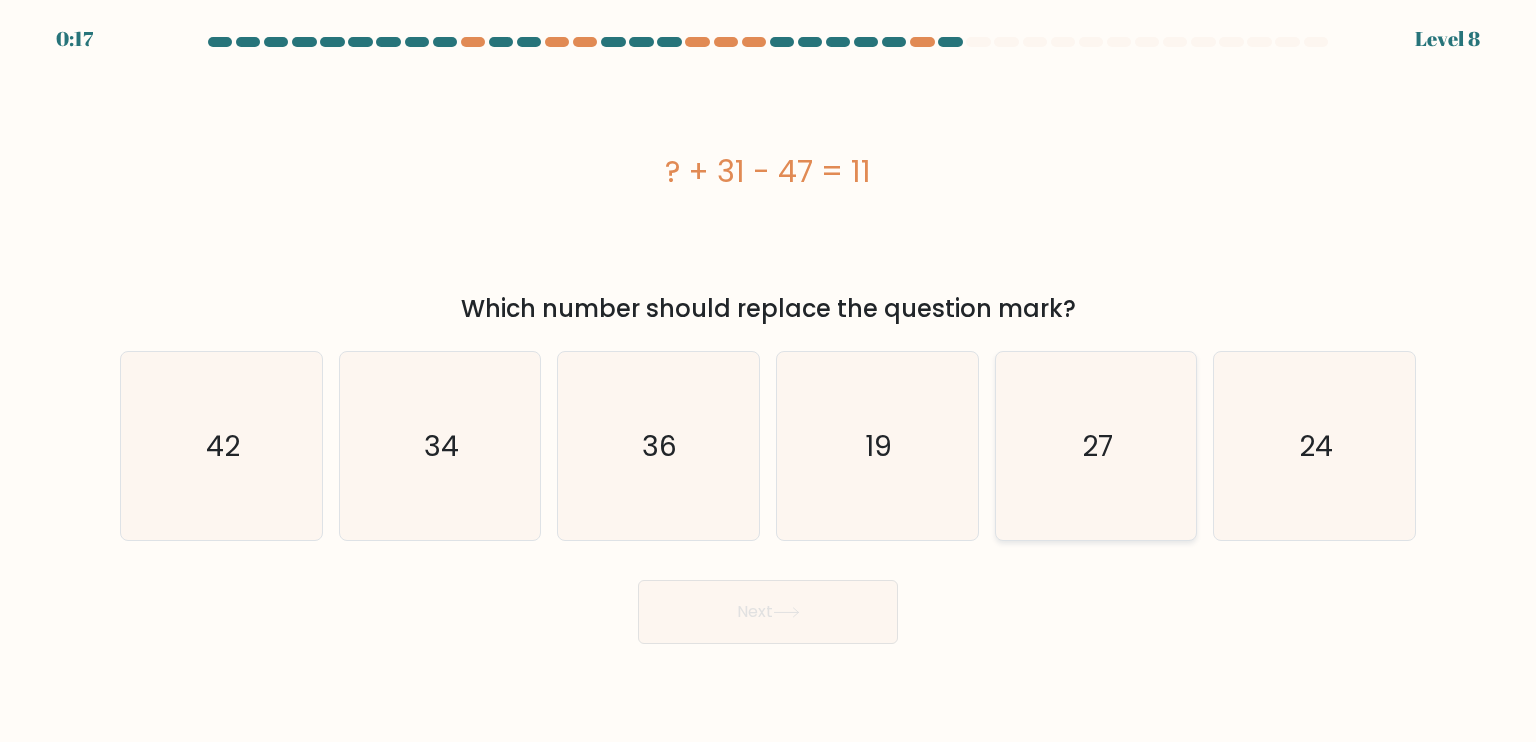 click on "27" 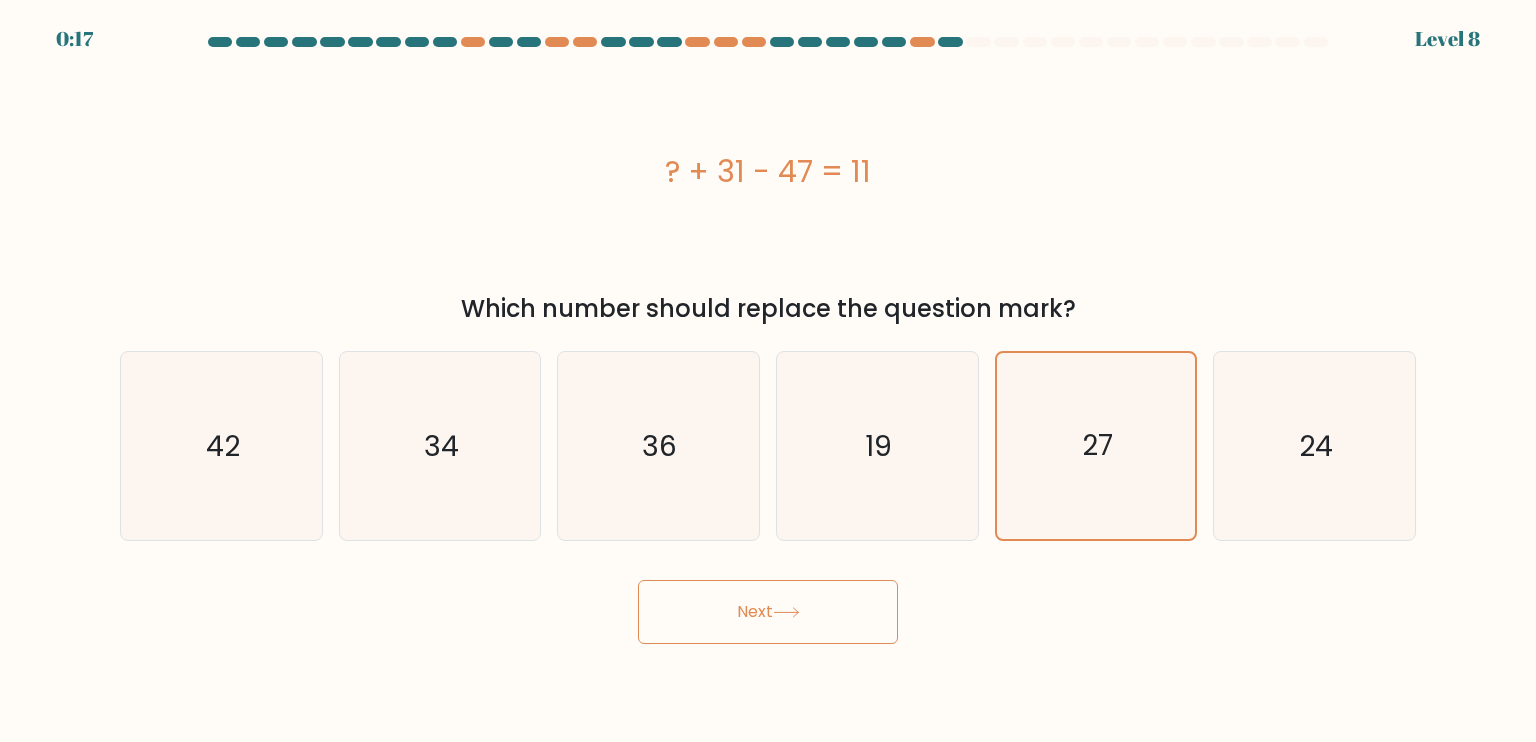 click on "Next" at bounding box center [768, 612] 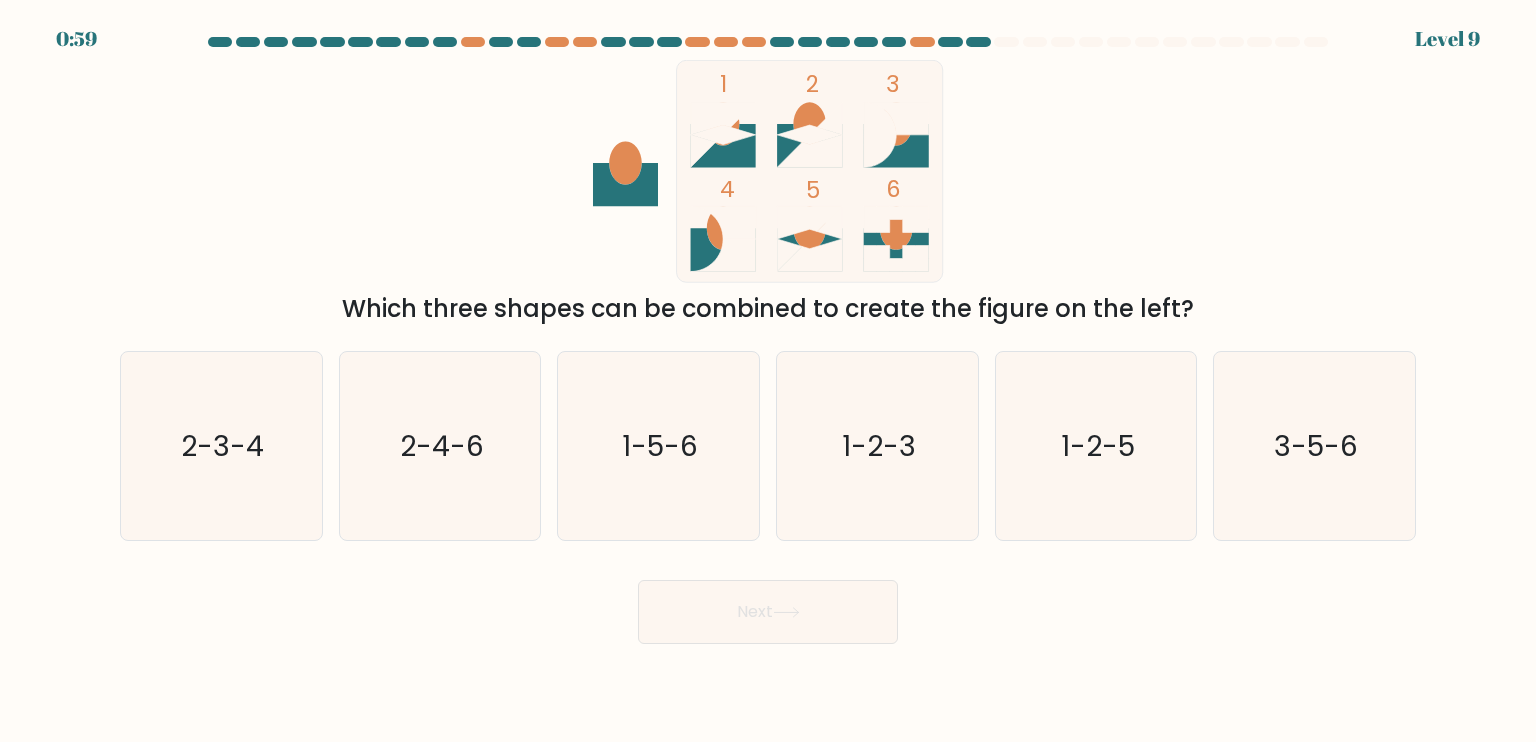 drag, startPoint x: 420, startPoint y: 309, endPoint x: 1159, endPoint y: 318, distance: 739.0548 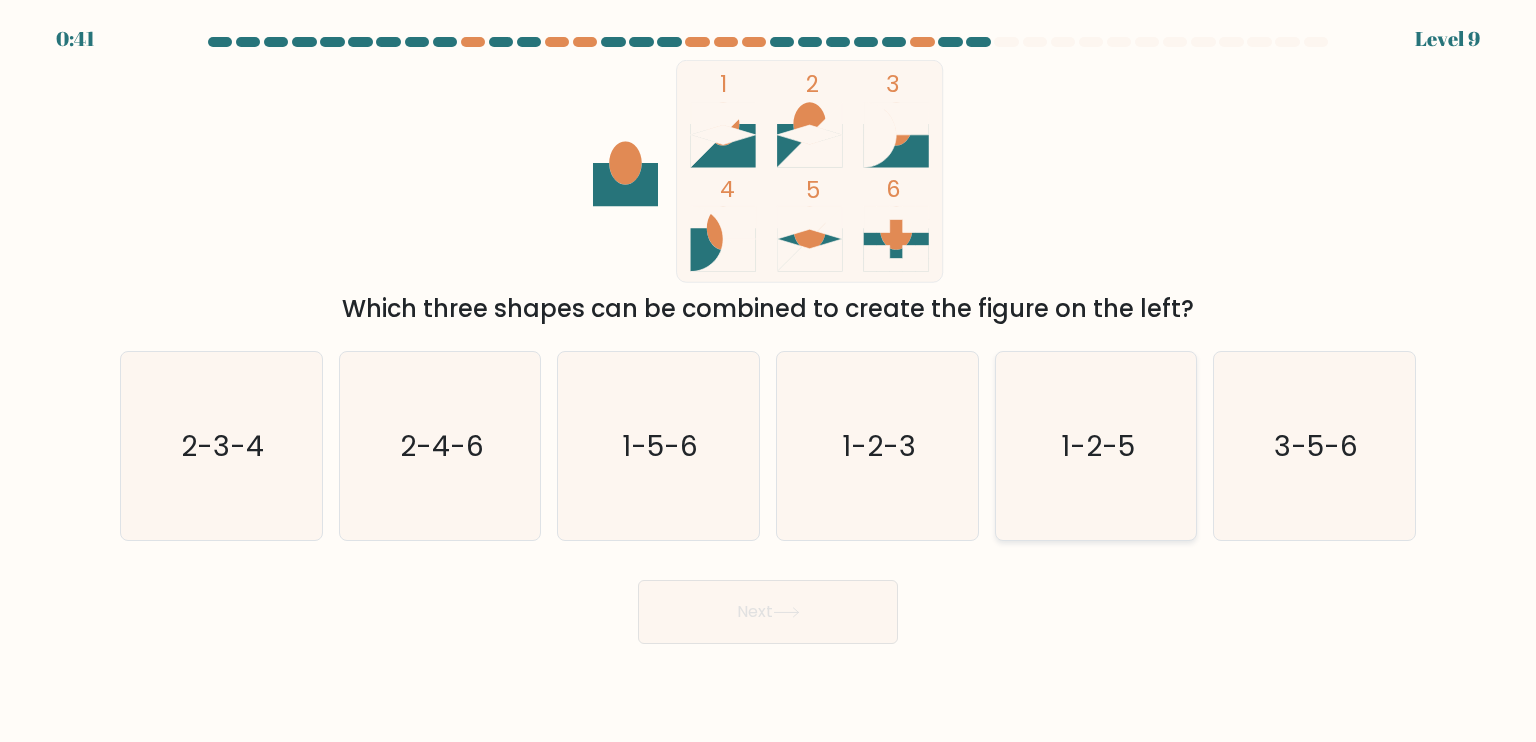click on "1-2-5" 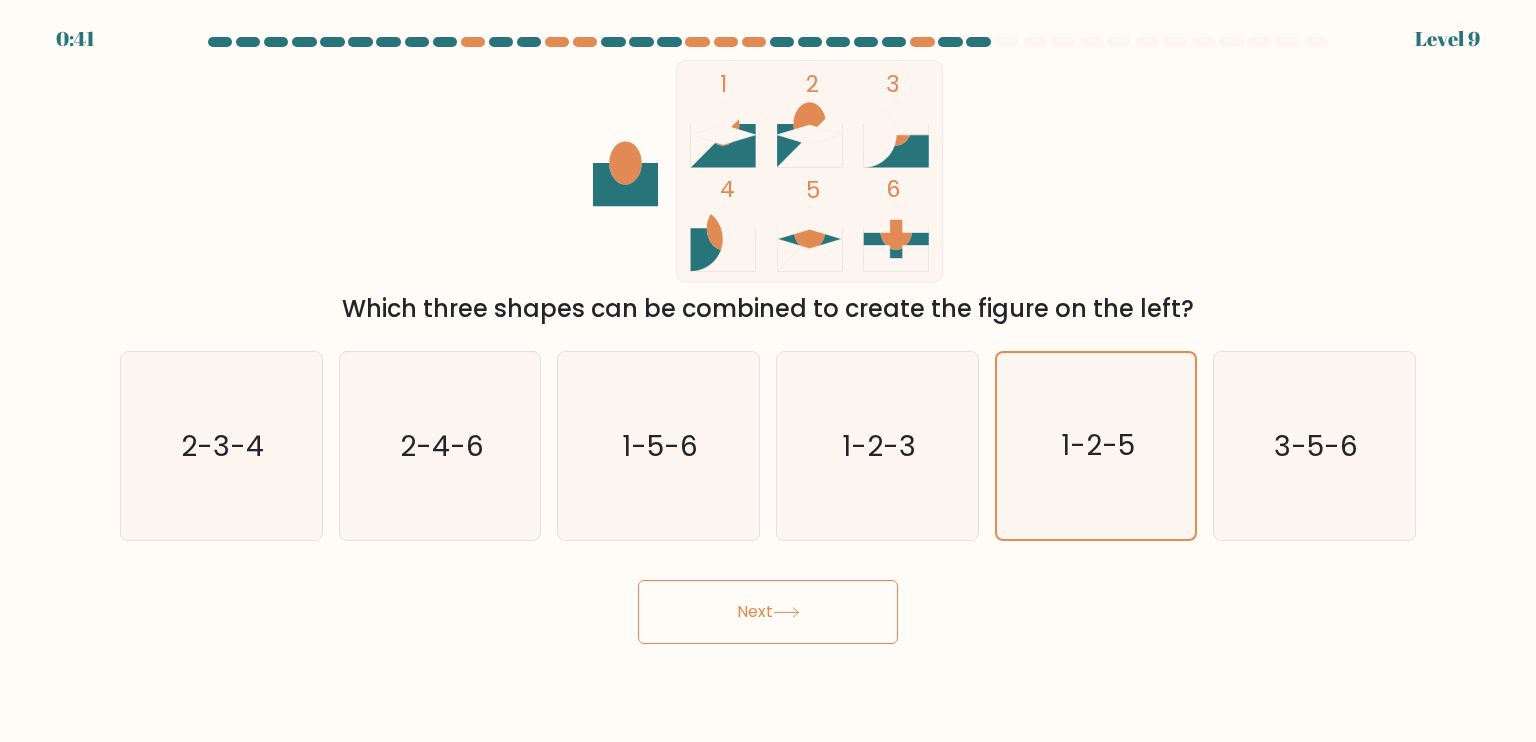 click on "Next" at bounding box center [768, 612] 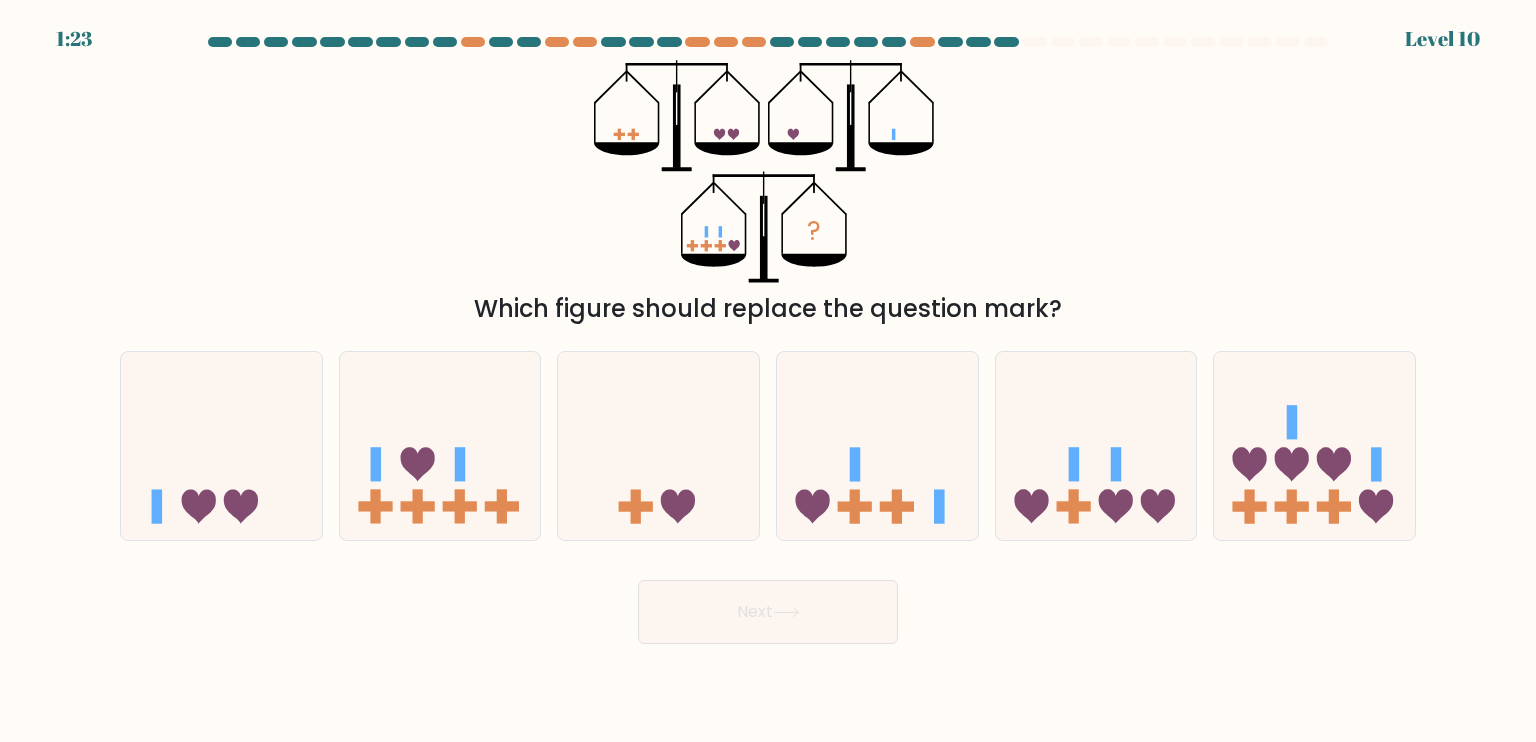 drag, startPoint x: 544, startPoint y: 312, endPoint x: 1022, endPoint y: 311, distance: 478.00104 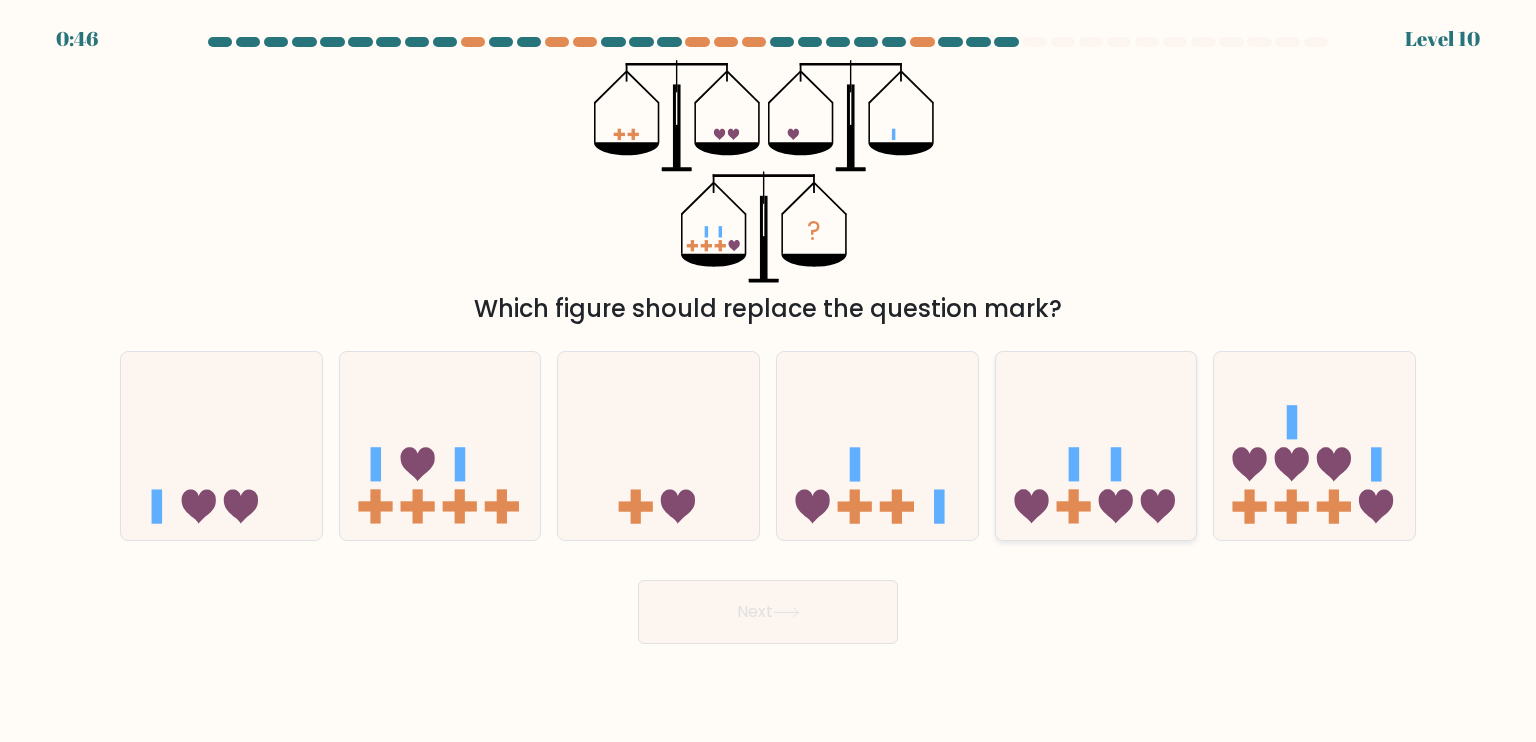 click 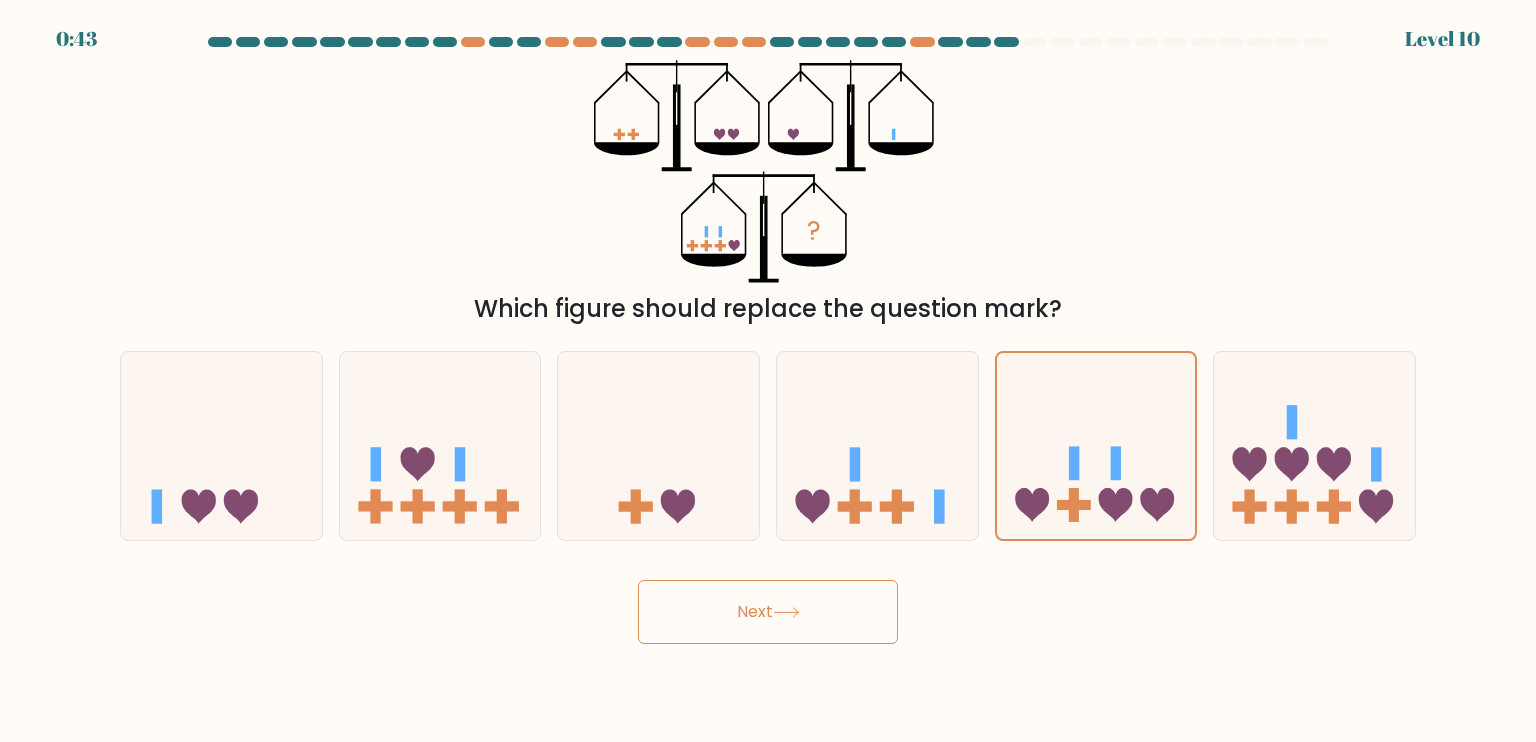 click on "Next" at bounding box center (768, 612) 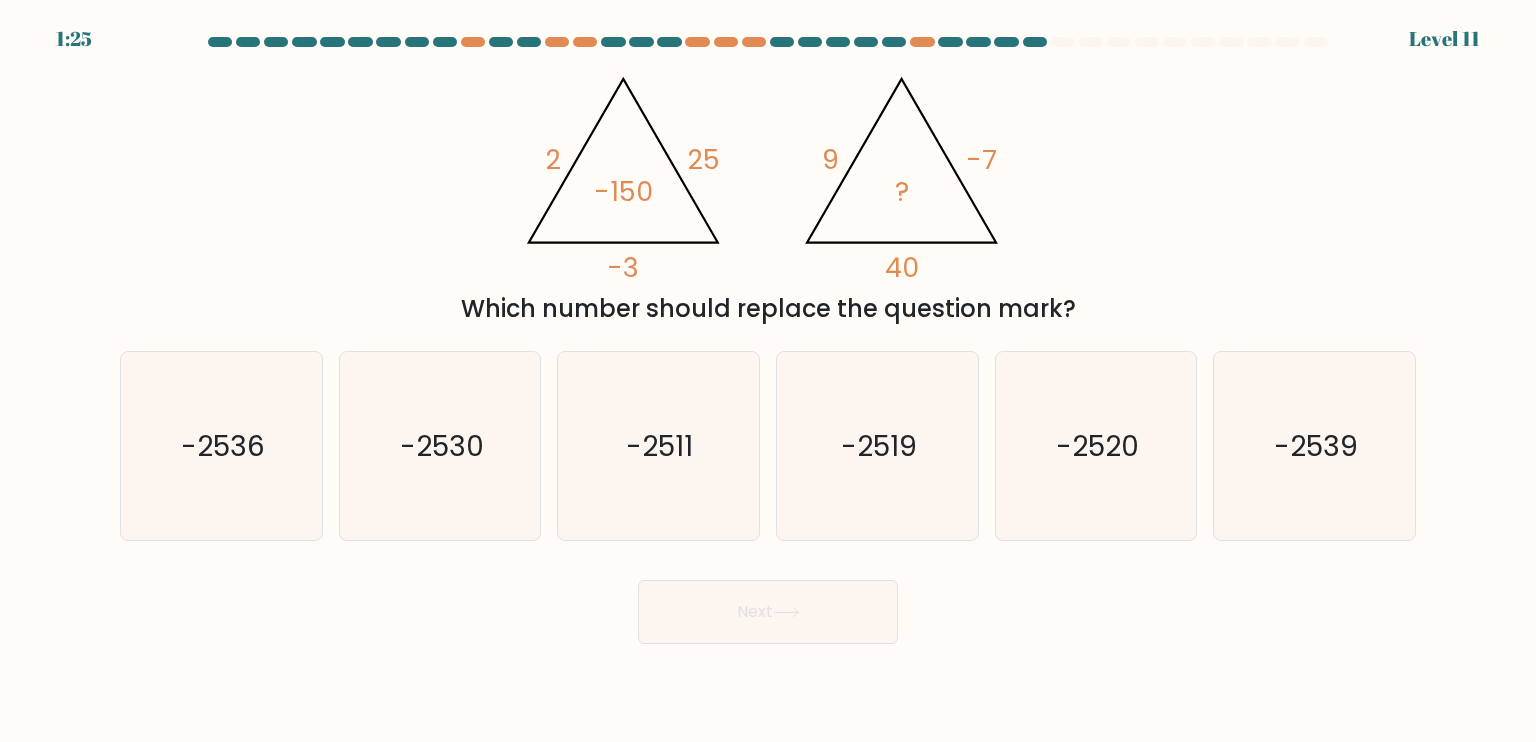 drag, startPoint x: 539, startPoint y: 307, endPoint x: 1040, endPoint y: 295, distance: 501.14368 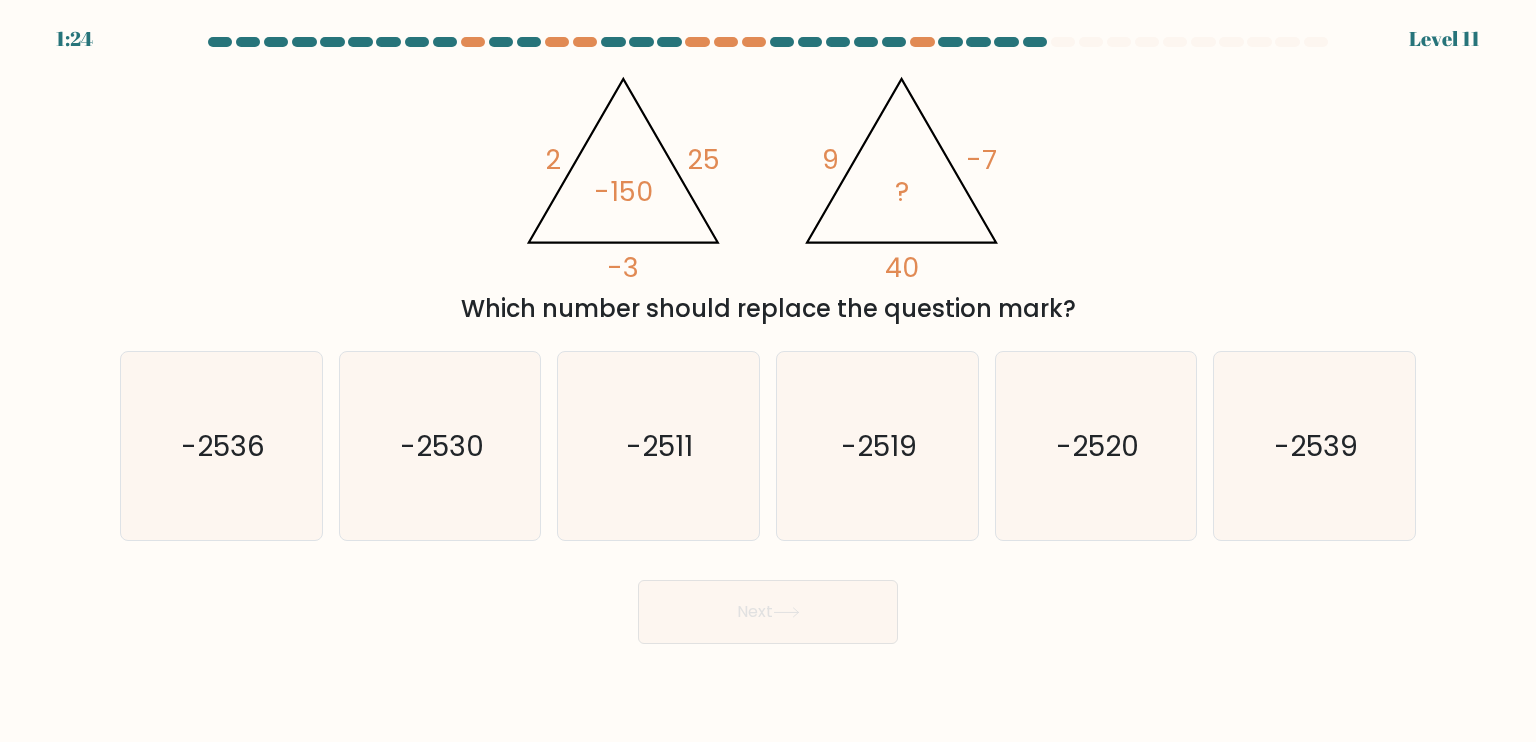 click on "Which number should replace the question mark?" at bounding box center [768, 309] 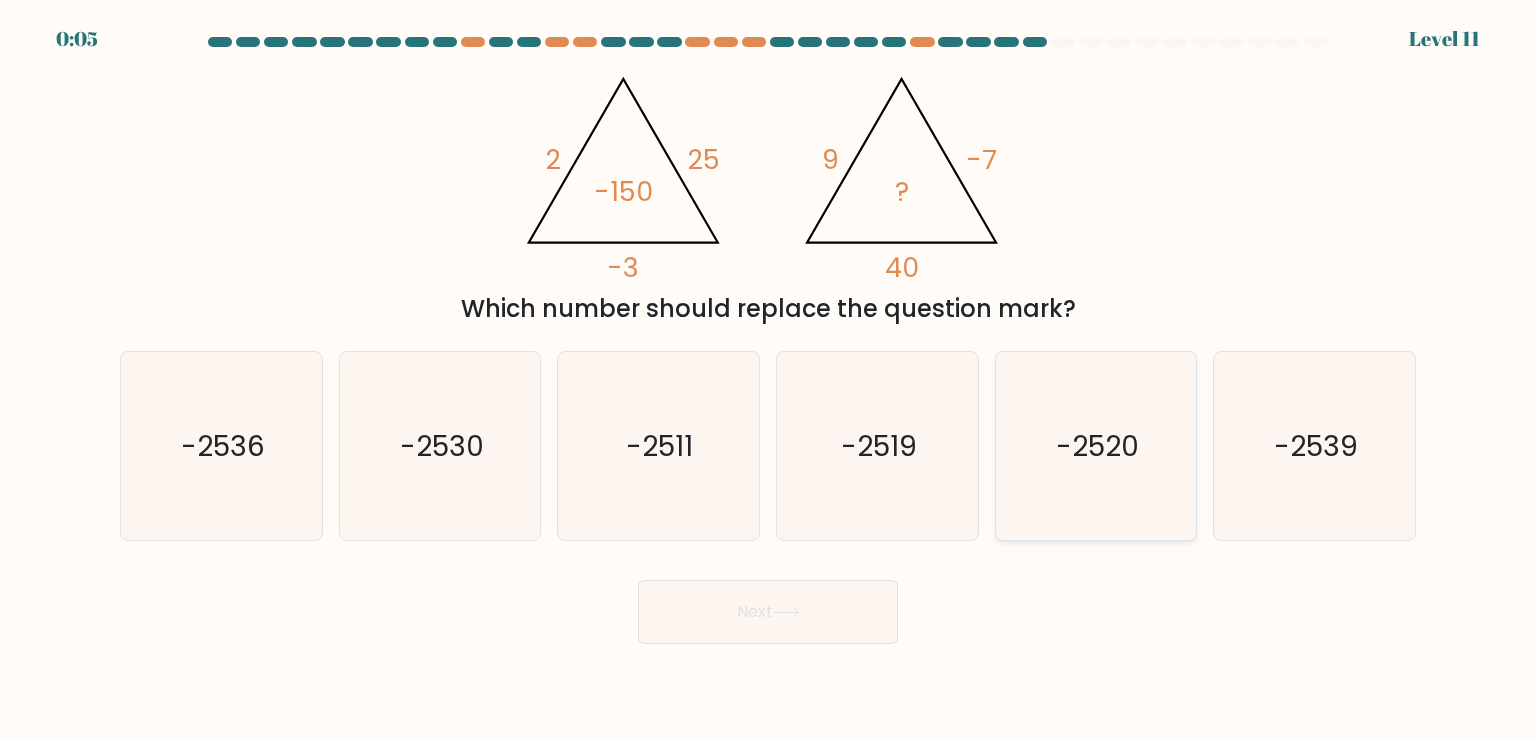 click on "-2520" 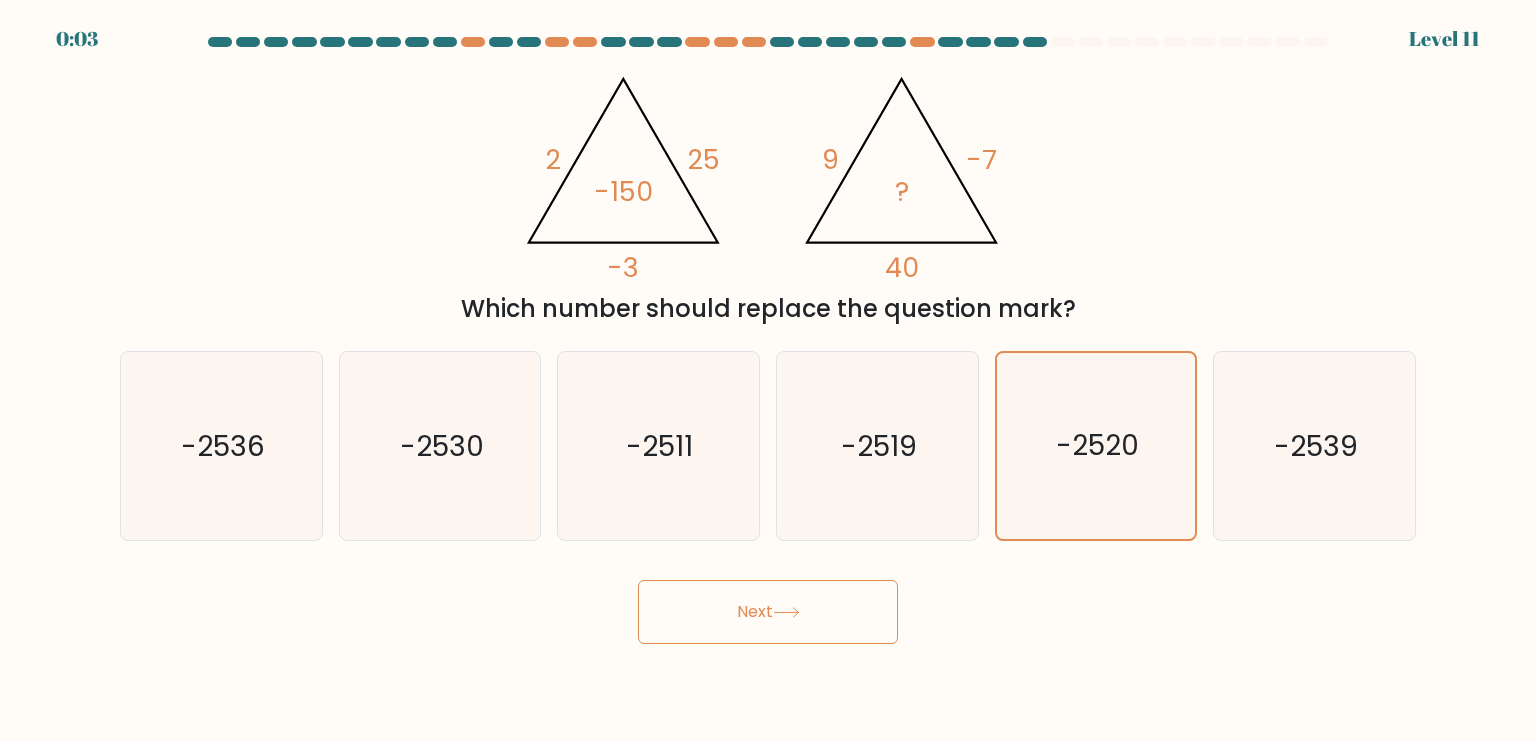 click 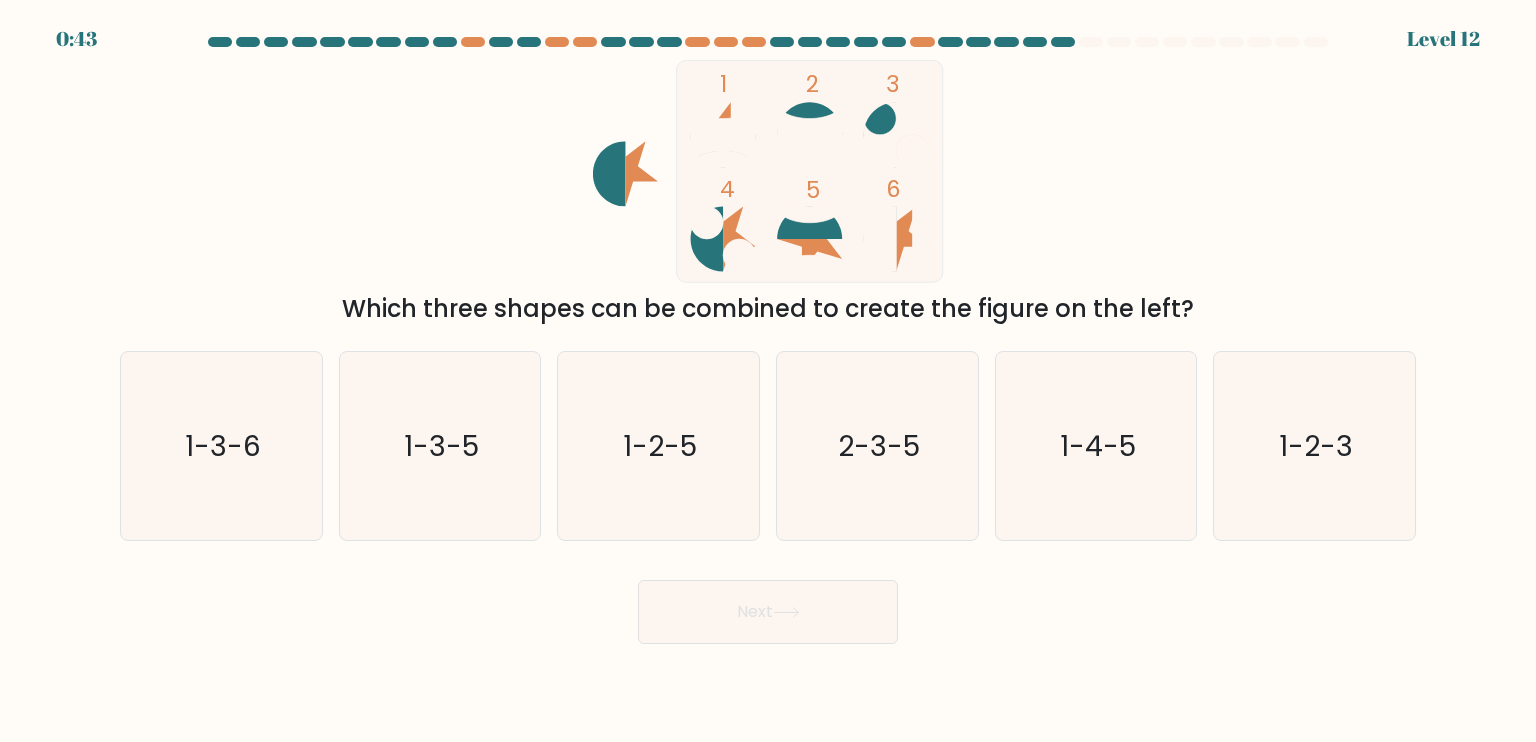 drag, startPoint x: 590, startPoint y: 308, endPoint x: 1184, endPoint y: 315, distance: 594.04126 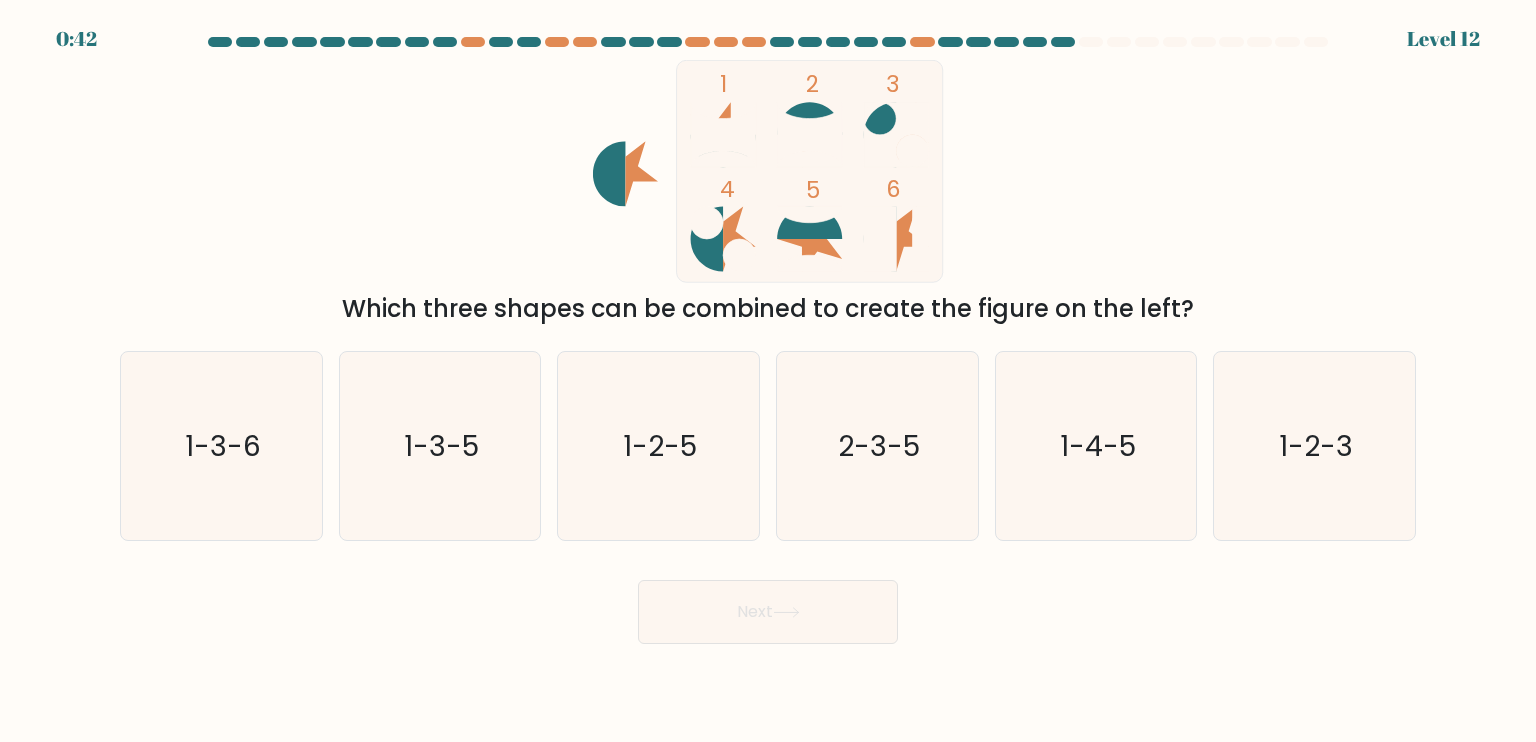 click 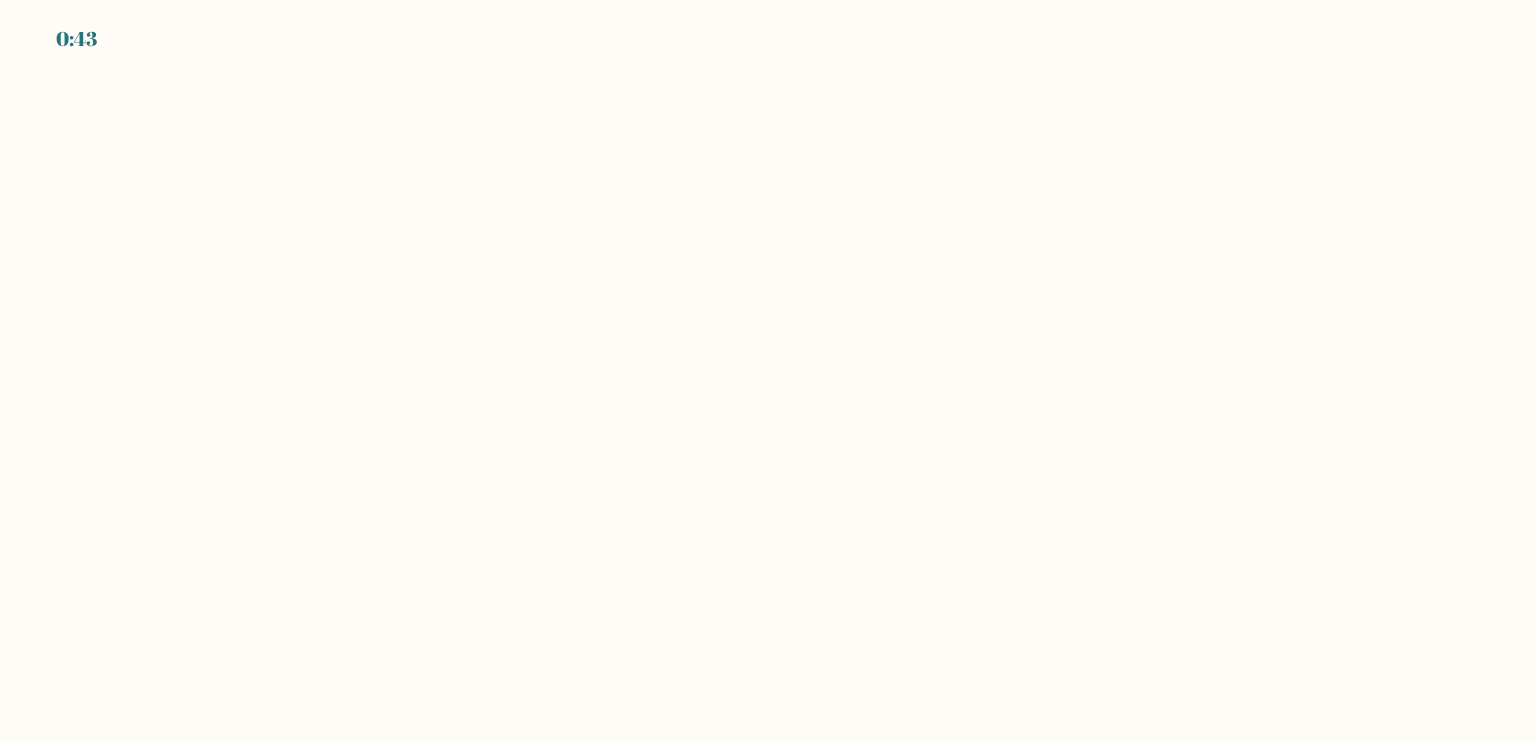 scroll, scrollTop: 0, scrollLeft: 0, axis: both 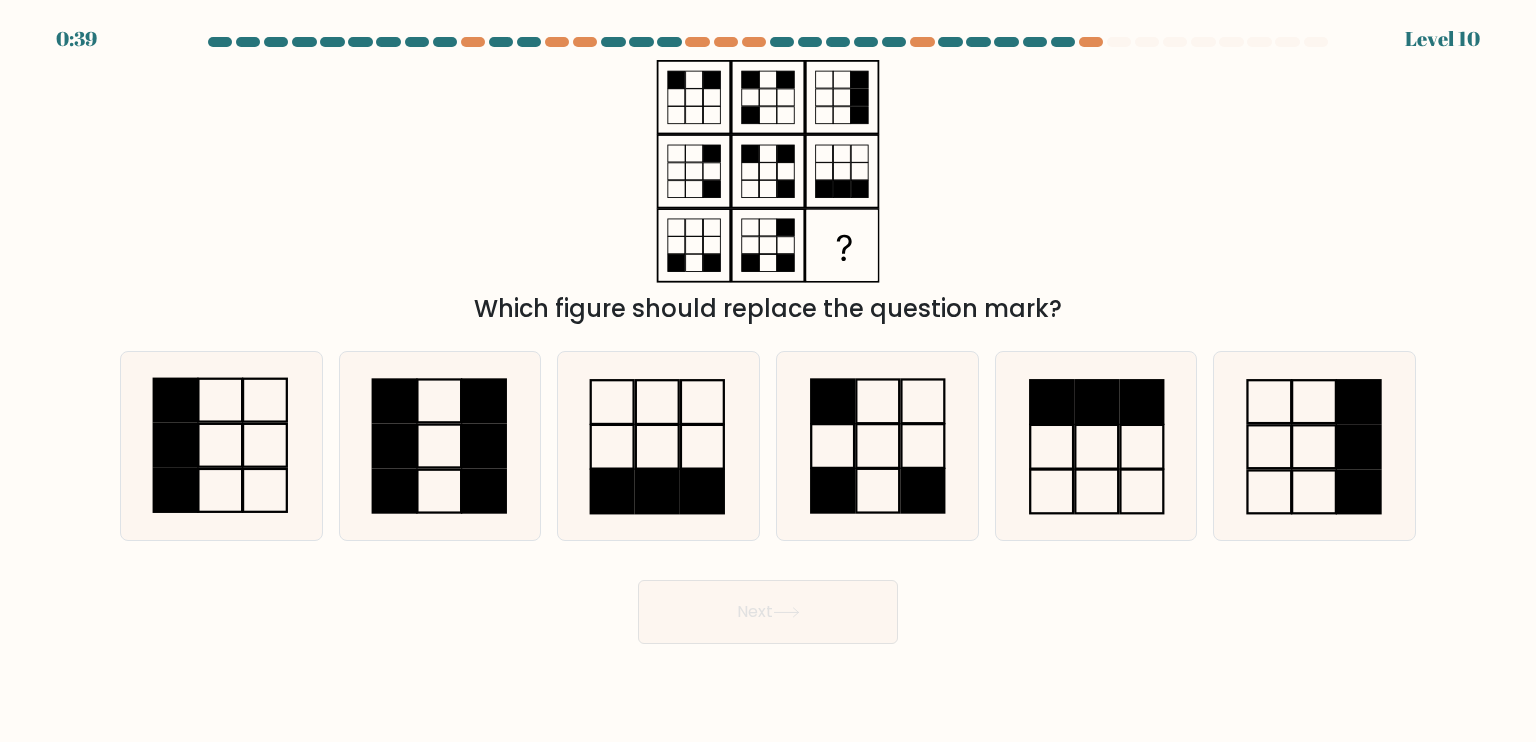 drag, startPoint x: 631, startPoint y: 313, endPoint x: 1023, endPoint y: 316, distance: 392.01147 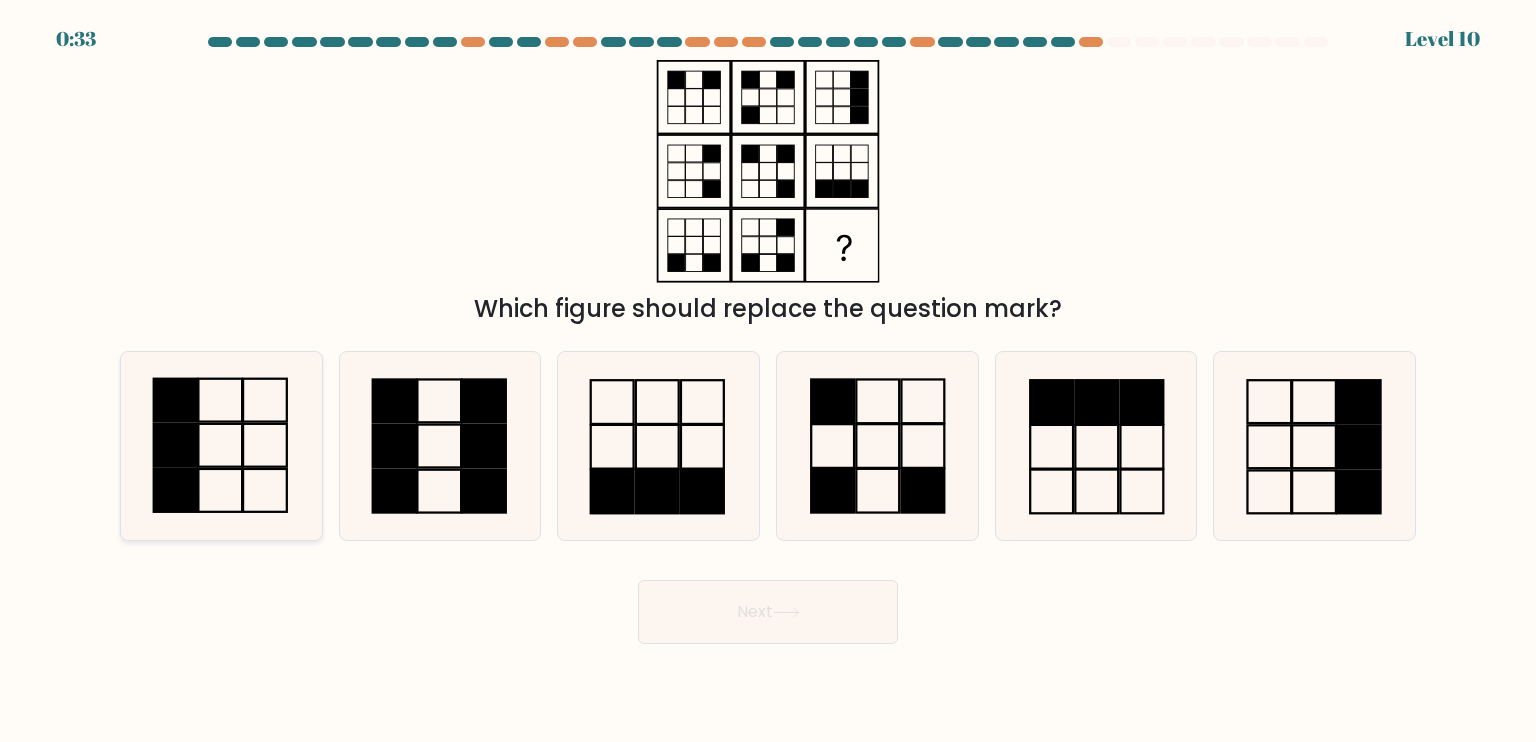 click 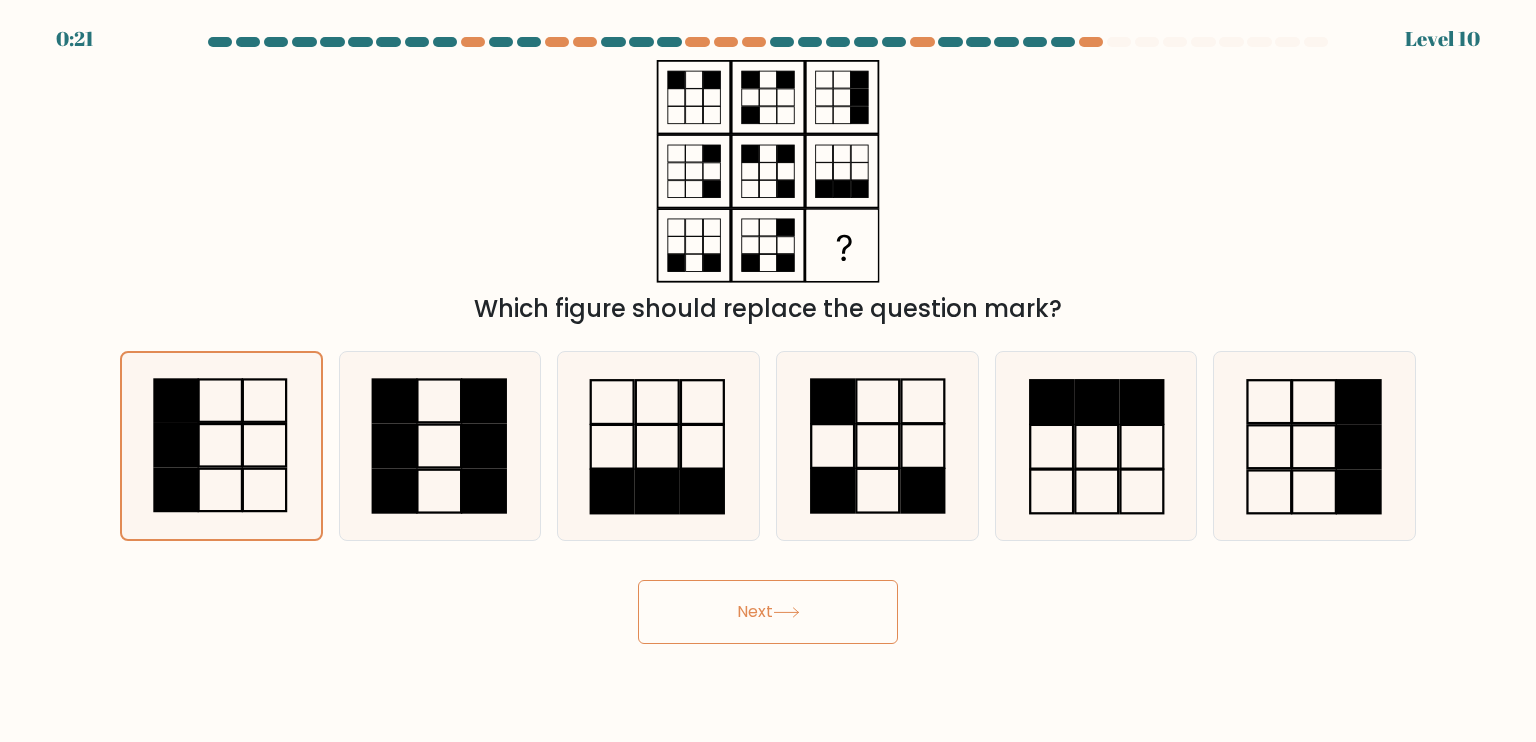 click on "Next" at bounding box center [768, 612] 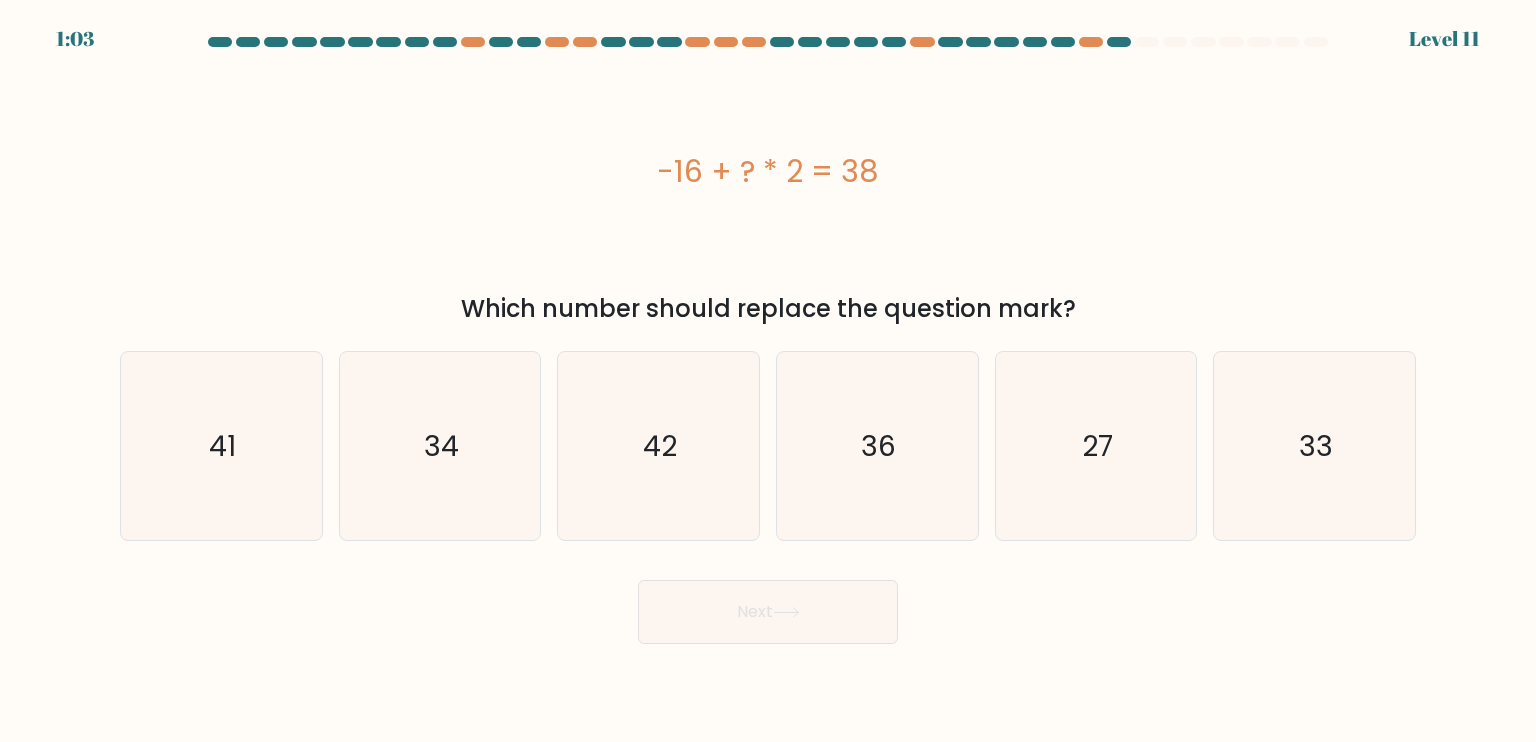 drag, startPoint x: 668, startPoint y: 168, endPoint x: 864, endPoint y: 176, distance: 196.1632 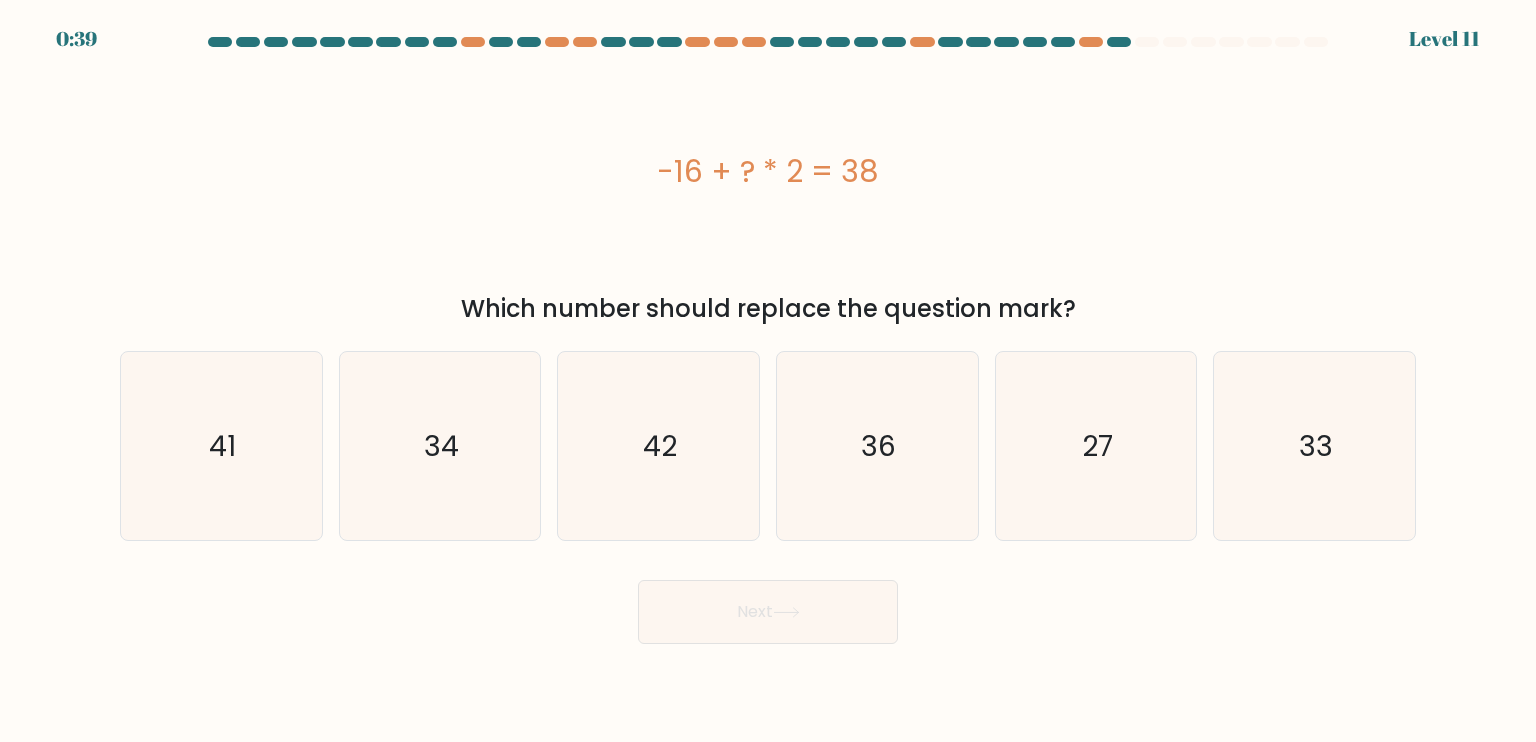 click on "-16 + ? * 2 = 38" at bounding box center (768, 171) 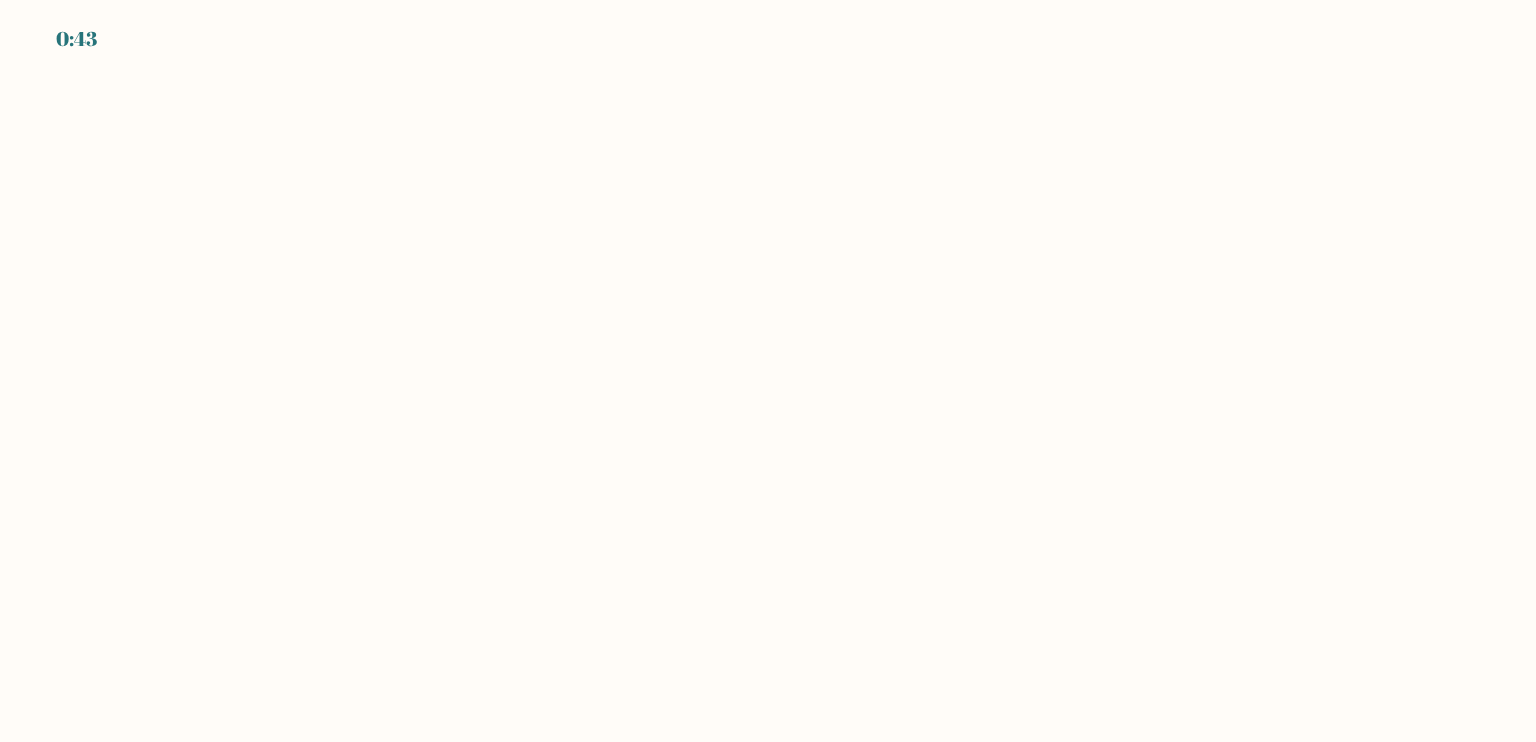 scroll, scrollTop: 0, scrollLeft: 0, axis: both 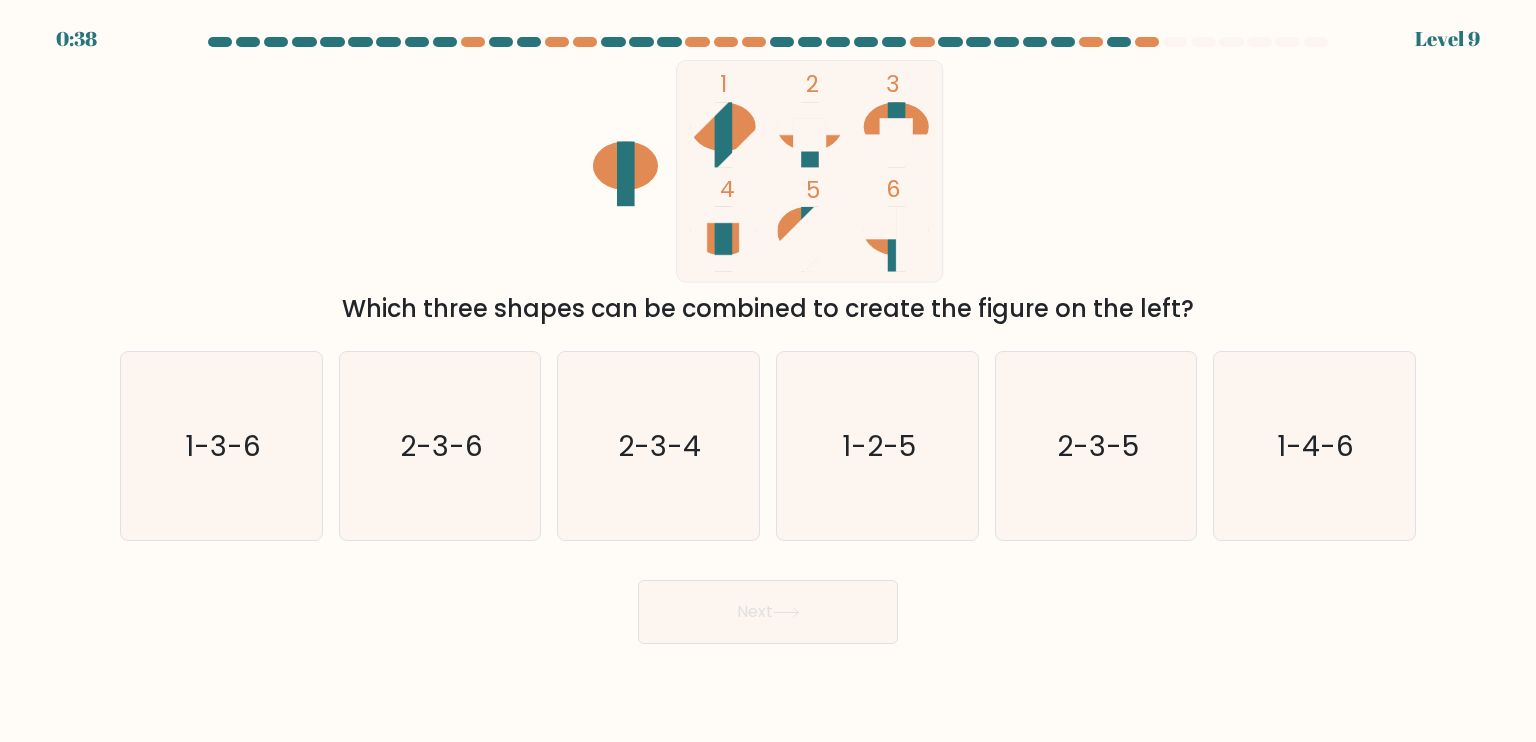 drag, startPoint x: 470, startPoint y: 314, endPoint x: 1176, endPoint y: 311, distance: 706.00635 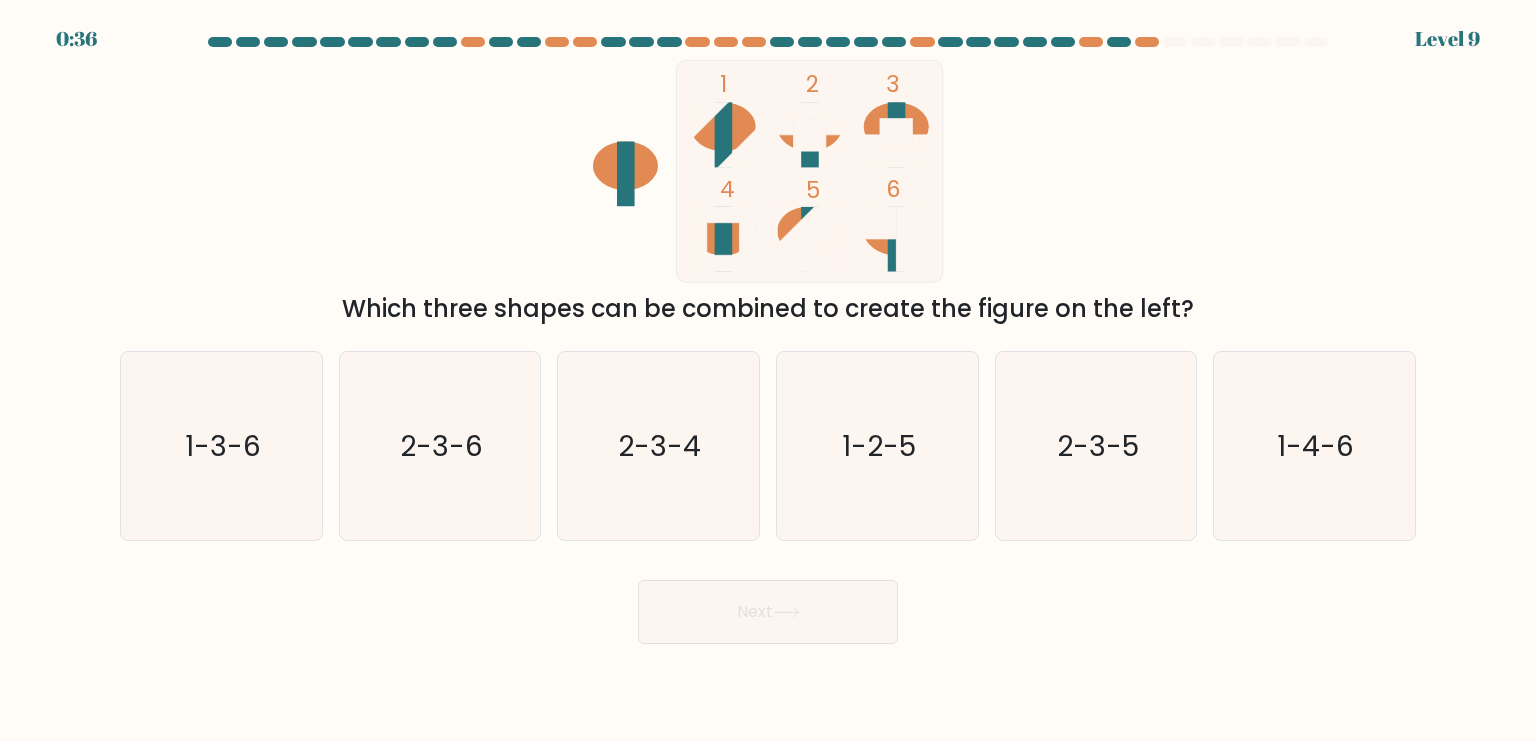 click on "1
2
3
4
5
6" 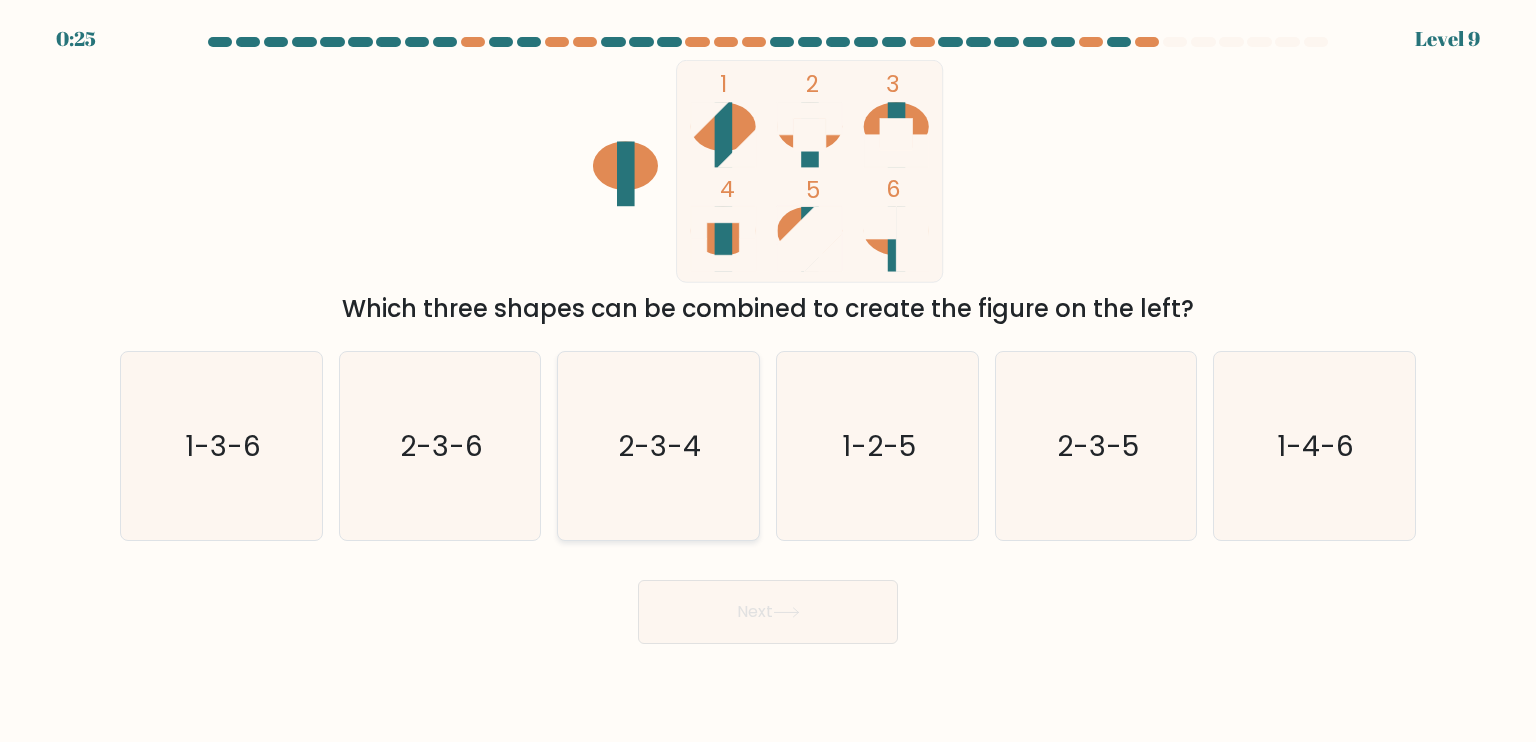 click on "2-3-4" 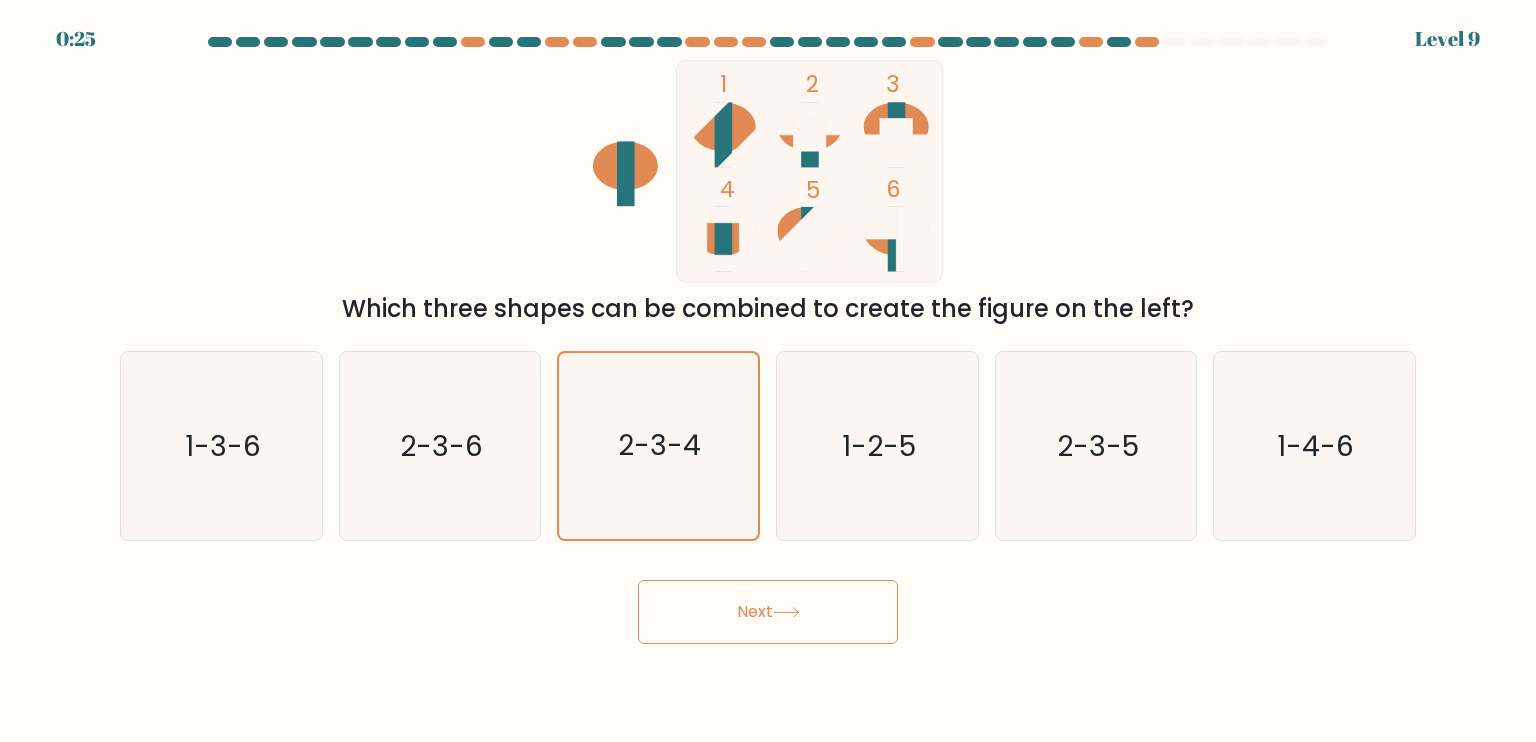 click on "Next" at bounding box center (768, 612) 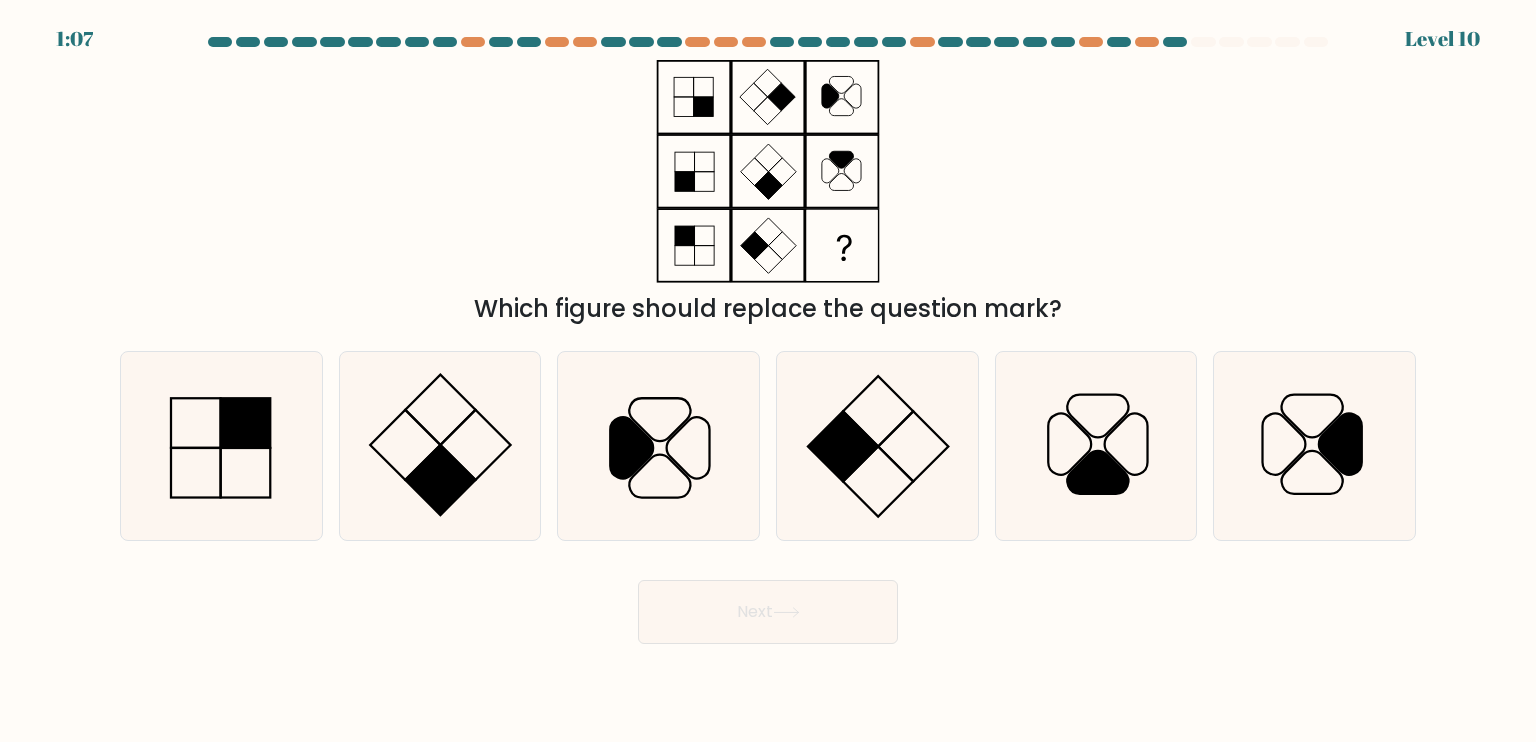 drag, startPoint x: 616, startPoint y: 321, endPoint x: 986, endPoint y: 320, distance: 370.00134 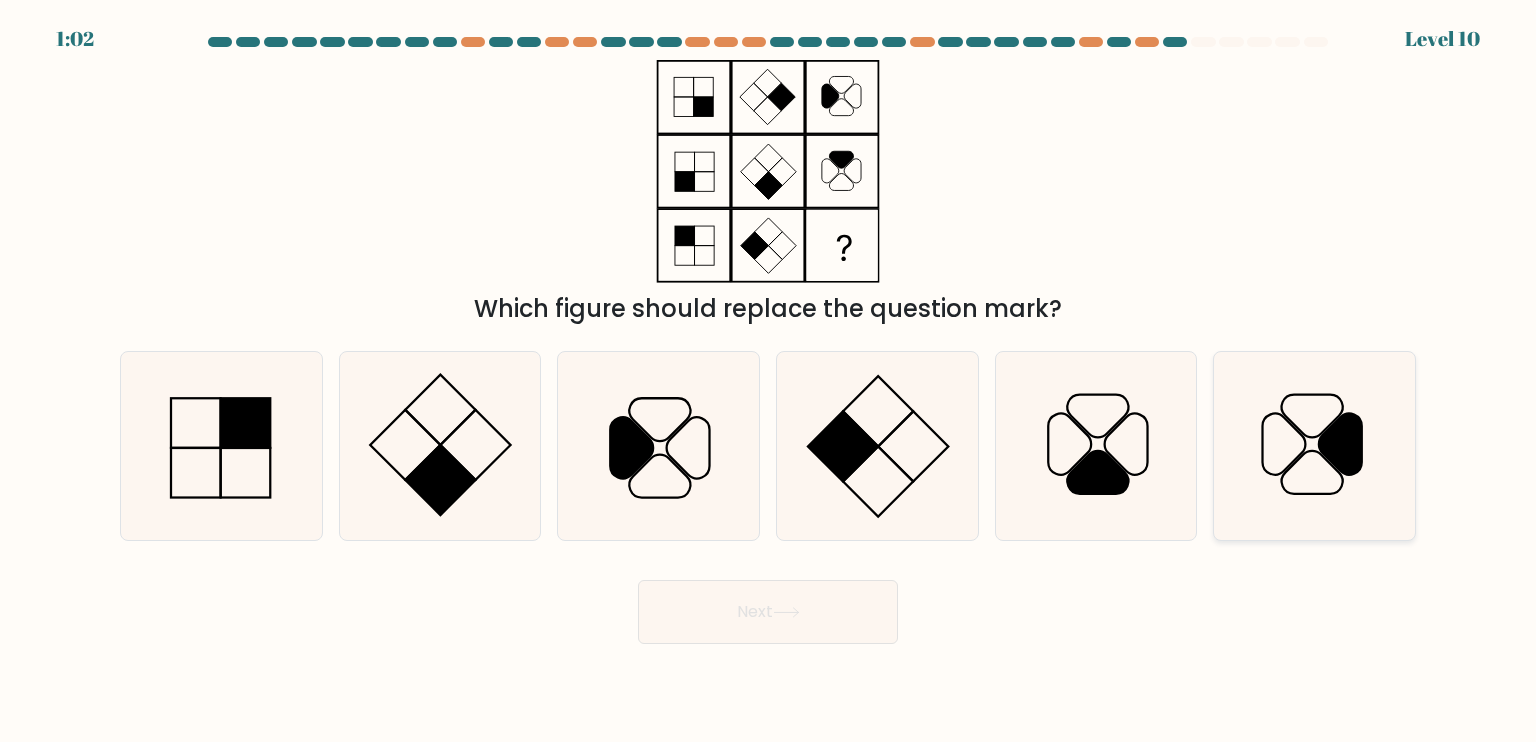 click 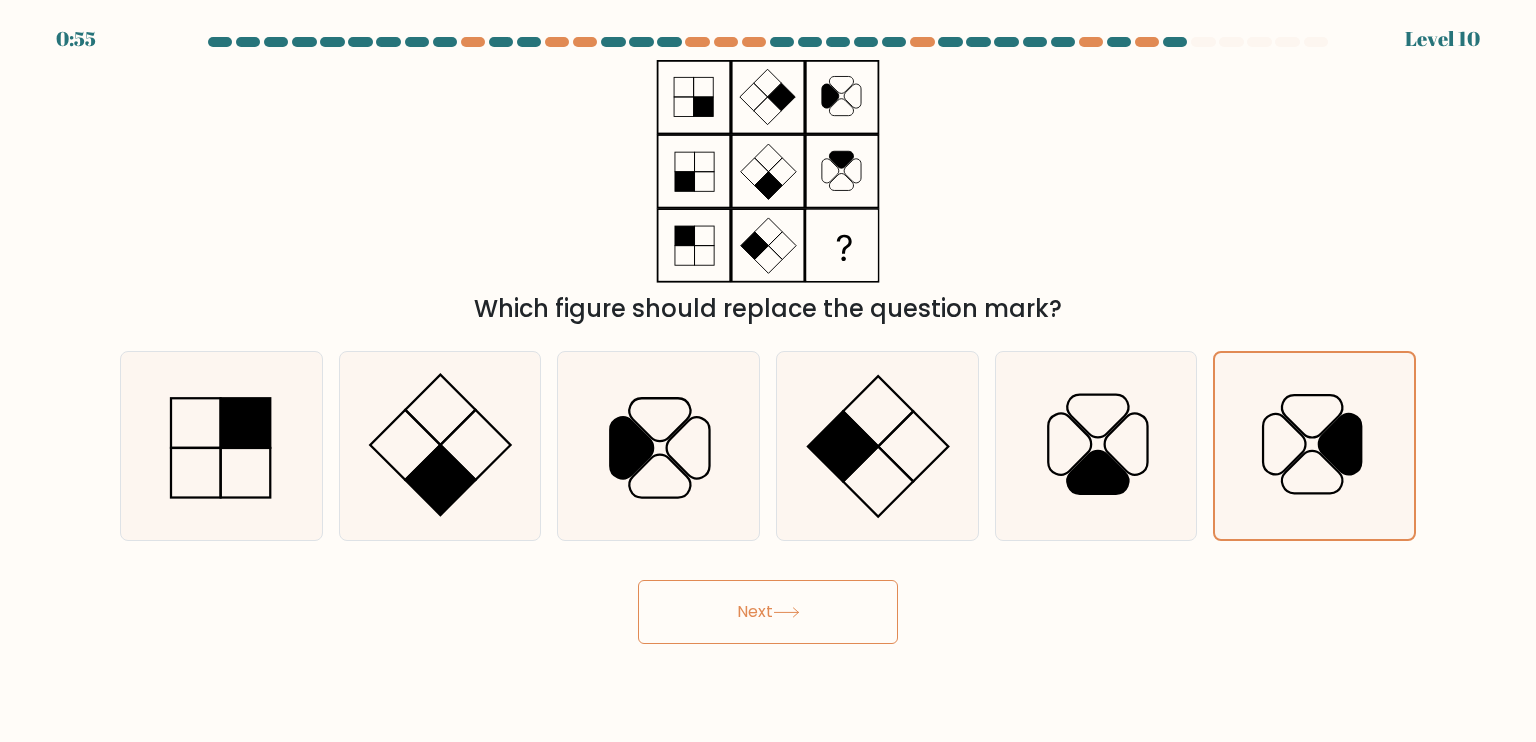 click on "Next" at bounding box center (768, 612) 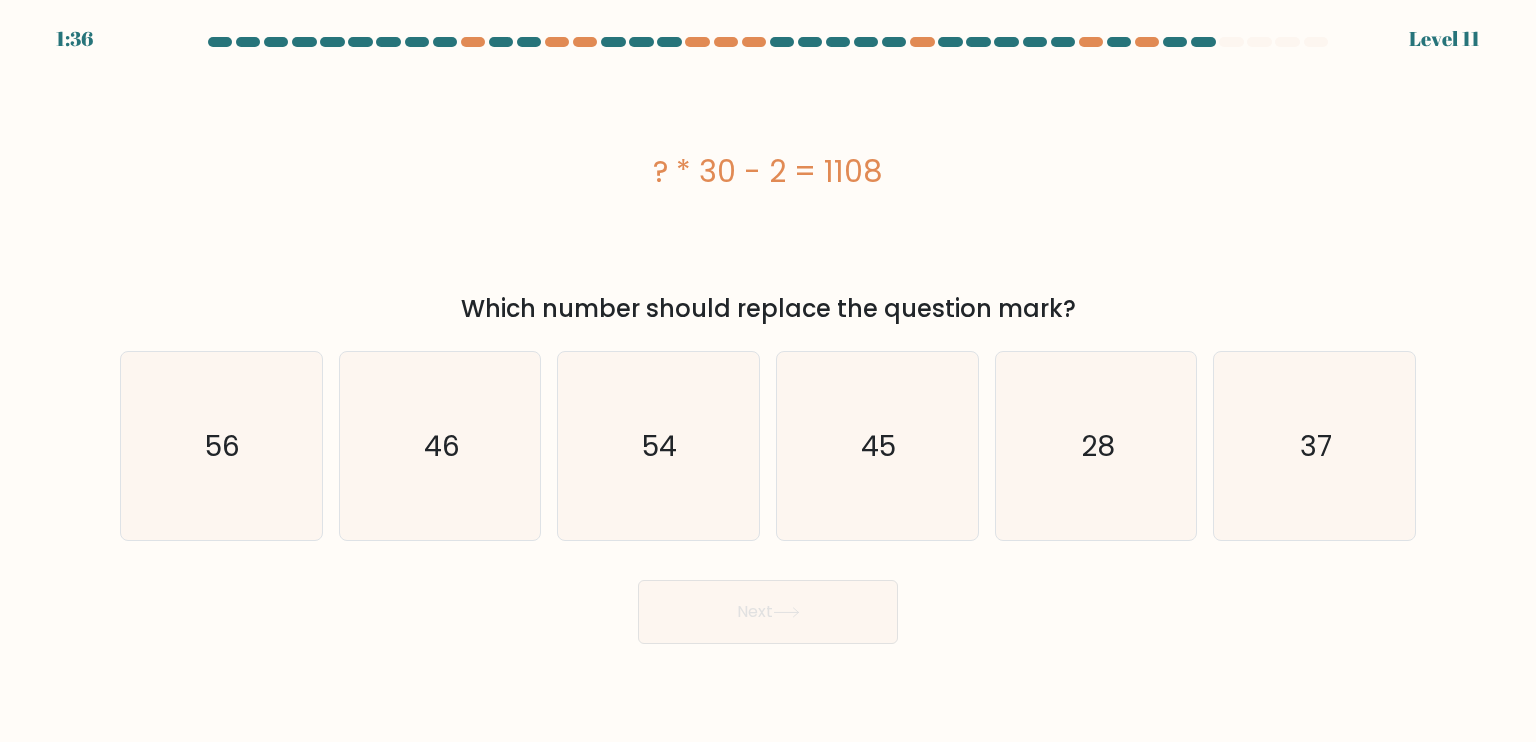 drag, startPoint x: 679, startPoint y: 171, endPoint x: 885, endPoint y: 176, distance: 206.06067 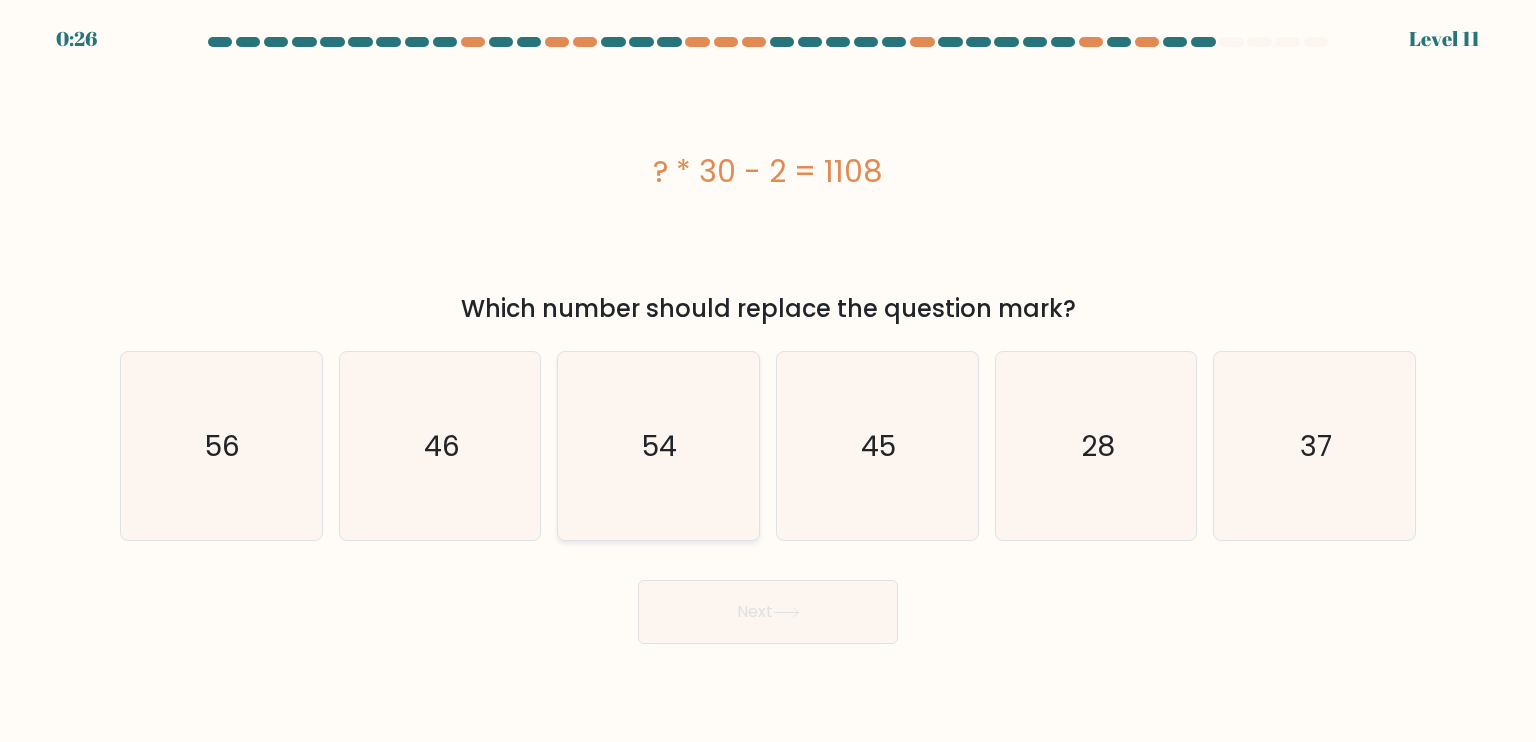 click on "54" 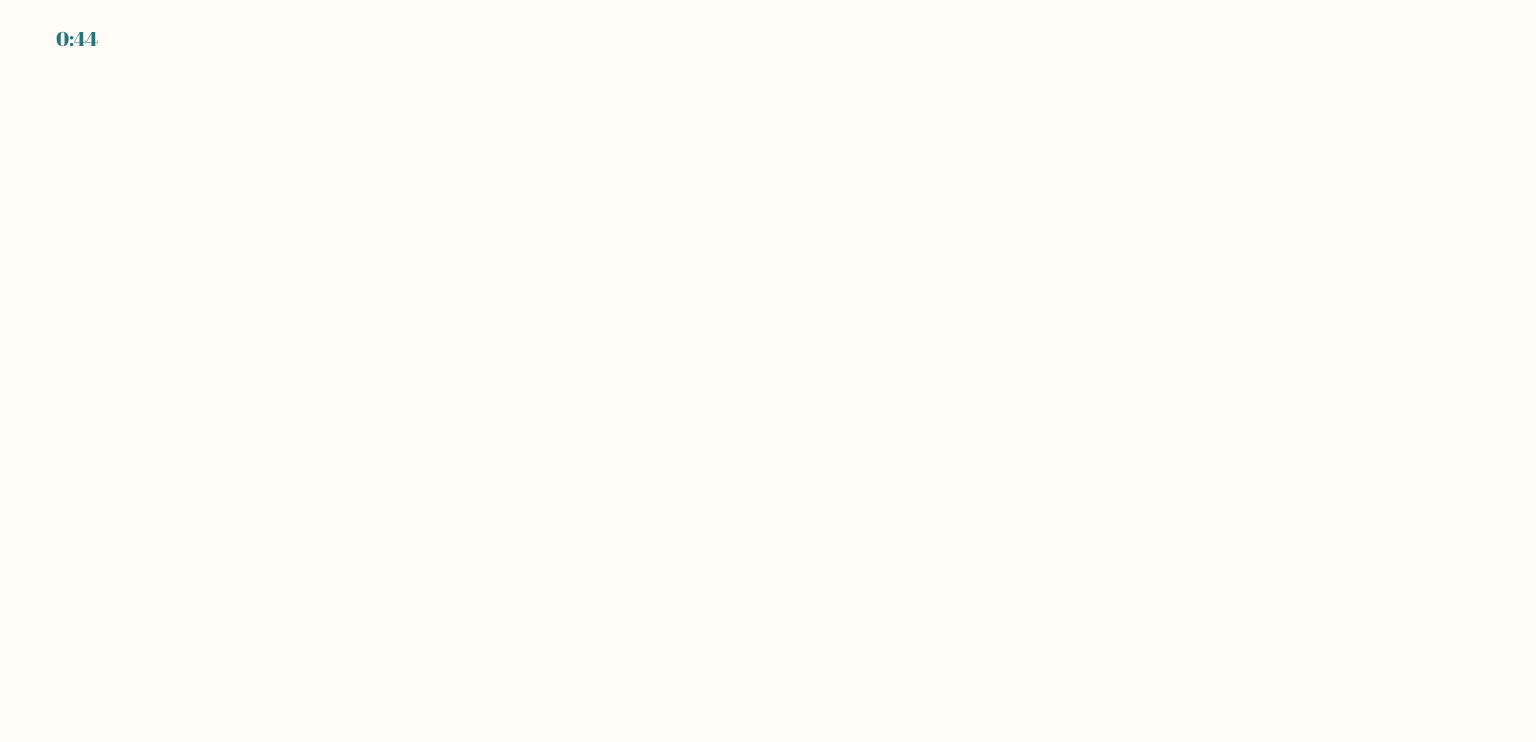 scroll, scrollTop: 0, scrollLeft: 0, axis: both 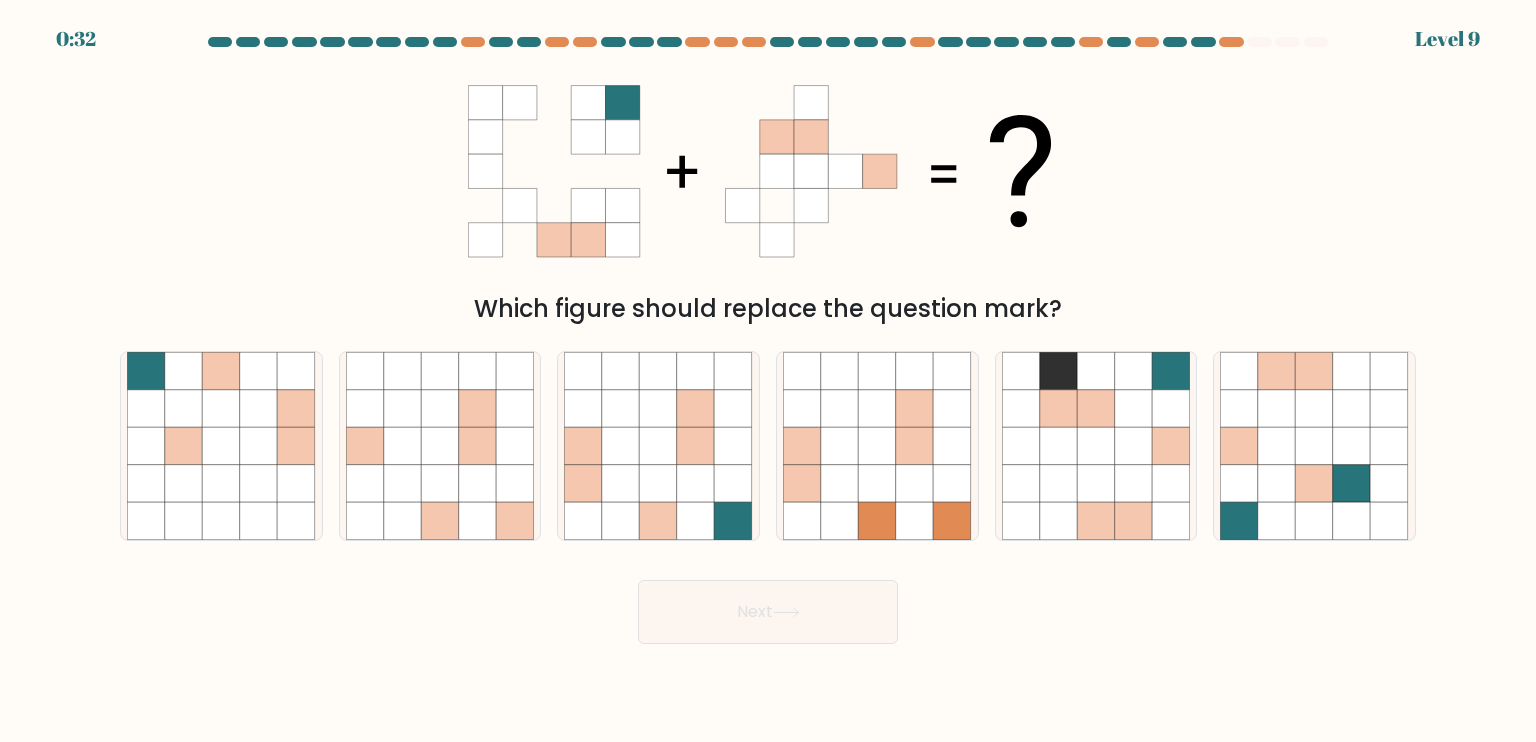 click 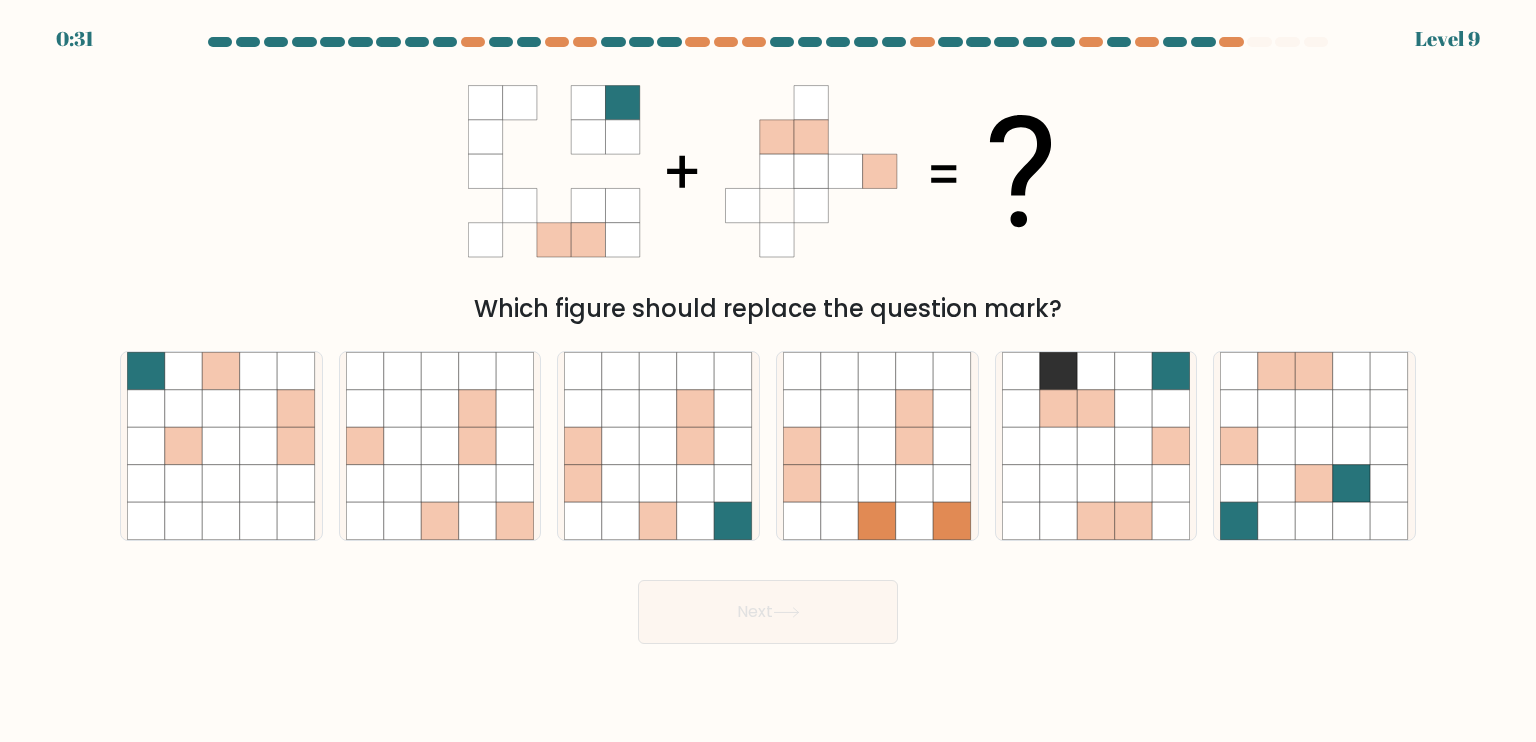click 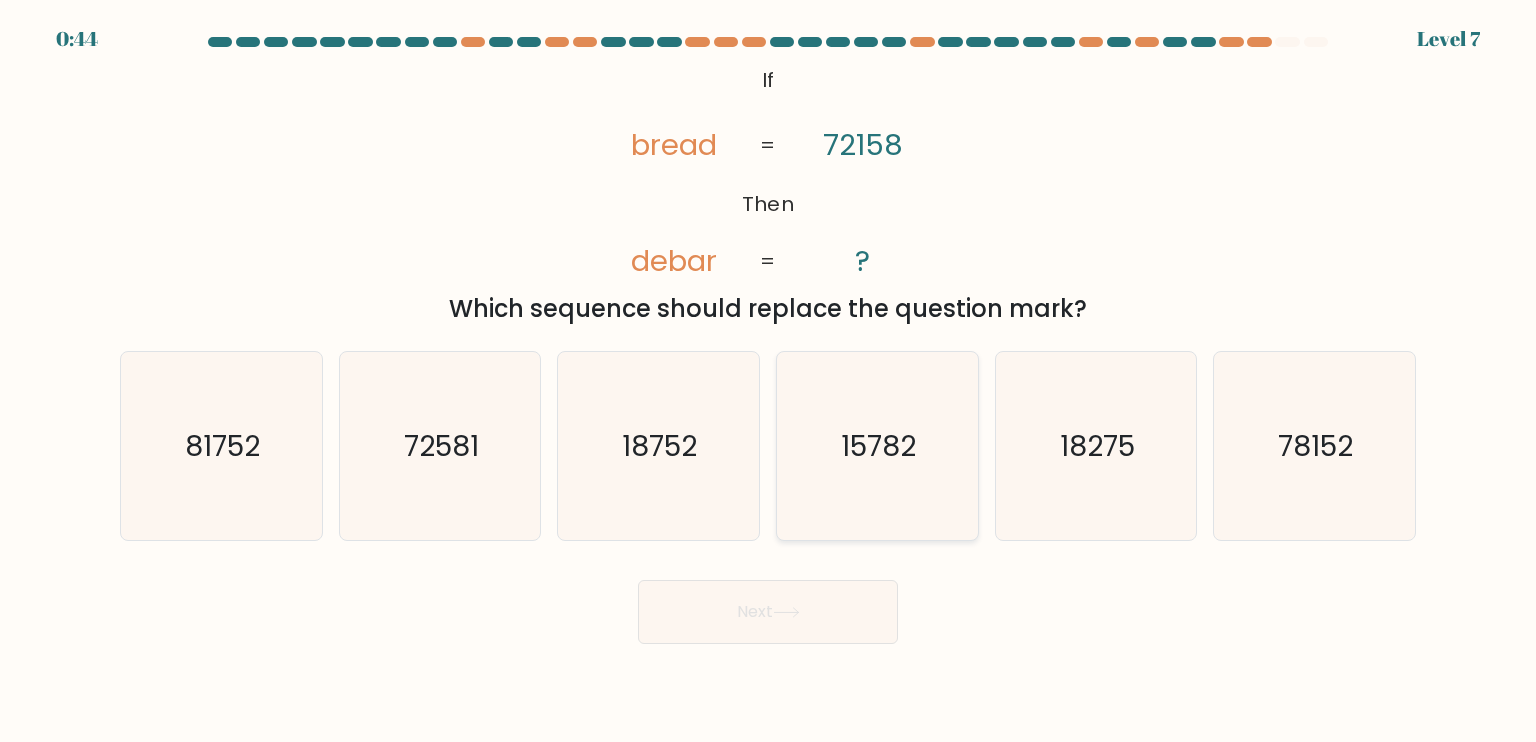 scroll, scrollTop: 0, scrollLeft: 0, axis: both 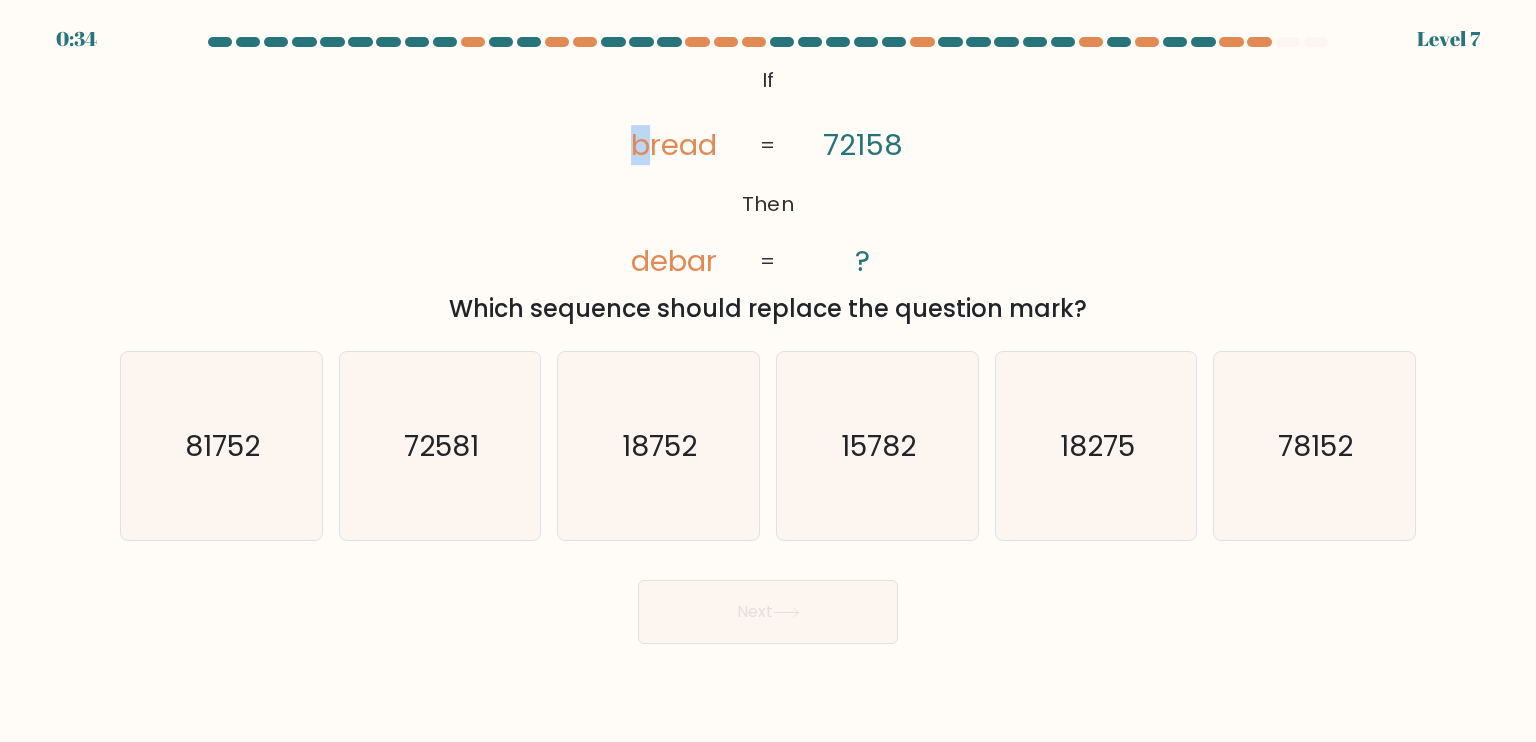 drag, startPoint x: 633, startPoint y: 143, endPoint x: 645, endPoint y: 143, distance: 12 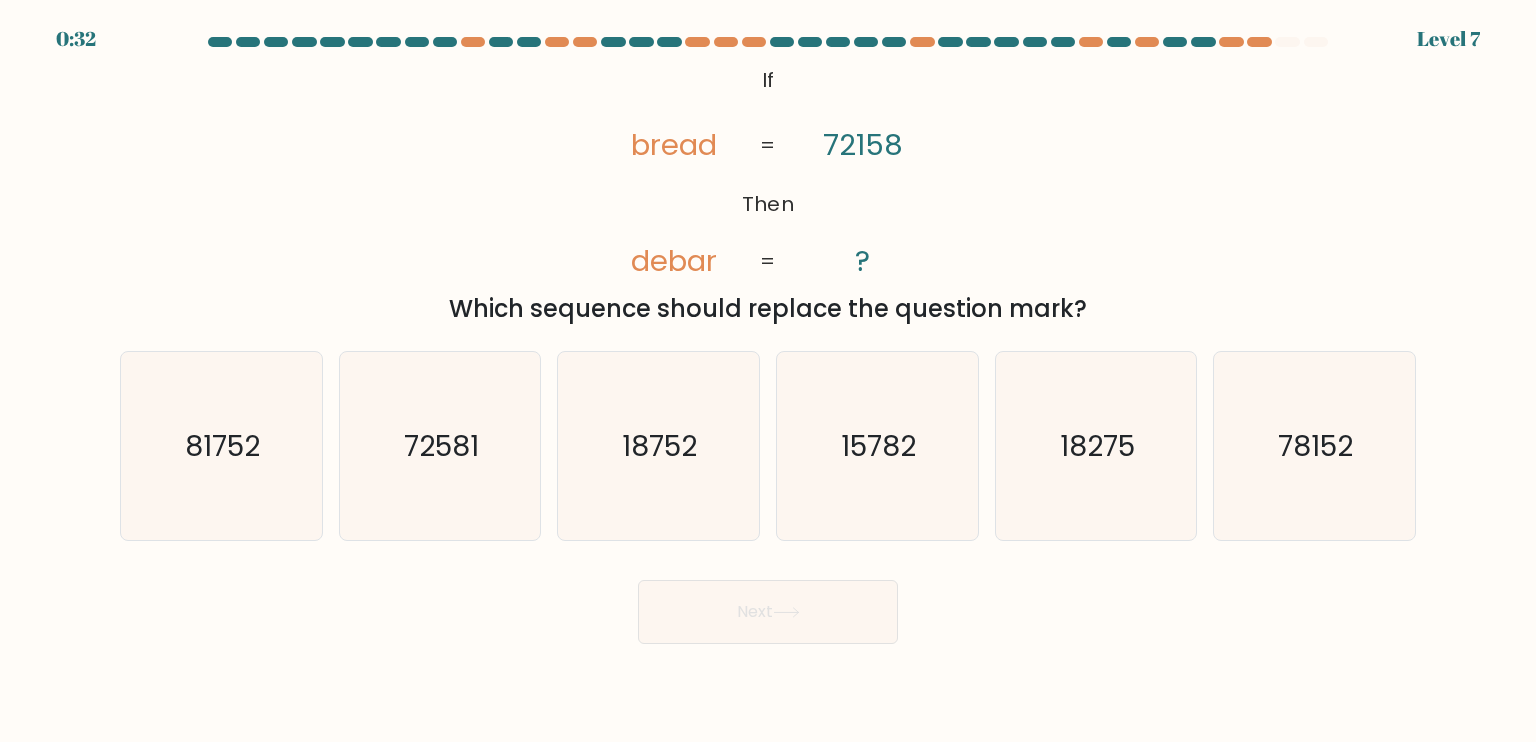 click on "debar" 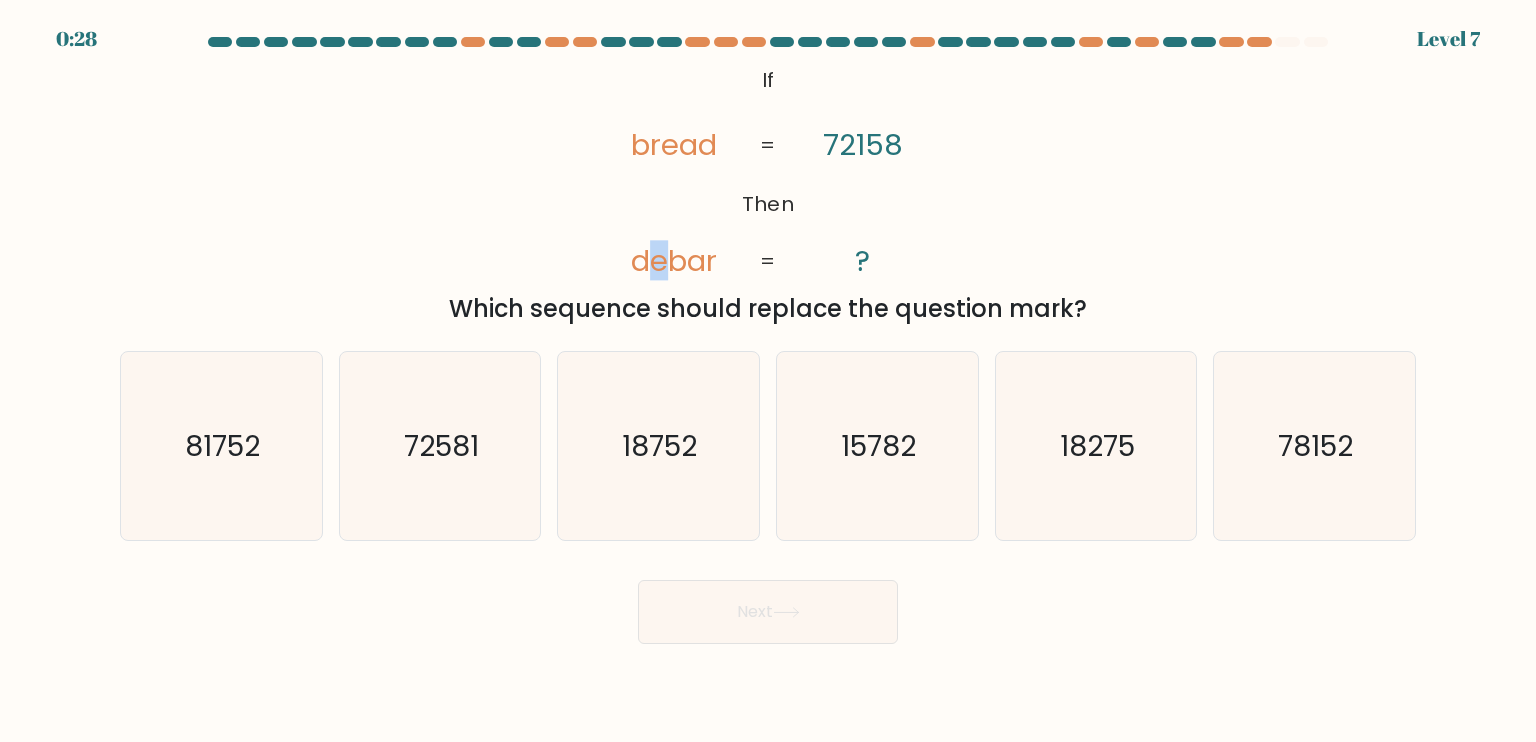 click on "debar" 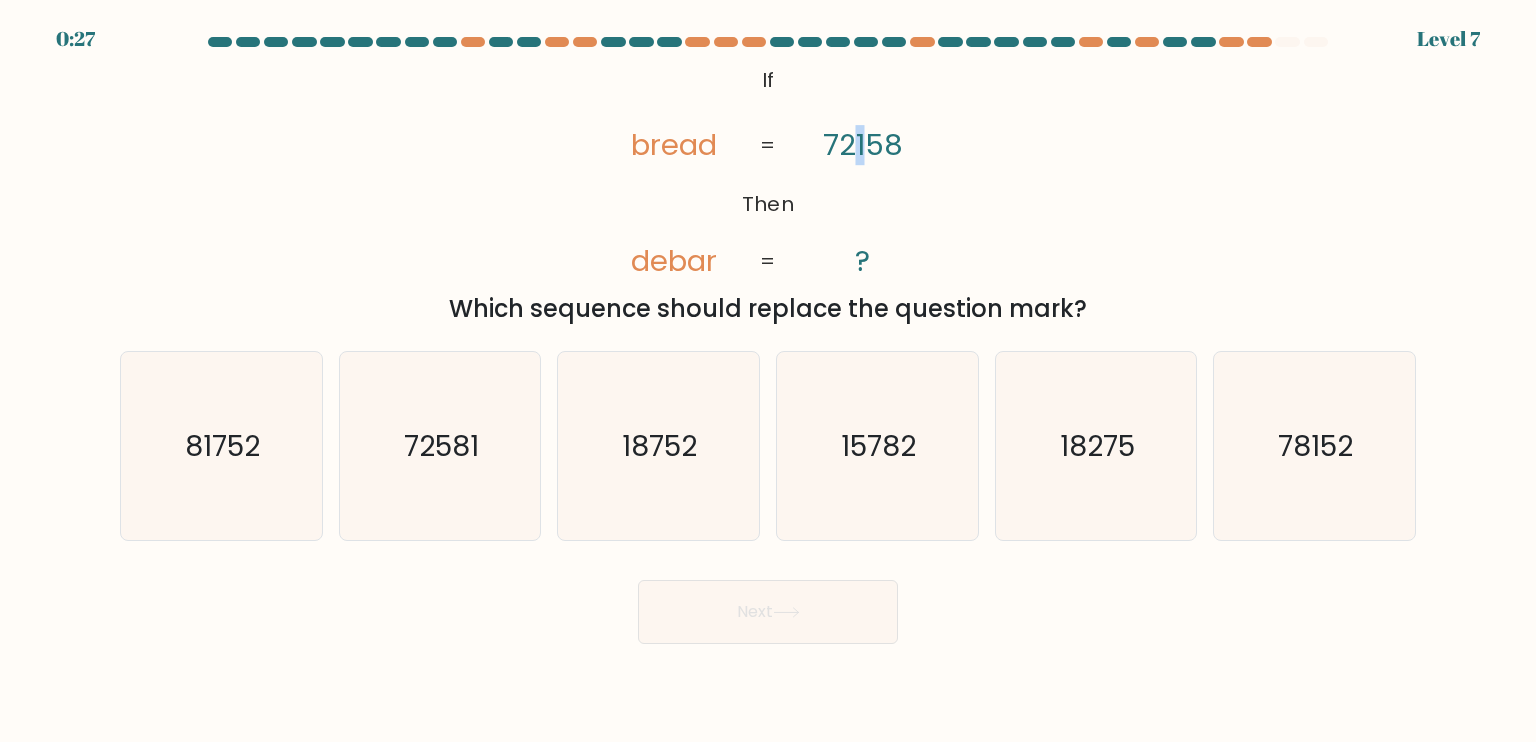 drag, startPoint x: 852, startPoint y: 144, endPoint x: 863, endPoint y: 145, distance: 11.045361 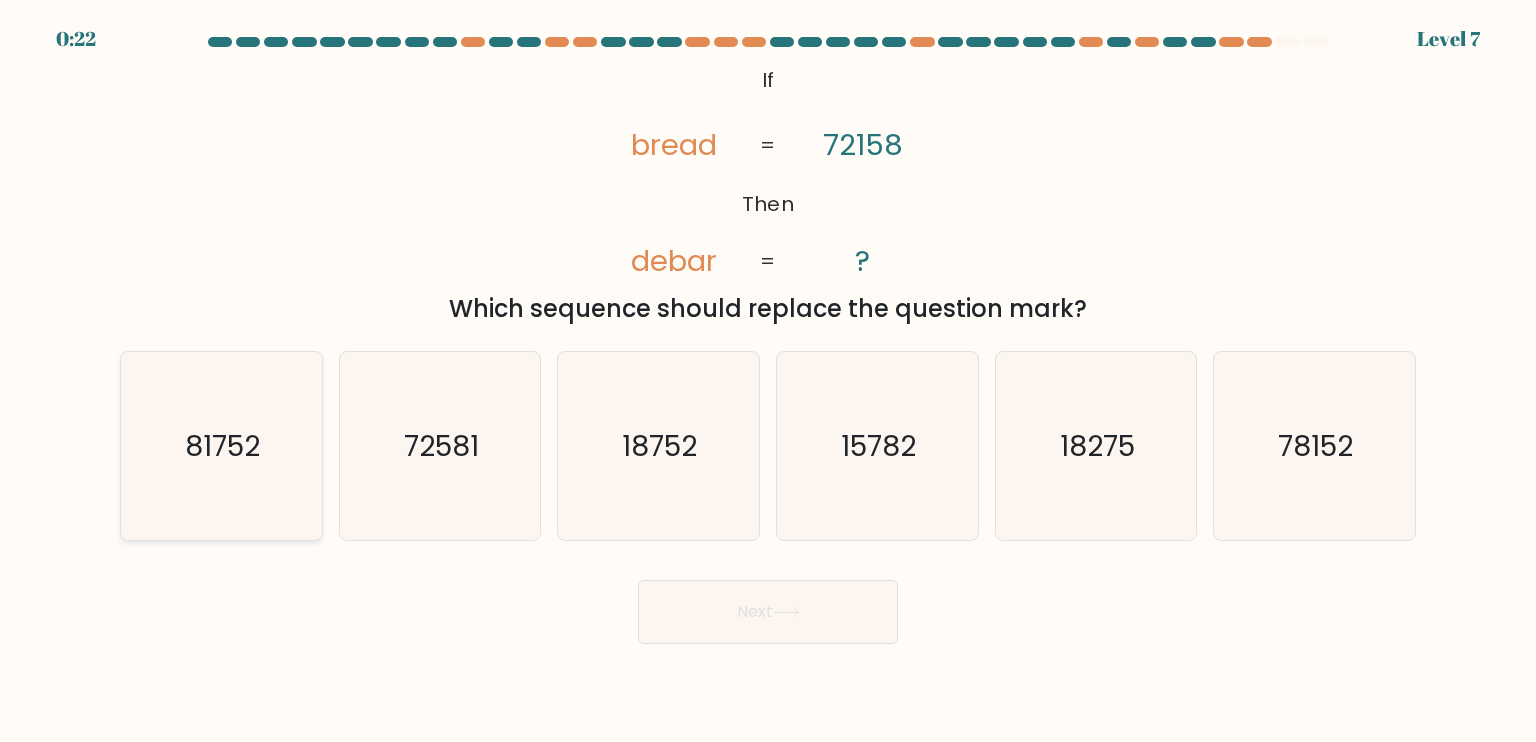 click on "81752" 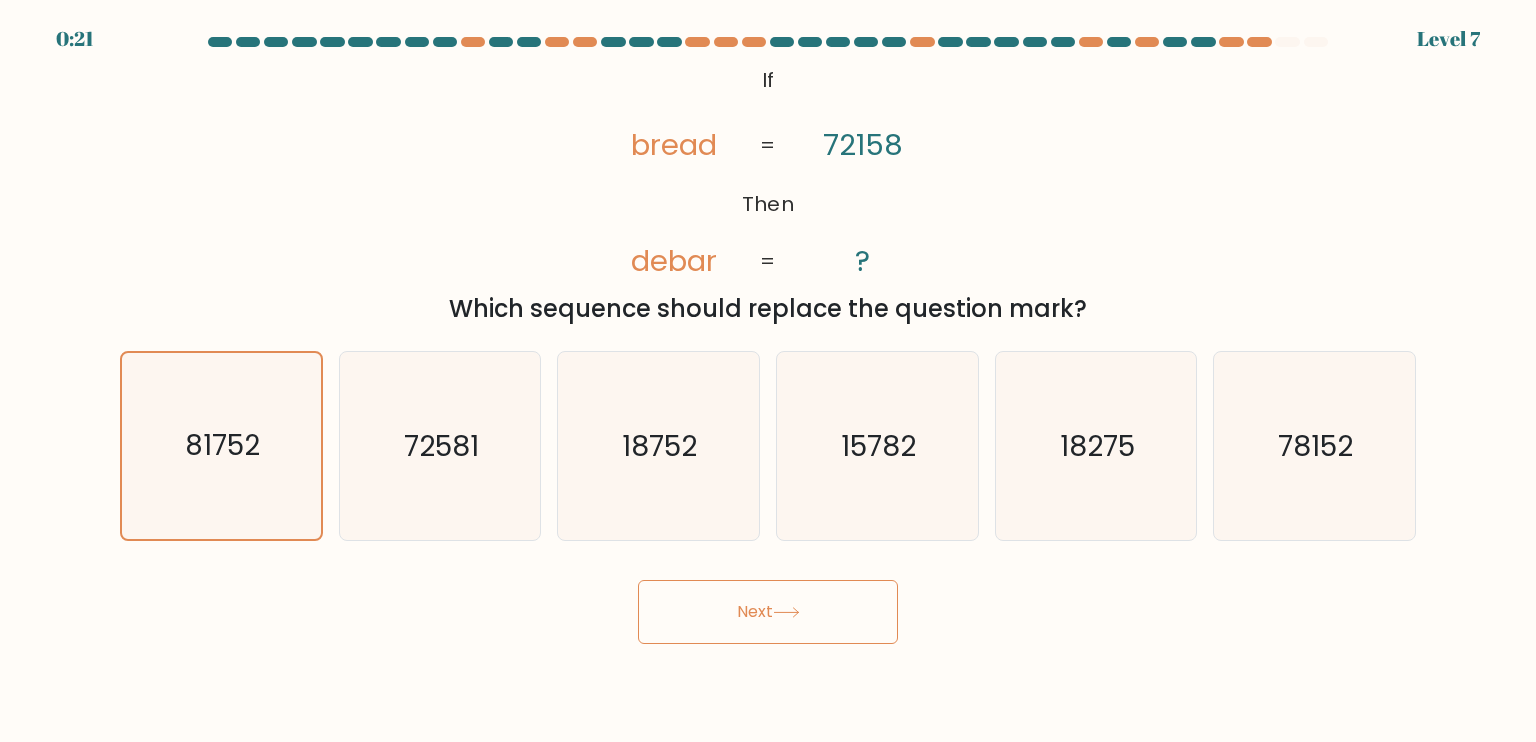 click on "Next" at bounding box center [768, 612] 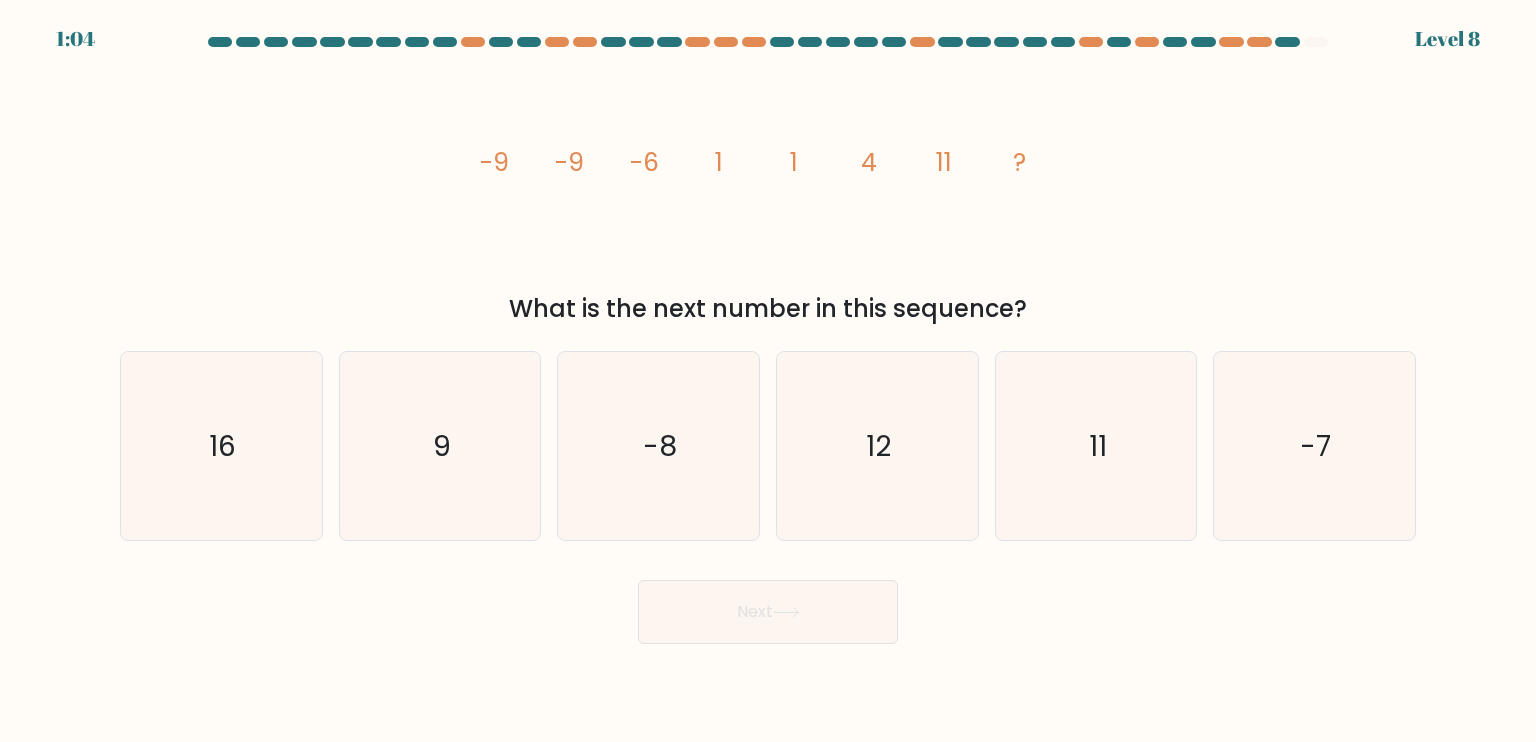 drag, startPoint x: 571, startPoint y: 298, endPoint x: 1036, endPoint y: 306, distance: 465.06882 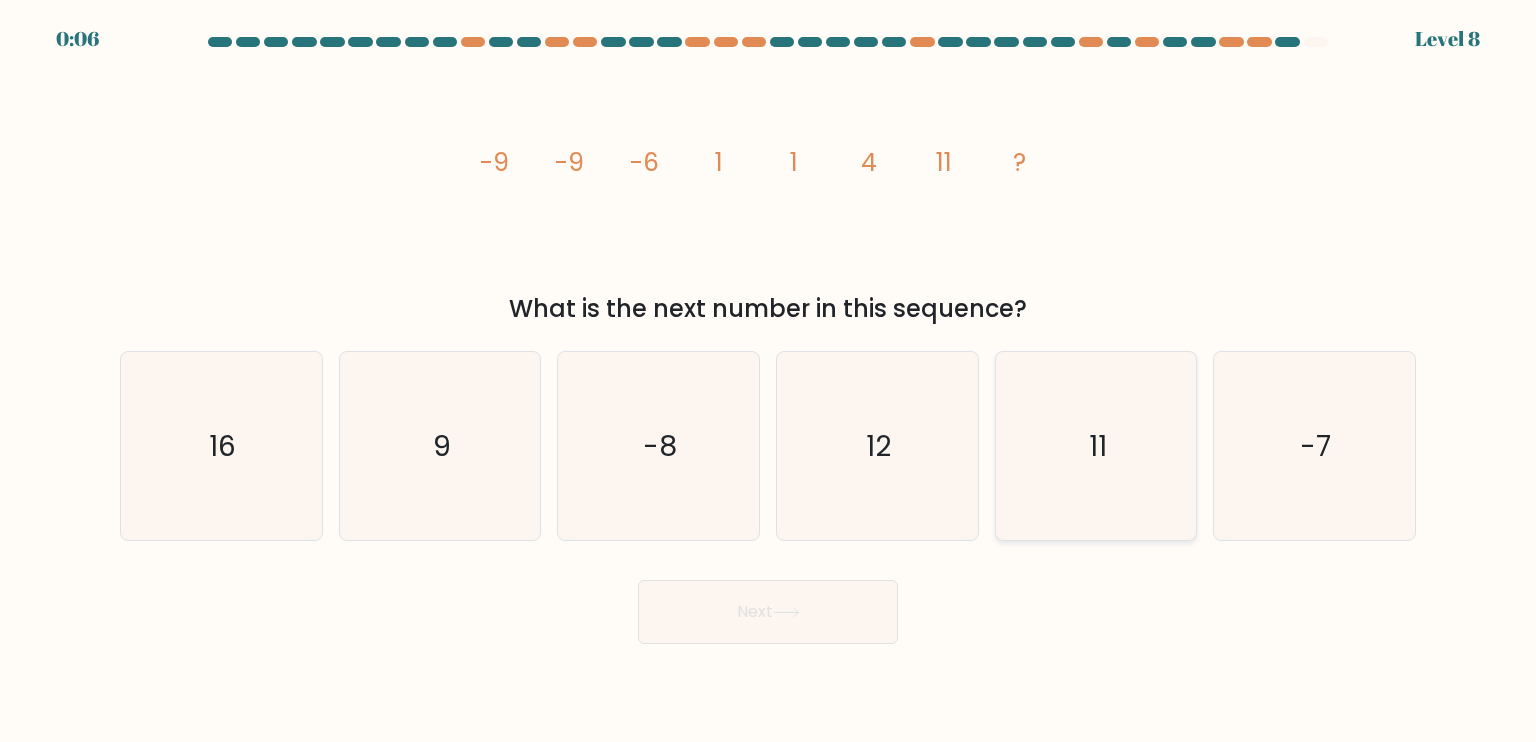 click on "11" 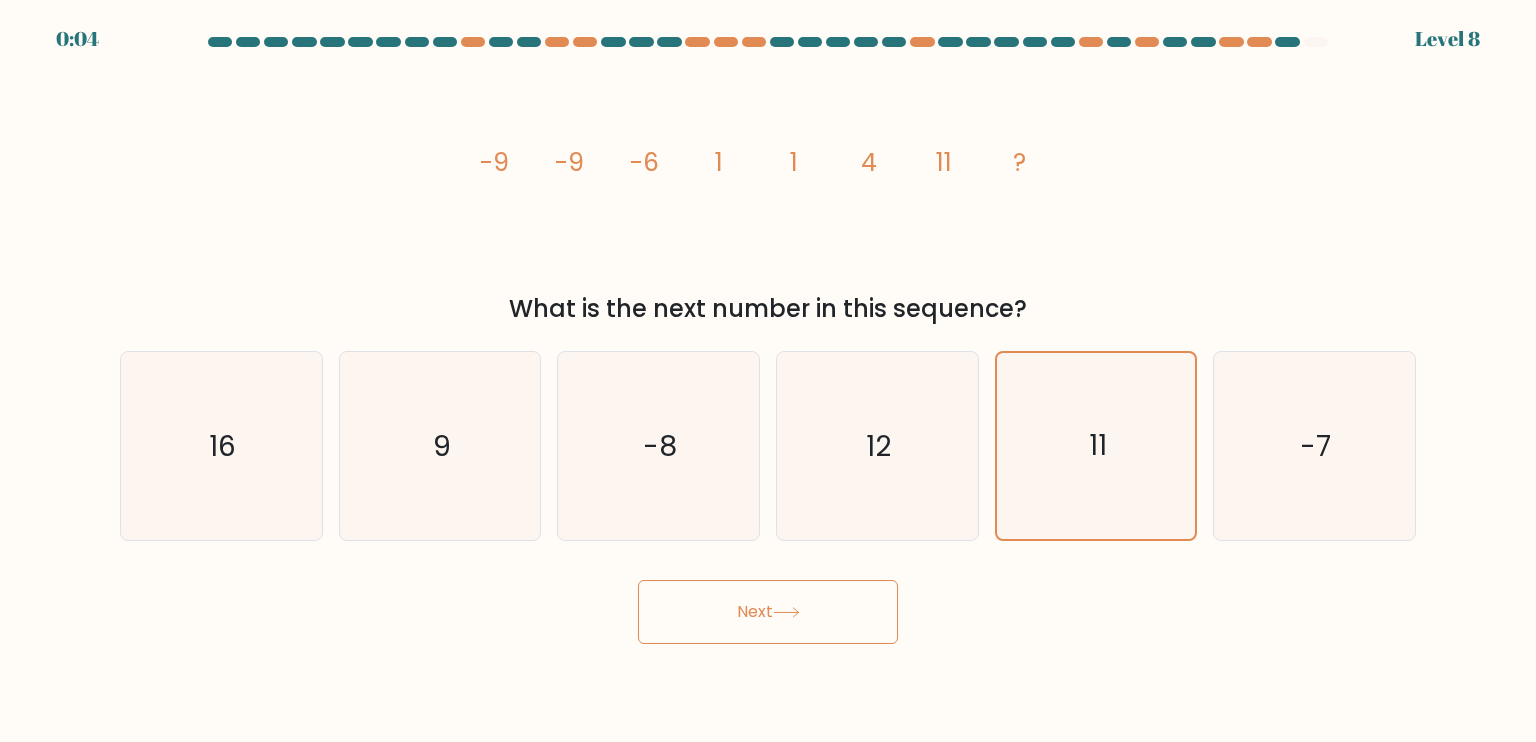 click on "Next" at bounding box center (768, 612) 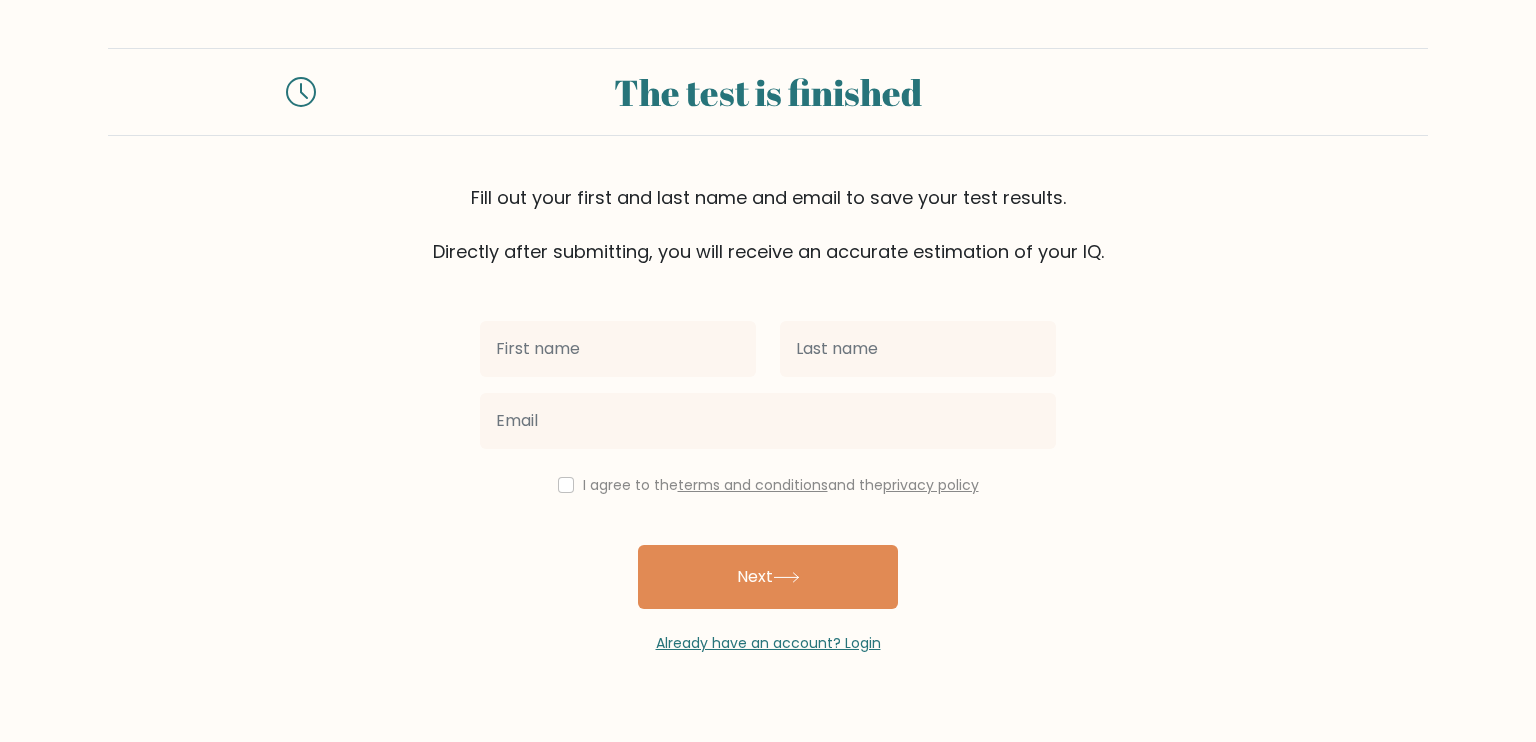 scroll, scrollTop: 0, scrollLeft: 0, axis: both 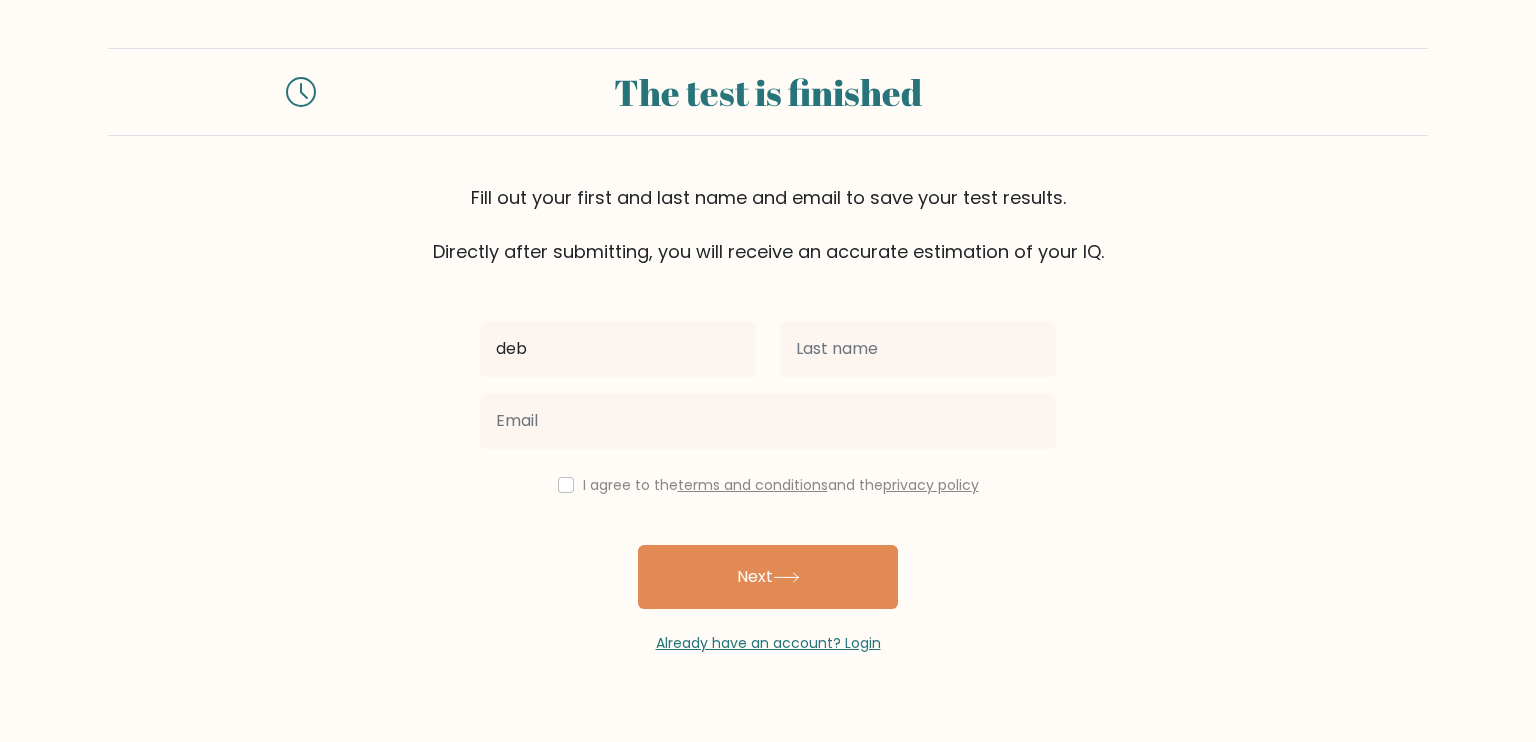 type on "deb" 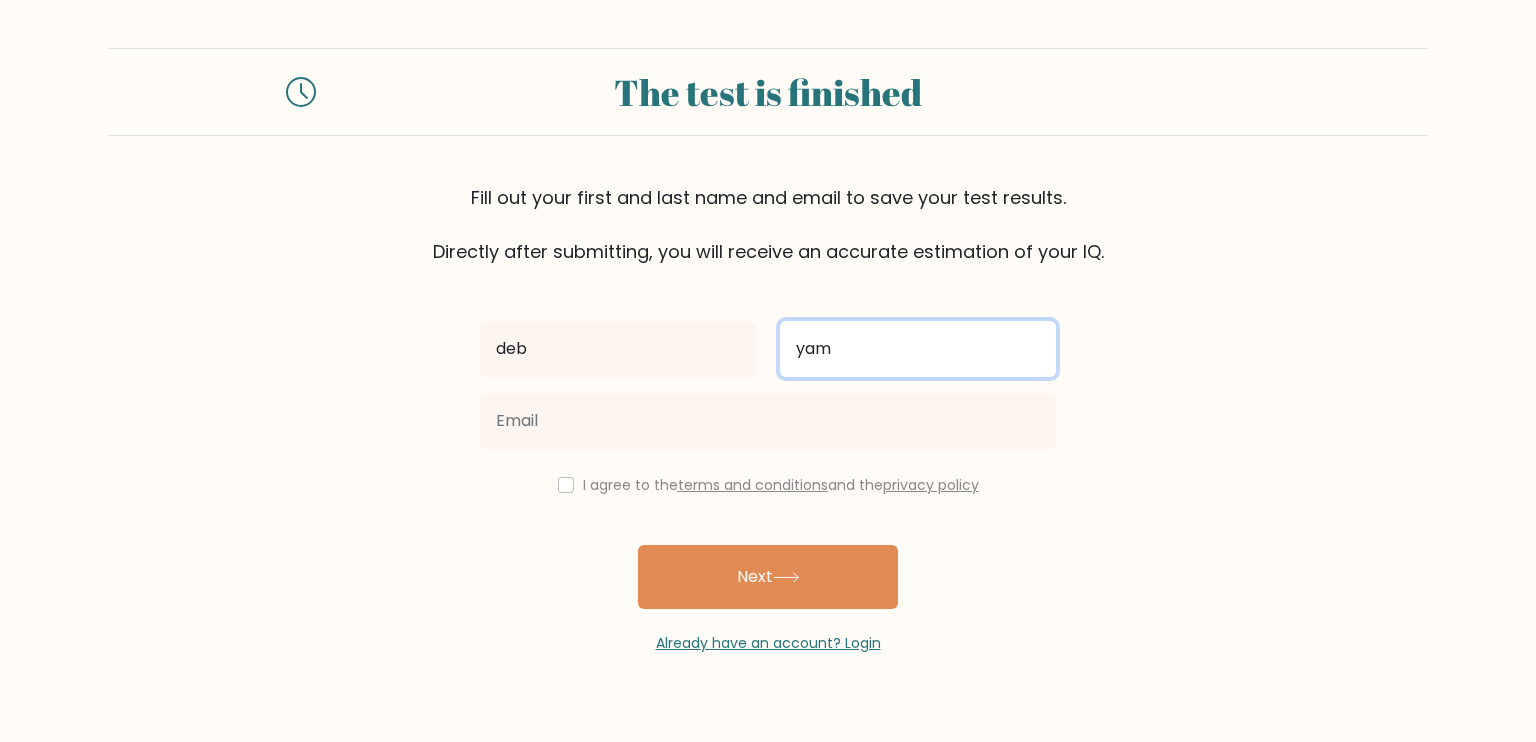 type on "yam" 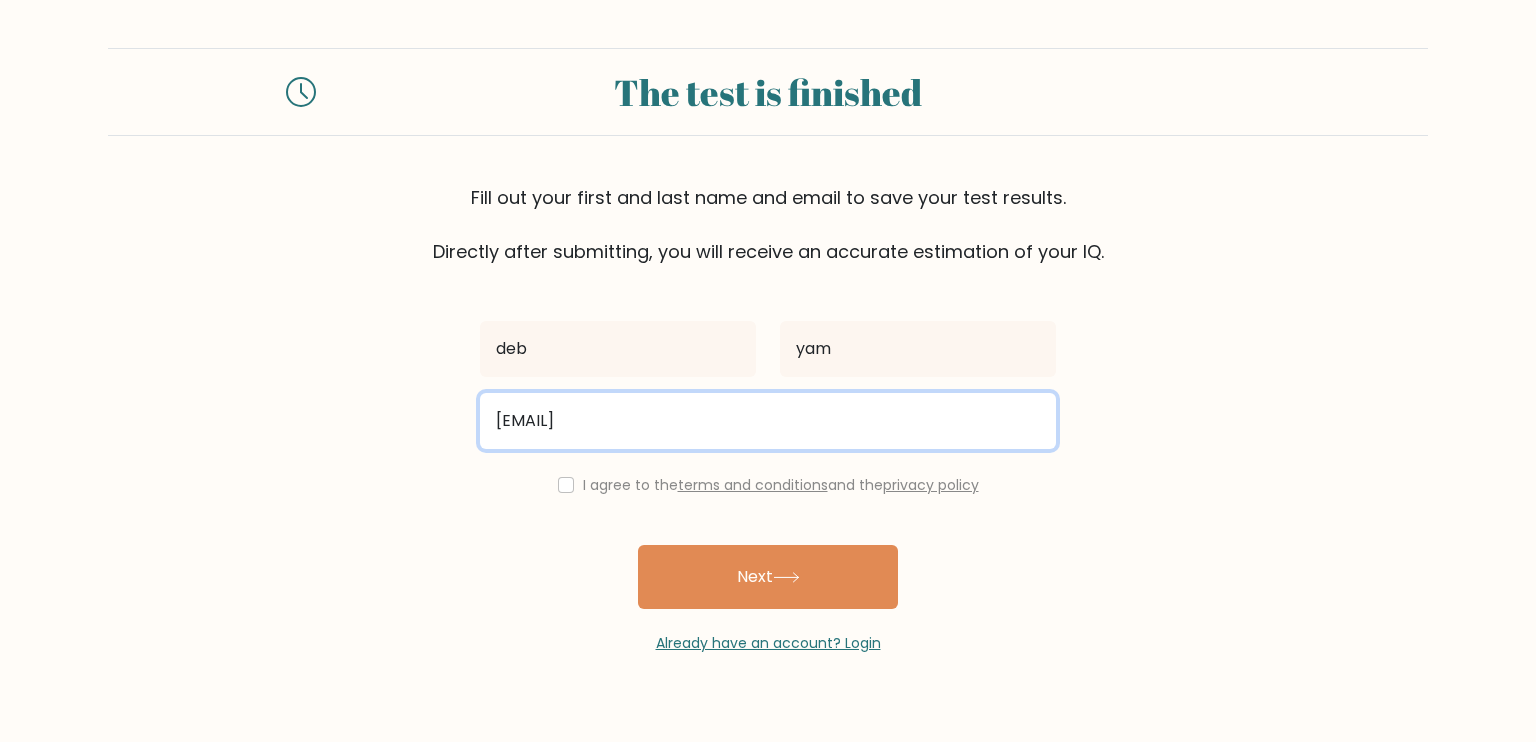 type on "[EMAIL]" 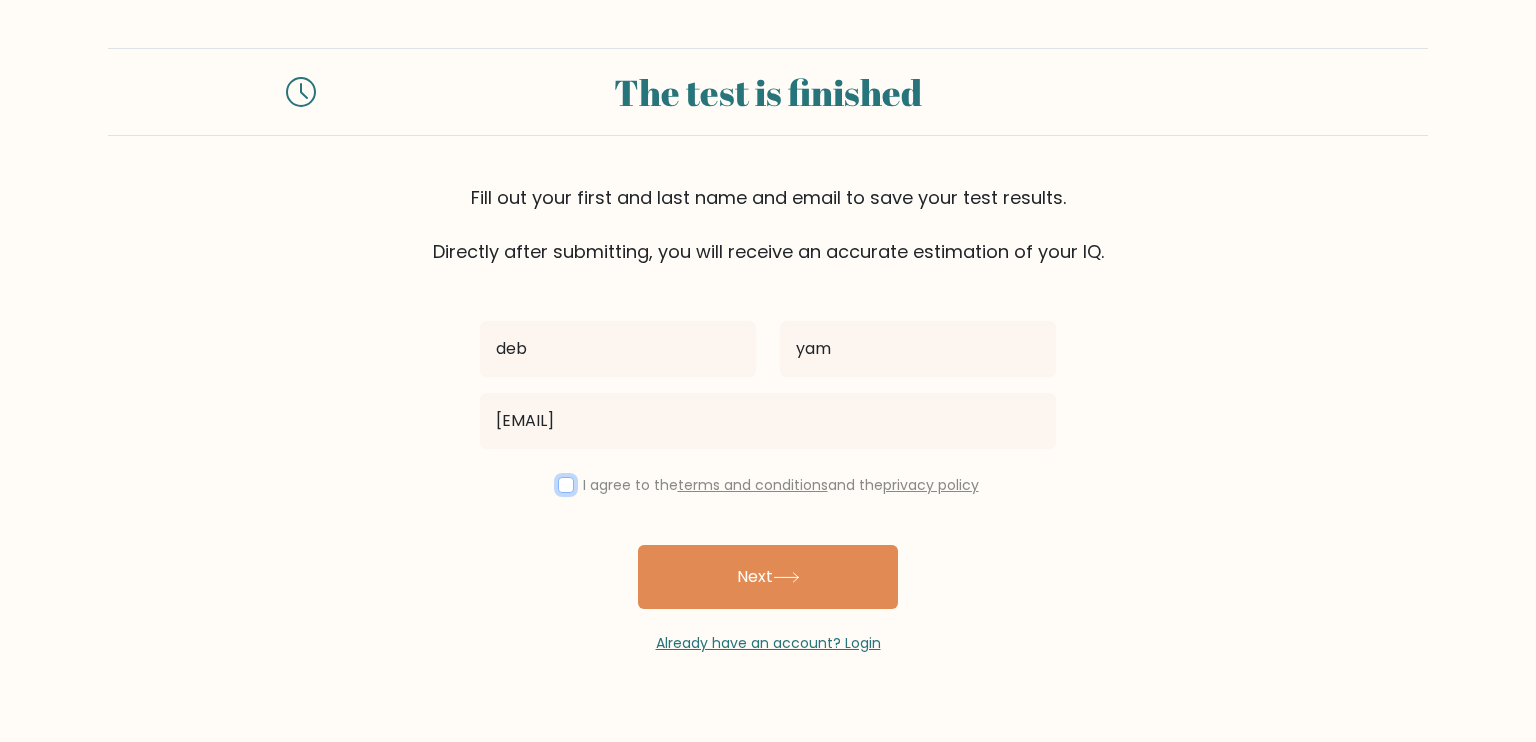 click at bounding box center [566, 485] 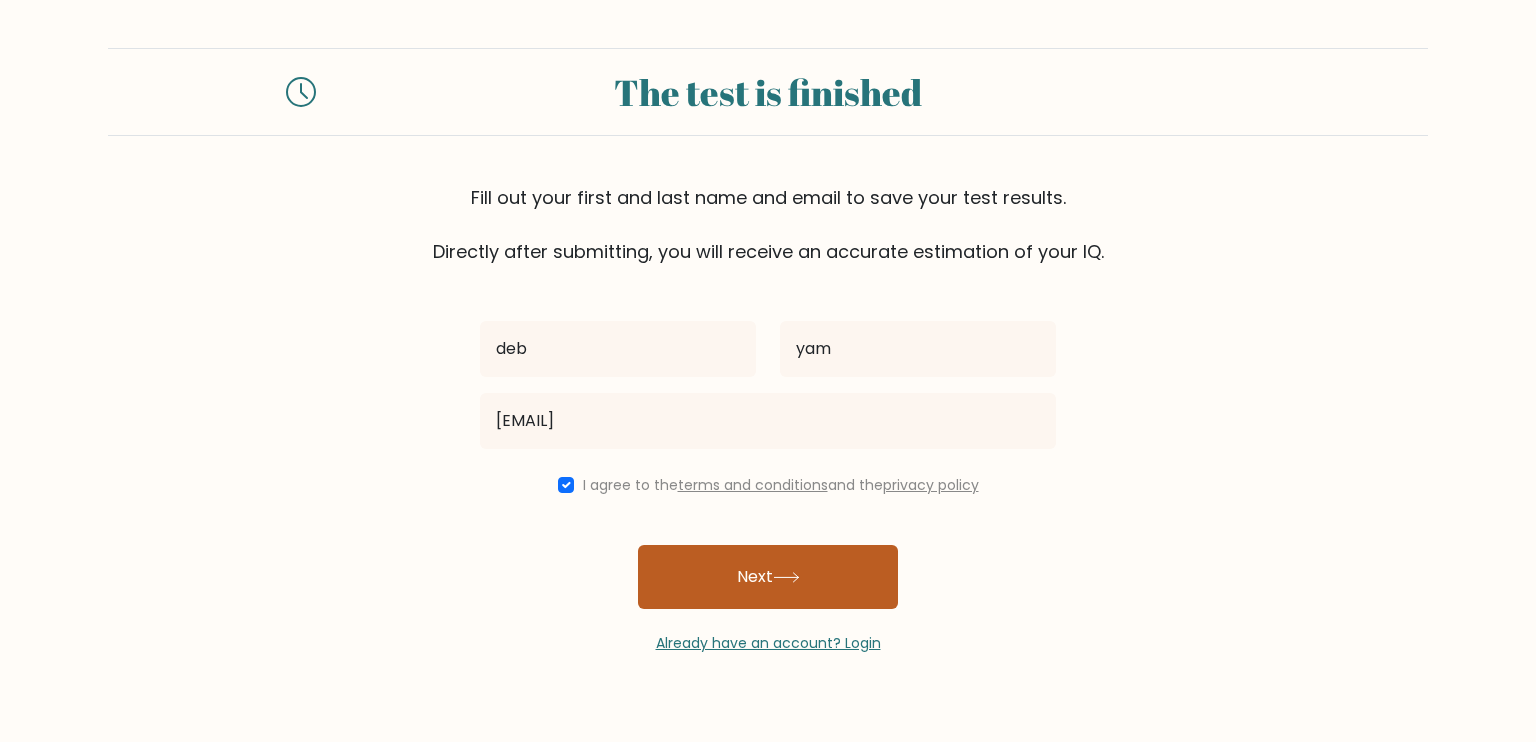 click on "Next" at bounding box center [768, 577] 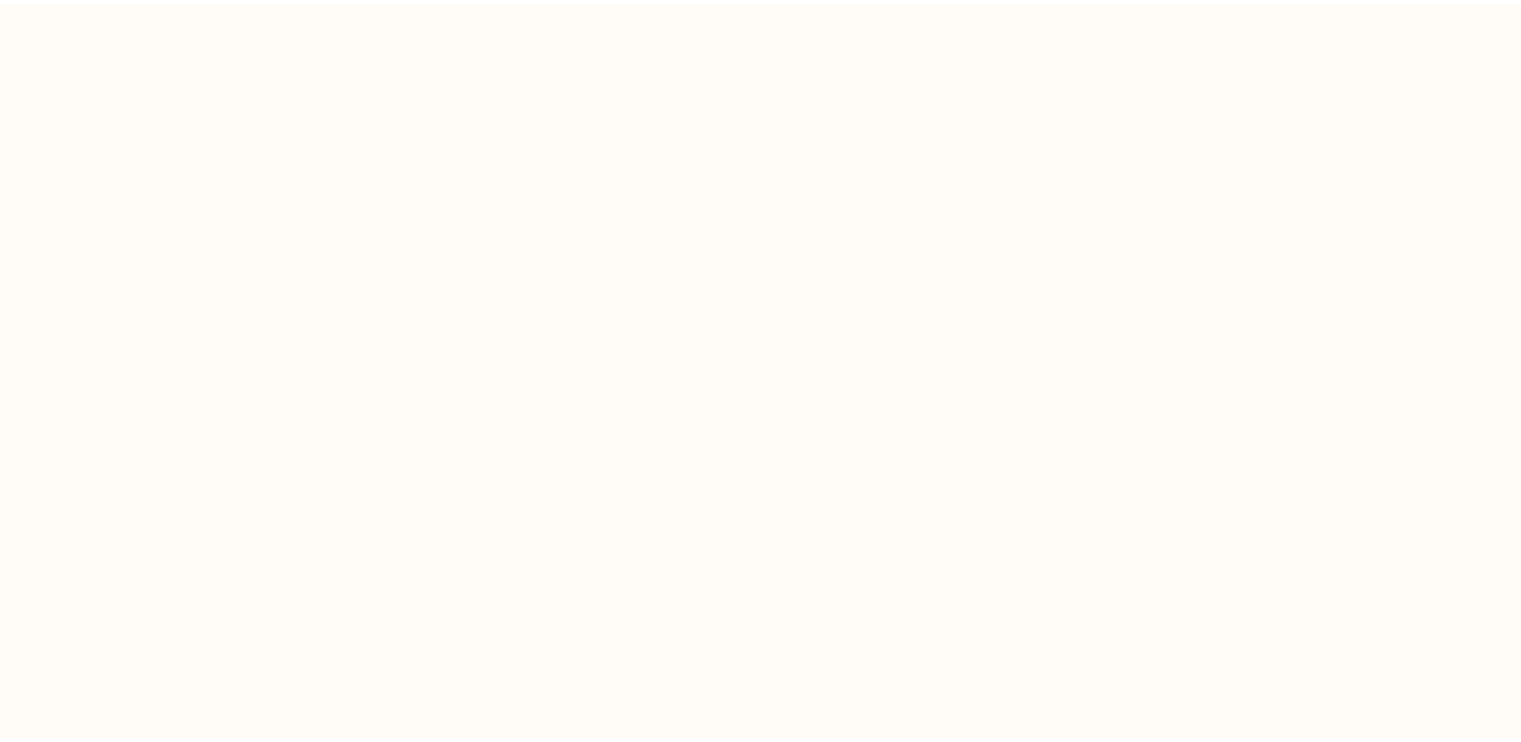 scroll, scrollTop: 0, scrollLeft: 0, axis: both 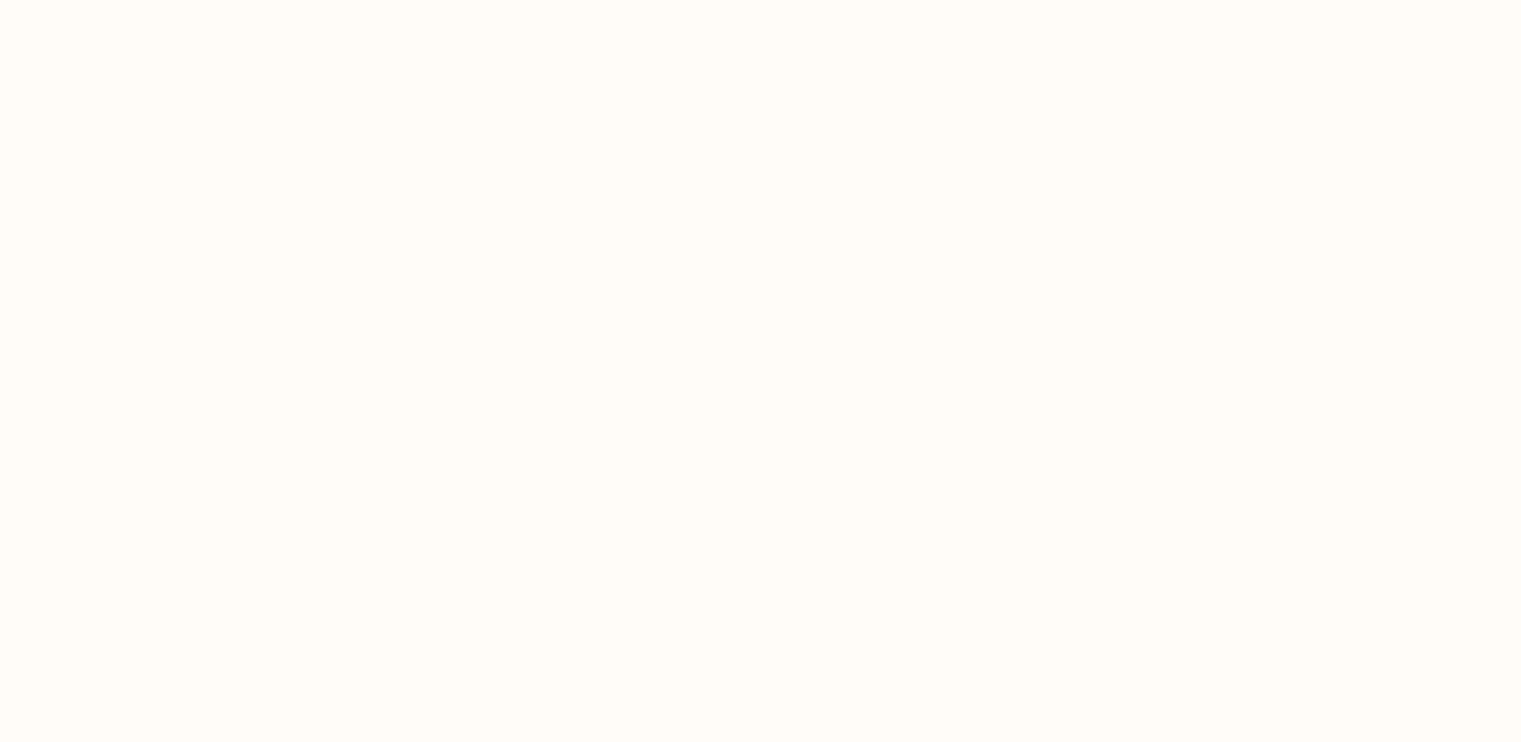 select on "US" 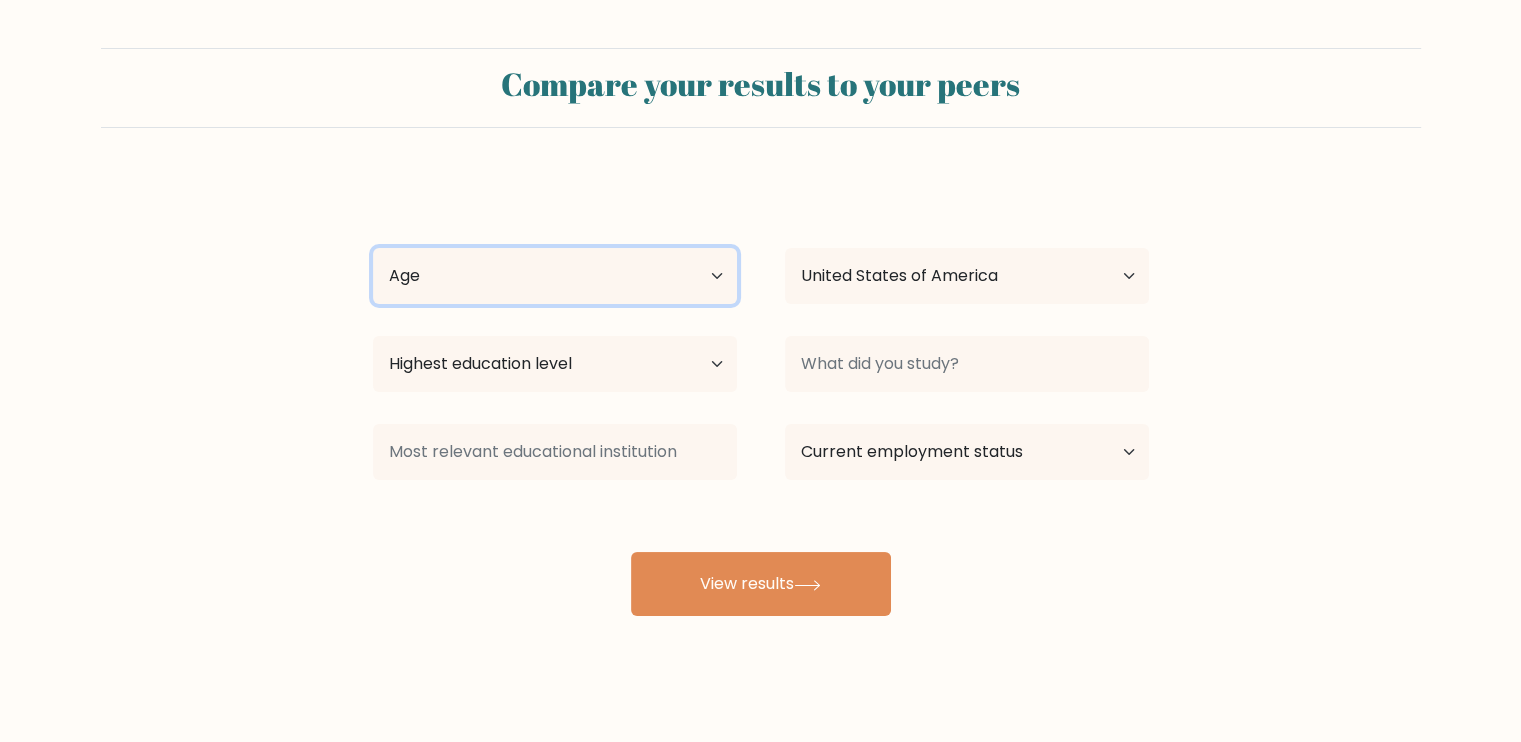 click on "Age
Under 18 years old
18-24 years old
25-34 years old
35-44 years old
45-54 years old
55-64 years old
65 years old and above" at bounding box center (555, 276) 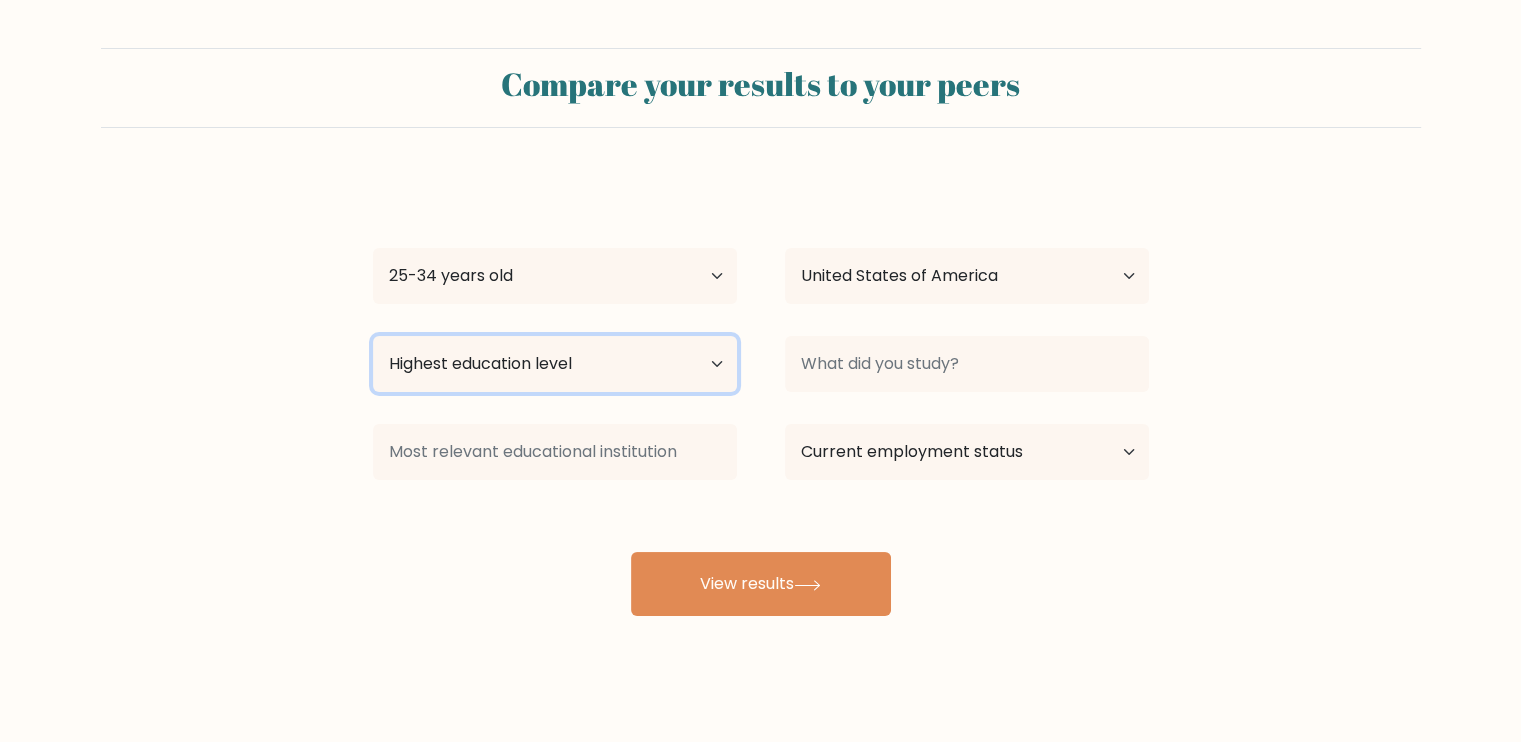 click on "Highest education level
No schooling
Primary
Lower Secondary
Upper Secondary
Occupation Specific
Bachelor's degree
Master's degree
Doctoral degree" at bounding box center [555, 364] 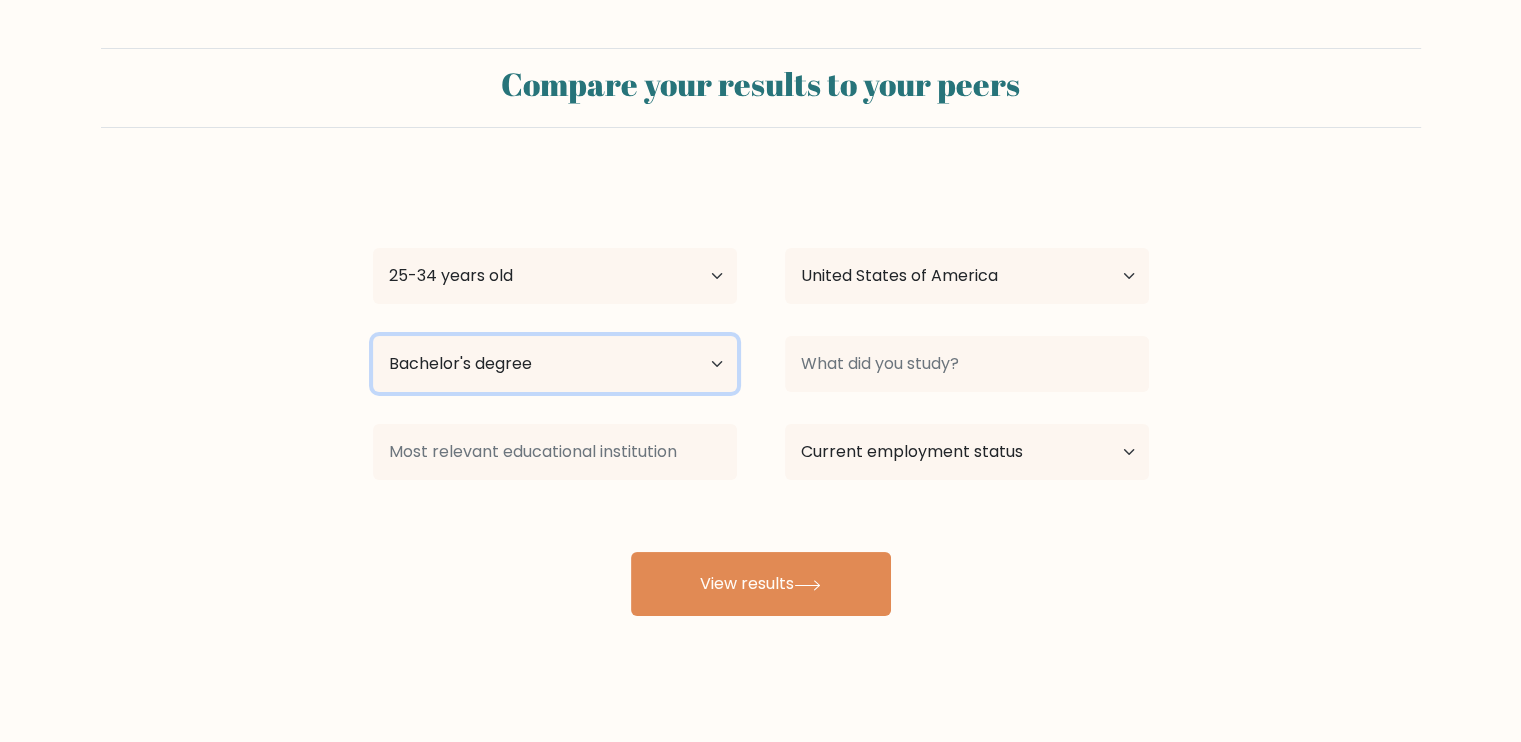 click on "Highest education level
No schooling
Primary
Lower Secondary
Upper Secondary
Occupation Specific
Bachelor's degree
Master's degree
Doctoral degree" at bounding box center [555, 364] 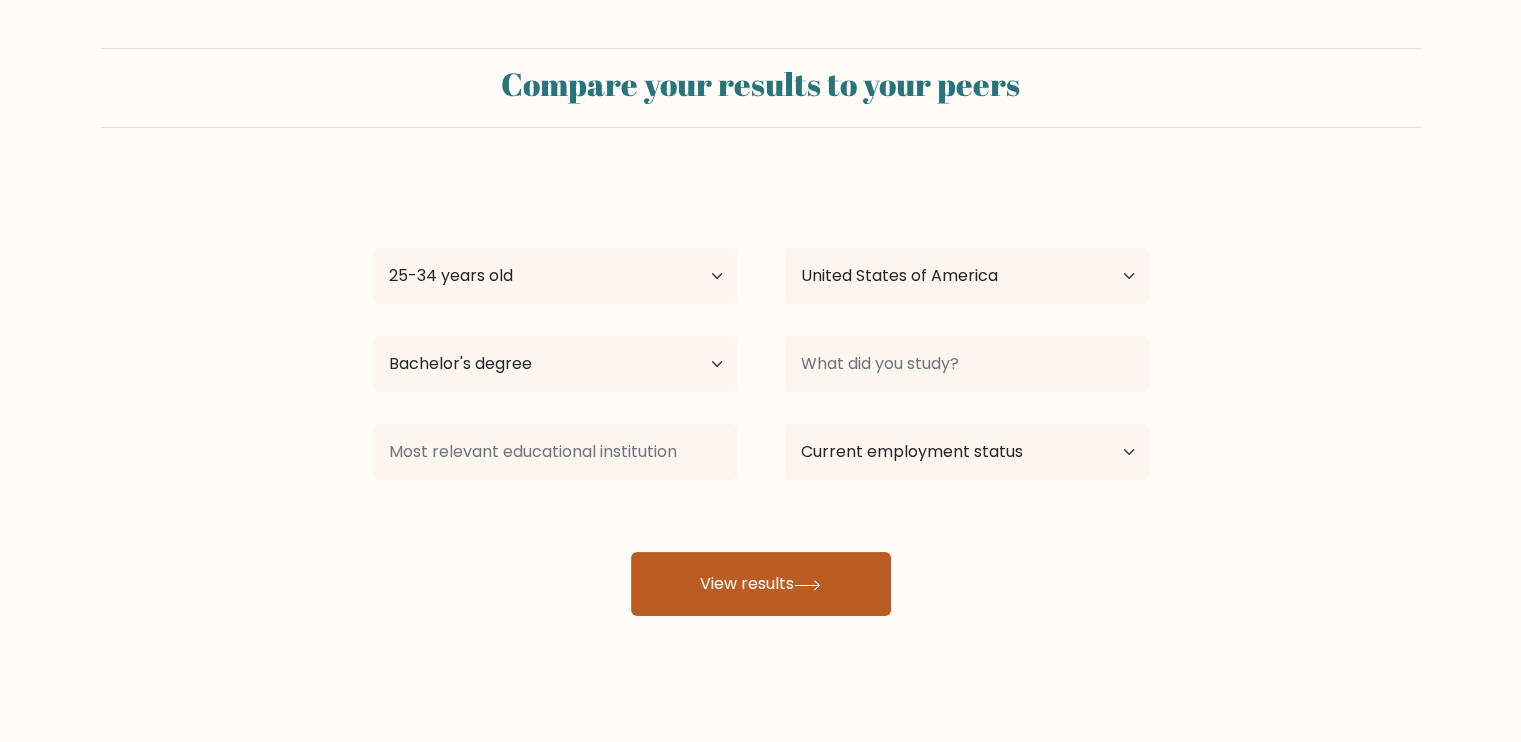click on "View results" at bounding box center [761, 584] 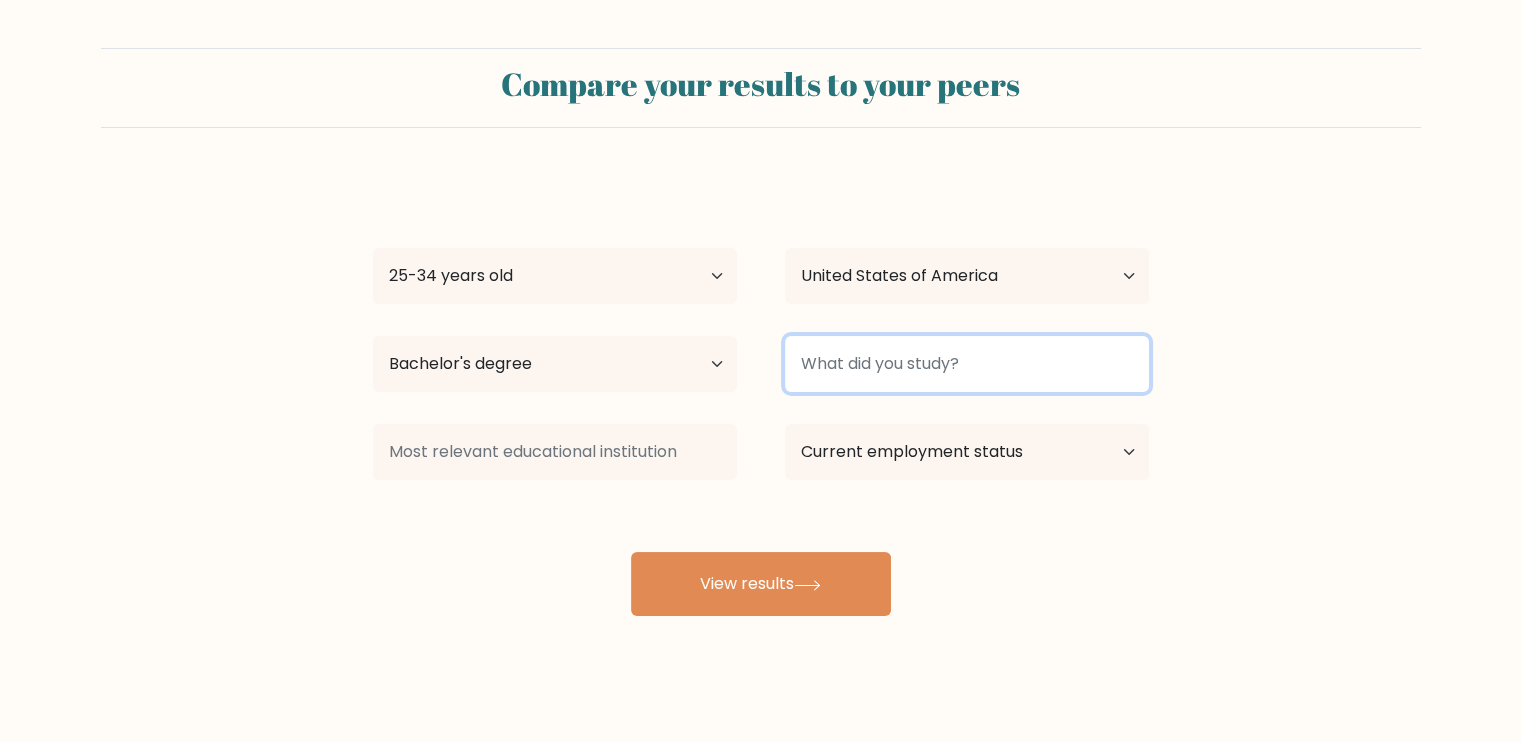 click at bounding box center [967, 364] 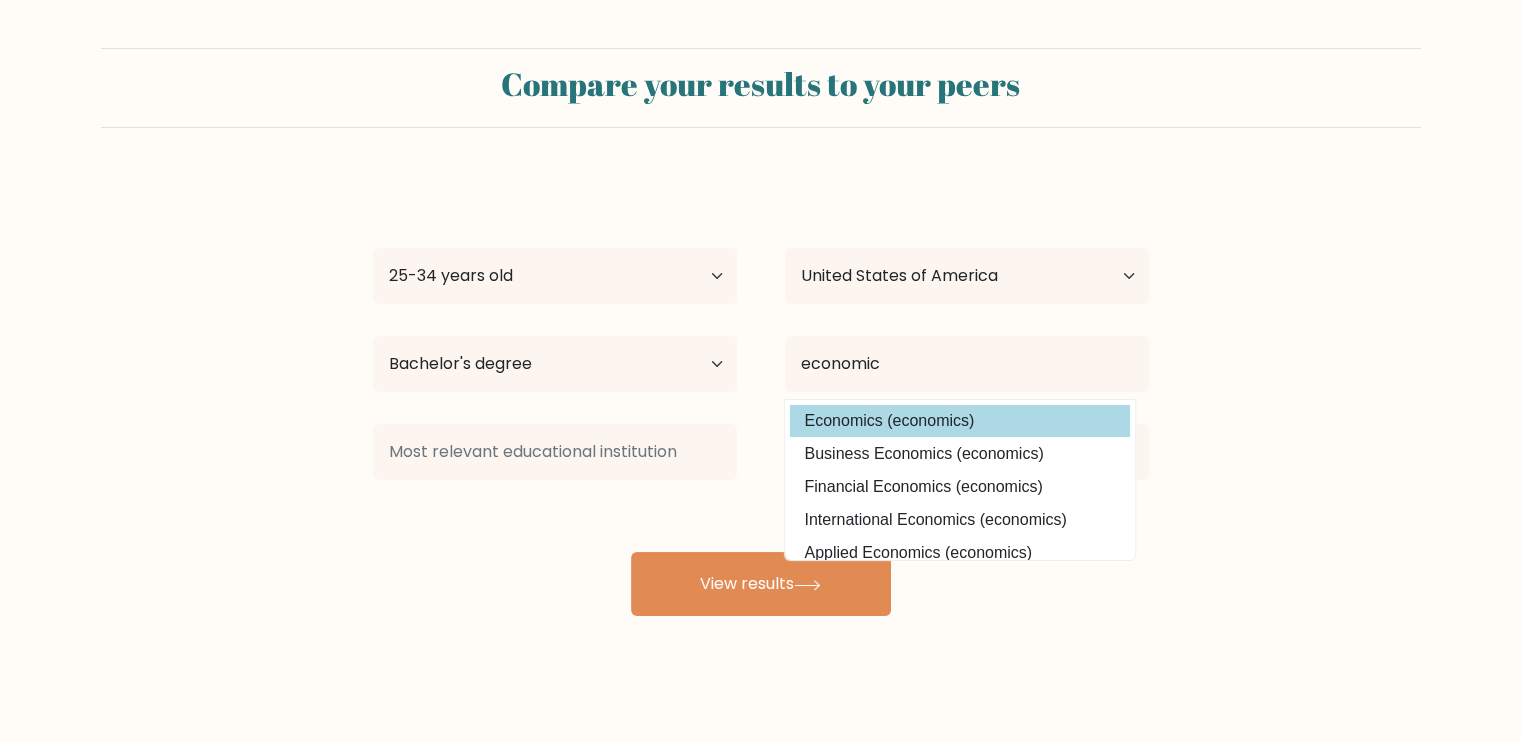 click on "Economics (economics)" at bounding box center [960, 421] 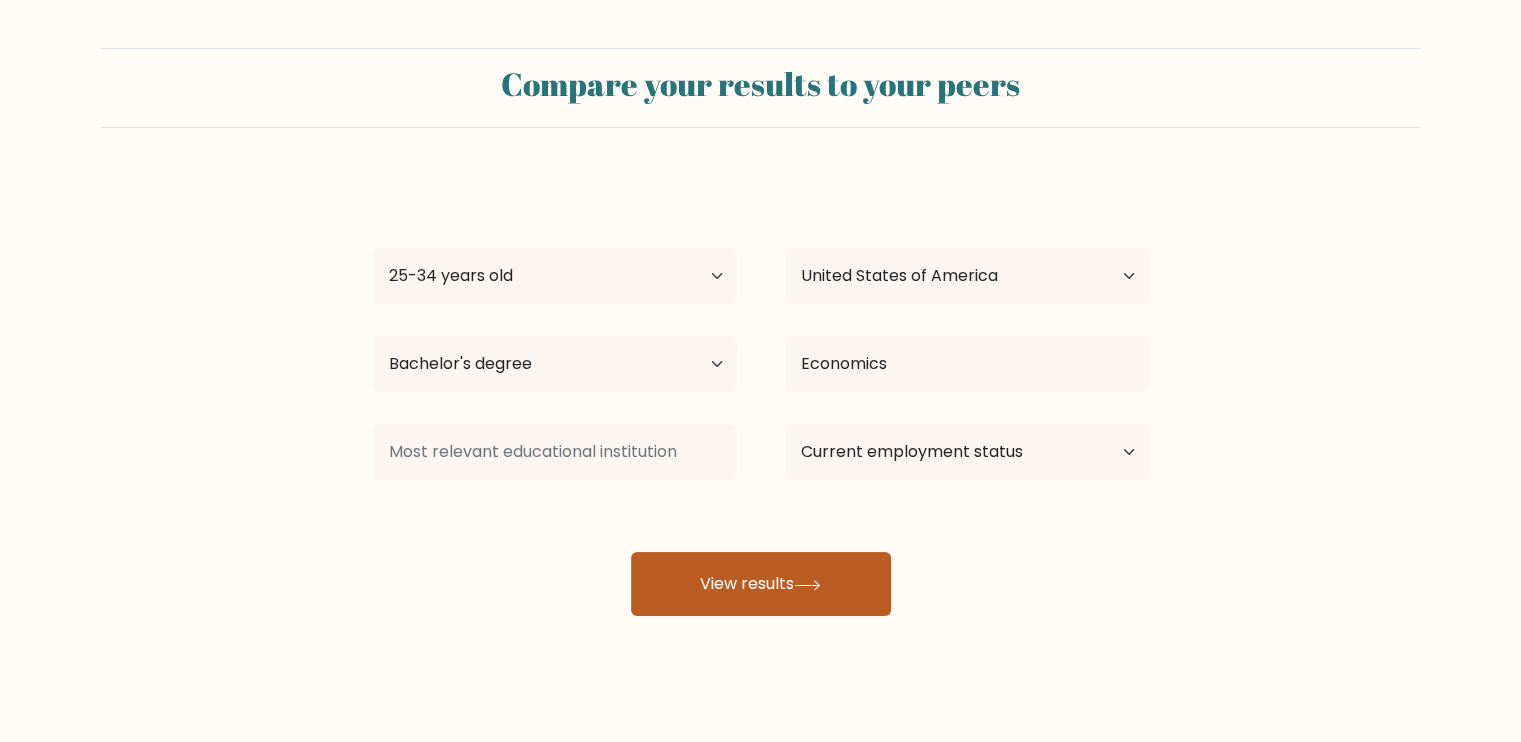 click on "View results" at bounding box center [761, 584] 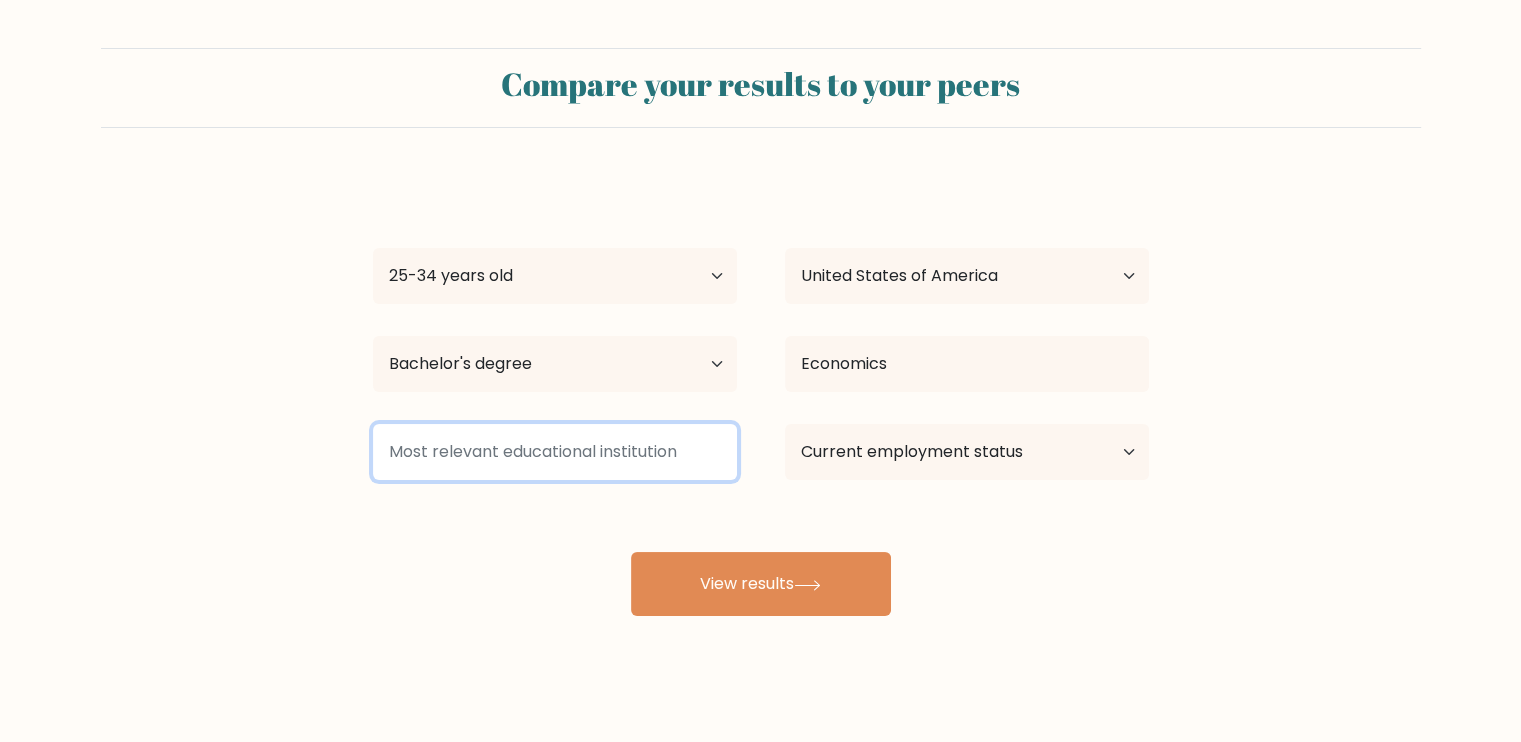 click at bounding box center [555, 452] 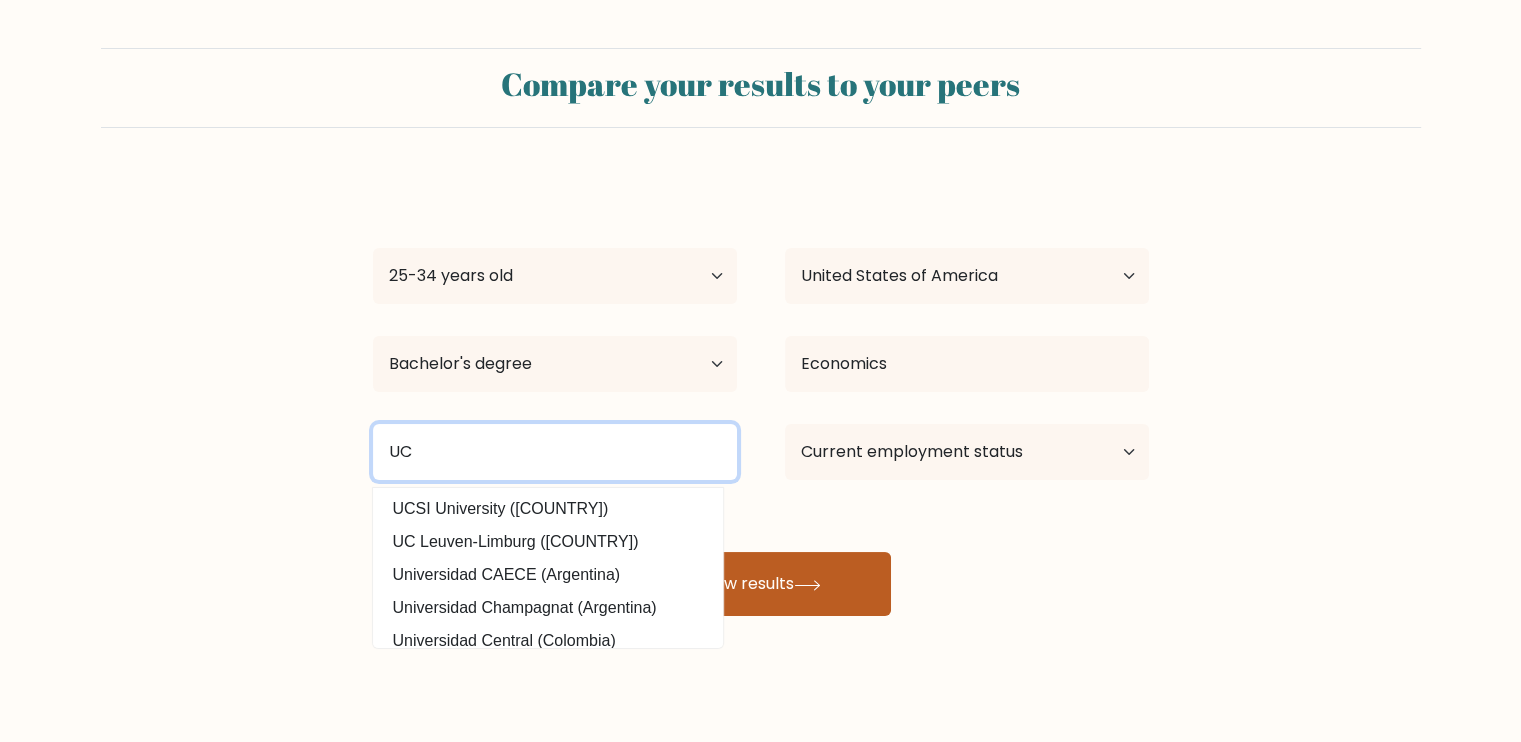 type on "UC" 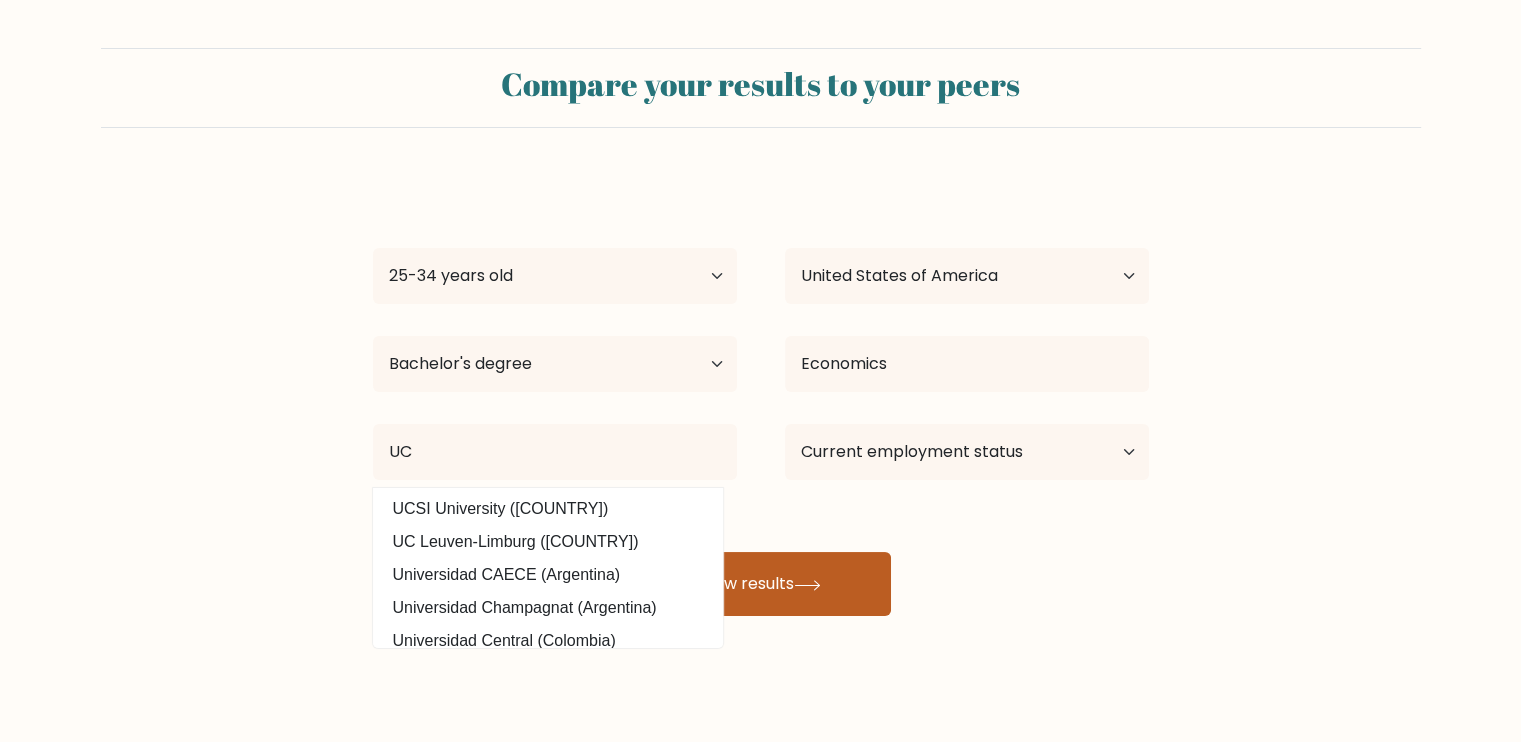 click on "[FIRST] [LAST]
Age
Under 18 years old
18-24 years old
25-34 years old
35-44 years old
45-54 years old
55-64 years old
65 years old and above
Country
Afghanistan
Albania
Algeria
American Samoa
Andorra
Angola
Anguilla
Antarctica
Antigua and Barbuda
Argentina
Armenia
Aruba
Australia
Austria
Azerbaijan
Bahamas
Bahrain
Bangladesh
Barbados
Belarus
Belgium
Belize
Benin
Bermuda
Bhutan
Bolivia
Bonaire, Sint Eustatius and Saba
Bosnia and Herzegovina
Botswana
Bouvet Island
Brazil
Brunei
[COUNTRY]" at bounding box center [761, 396] 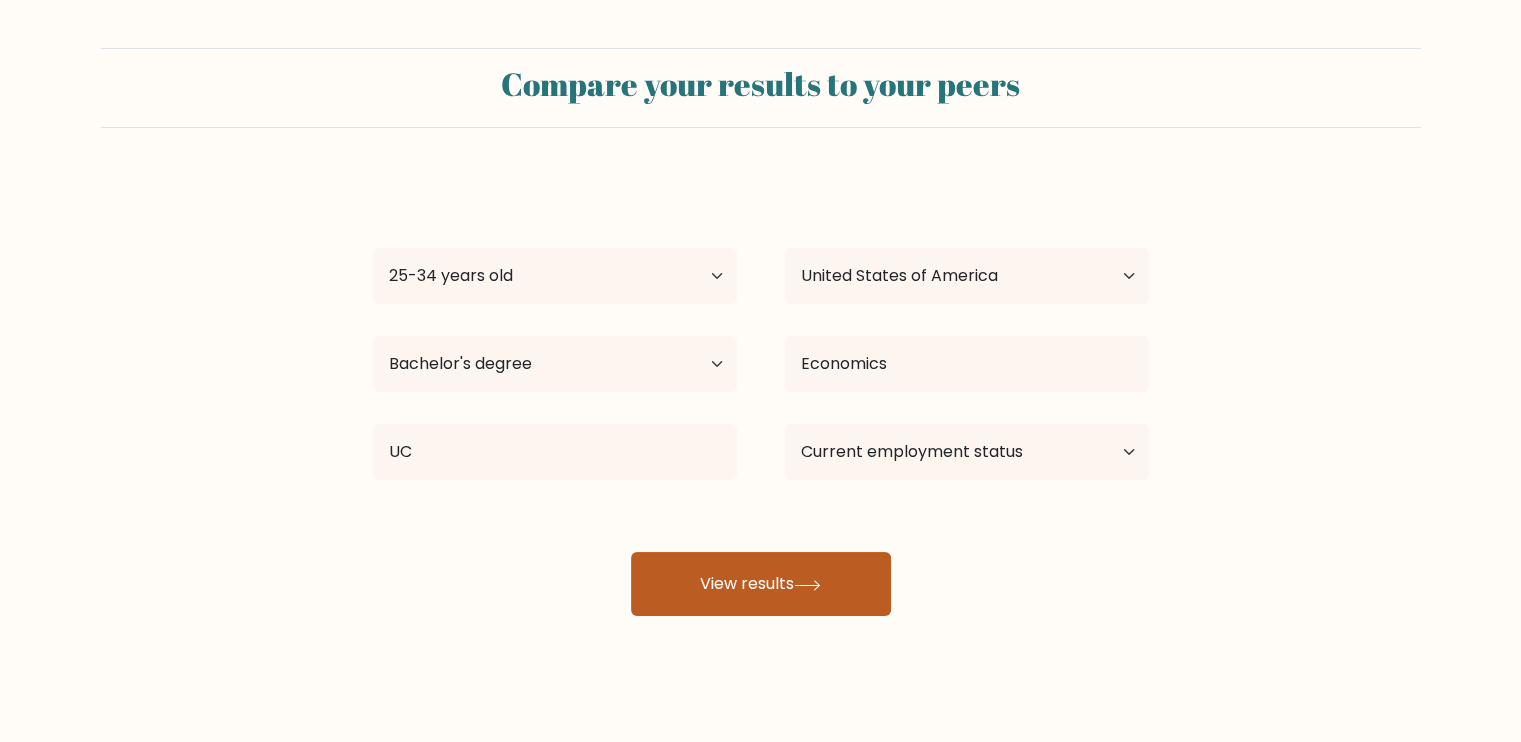 click on "View results" at bounding box center [761, 584] 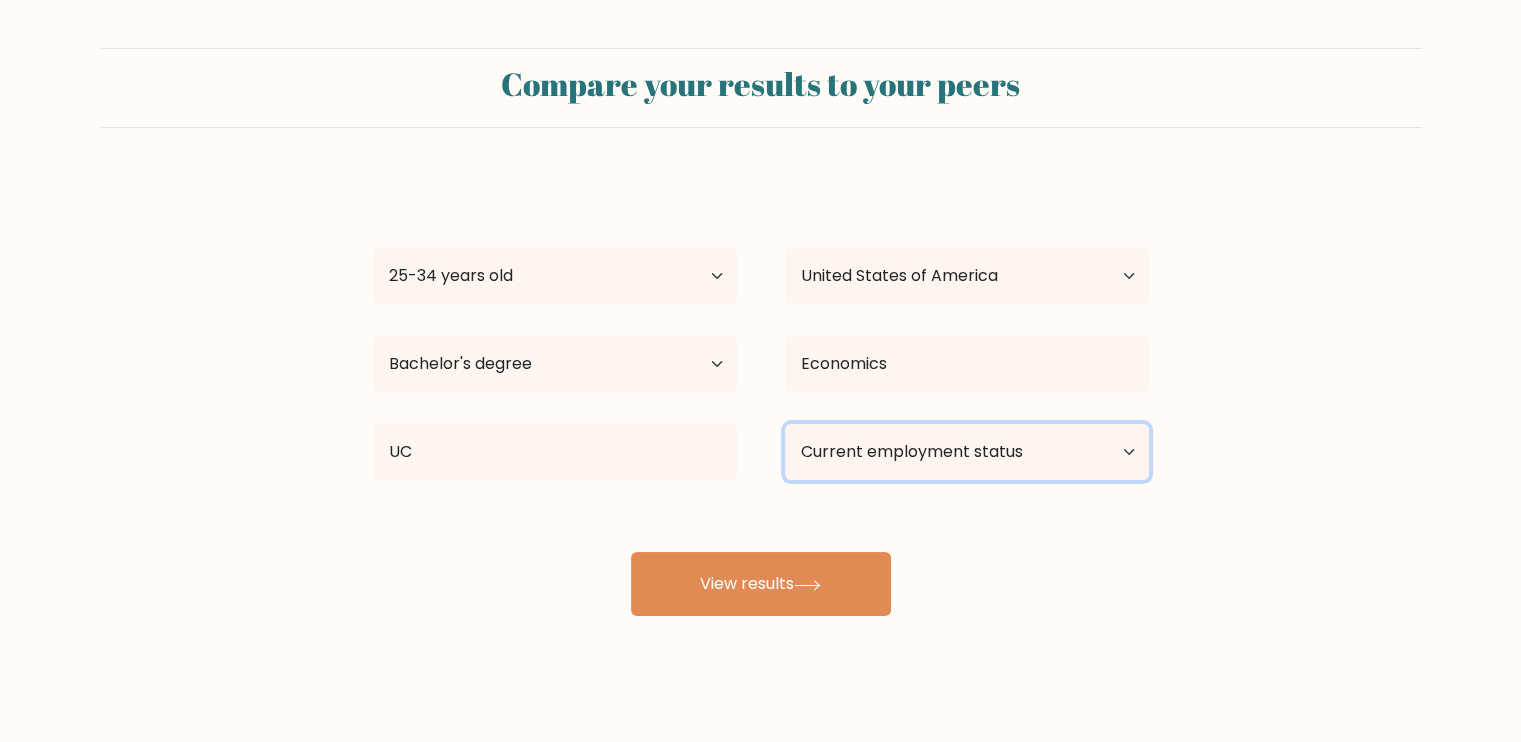 click on "Current employment status
Employed
Student
Retired
Other / prefer not to answer" at bounding box center [967, 452] 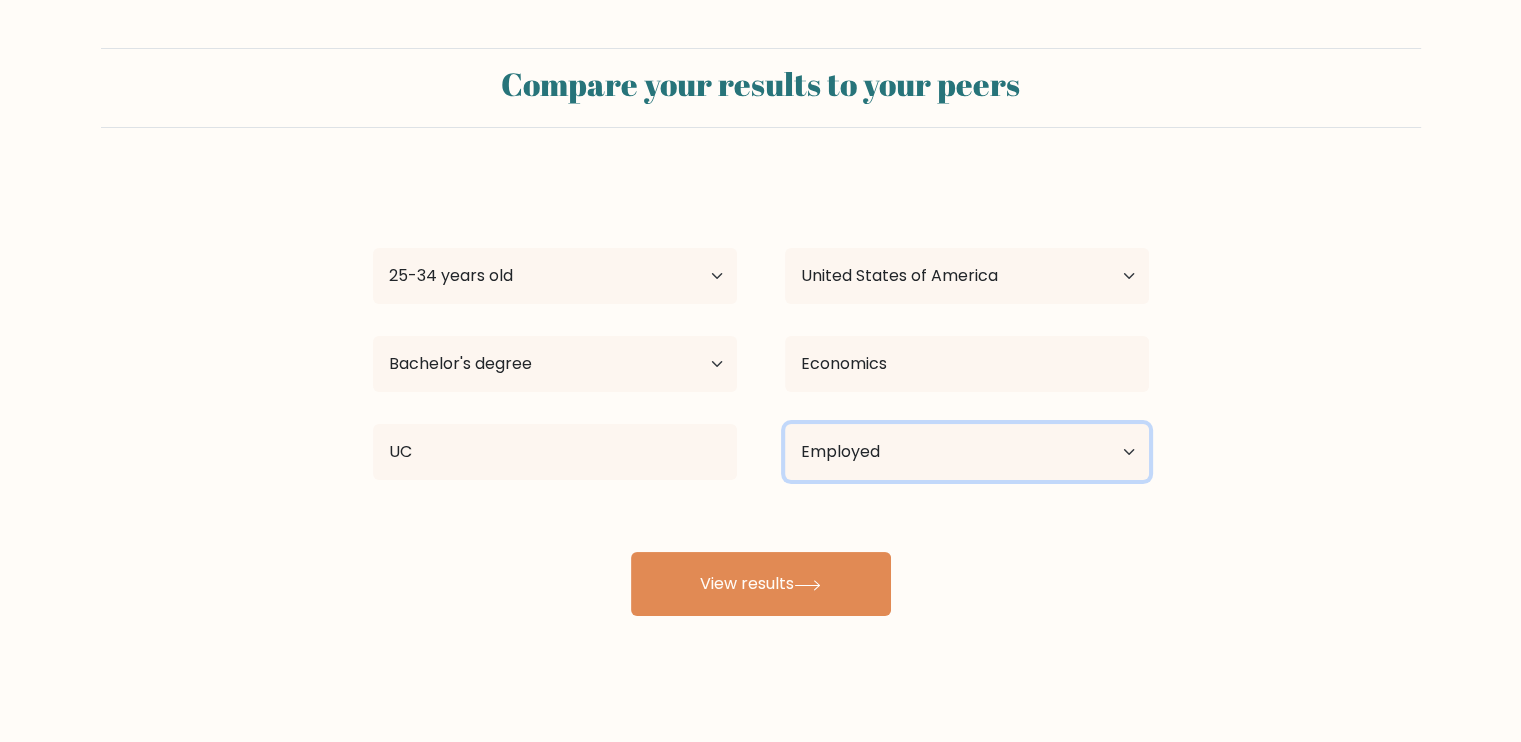 click on "Current employment status
Employed
Student
Retired
Other / prefer not to answer" at bounding box center [967, 452] 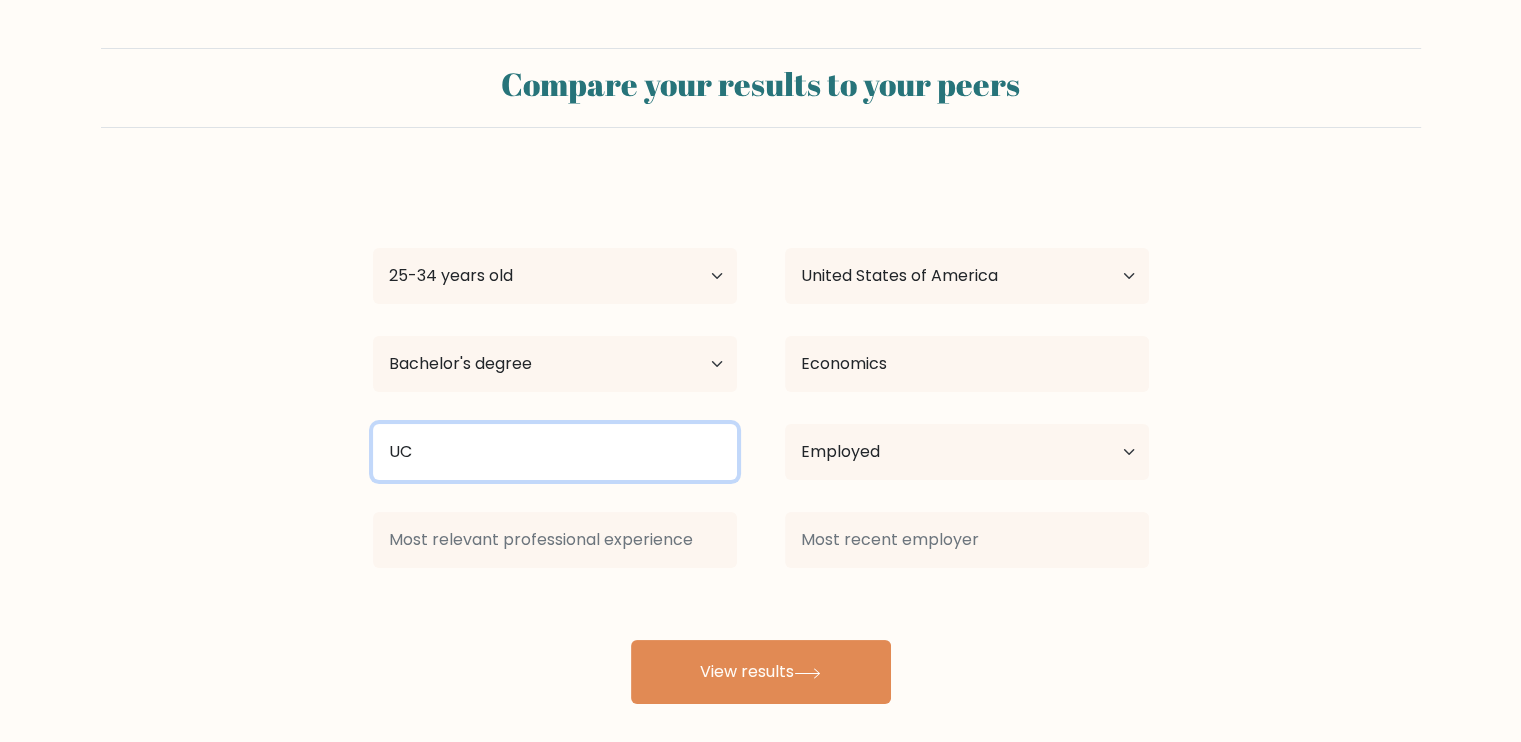 click on "UC" at bounding box center [555, 452] 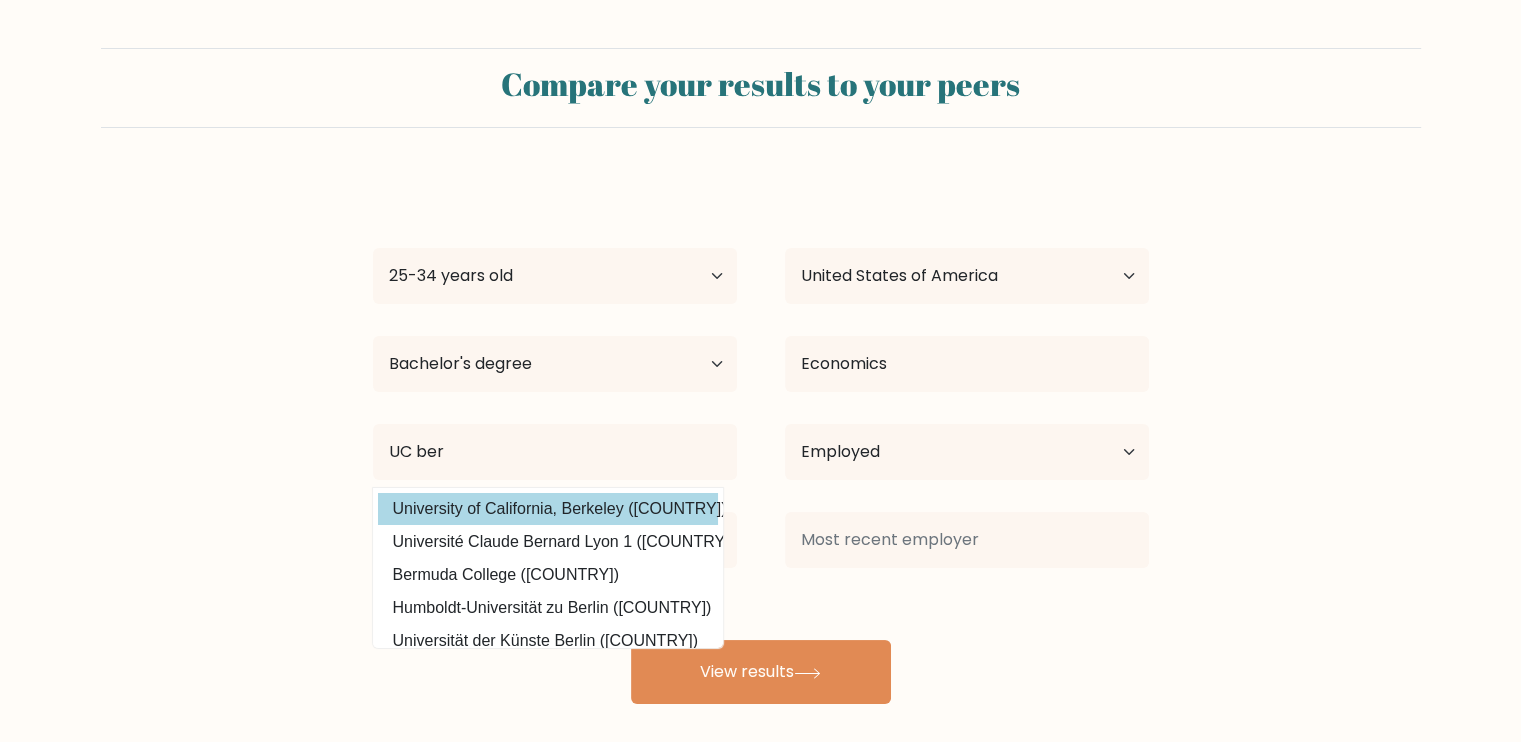 click on "deb
yam
Age
Under 18 years old
18-24 years old
25-34 years old
35-44 years old
45-54 years old
55-64 years old
65 years old and above
Country
Afghanistan
Albania
Algeria
American Samoa
Andorra
Angola
Anguilla
Antarctica
Antigua and Barbuda
Argentina
Armenia
Aruba
Australia
Austria
Azerbaijan
Bahamas
Bahrain
Bangladesh
Barbados
Belarus
Belgium
Belize
Benin
Bermuda
Bhutan
Bolivia
Bonaire, Sint Eustatius and Saba
Bosnia and Herzegovina
Botswana
Bouvet Island
Brazil
Brunei" at bounding box center (761, 440) 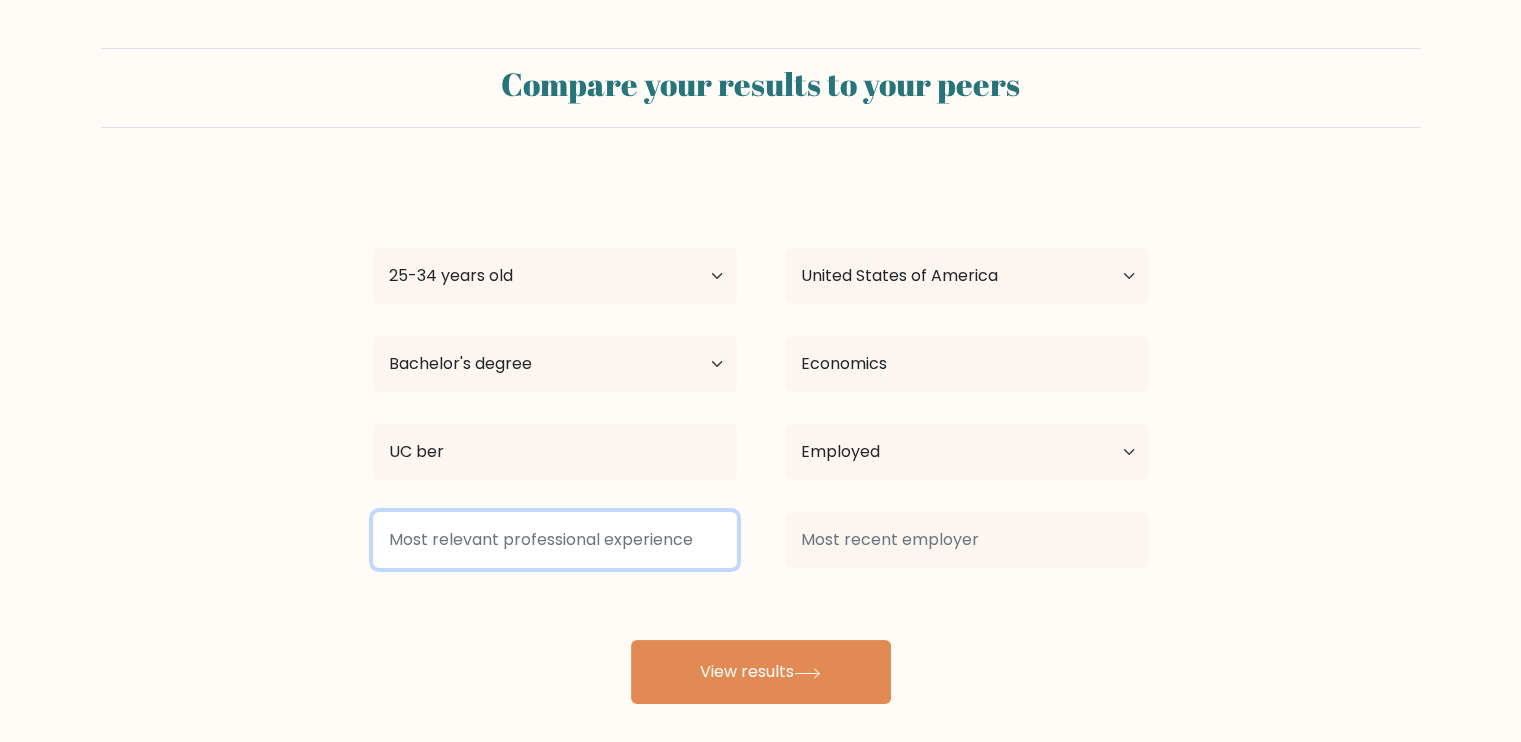 click at bounding box center (555, 540) 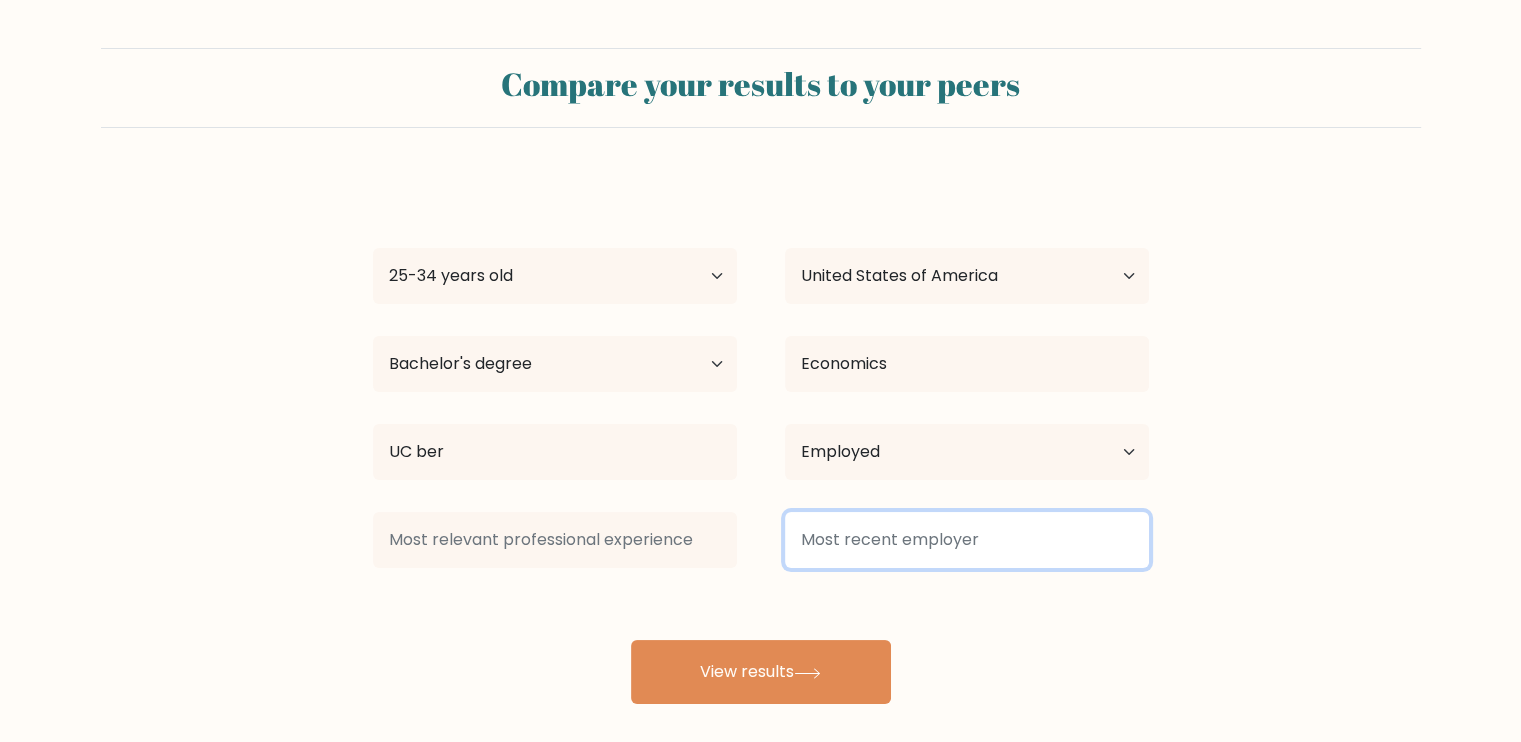 click at bounding box center [967, 540] 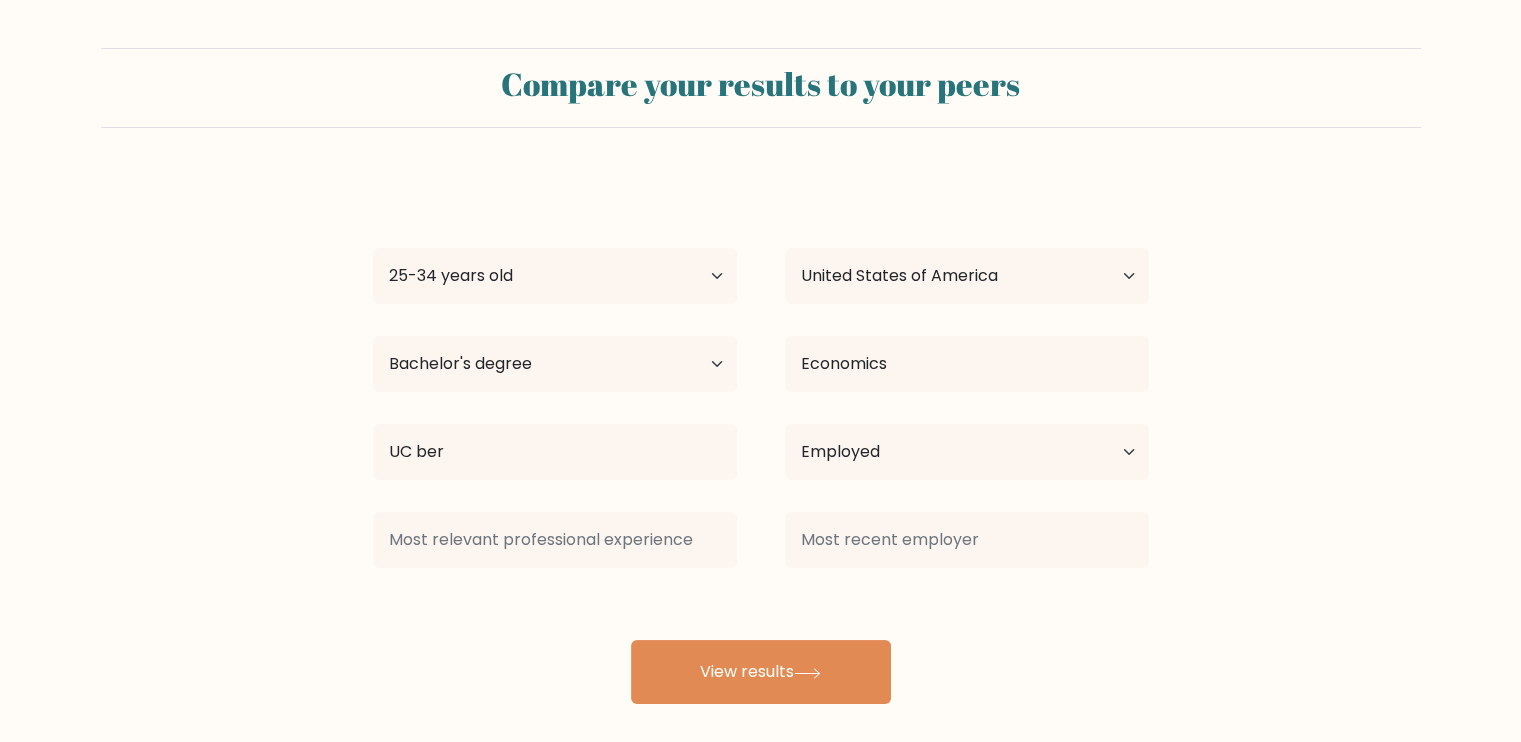 click on "deb
yam
Age
Under 18 years old
18-24 years old
25-34 years old
35-44 years old
45-54 years old
55-64 years old
65 years old and above
Country
Afghanistan
Albania
Algeria
American Samoa
Andorra
Angola
Anguilla
Antarctica
Antigua and Barbuda
Argentina
Armenia
Aruba
Australia
Austria
Azerbaijan
Bahamas
Bahrain
Bangladesh
Barbados
Belarus
Belgium
Belize
Benin
Bermuda
Bhutan
Bolivia
Bonaire, Sint Eustatius and Saba
Bosnia and Herzegovina
Botswana
Bouvet Island
Brazil
Brunei" at bounding box center [761, 440] 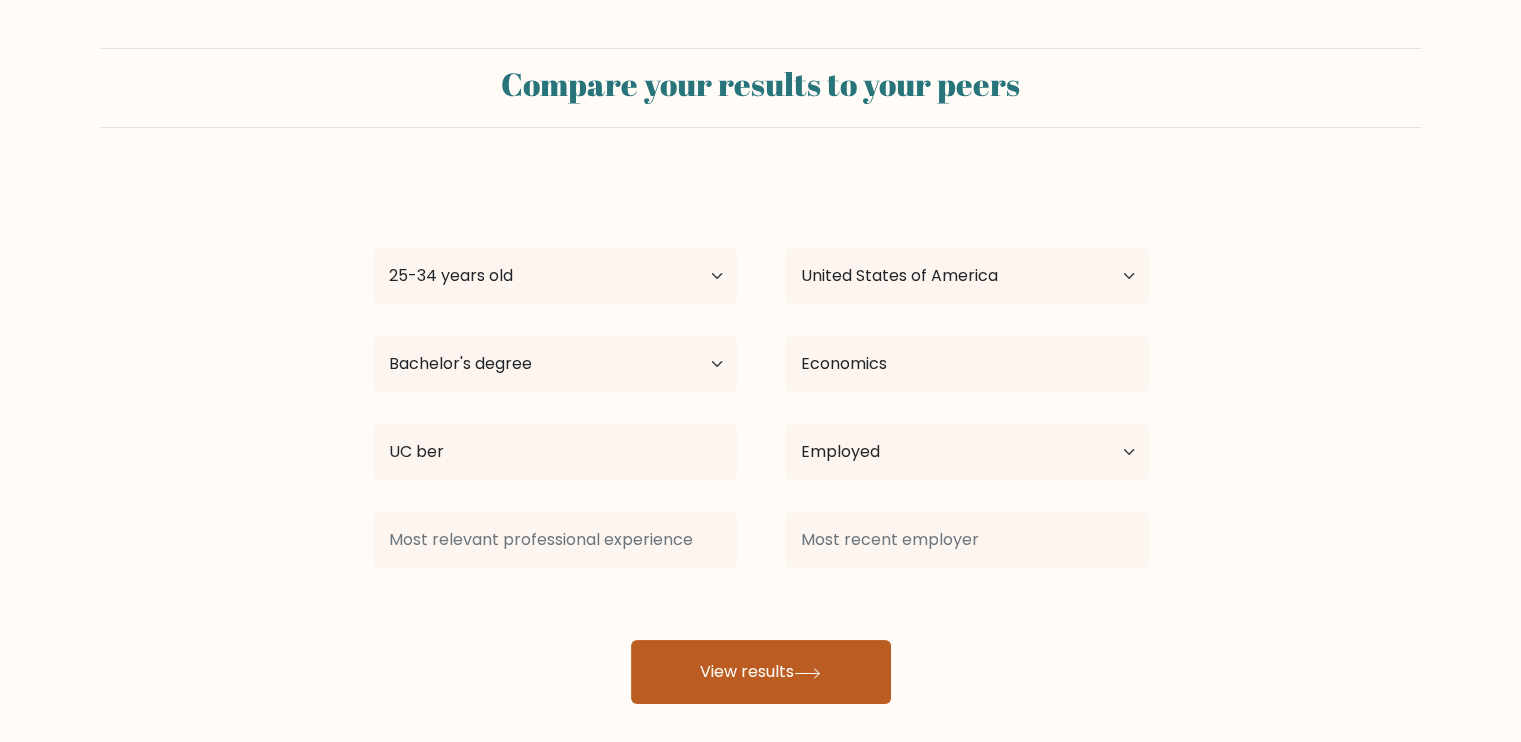 click 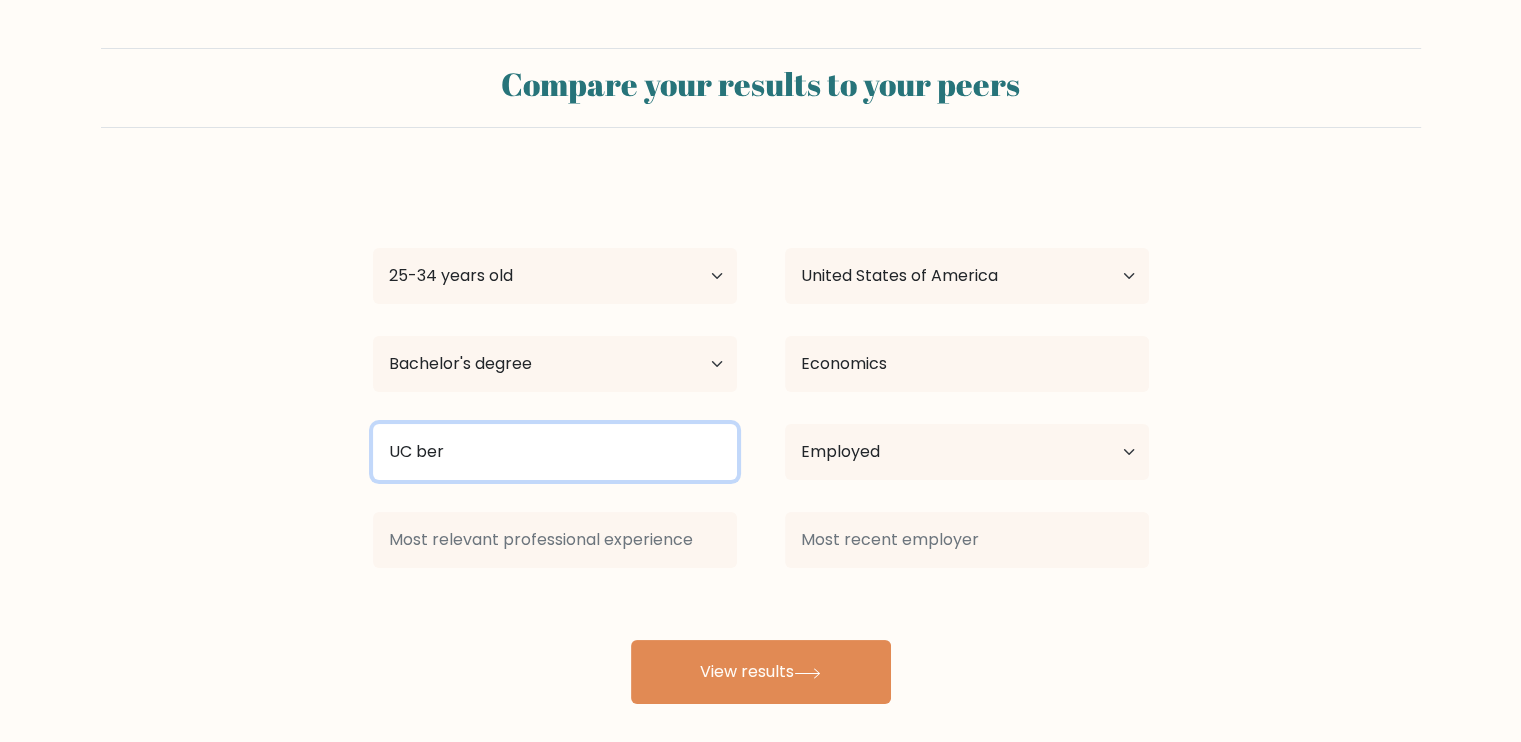 click on "UC ber" at bounding box center [555, 452] 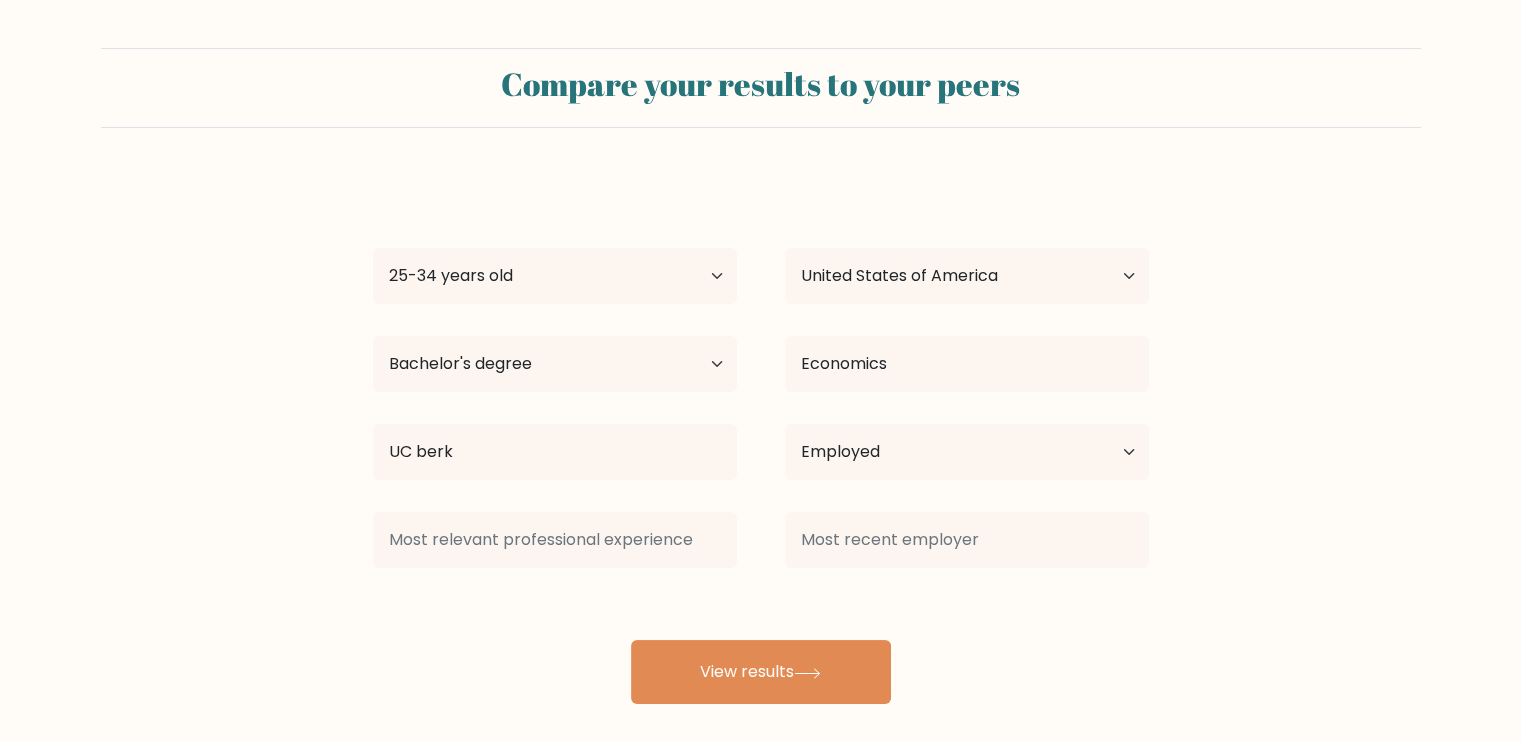 click on "deb
yam
Age
Under 18 years old
18-24 years old
25-34 years old
35-44 years old
45-54 years old
55-64 years old
65 years old and above
Country
Afghanistan
Albania
Algeria
American Samoa
Andorra
Angola
Anguilla
Antarctica
Antigua and Barbuda
Argentina
Armenia
Aruba
Australia
Austria
Azerbaijan
Bahamas
Bahrain
Bangladesh
Barbados
Belarus
Belgium
Belize
Benin
Bermuda
Bhutan
Bolivia
Bonaire, Sint Eustatius and Saba
Bosnia and Herzegovina
Botswana
Bouvet Island
Brazil
Brunei" at bounding box center (761, 440) 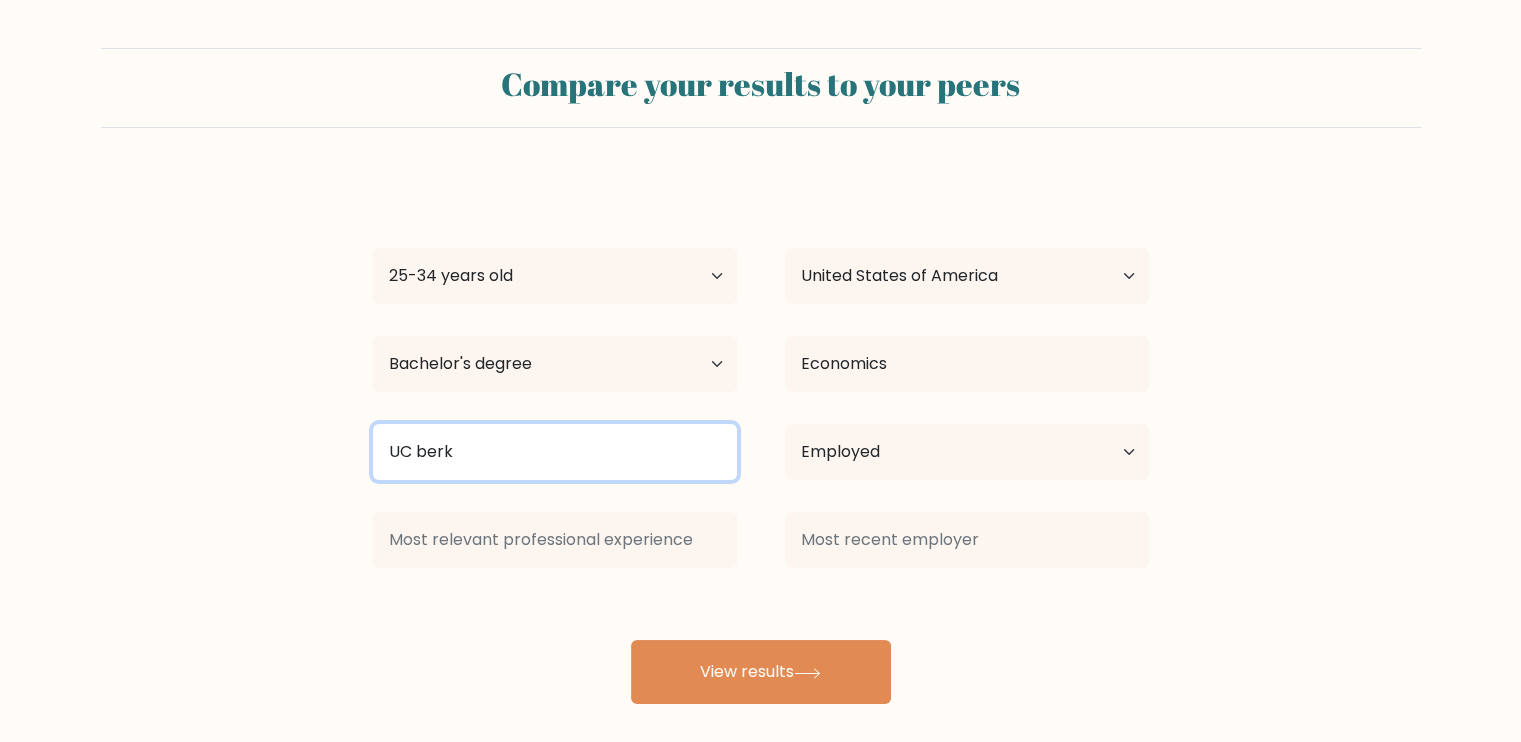 click on "UC berk" at bounding box center [555, 452] 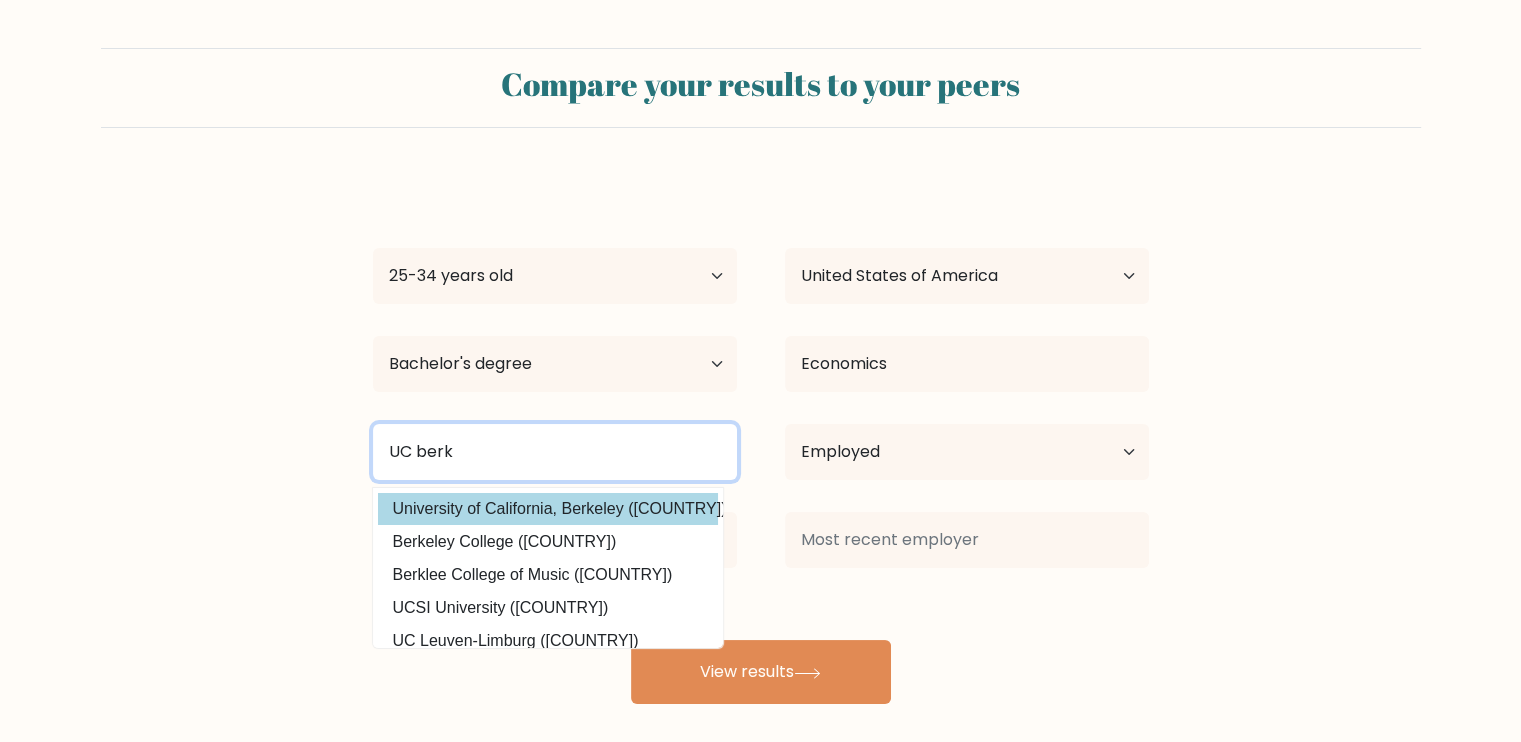click on "View results" at bounding box center (761, 672) 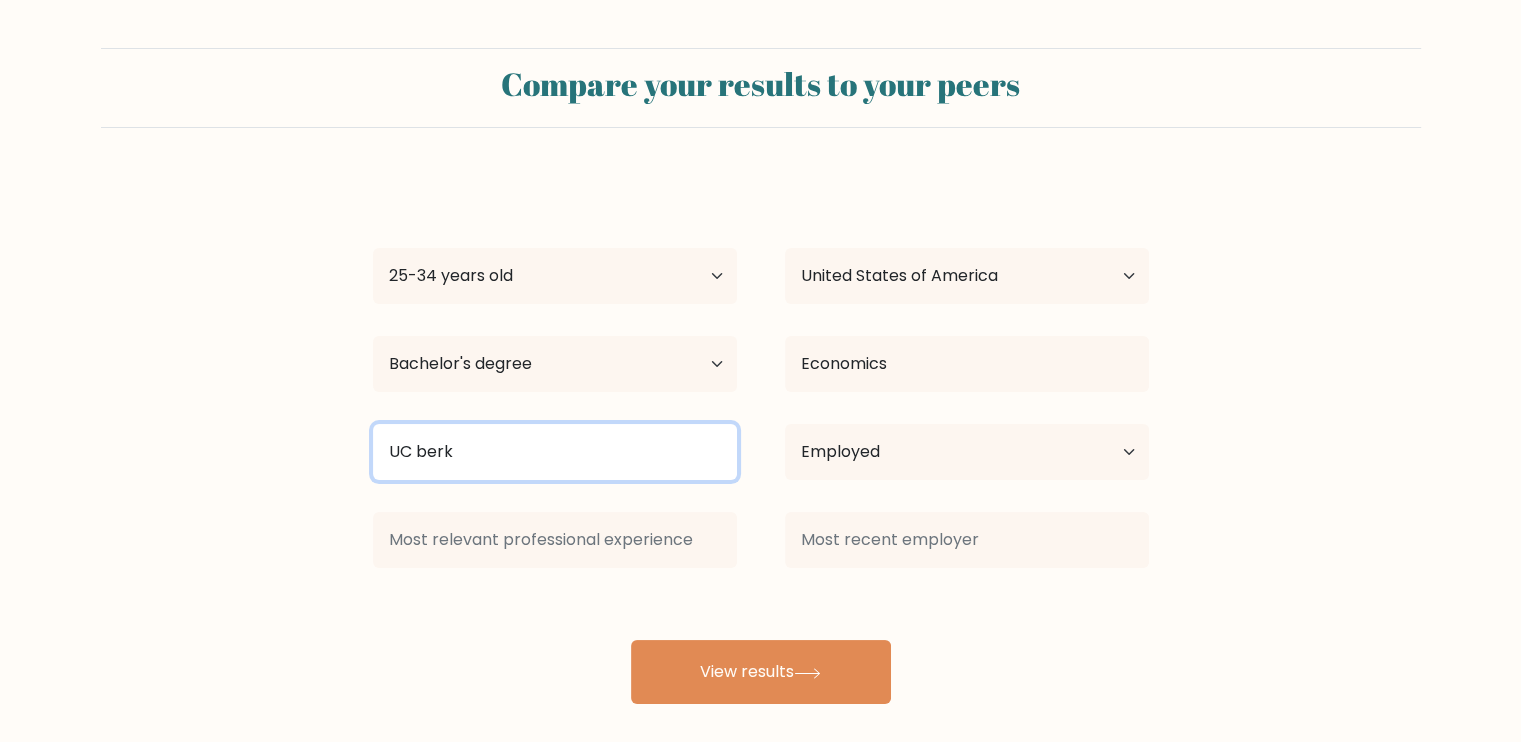click on "UC berk" at bounding box center (555, 452) 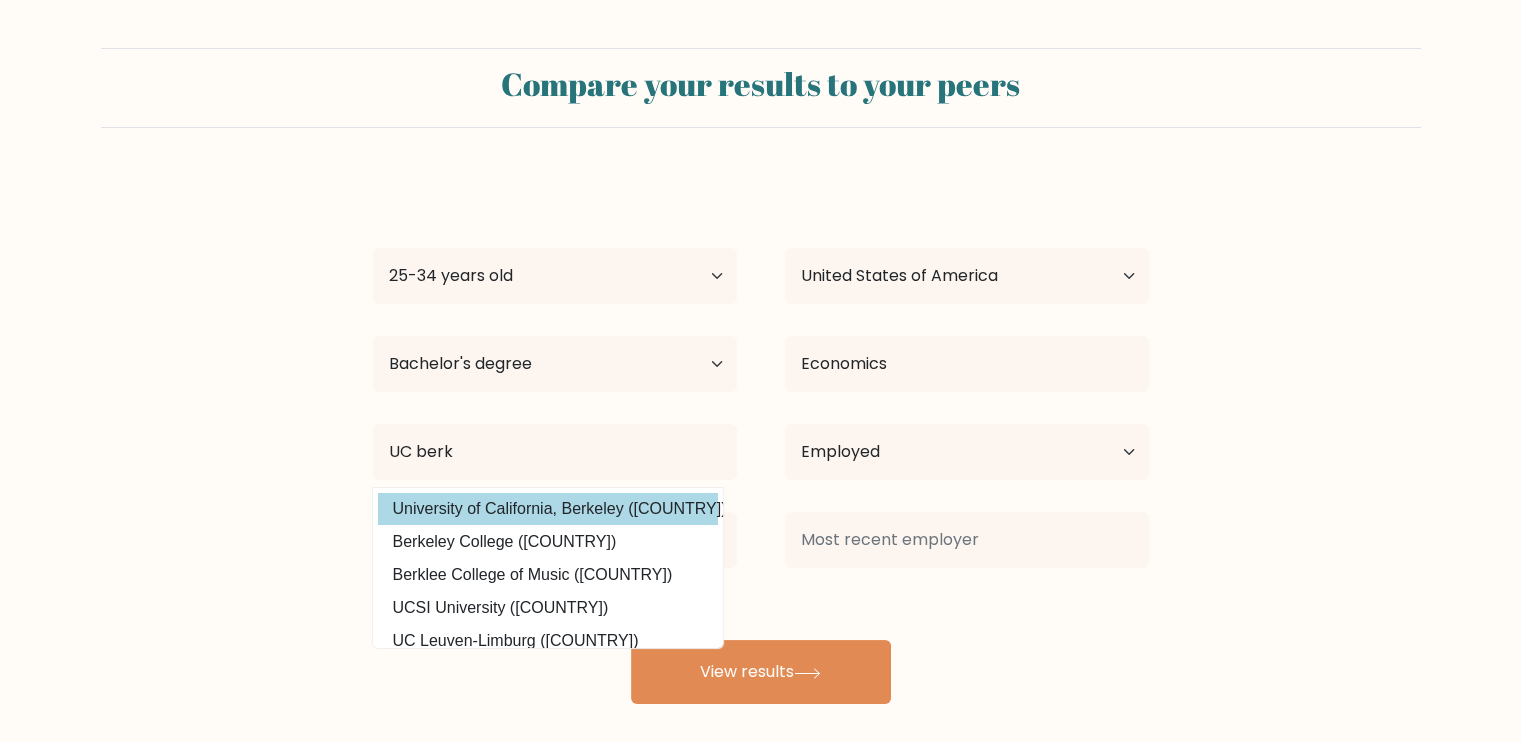 click on "deb
yam
Age
Under 18 years old
18-24 years old
25-34 years old
35-44 years old
45-54 years old
55-64 years old
65 years old and above
Country
Afghanistan
Albania
Algeria
American Samoa
Andorra
Angola
Anguilla
Antarctica
Antigua and Barbuda
Argentina
Armenia
Aruba
Australia
Austria
Azerbaijan
Bahamas
Bahrain
Bangladesh
Barbados
Belarus
Belgium
Belize
Benin
Bermuda
Bhutan
Bolivia
Bonaire, Sint Eustatius and Saba
Bosnia and Herzegovina
Botswana
Bouvet Island
Brazil
Brunei" at bounding box center (761, 440) 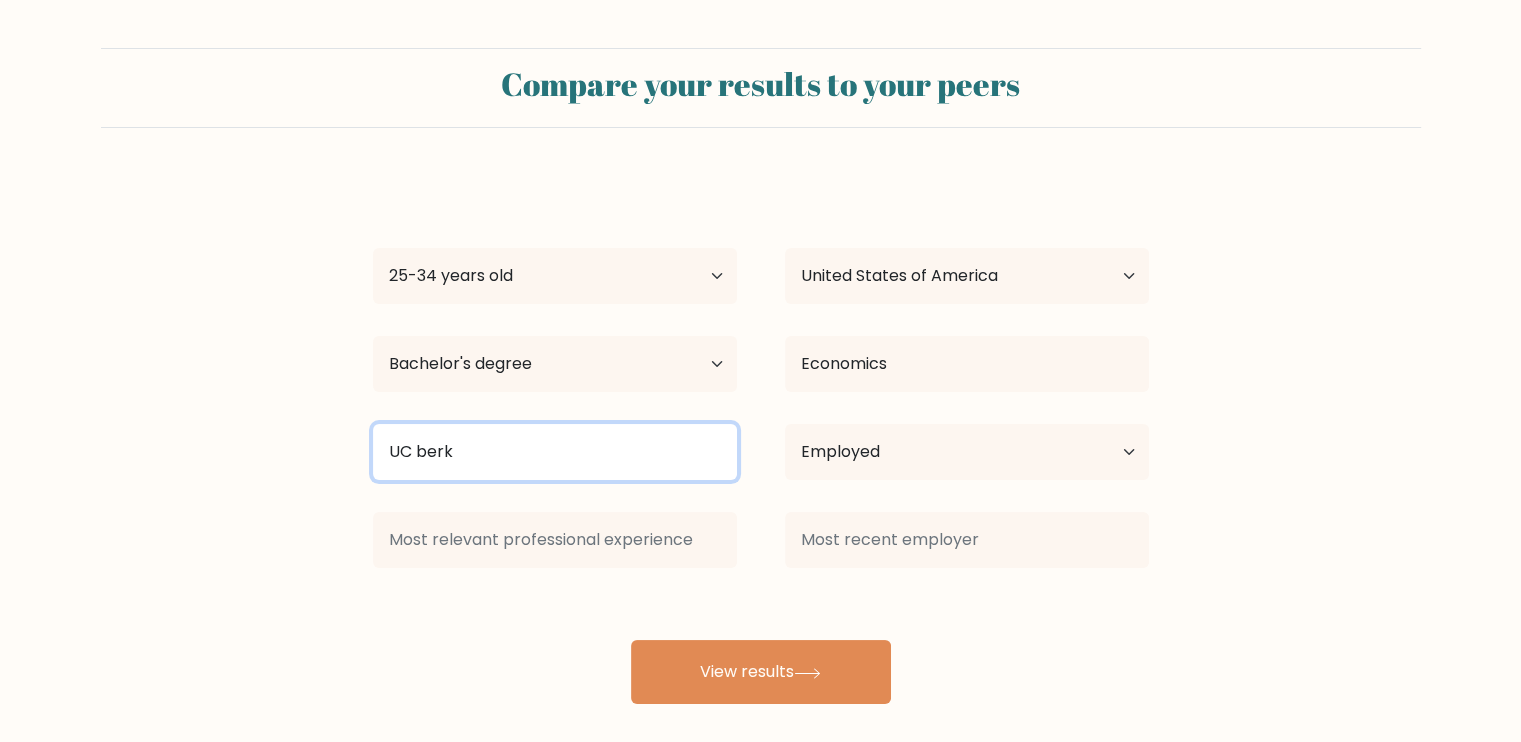click on "UC berk" at bounding box center (555, 452) 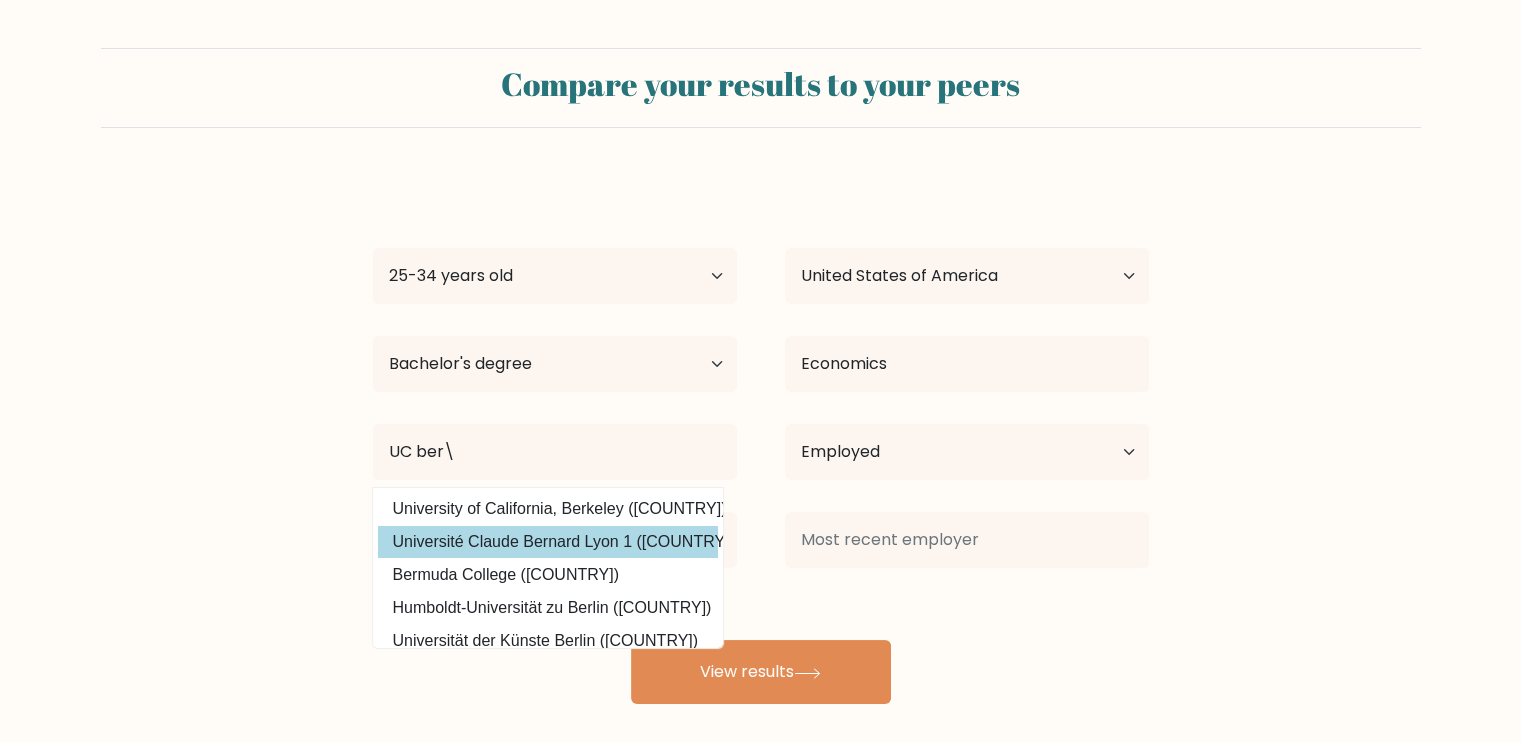 click on "deb
yam
Age
Under 18 years old
18-24 years old
25-34 years old
35-44 years old
45-54 years old
55-64 years old
65 years old and above
Country
Afghanistan
Albania
Algeria
American Samoa
Andorra
Angola
Anguilla
Antarctica
Antigua and Barbuda
Argentina
Armenia
Aruba
Australia
Austria
Azerbaijan
Bahamas
Bahrain
Bangladesh
Barbados
Belarus
Belgium
Belize
Benin
Bermuda
Bhutan
Bolivia
Bonaire, Sint Eustatius and Saba
Bosnia and Herzegovina
Botswana
Bouvet Island
Brazil
Brunei" at bounding box center [761, 440] 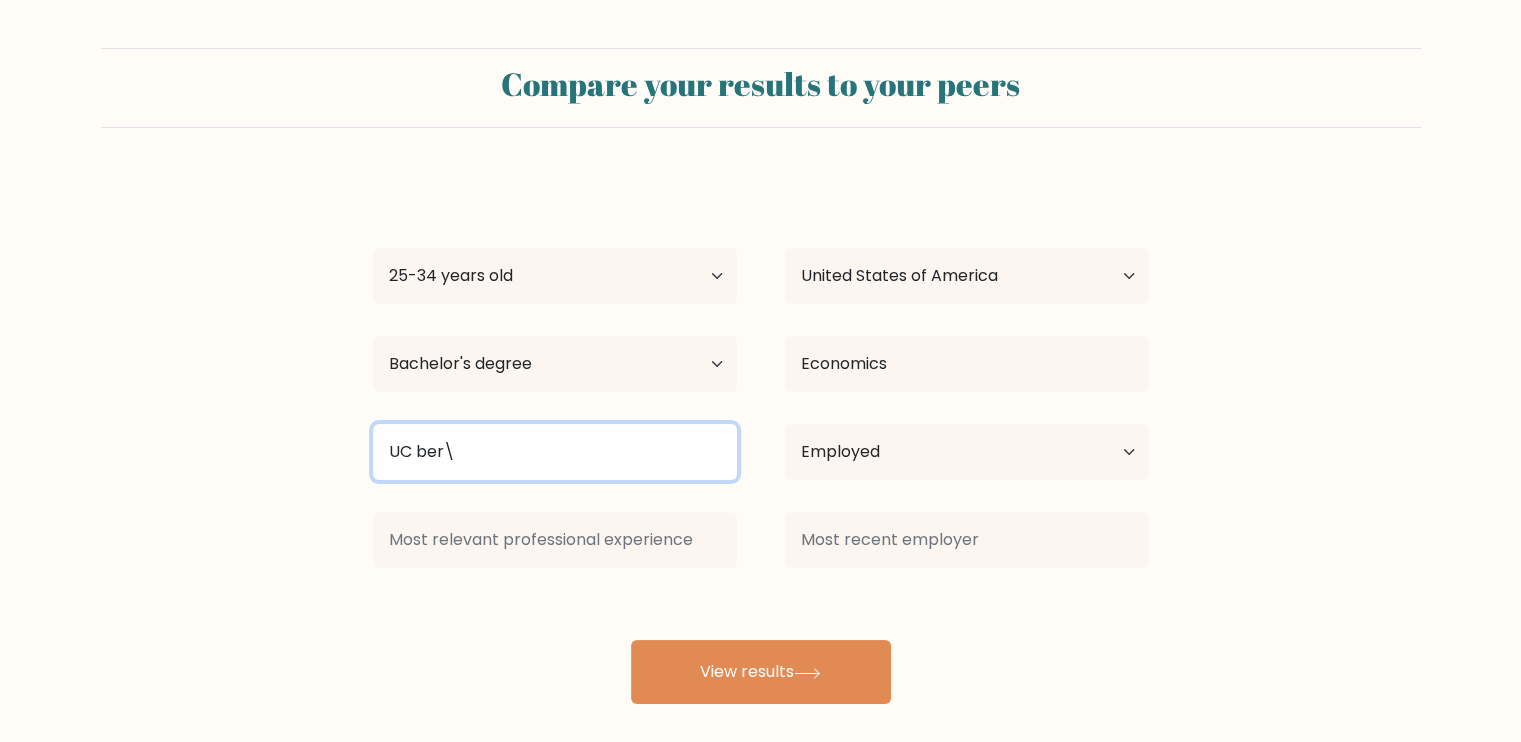click on "UC ber\" at bounding box center [555, 452] 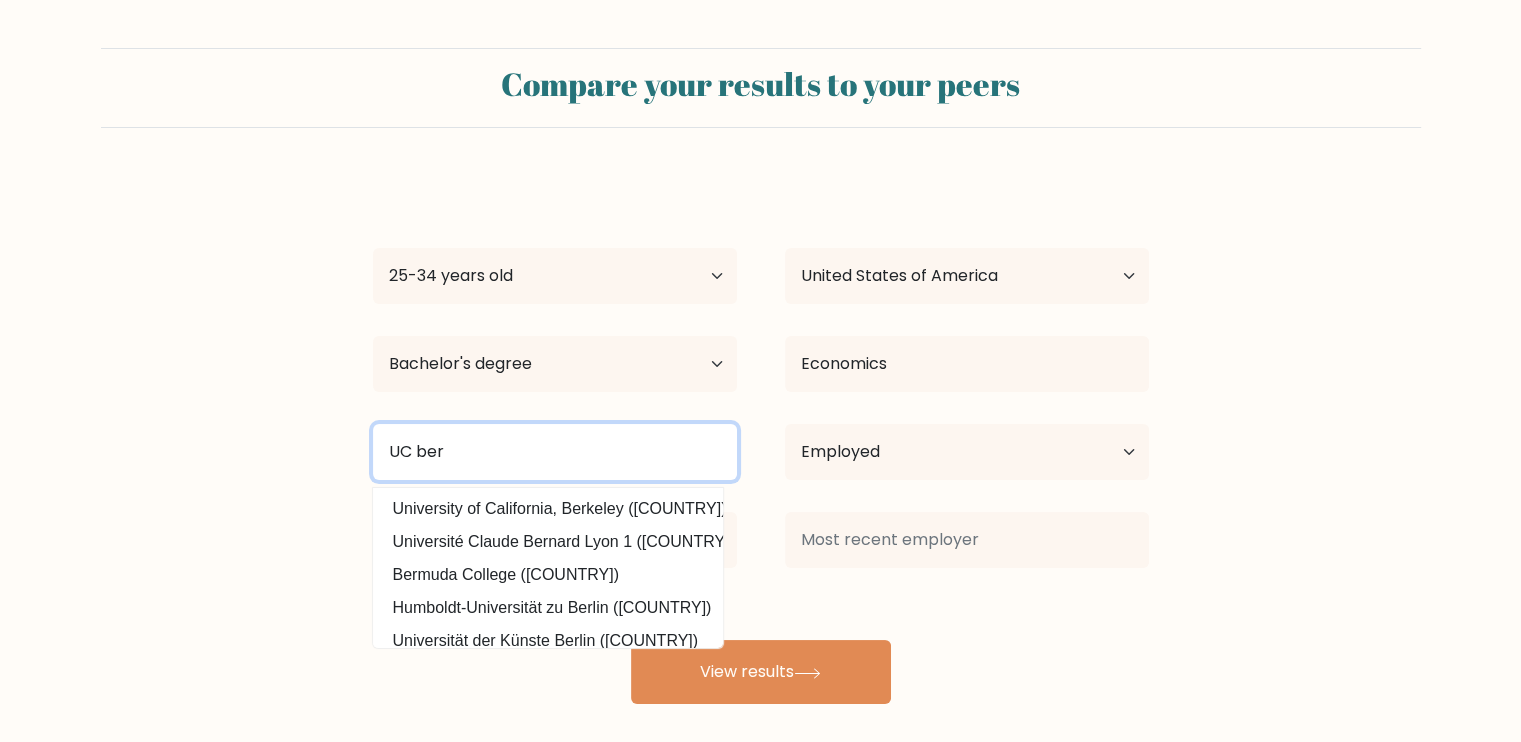 drag, startPoint x: 524, startPoint y: 453, endPoint x: 135, endPoint y: 471, distance: 389.41623 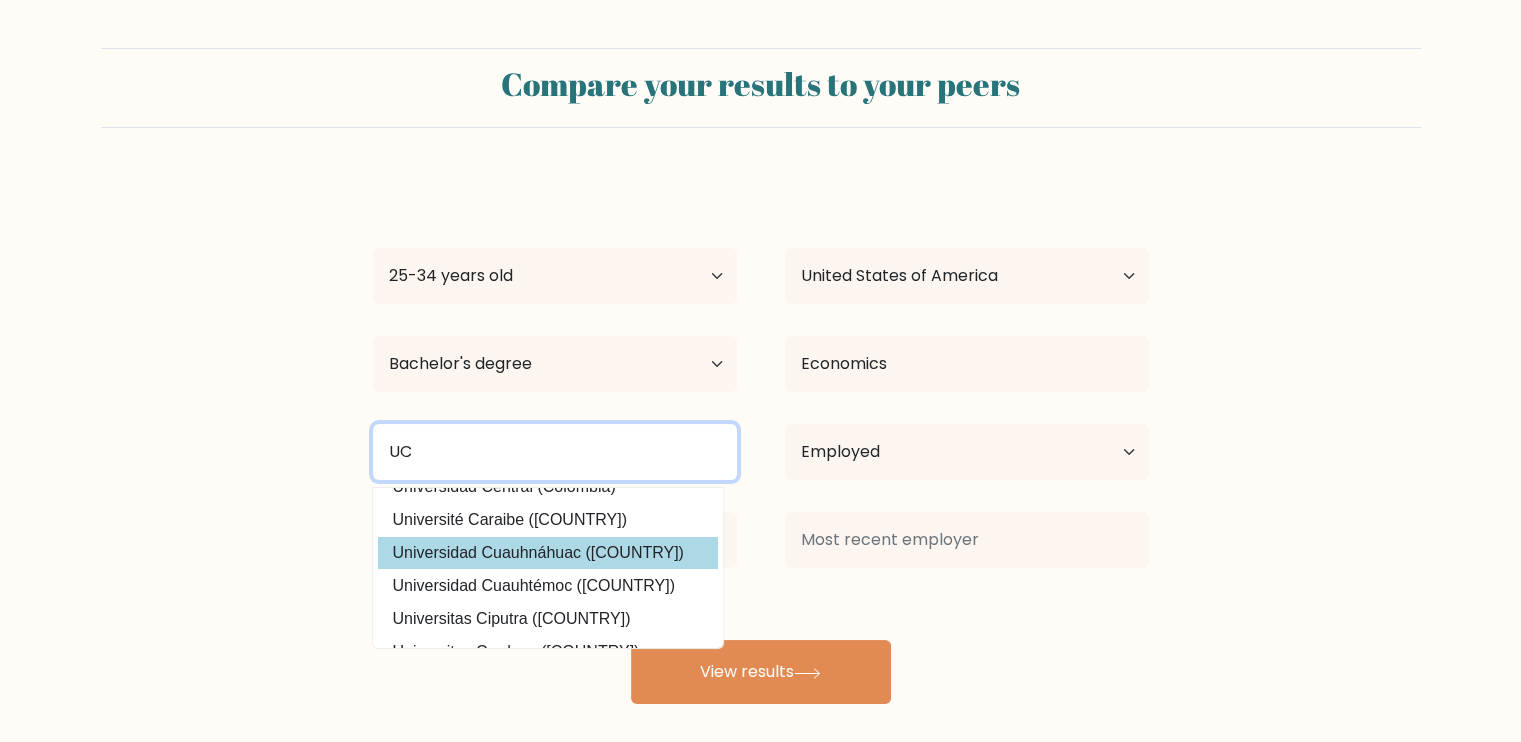 scroll, scrollTop: 180, scrollLeft: 0, axis: vertical 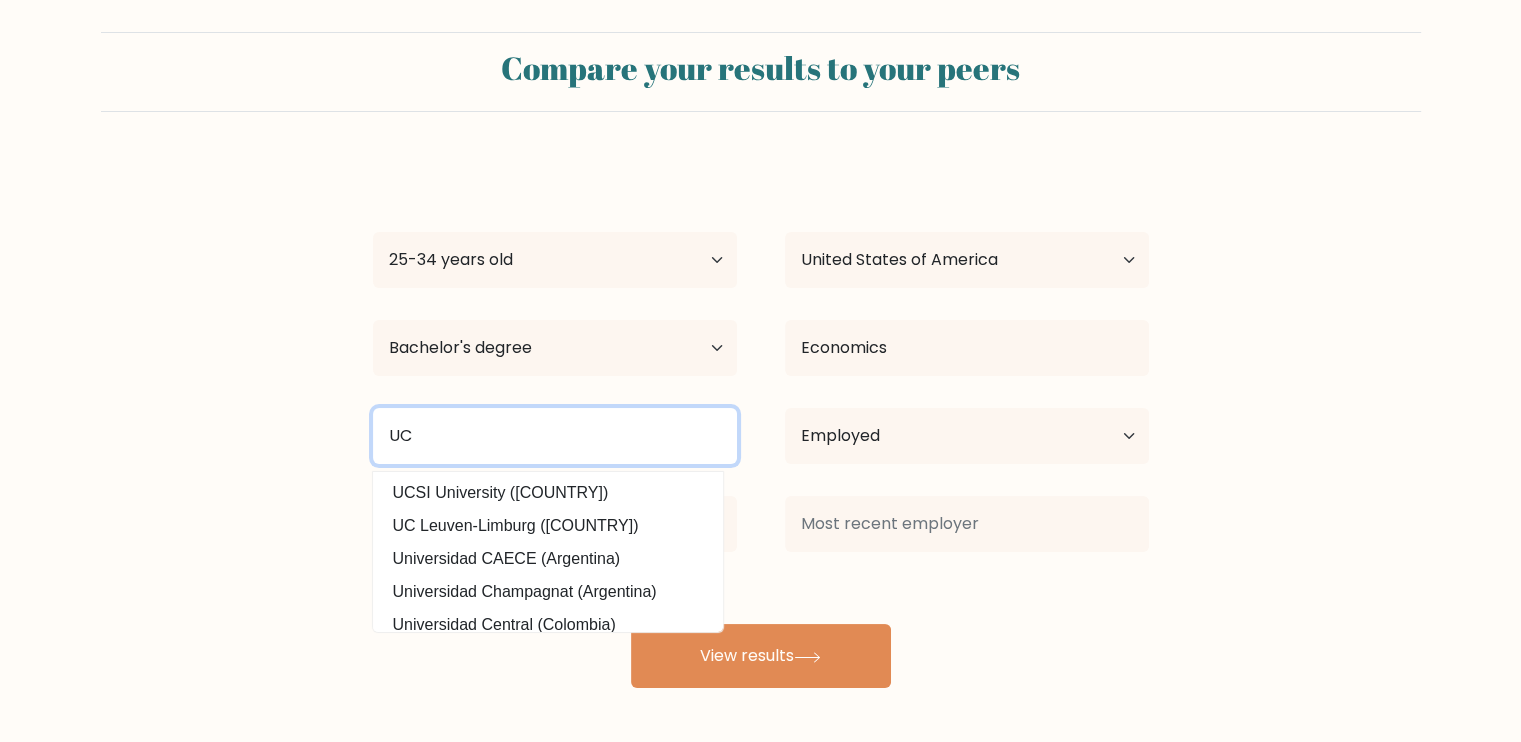 drag, startPoint x: 496, startPoint y: 438, endPoint x: 152, endPoint y: 442, distance: 344.02325 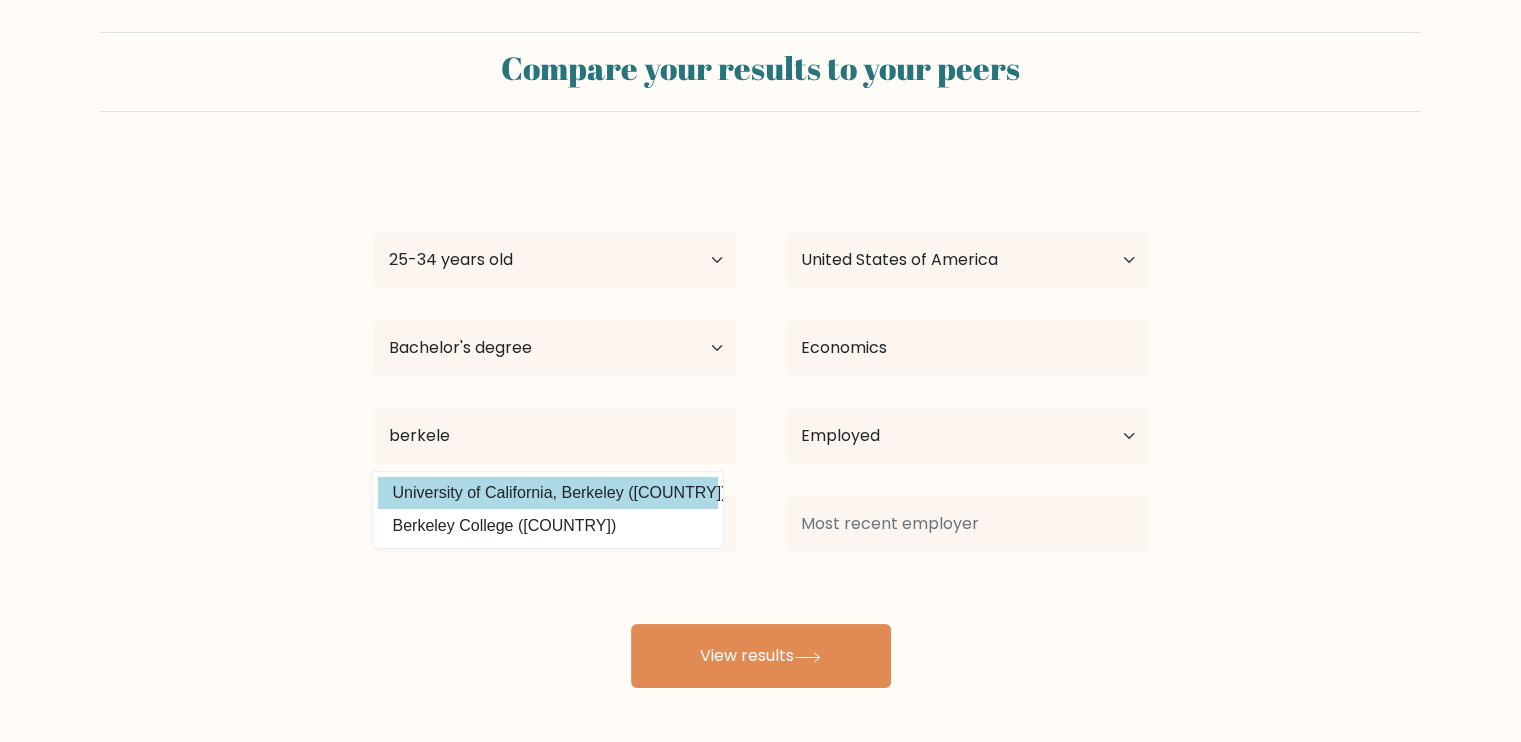 click on "University of California, Berkeley ([COUNTRY])" at bounding box center [548, 493] 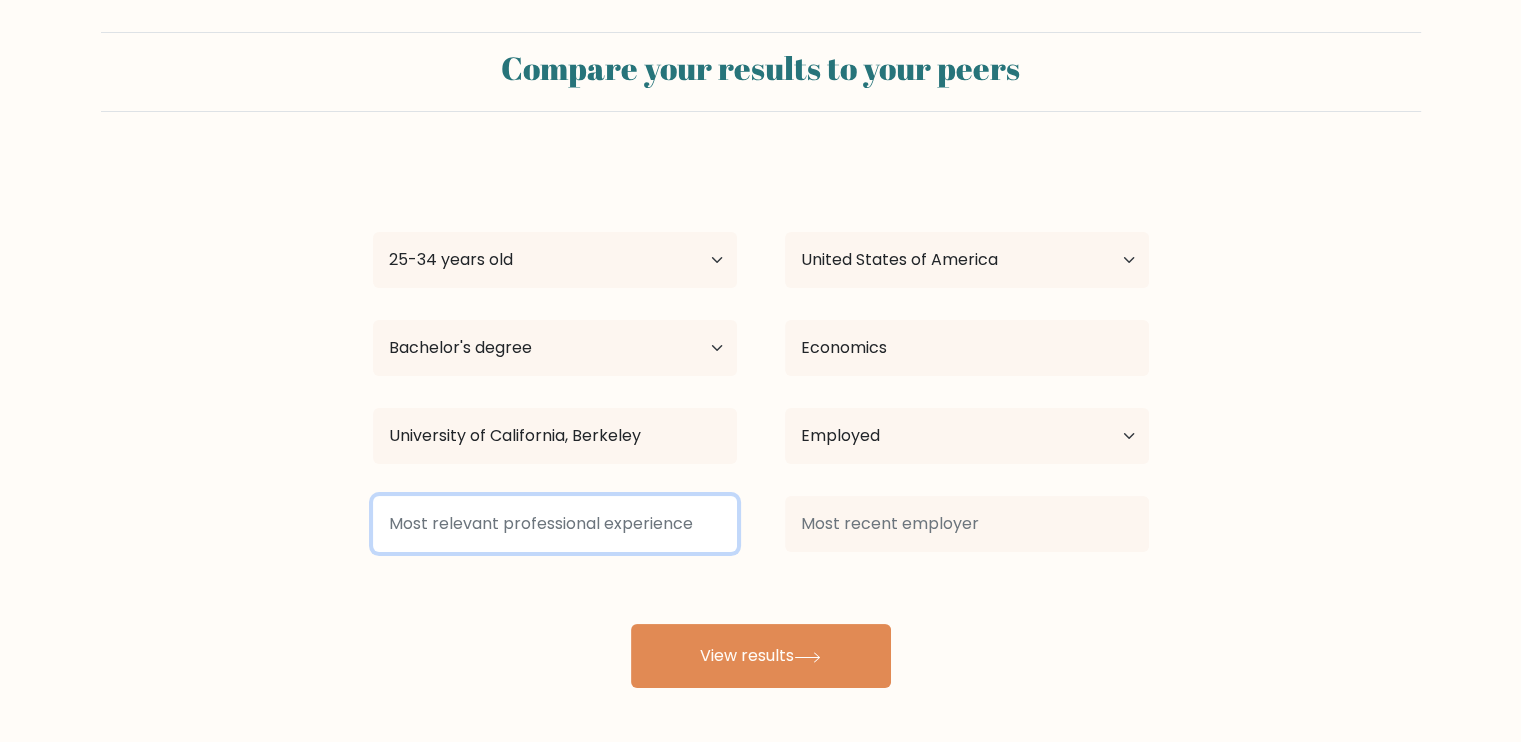 click at bounding box center [555, 524] 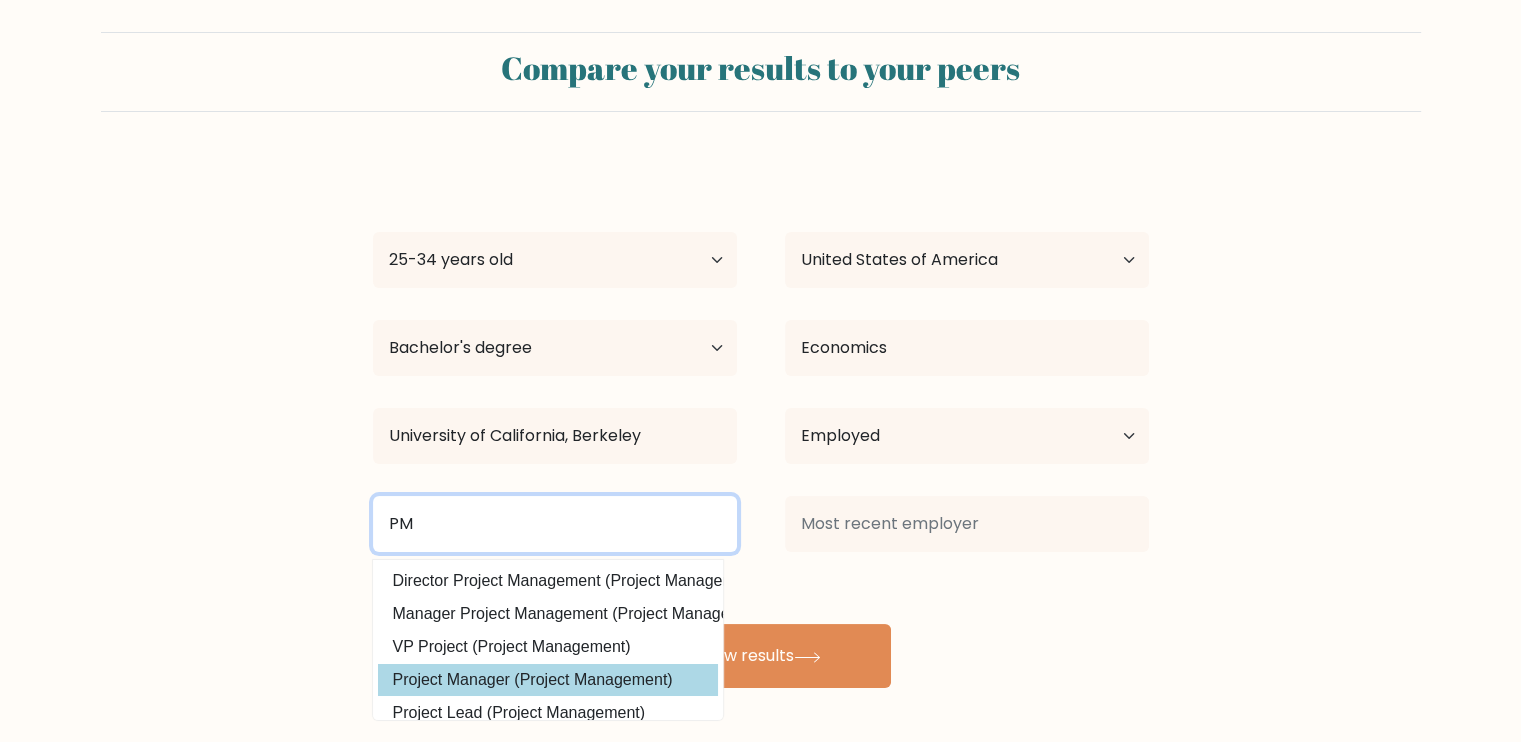 type on "PM" 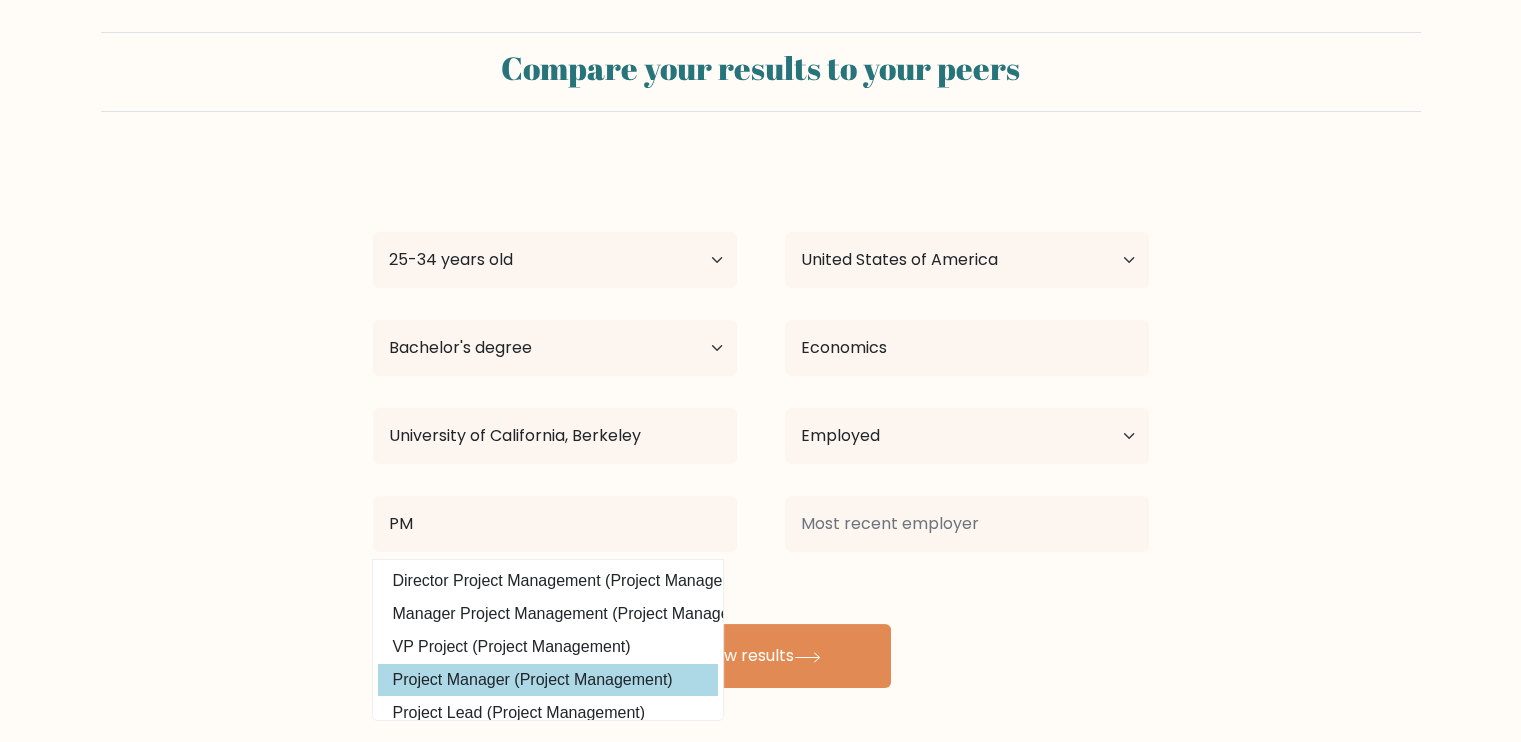 click on "deb
yam
Age
Under 18 years old
18-24 years old
25-34 years old
35-44 years old
45-54 years old
55-64 years old
65 years old and above
Country
Afghanistan
Albania
Algeria
American Samoa
Andorra
Angola
Anguilla
Antarctica
Antigua and Barbuda
Argentina
Armenia
Aruba
Australia
Austria
Azerbaijan
Bahamas
Bahrain
Bangladesh
Barbados
Belarus
Belgium
Belize
Benin
Bermuda
Bhutan
Bolivia
Bonaire, Sint Eustatius and Saba
Bosnia and Herzegovina
Botswana
Bouvet Island
Brazil
Brunei" at bounding box center (761, 424) 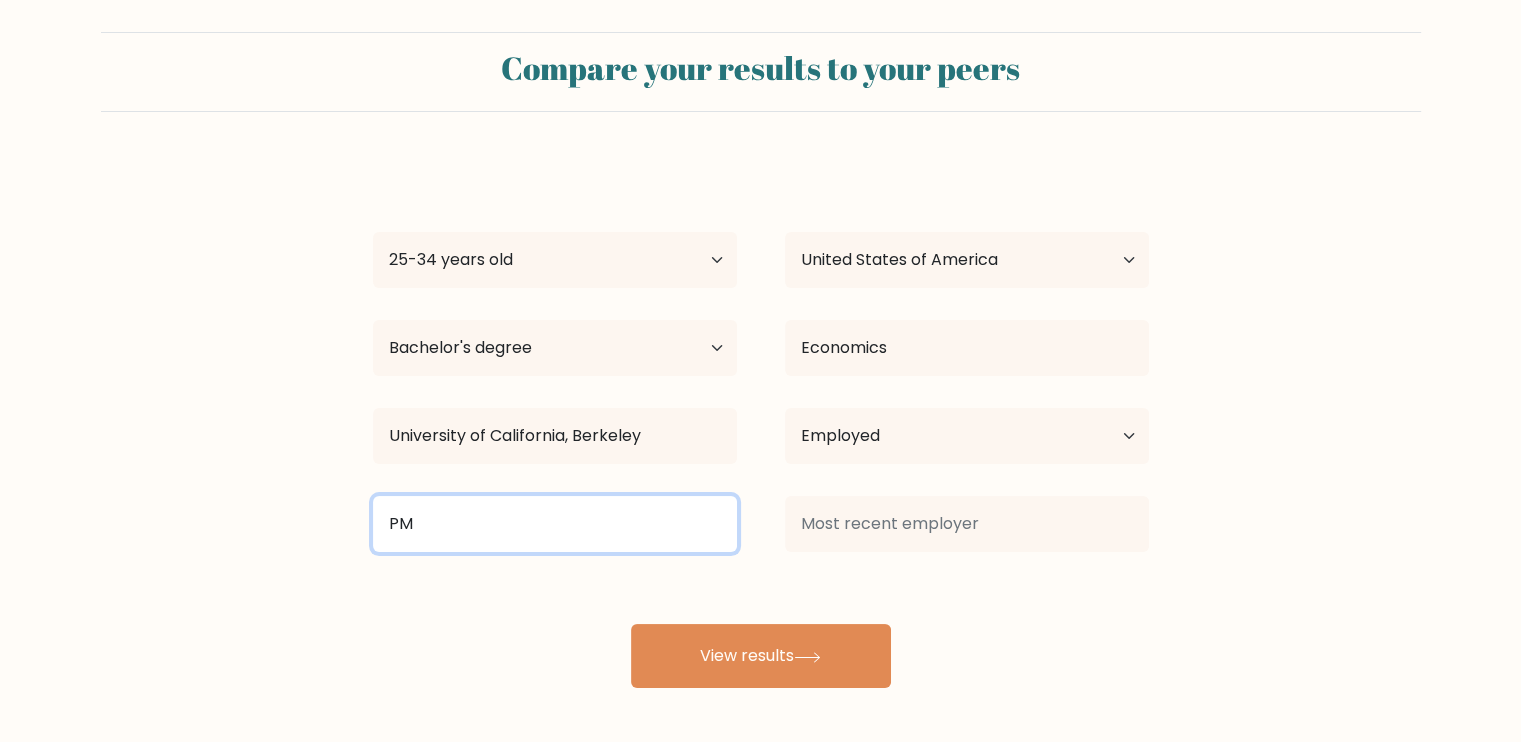 click on "PM" at bounding box center [555, 524] 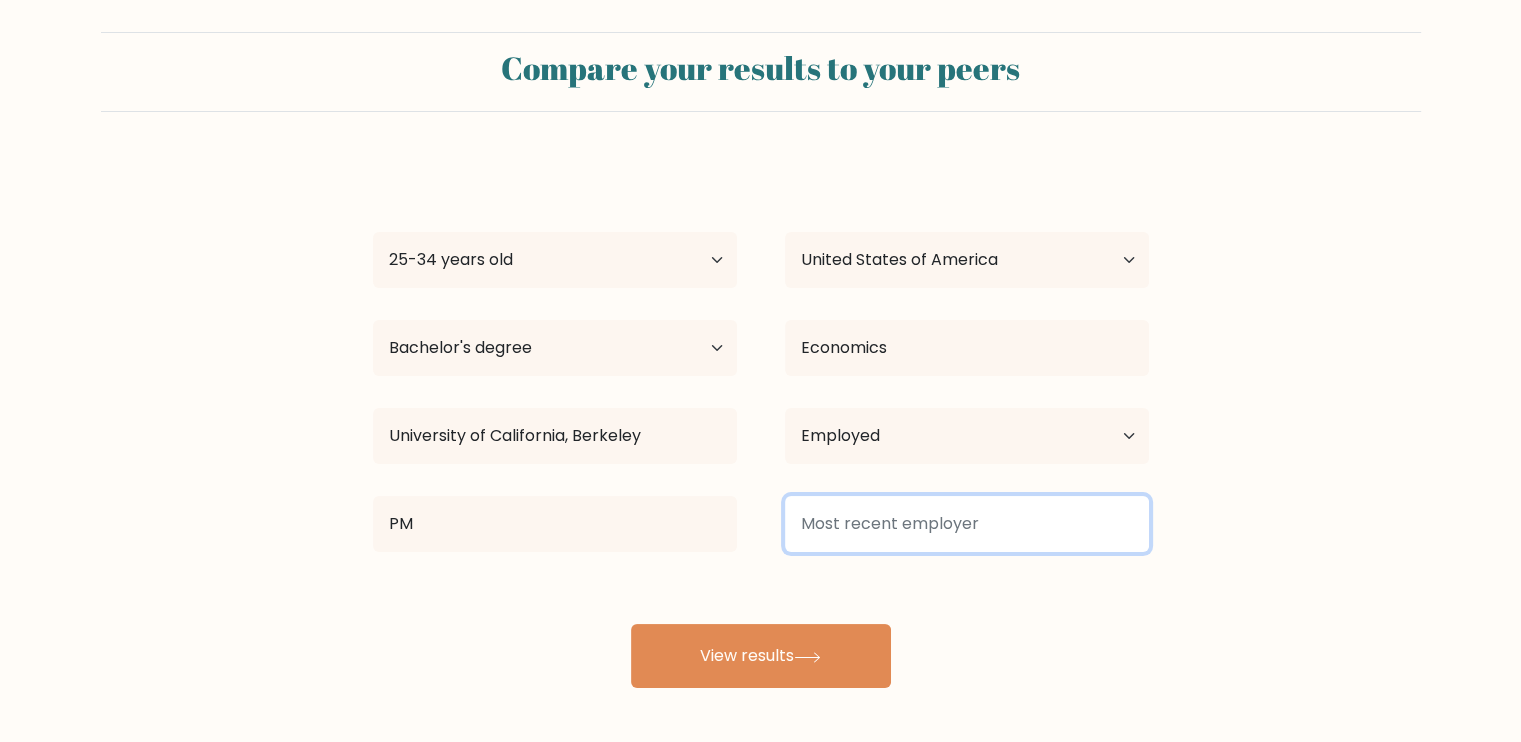 click at bounding box center [967, 524] 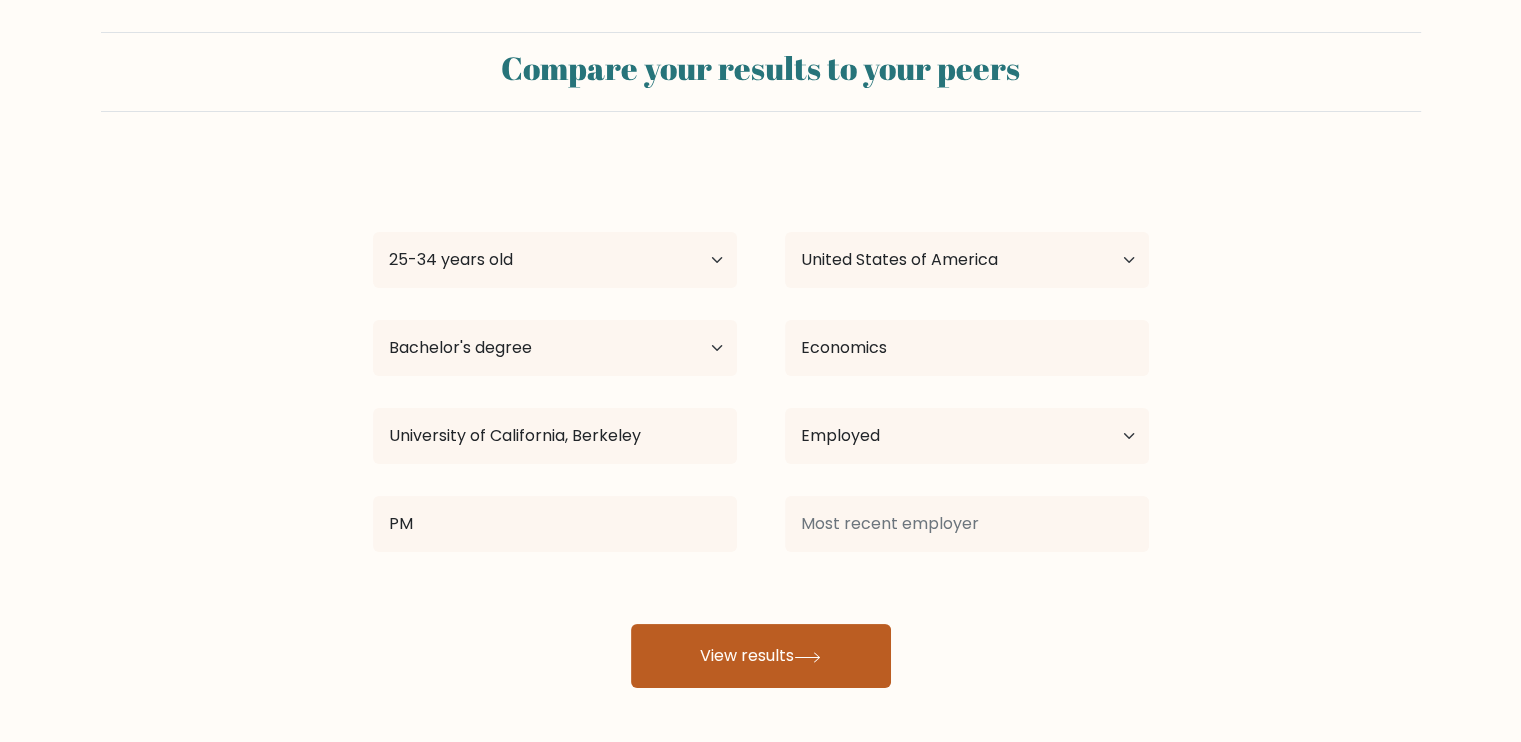 click on "View results" at bounding box center (761, 656) 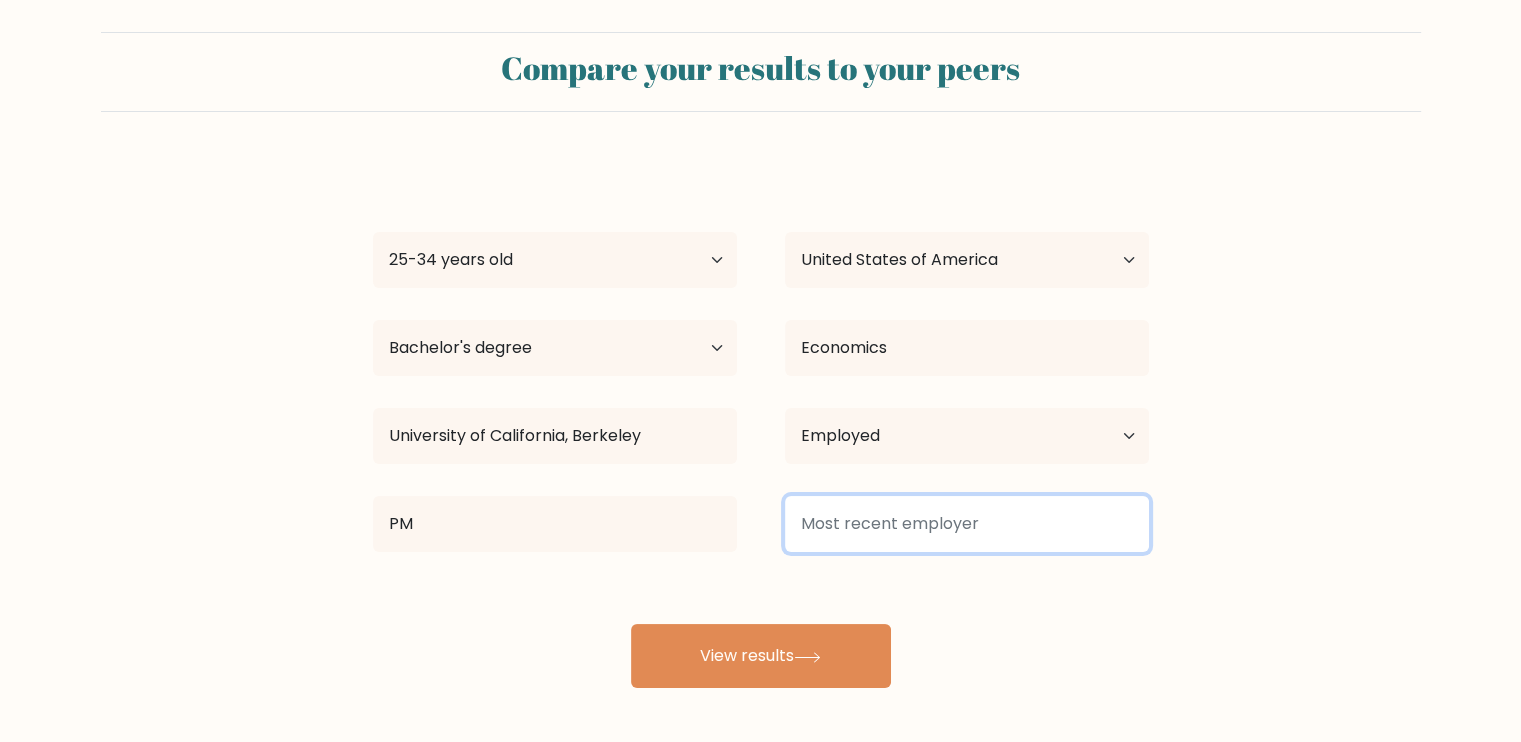 click at bounding box center (967, 524) 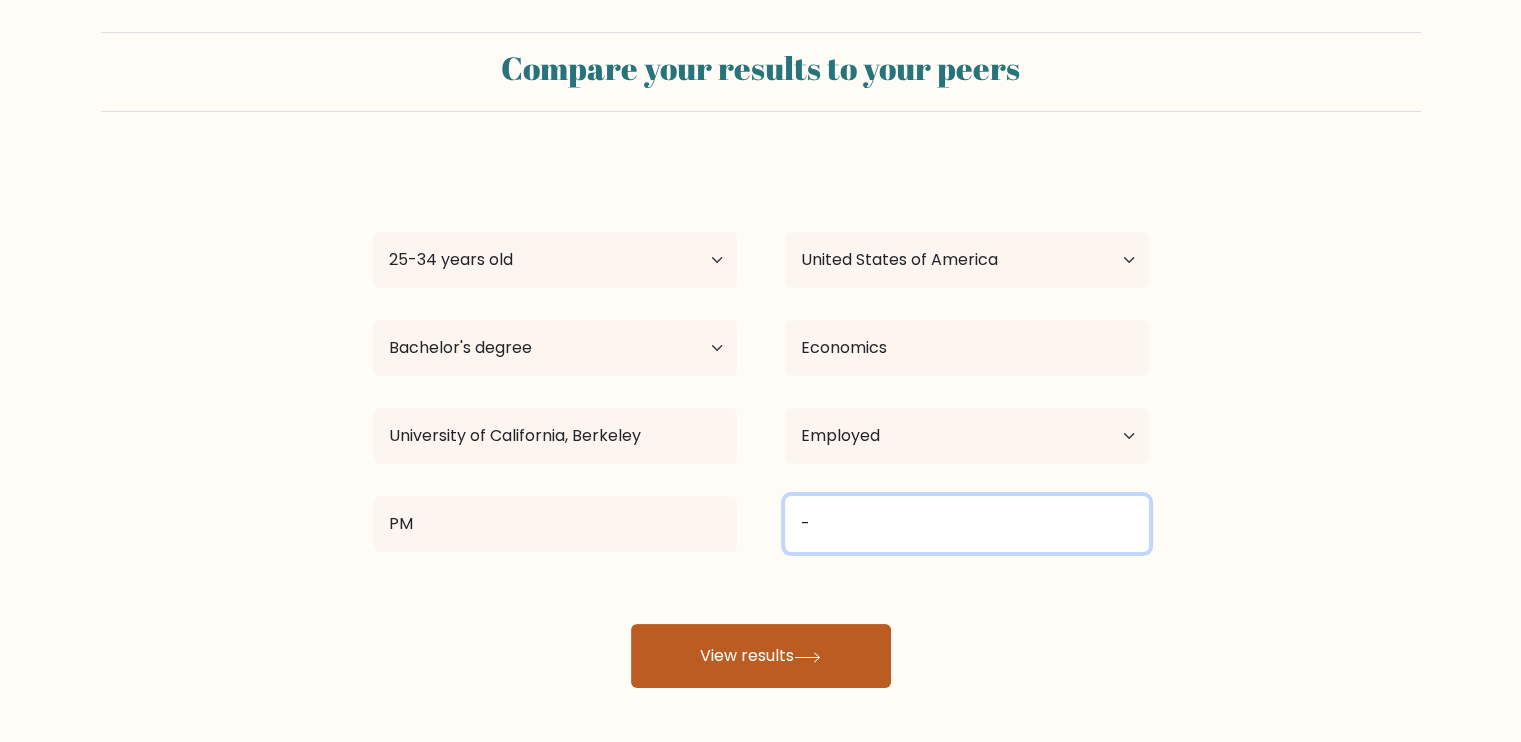 type on "-" 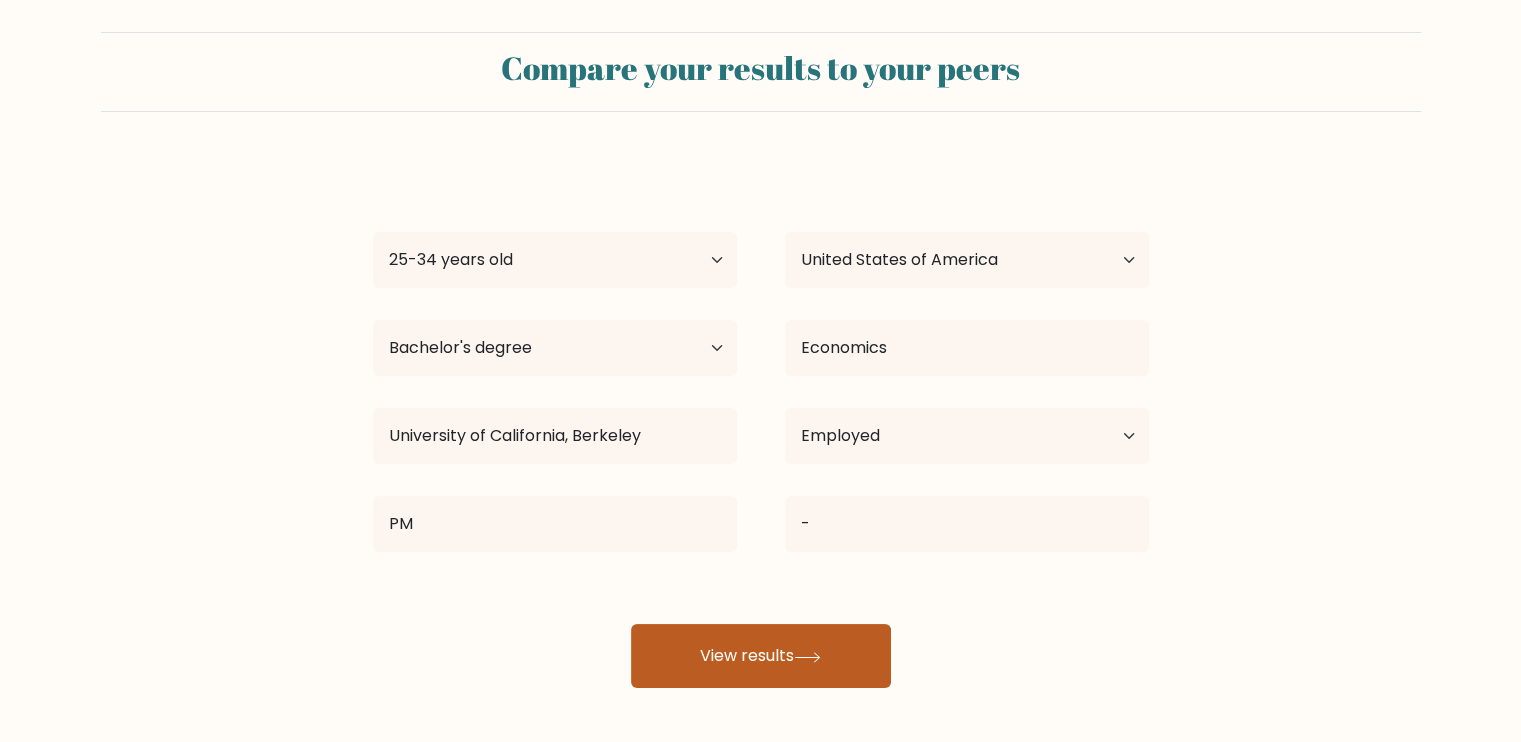 click on "View results" at bounding box center (761, 656) 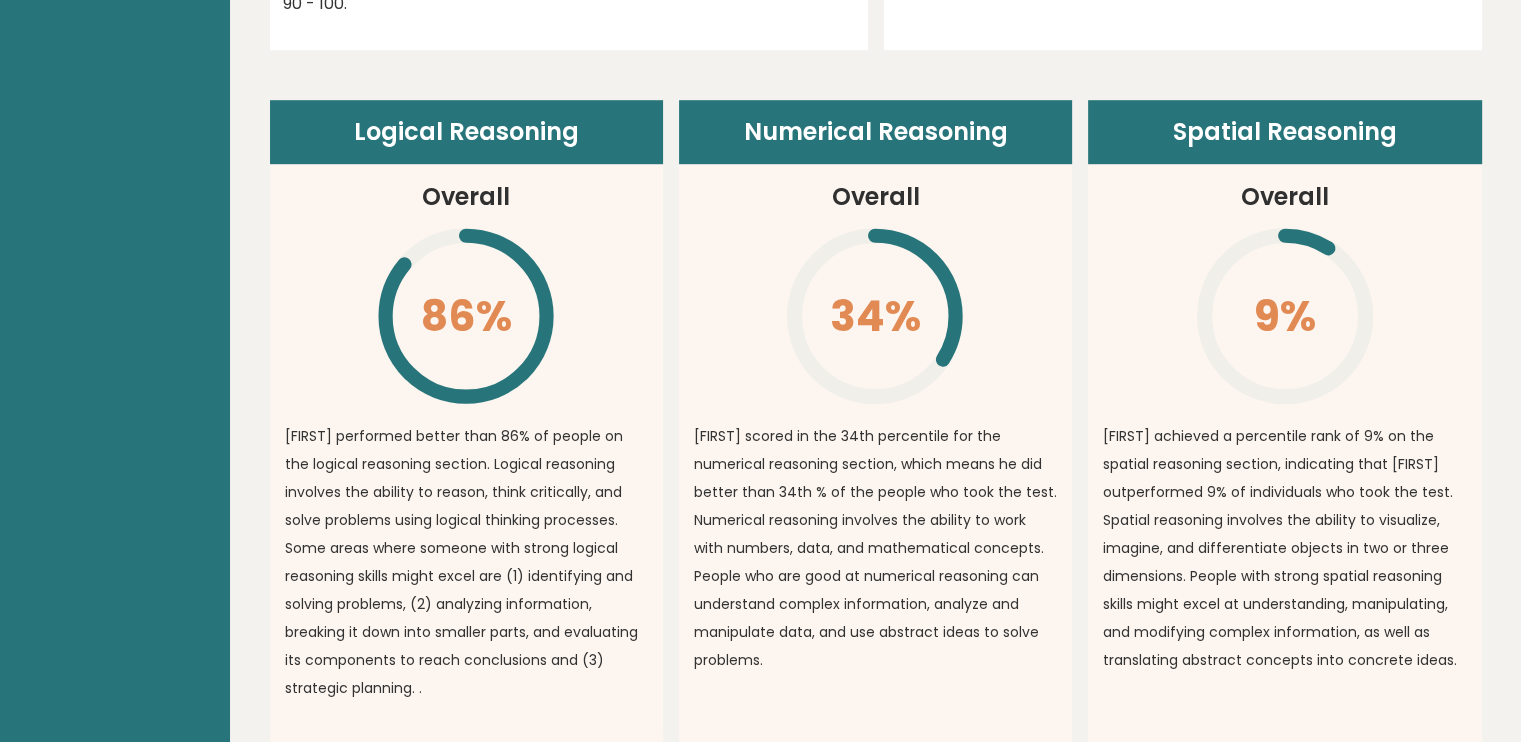 scroll, scrollTop: 1400, scrollLeft: 0, axis: vertical 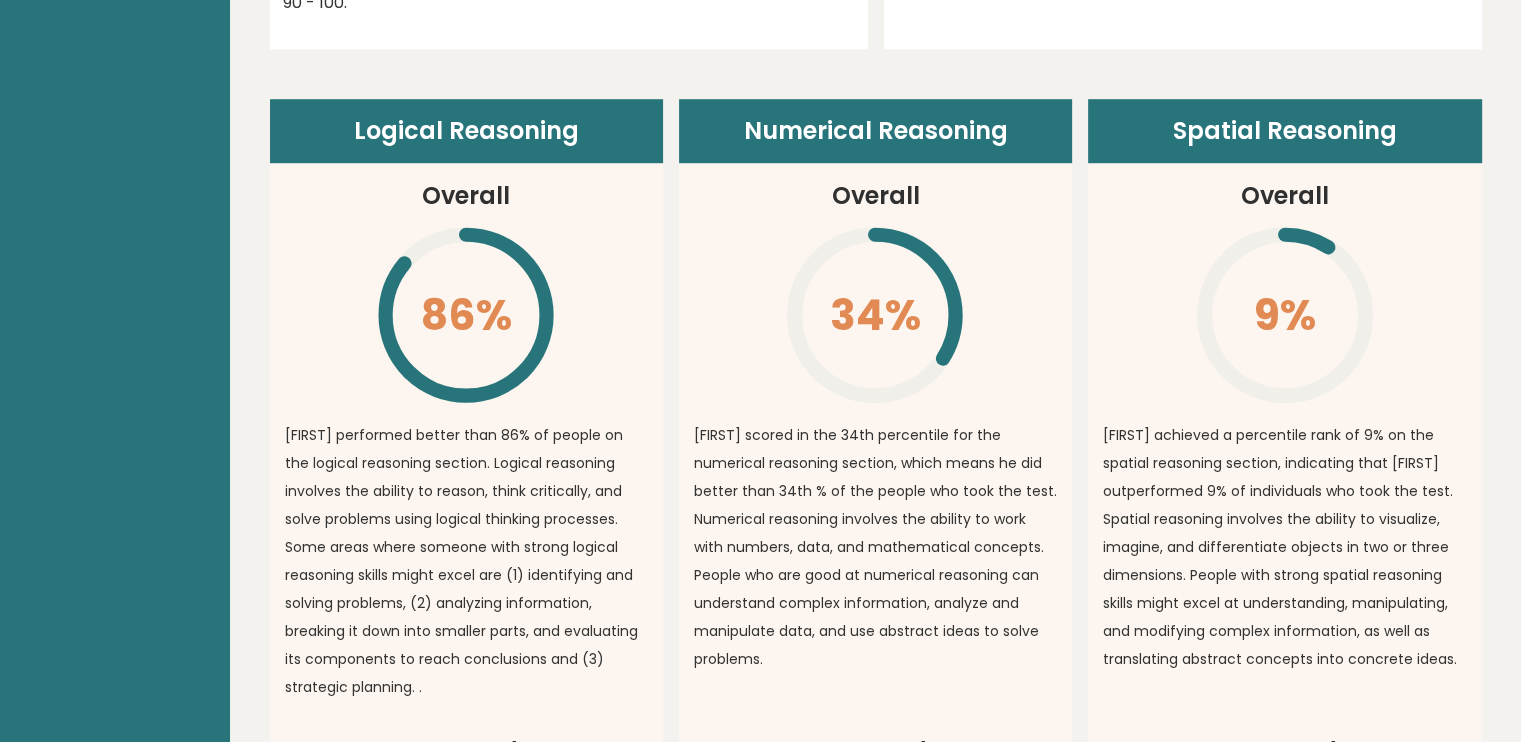 click on "\" 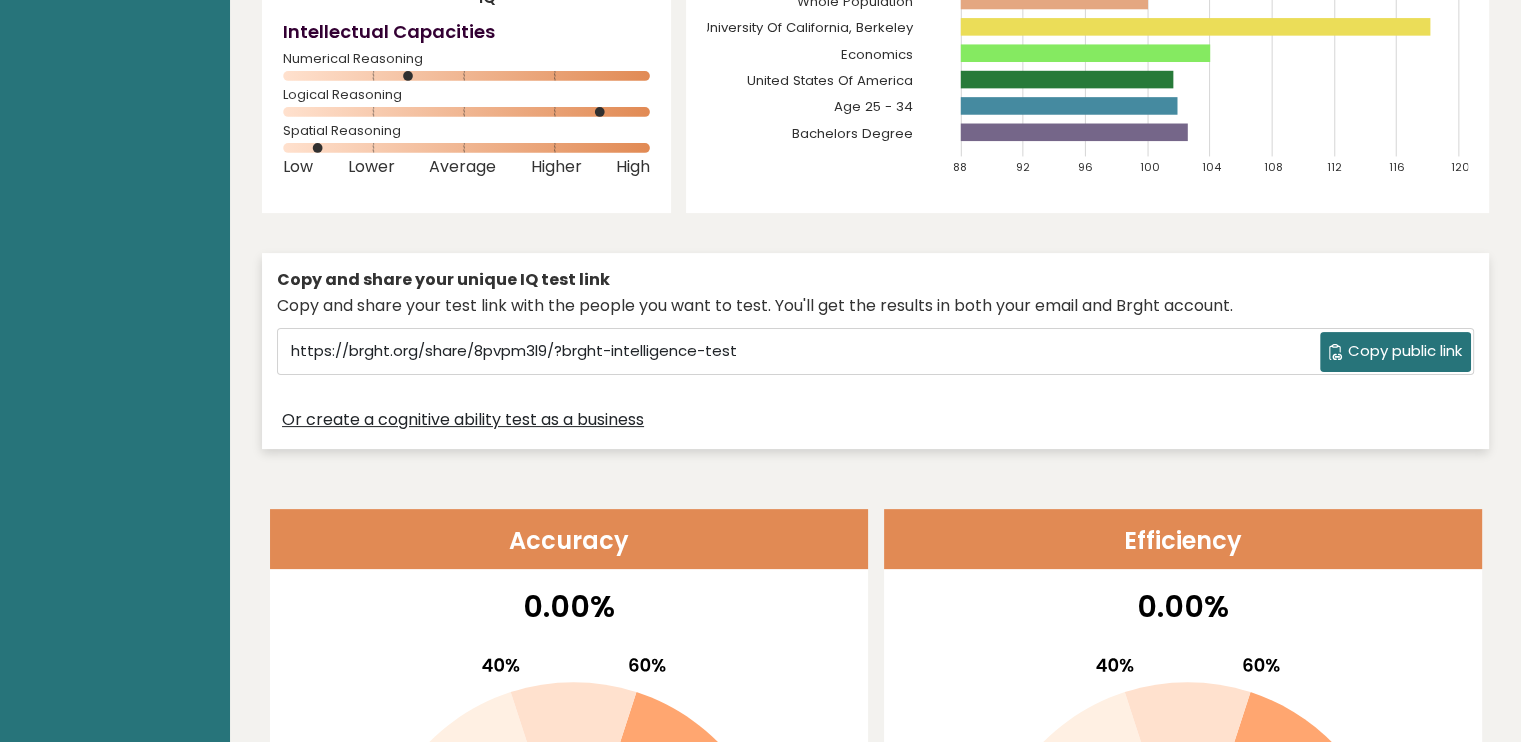 scroll, scrollTop: 0, scrollLeft: 0, axis: both 